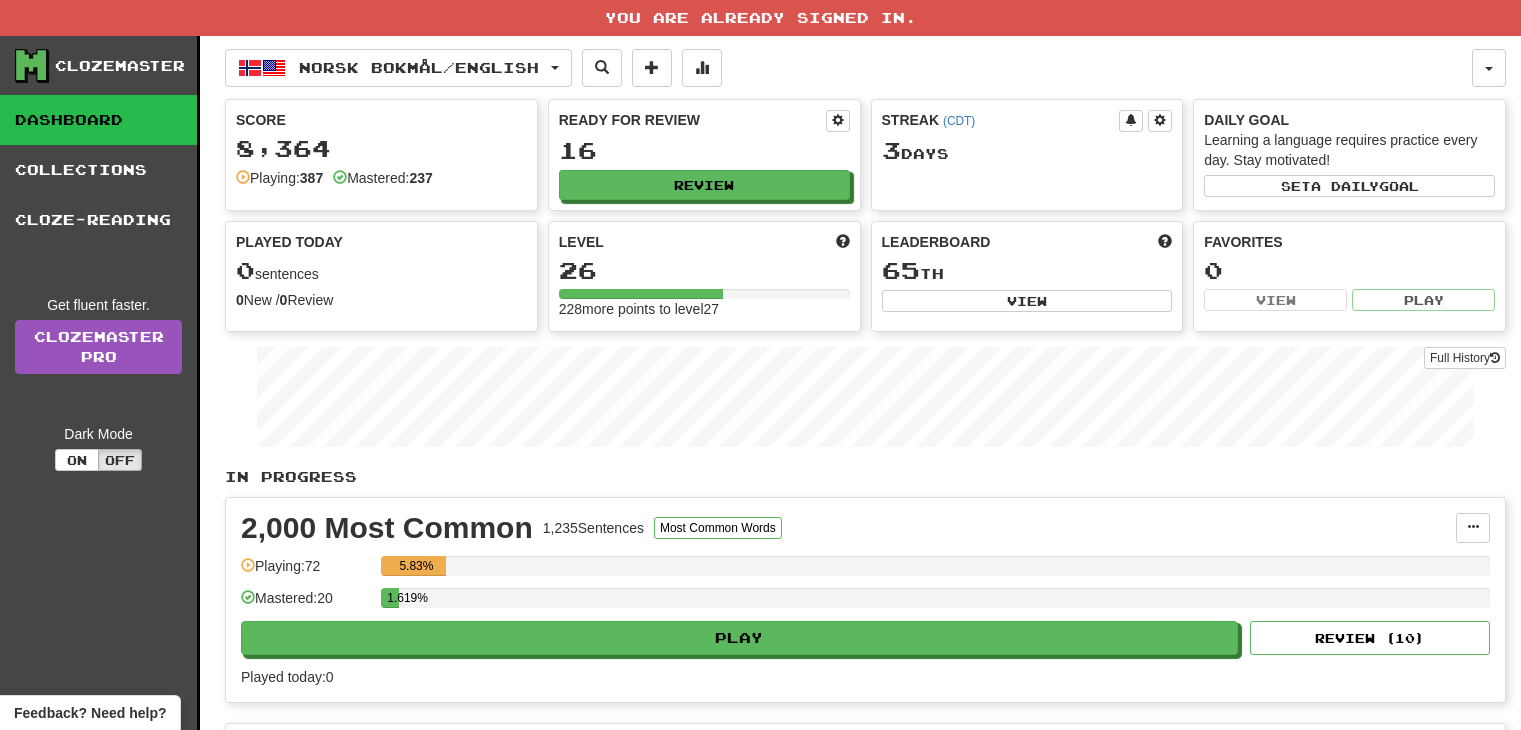 scroll, scrollTop: 0, scrollLeft: 0, axis: both 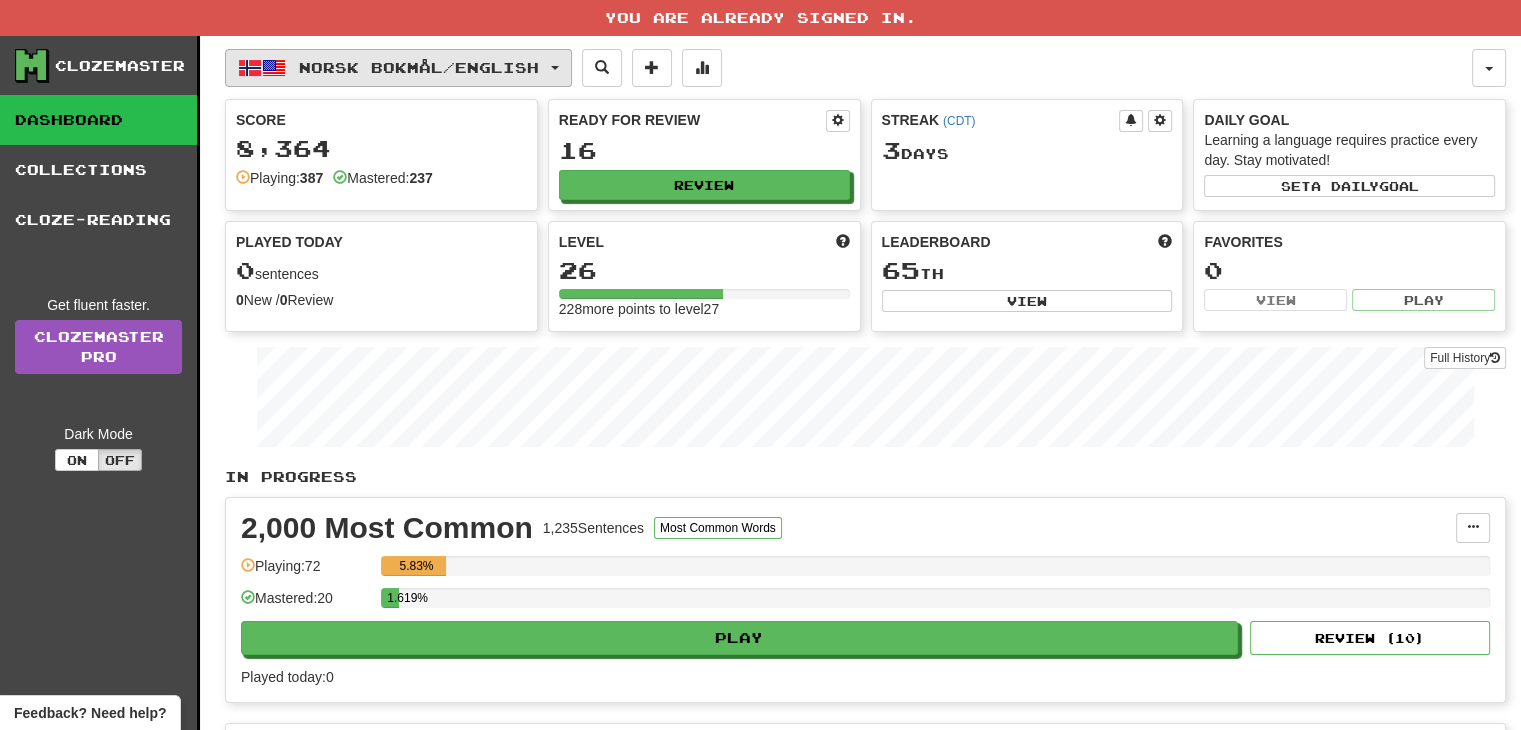 click on "Norsk bokmål  /  English" at bounding box center (398, 68) 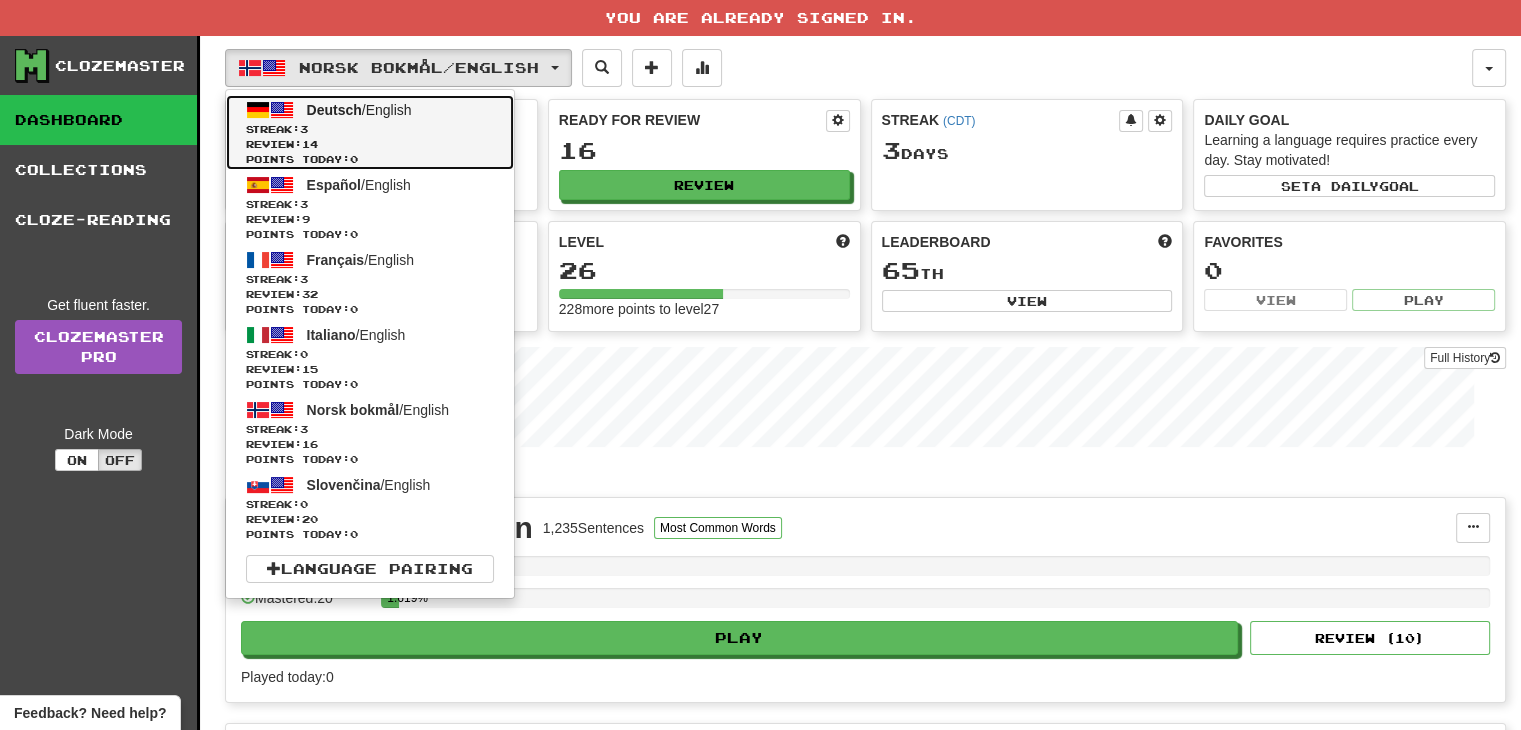 click on "Review:  14" at bounding box center [370, 144] 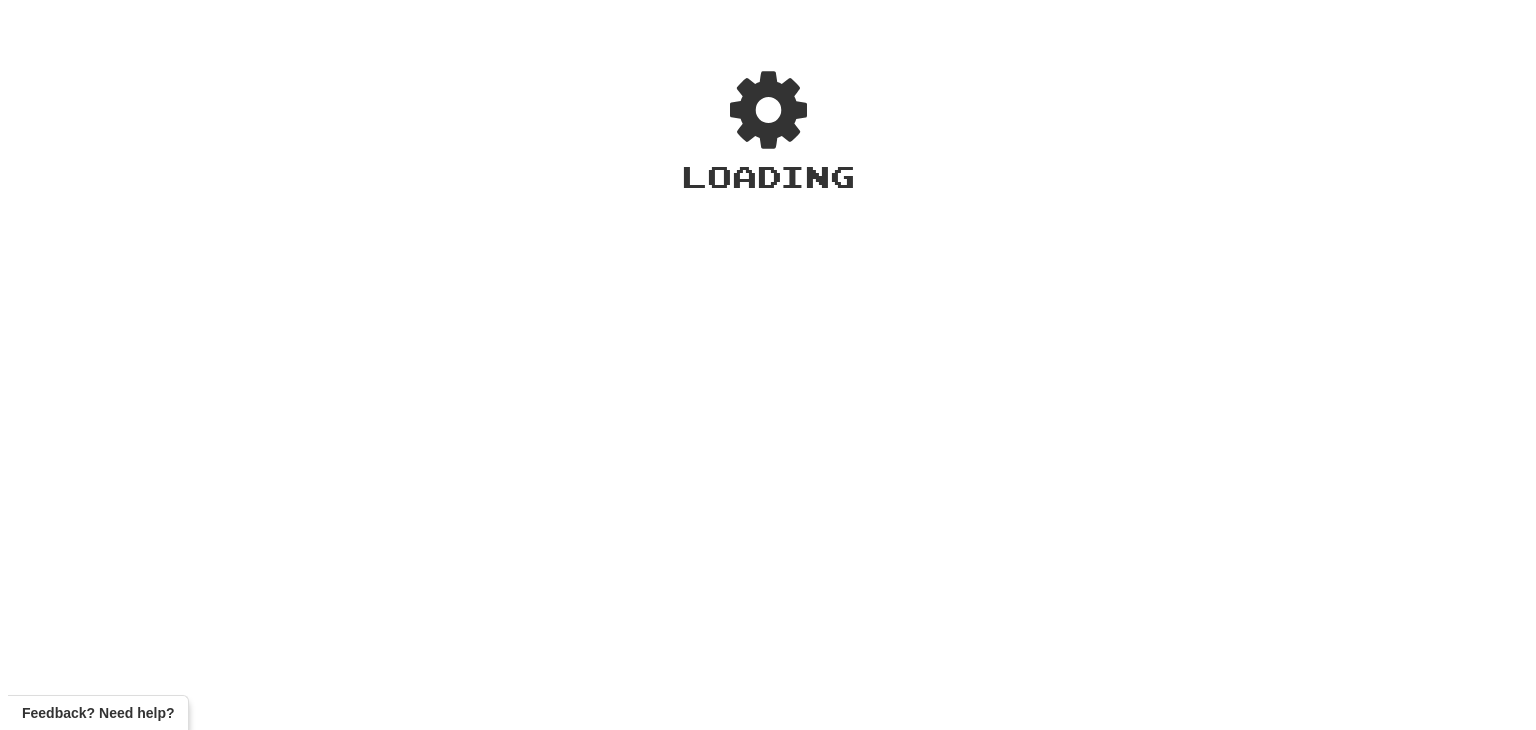 scroll, scrollTop: 0, scrollLeft: 0, axis: both 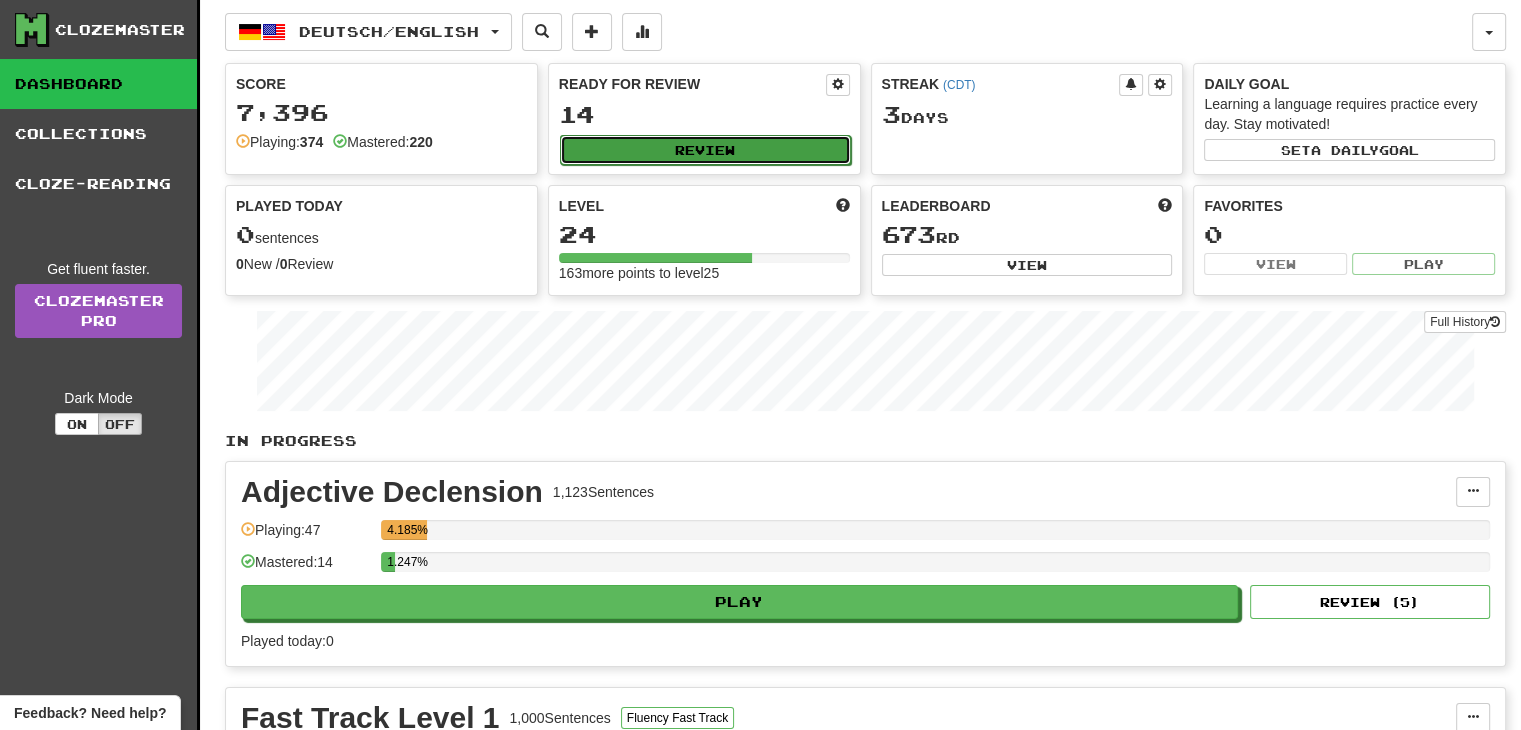click on "Review" at bounding box center [705, 150] 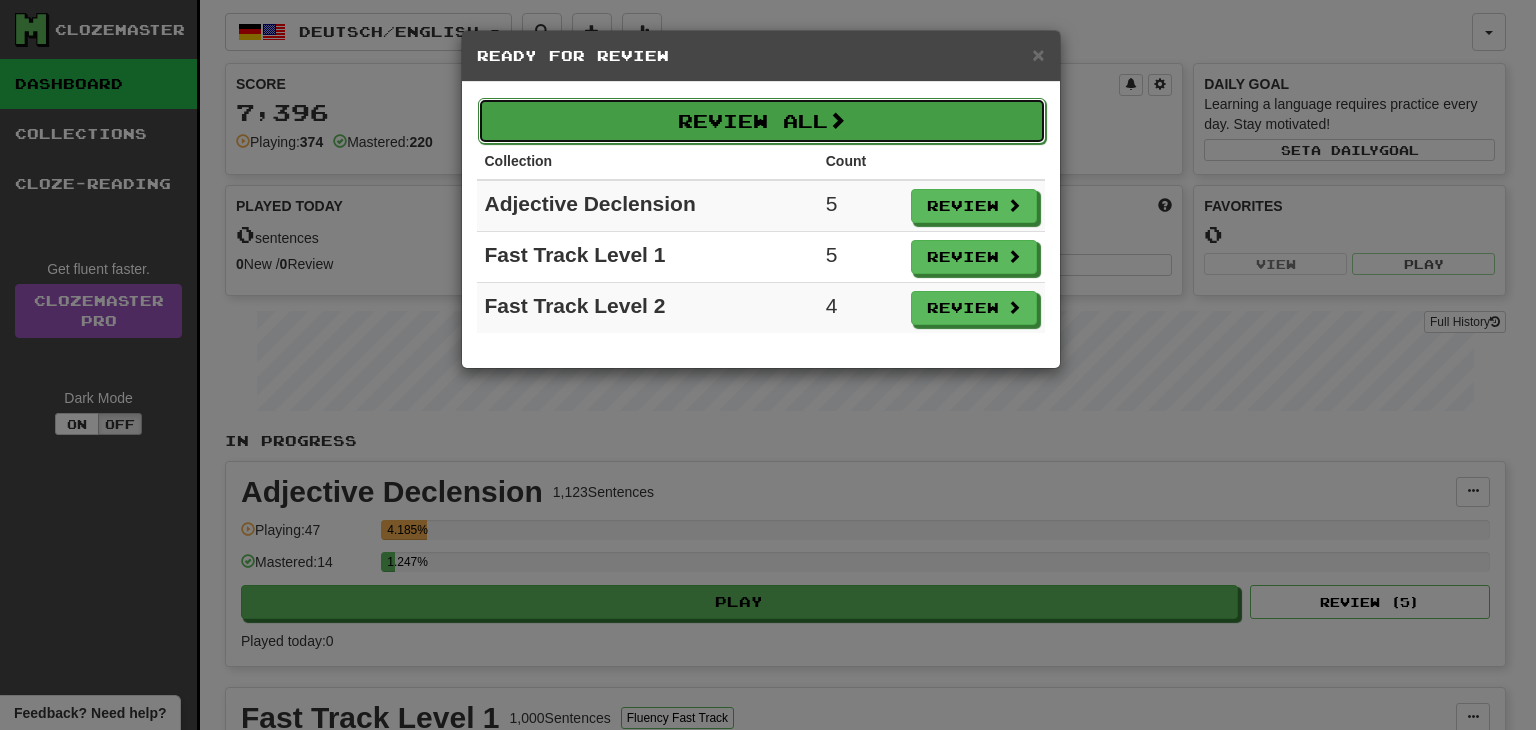 click on "Review All" at bounding box center (762, 121) 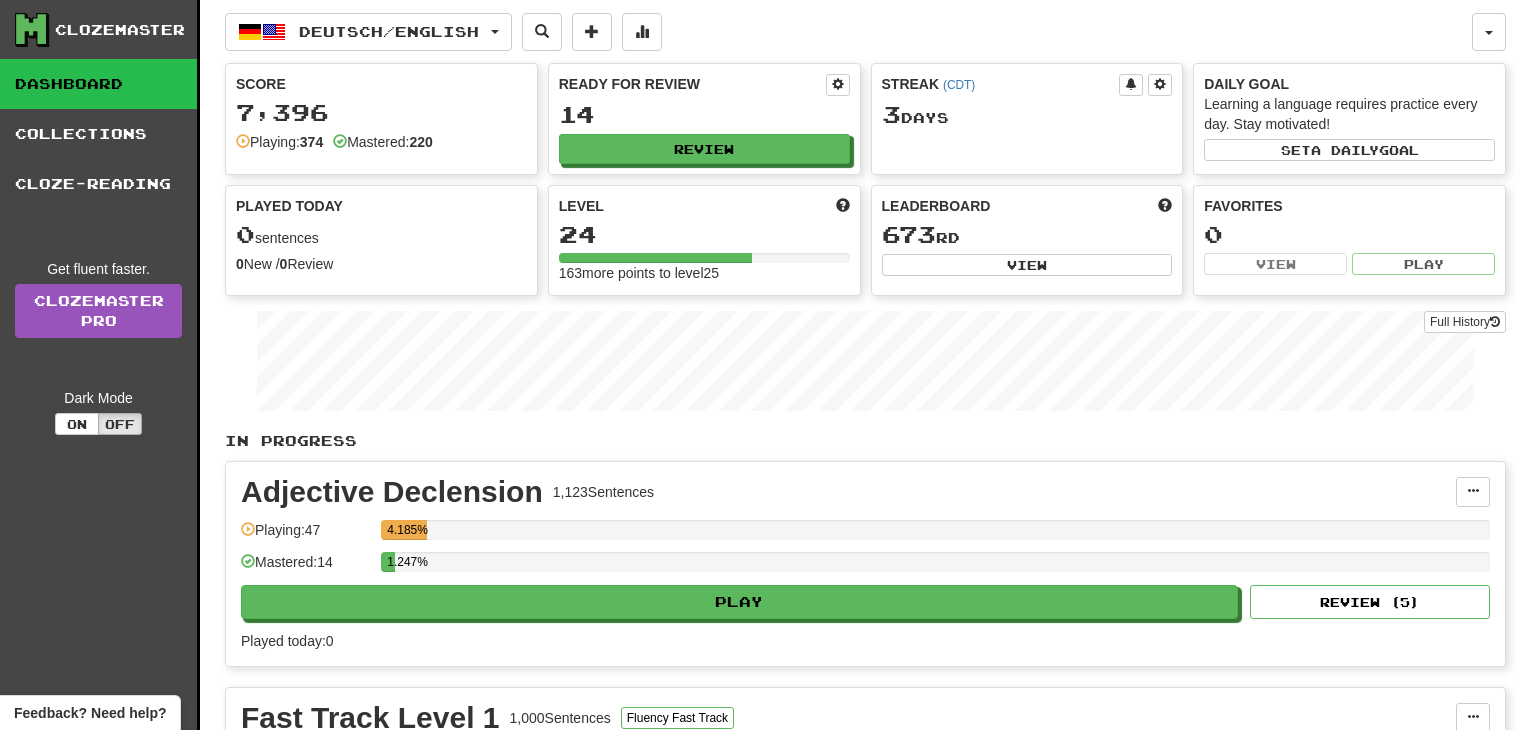 select on "**" 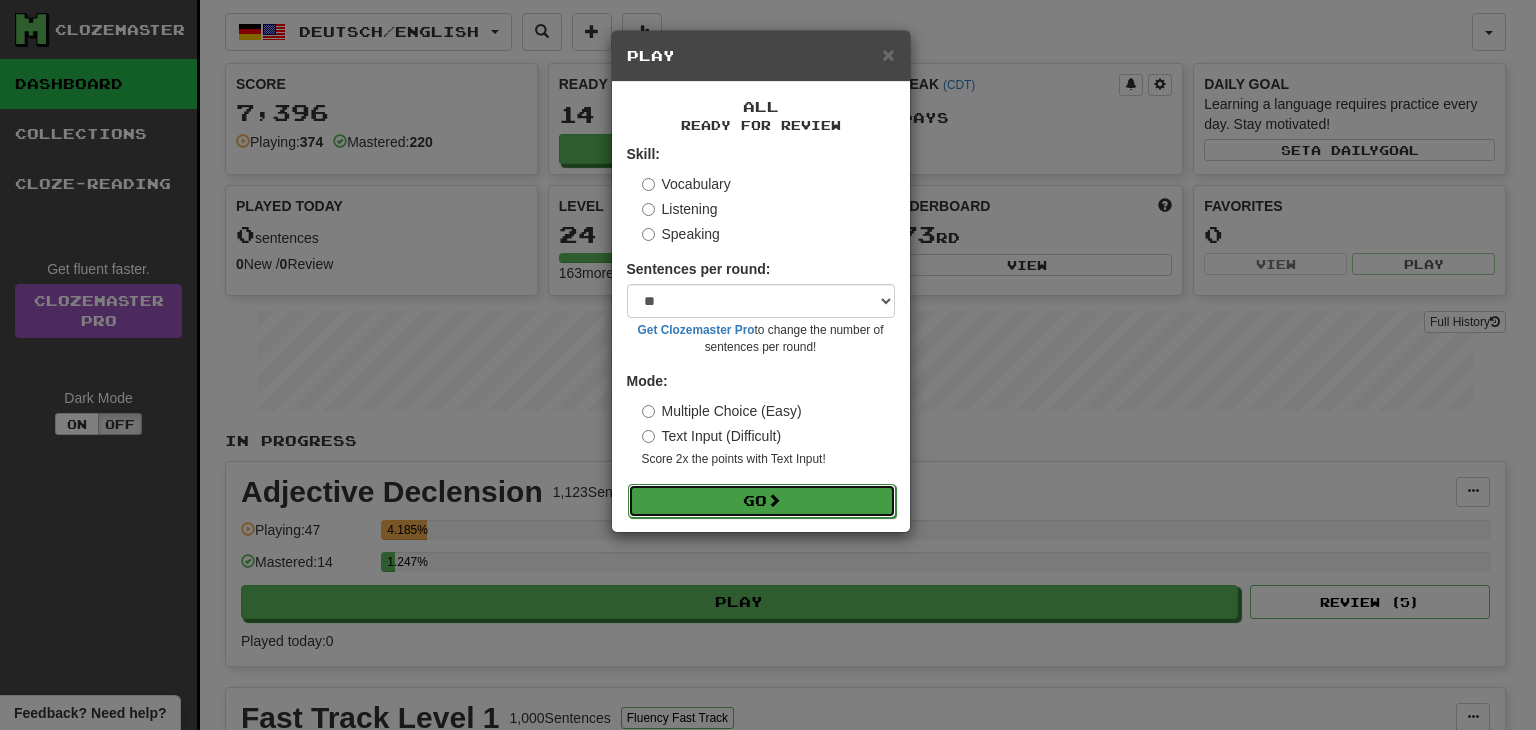 click on "Go" at bounding box center (762, 501) 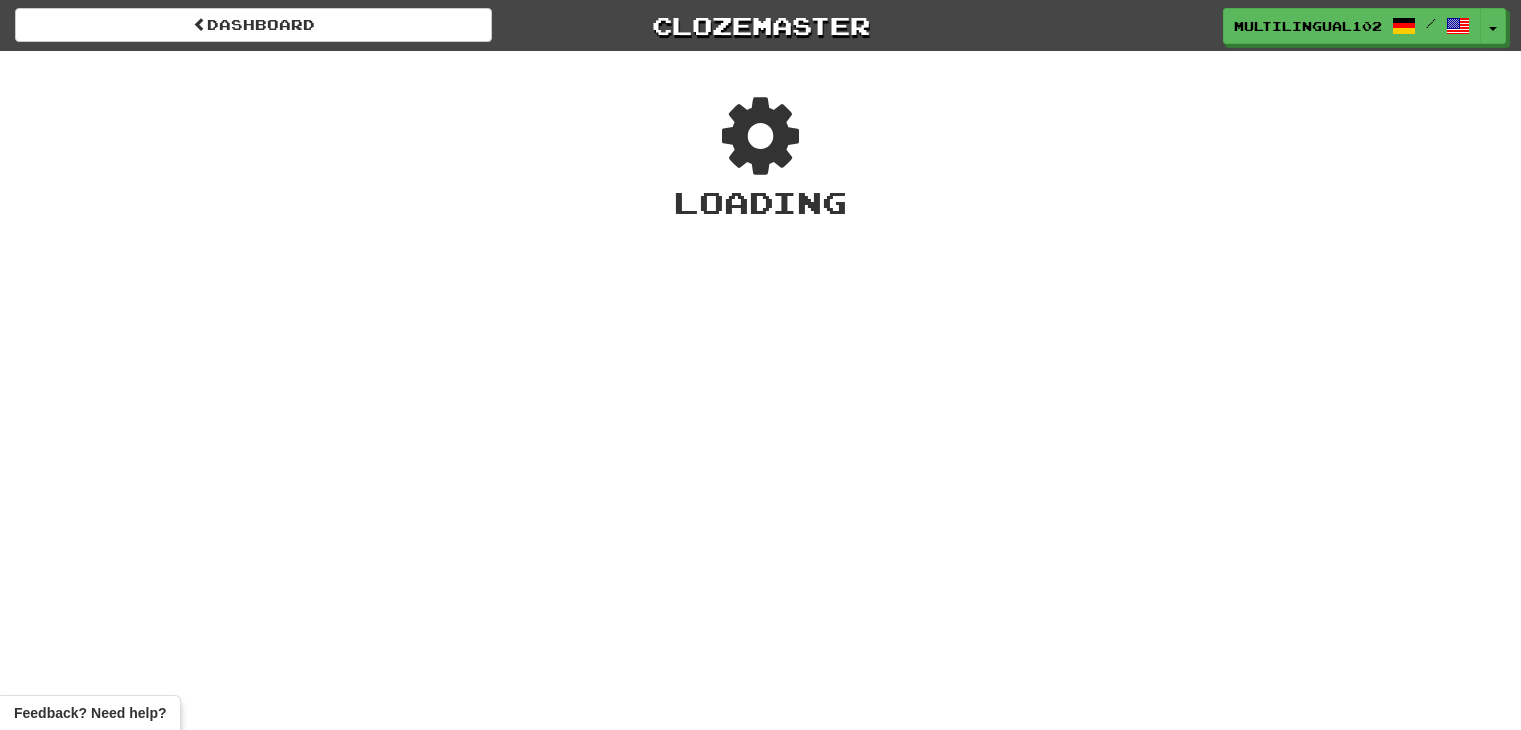 scroll, scrollTop: 0, scrollLeft: 0, axis: both 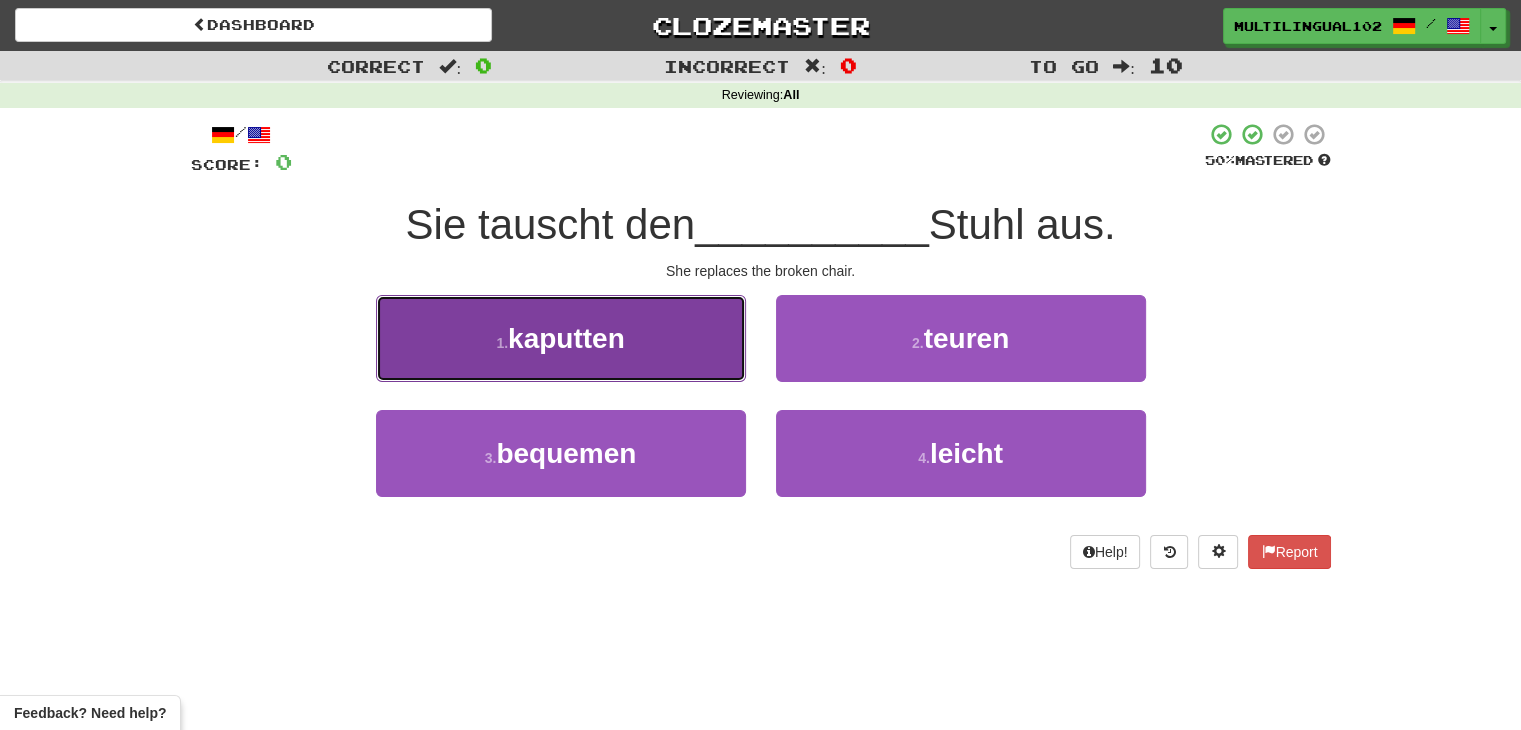 click on "[NUMBER] . [ADJECTIVE]" at bounding box center [561, 338] 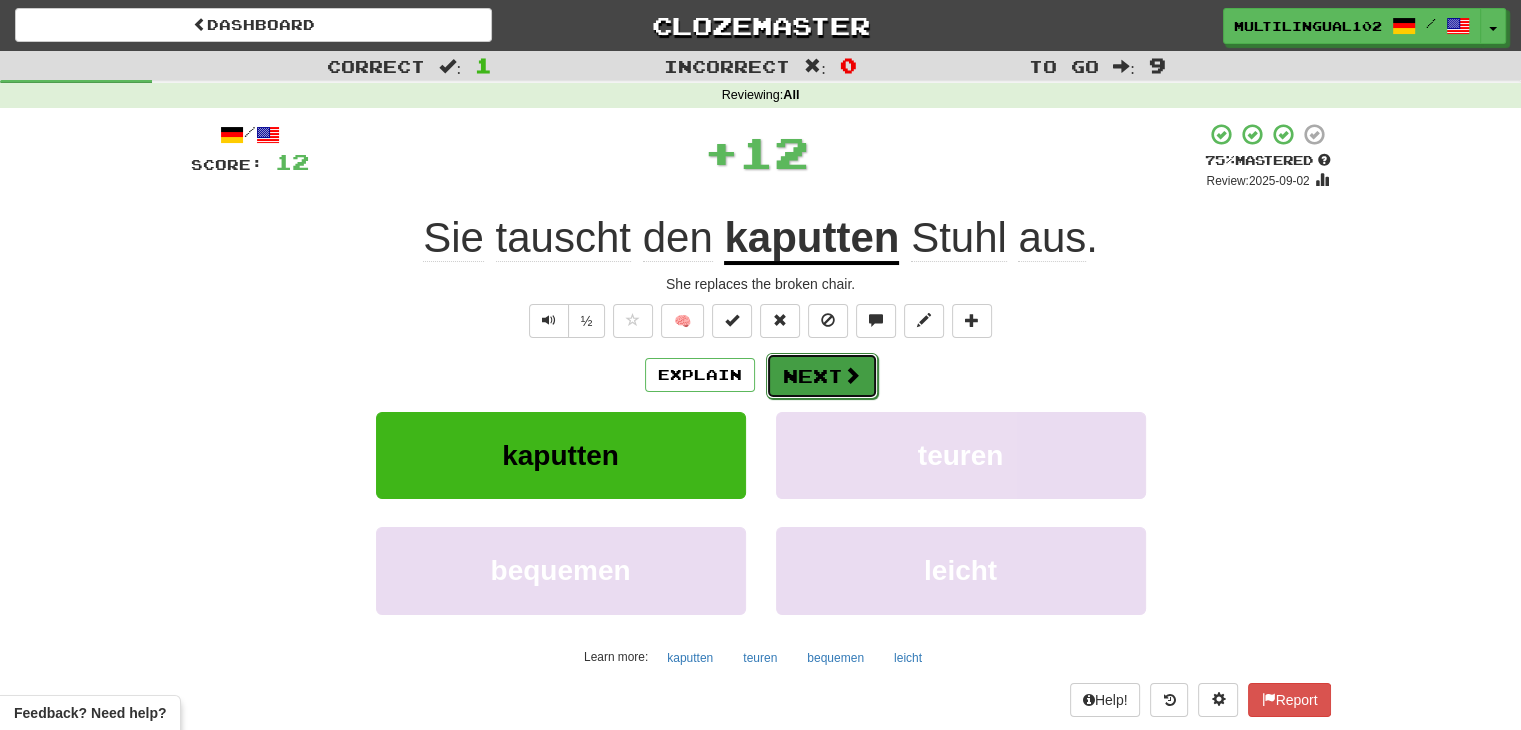 click on "Next" at bounding box center (822, 376) 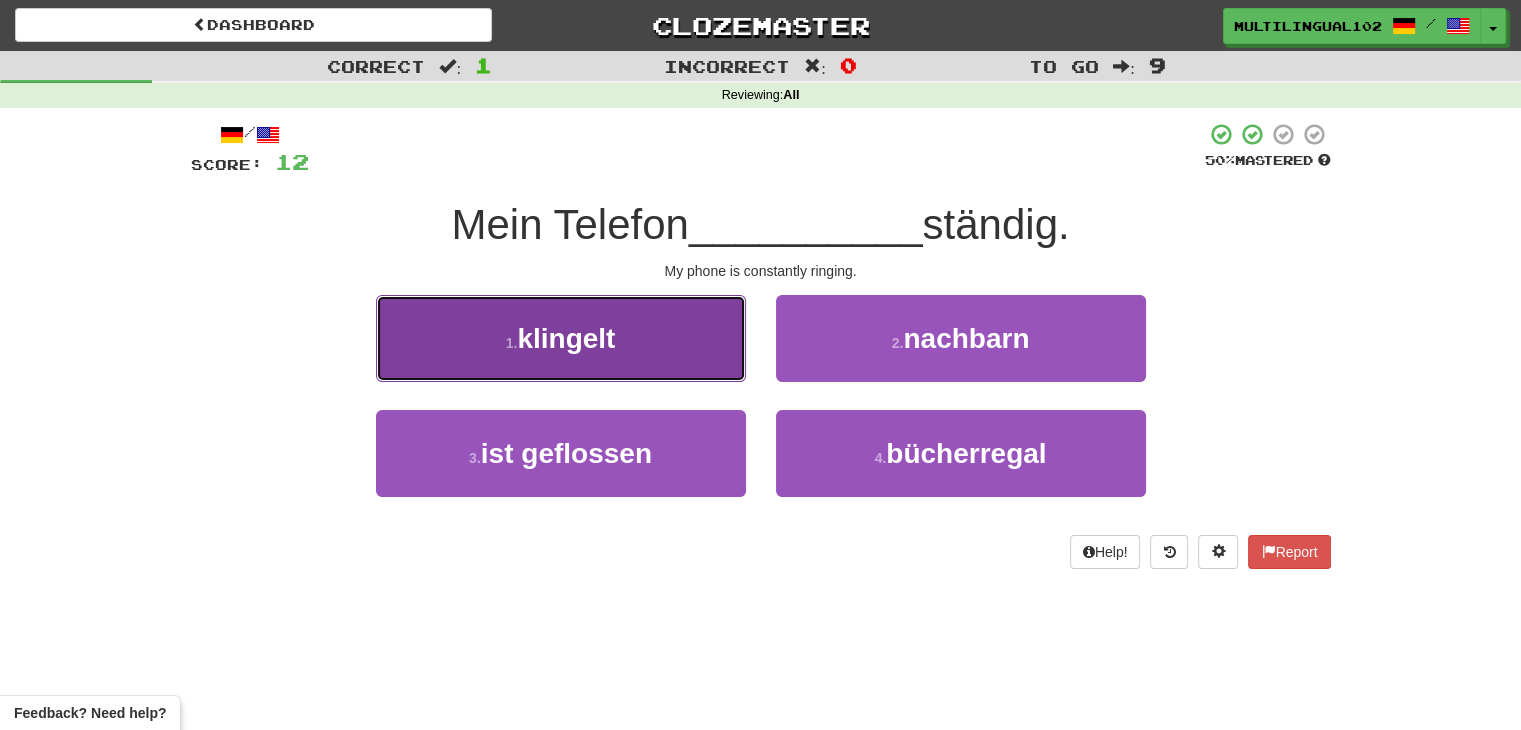 click on "1 .  klingelt" at bounding box center (561, 338) 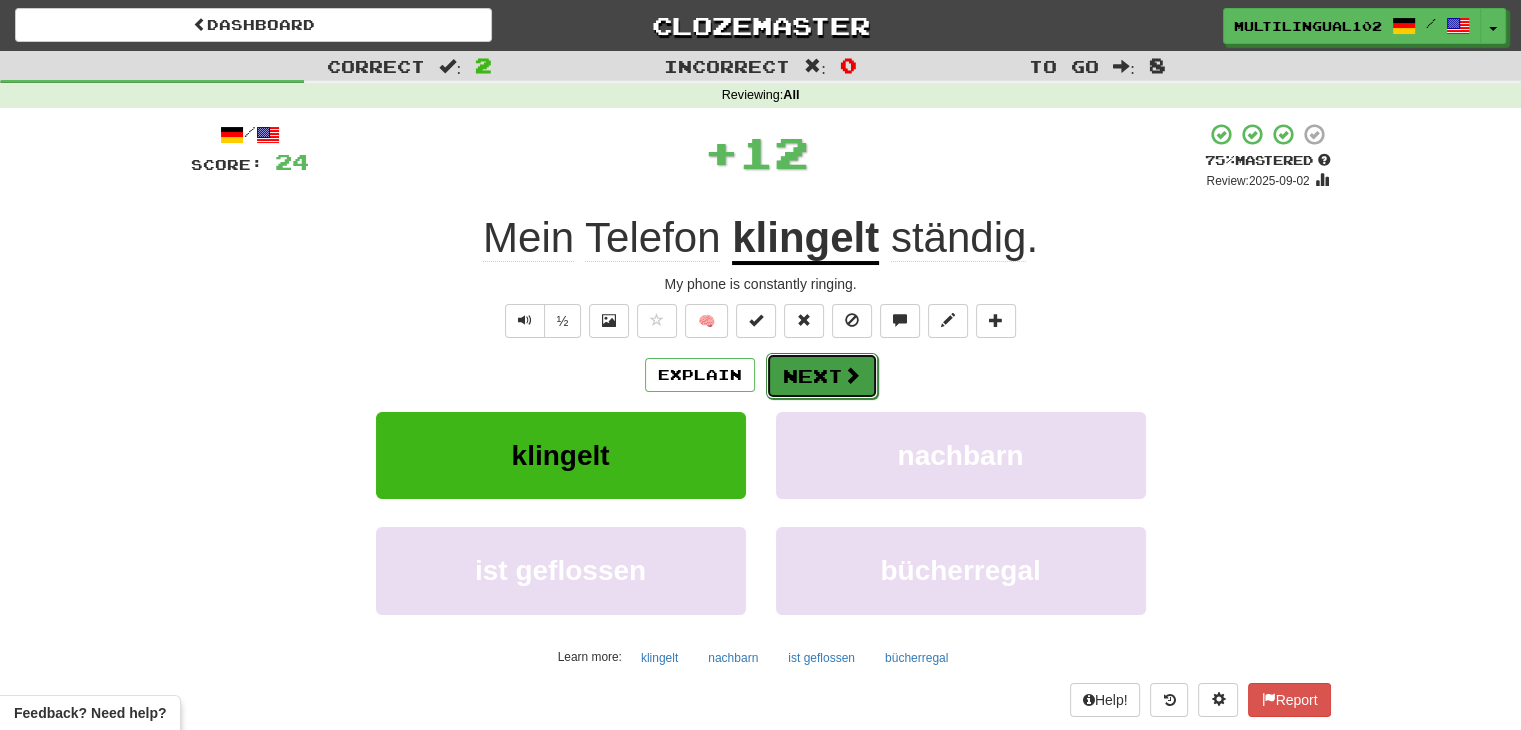 click on "Next" at bounding box center (822, 376) 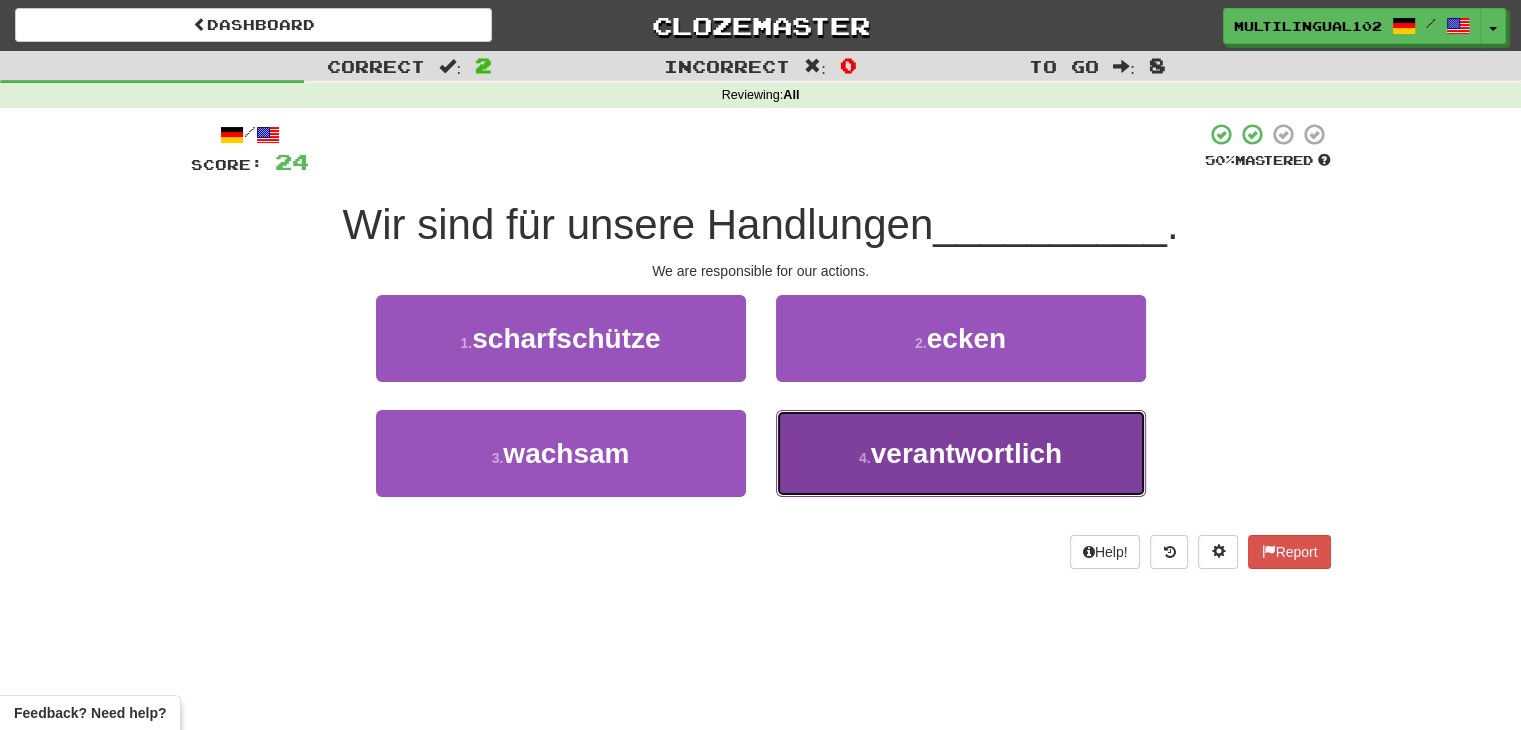 click on "verantwortlich" at bounding box center [966, 453] 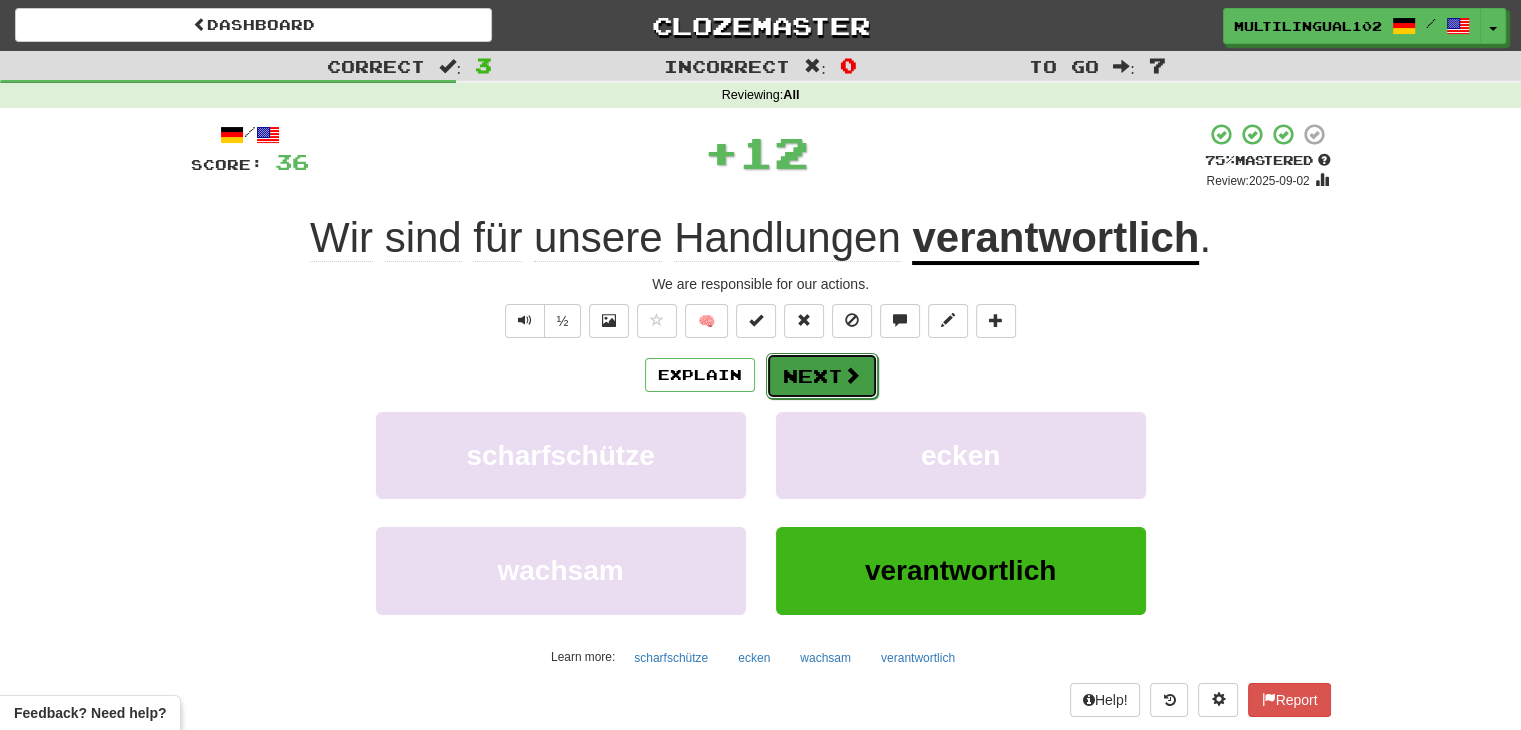 click on "Next" at bounding box center (822, 376) 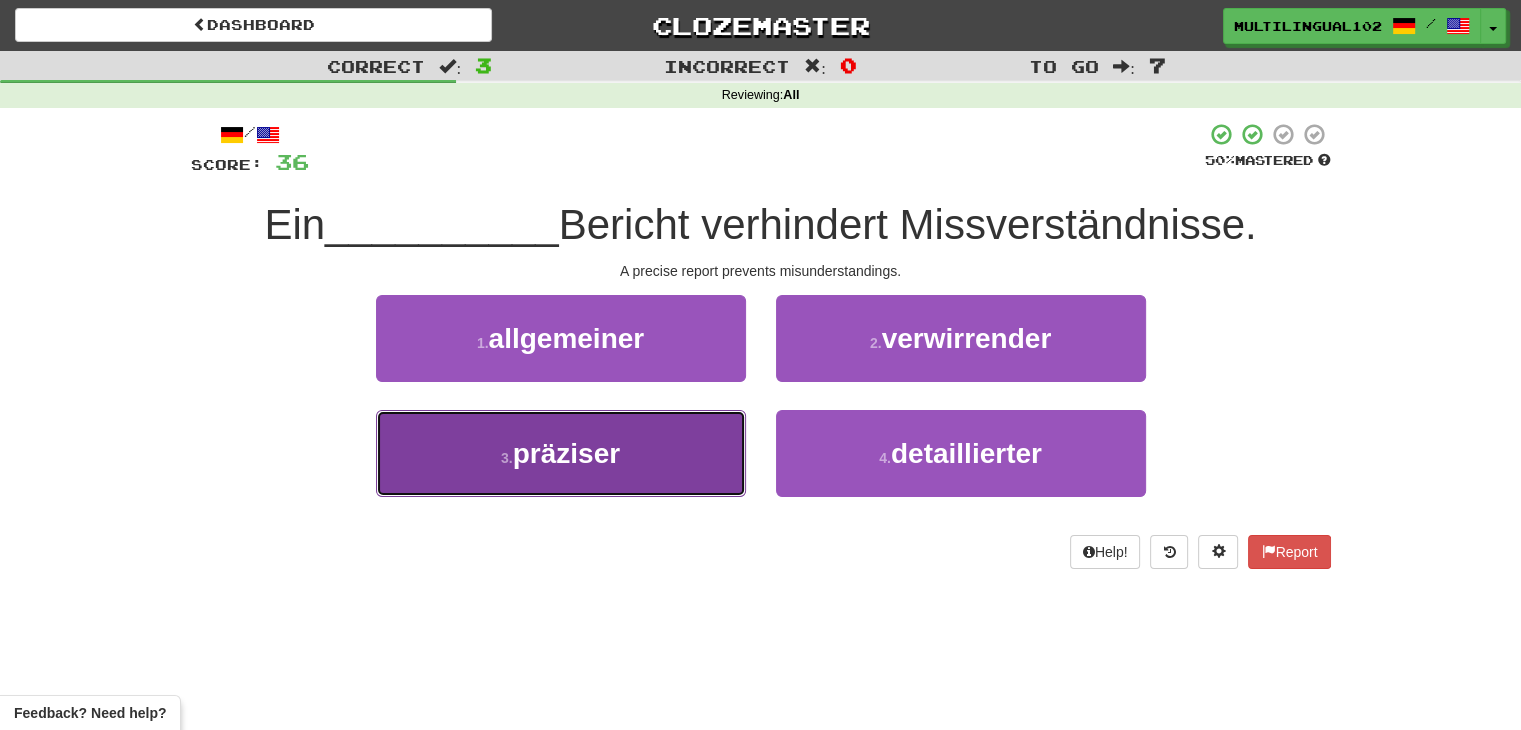 click on "3 .  präziser" at bounding box center (561, 453) 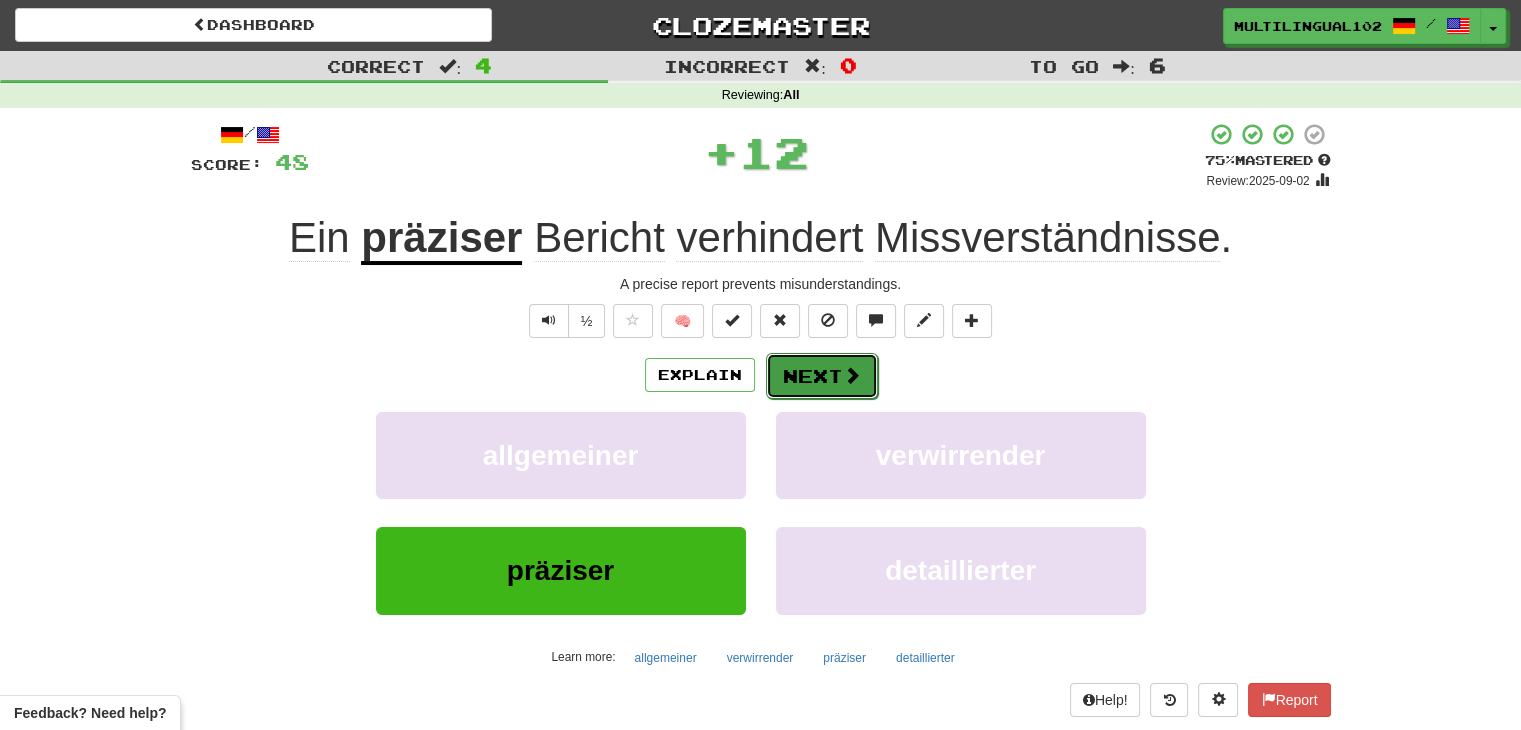 click on "Next" at bounding box center [822, 376] 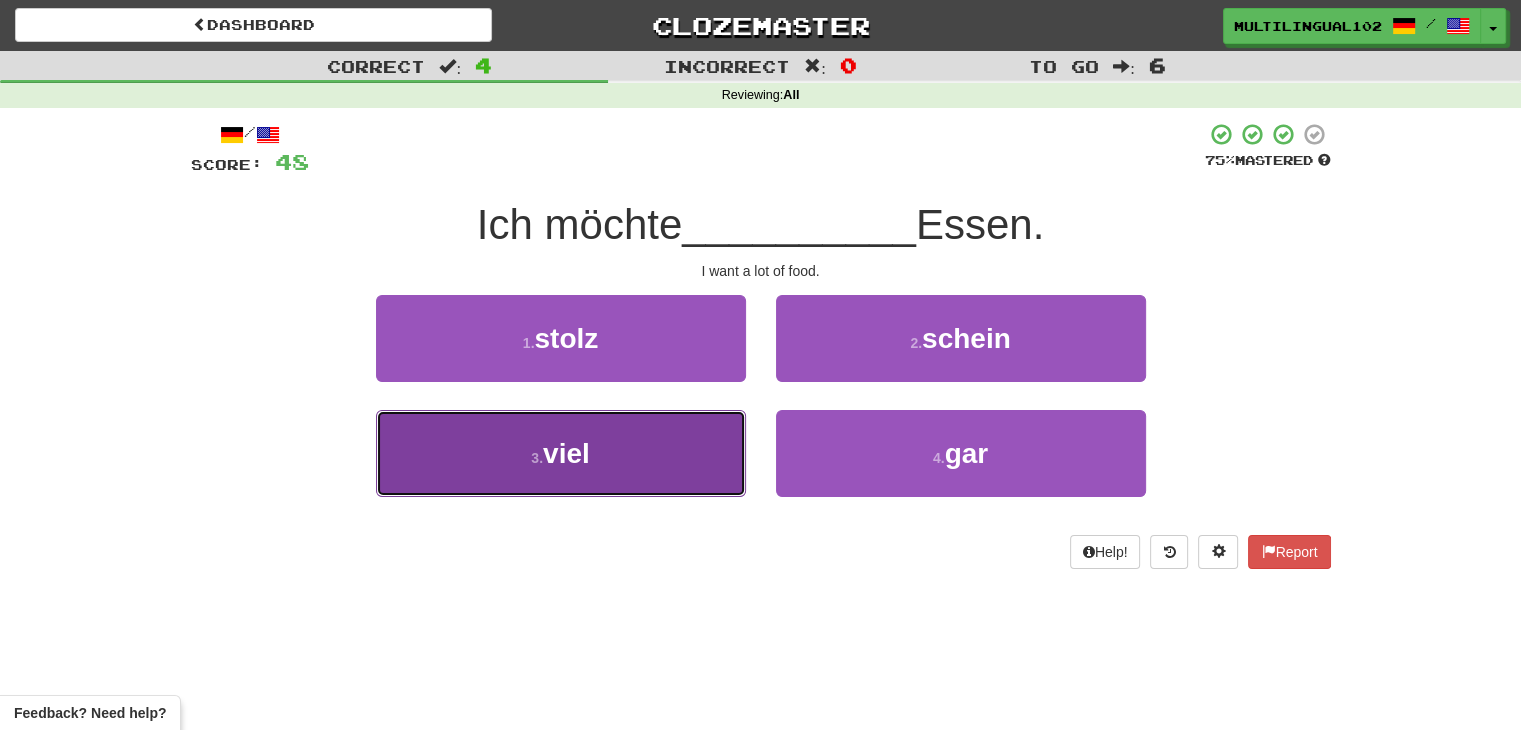 click on "3 .  viel" at bounding box center [561, 453] 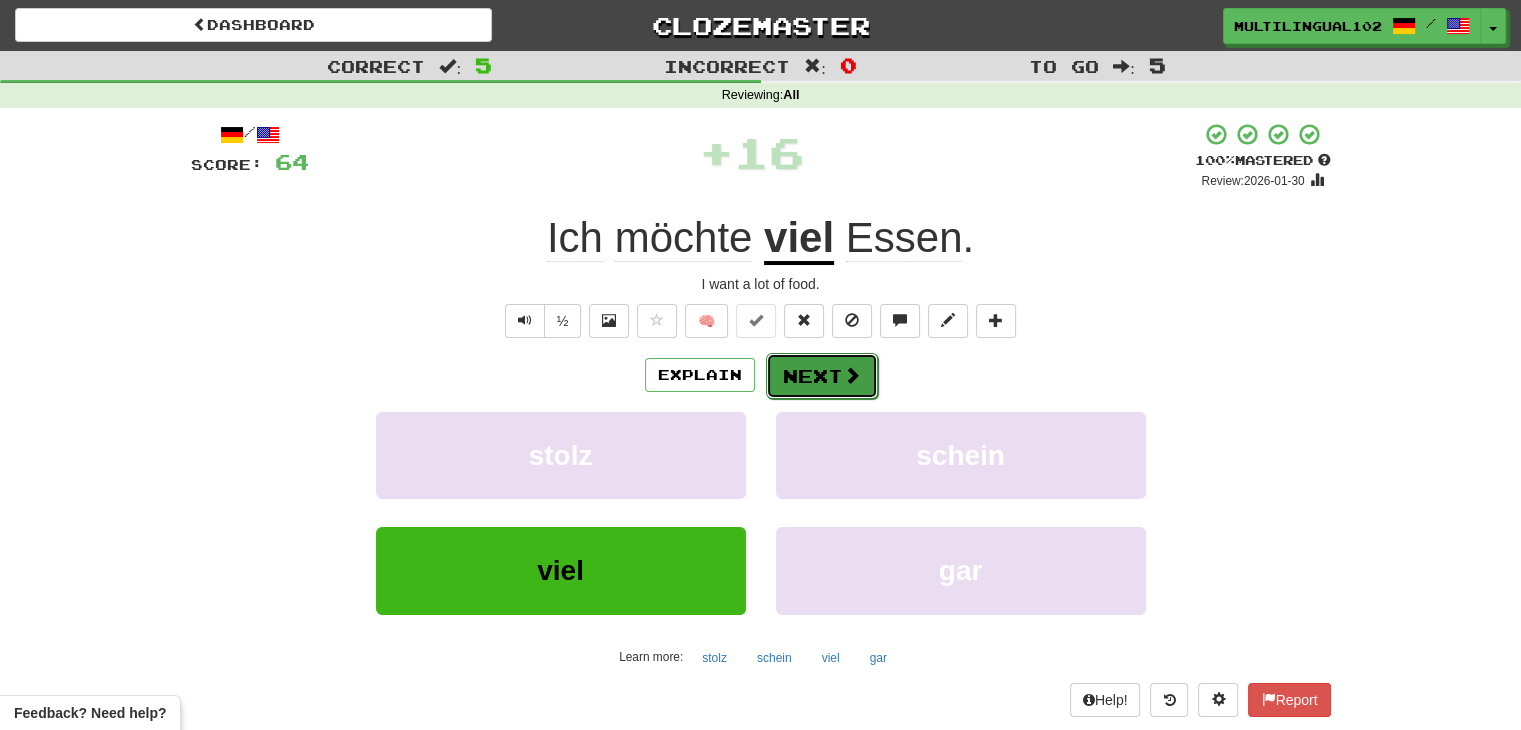click on "Next" at bounding box center (822, 376) 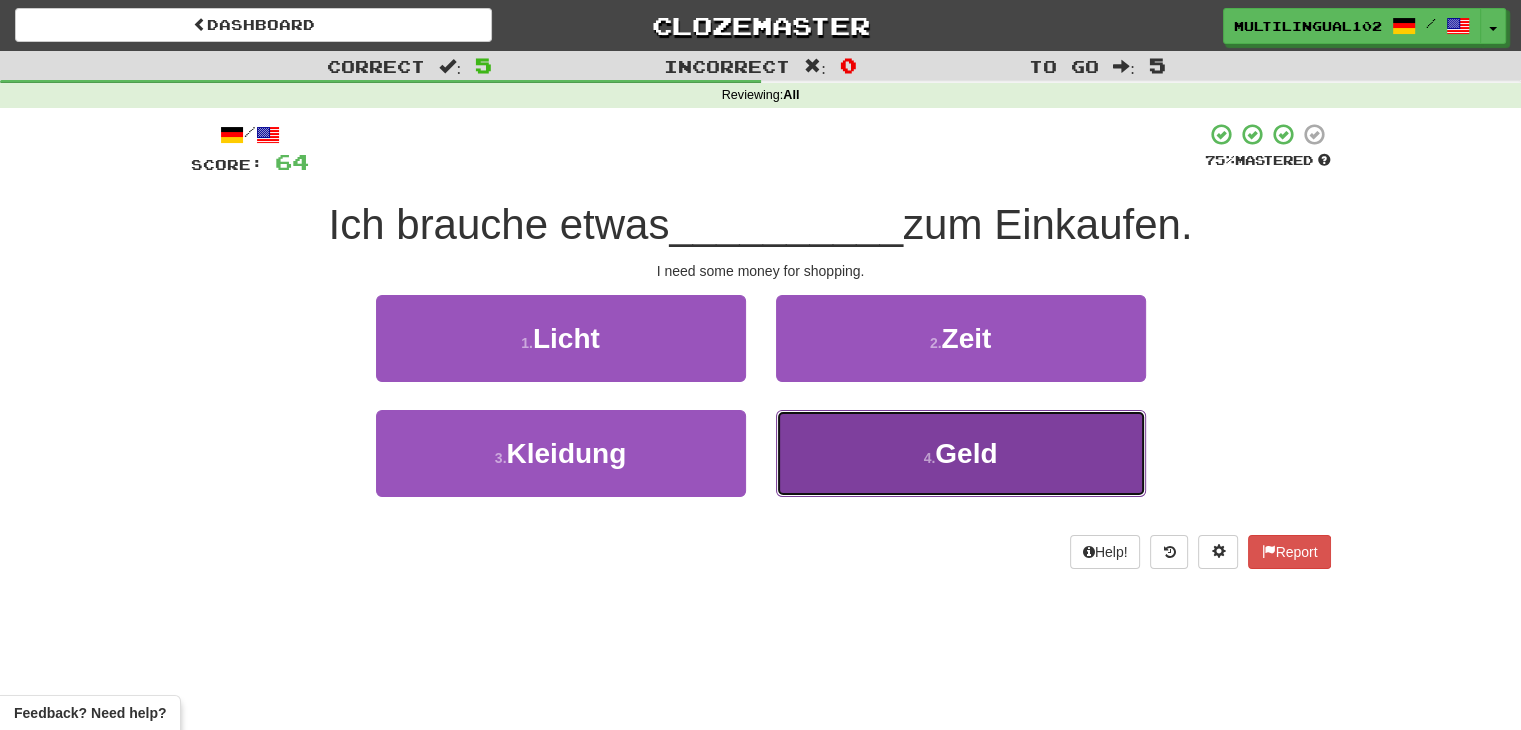 click on "4 .  Geld" at bounding box center (961, 453) 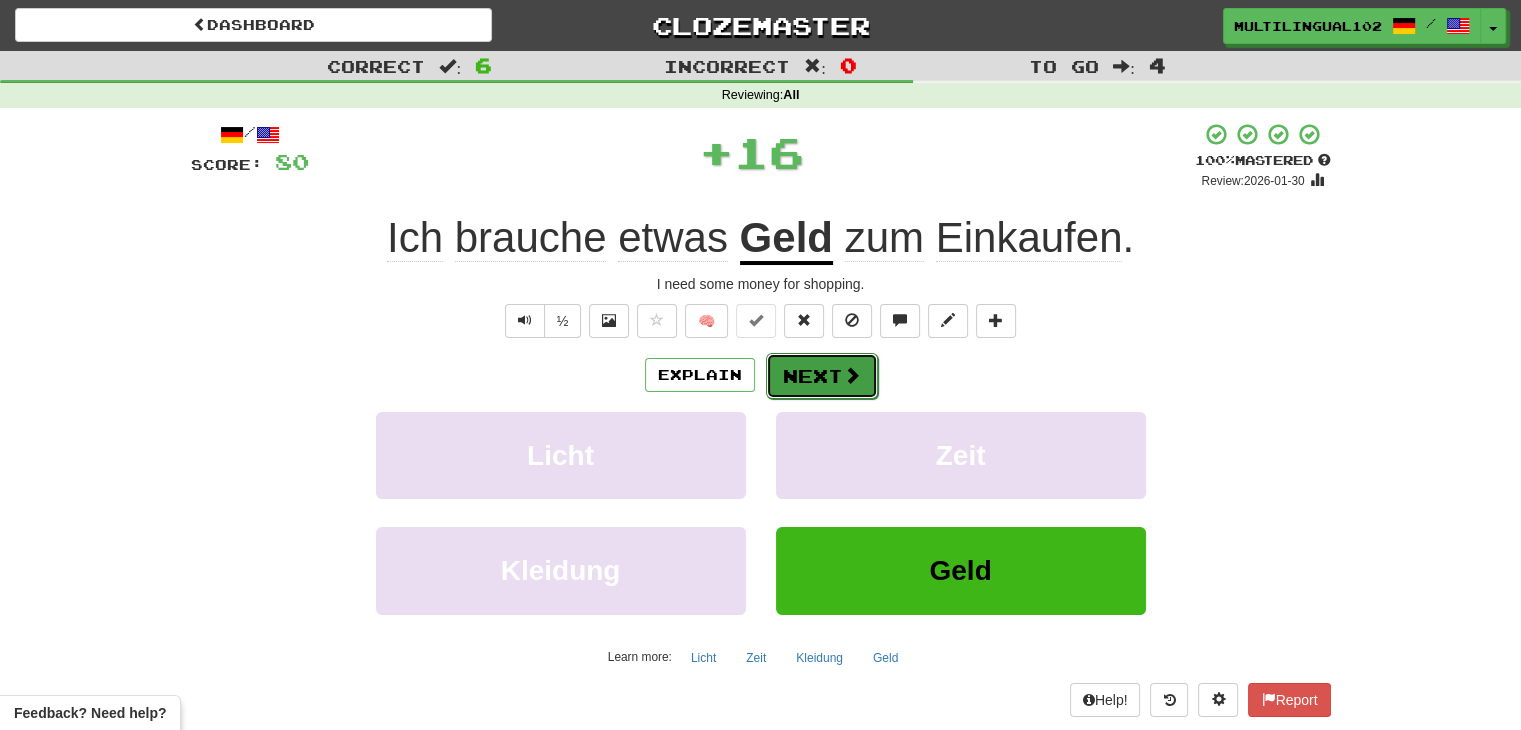 click on "Next" at bounding box center [822, 376] 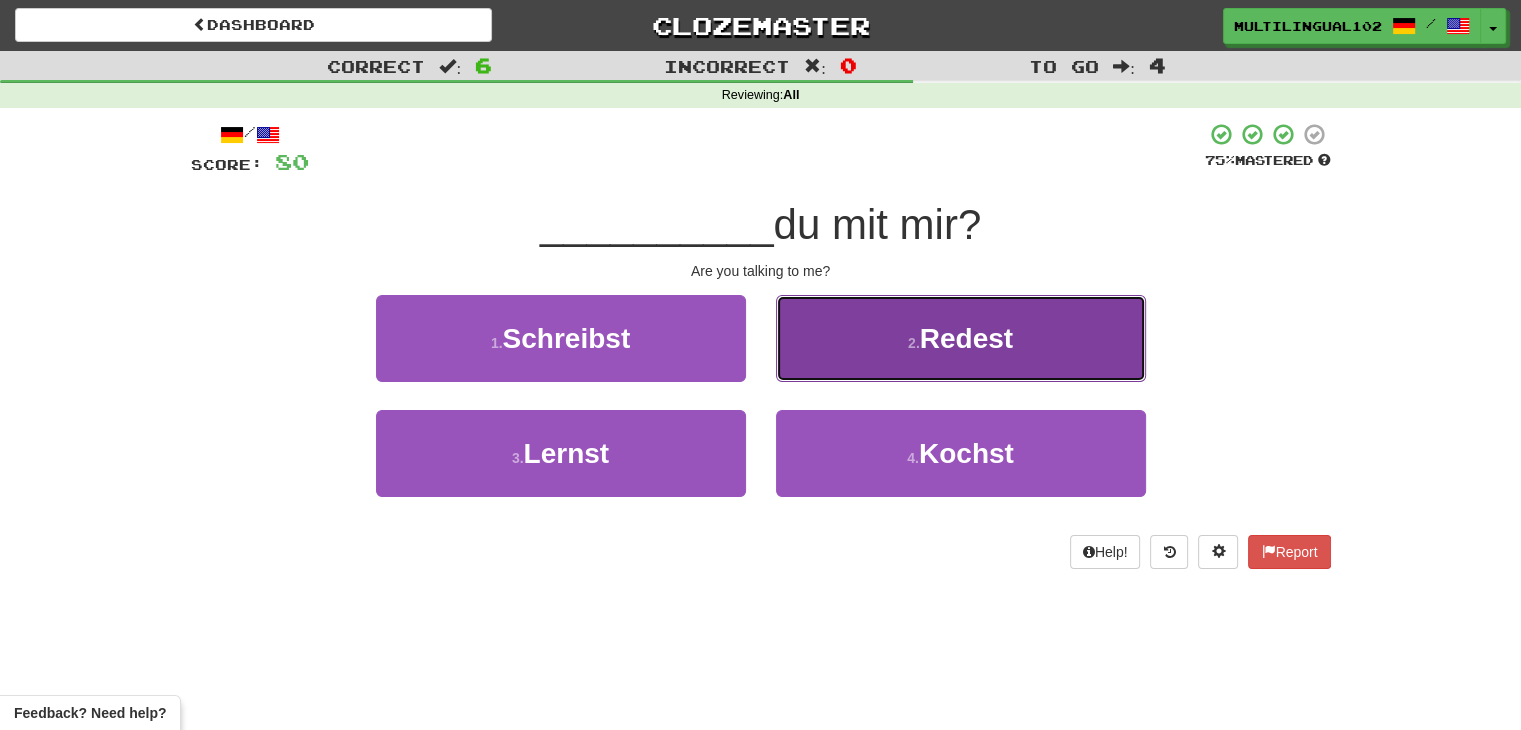 click on "2 .  Redest" at bounding box center [961, 338] 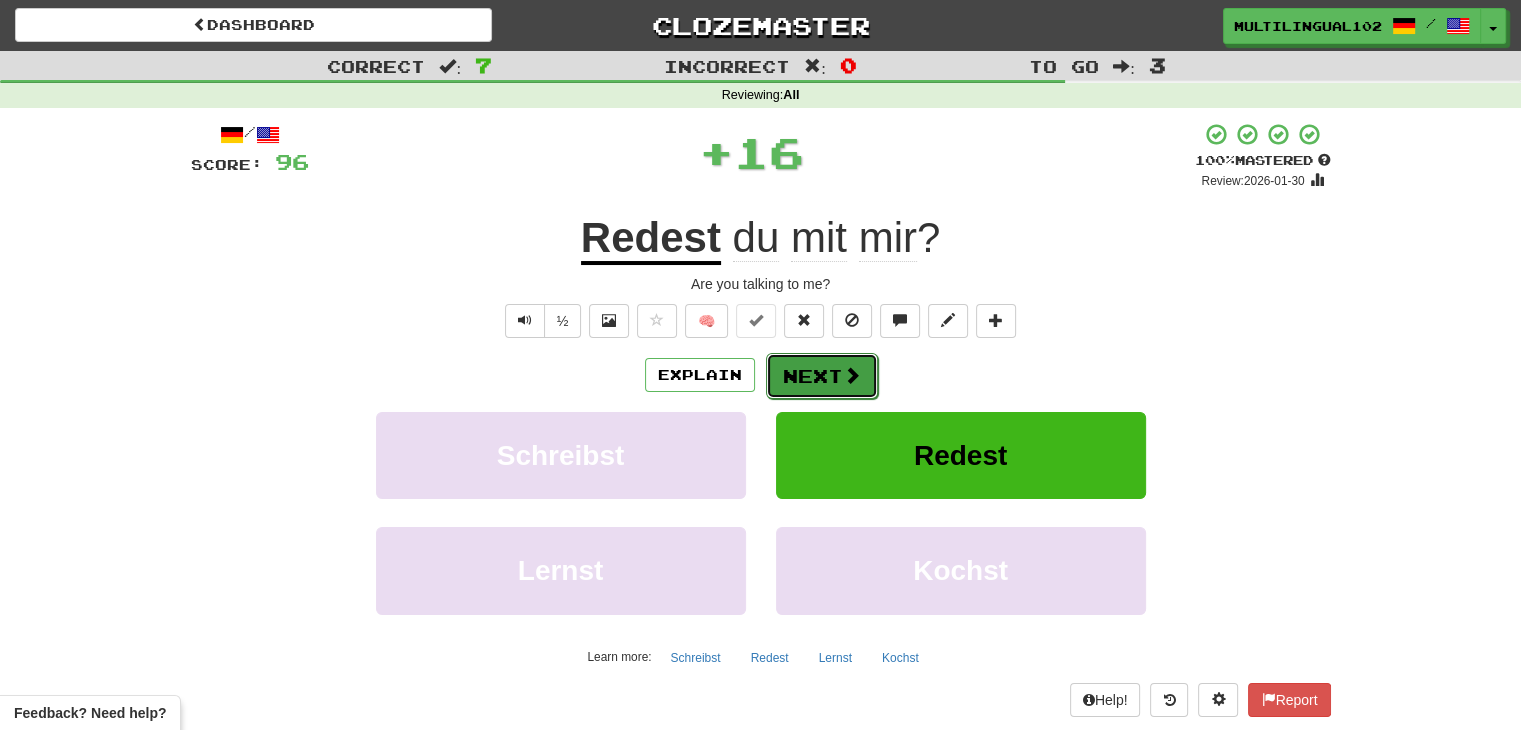 click on "Next" at bounding box center (822, 376) 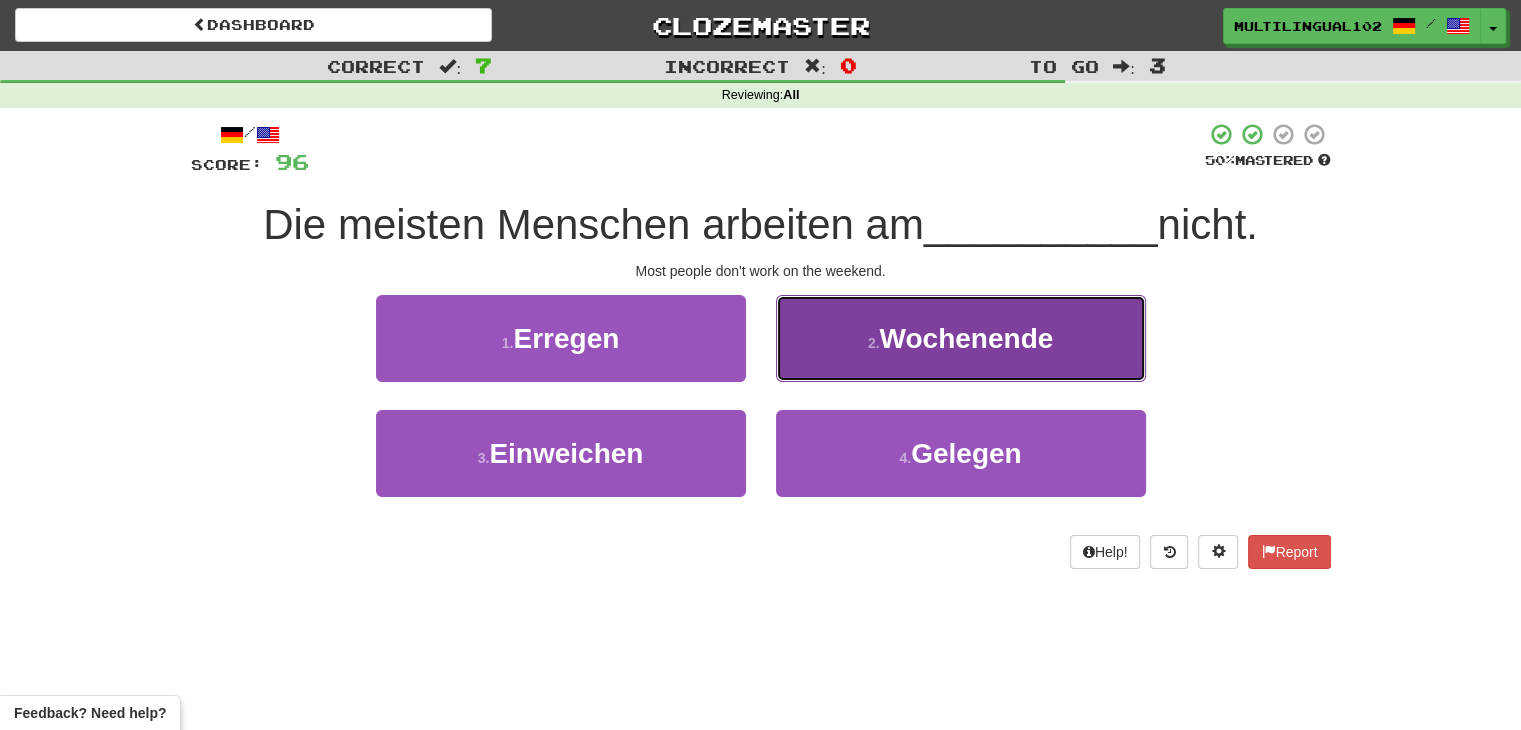 click on "2 .  Wochenende" at bounding box center [961, 338] 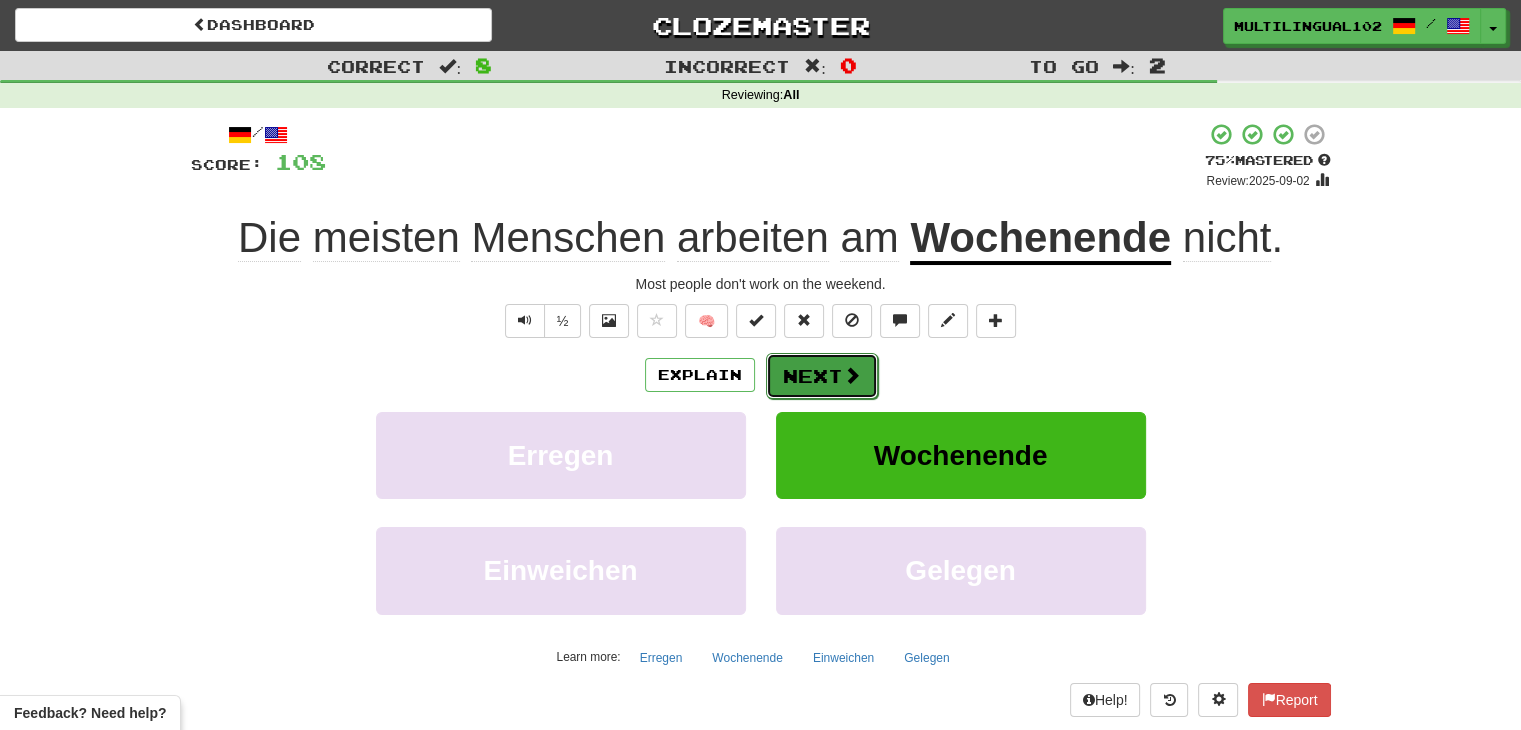 click on "Next" at bounding box center [822, 376] 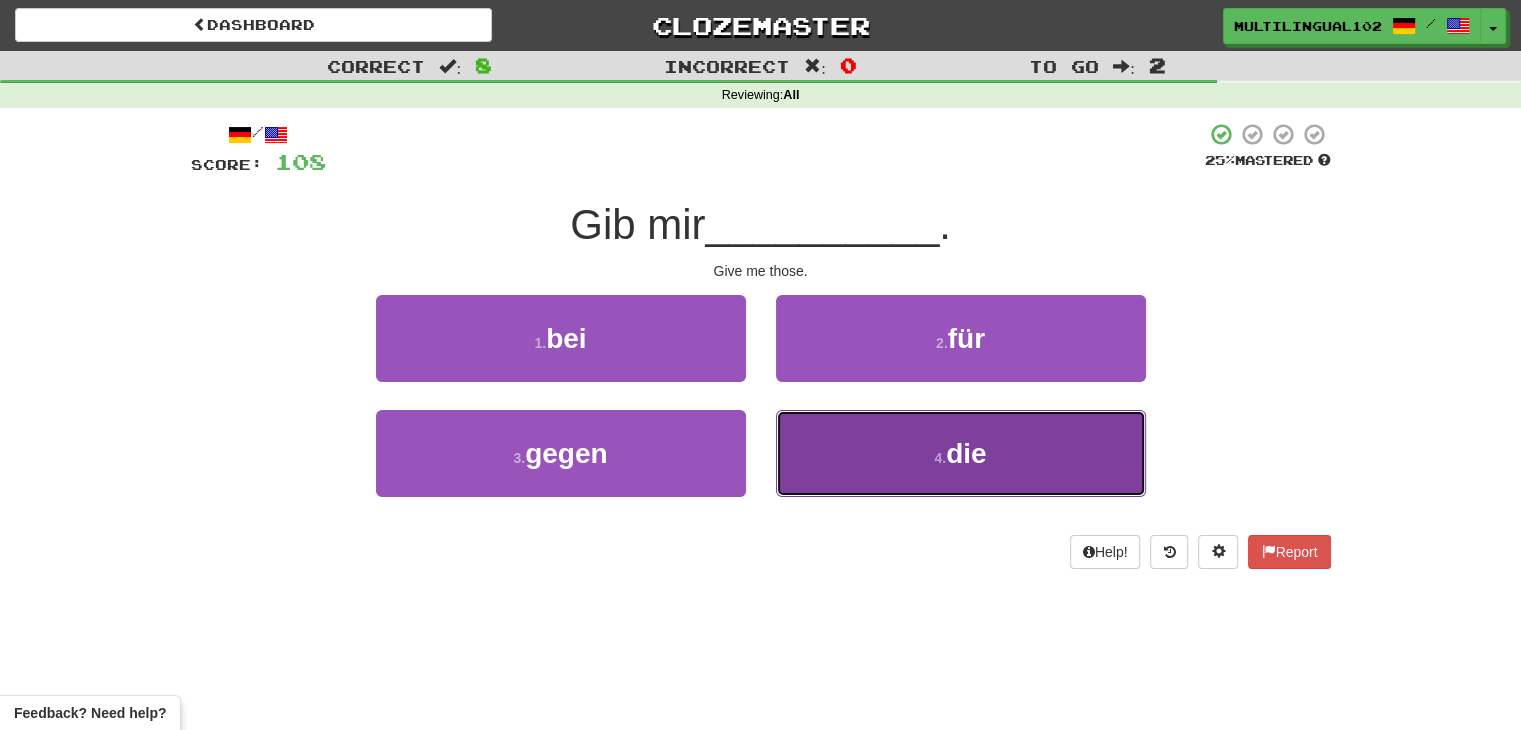 click on "4 .  die" at bounding box center (961, 453) 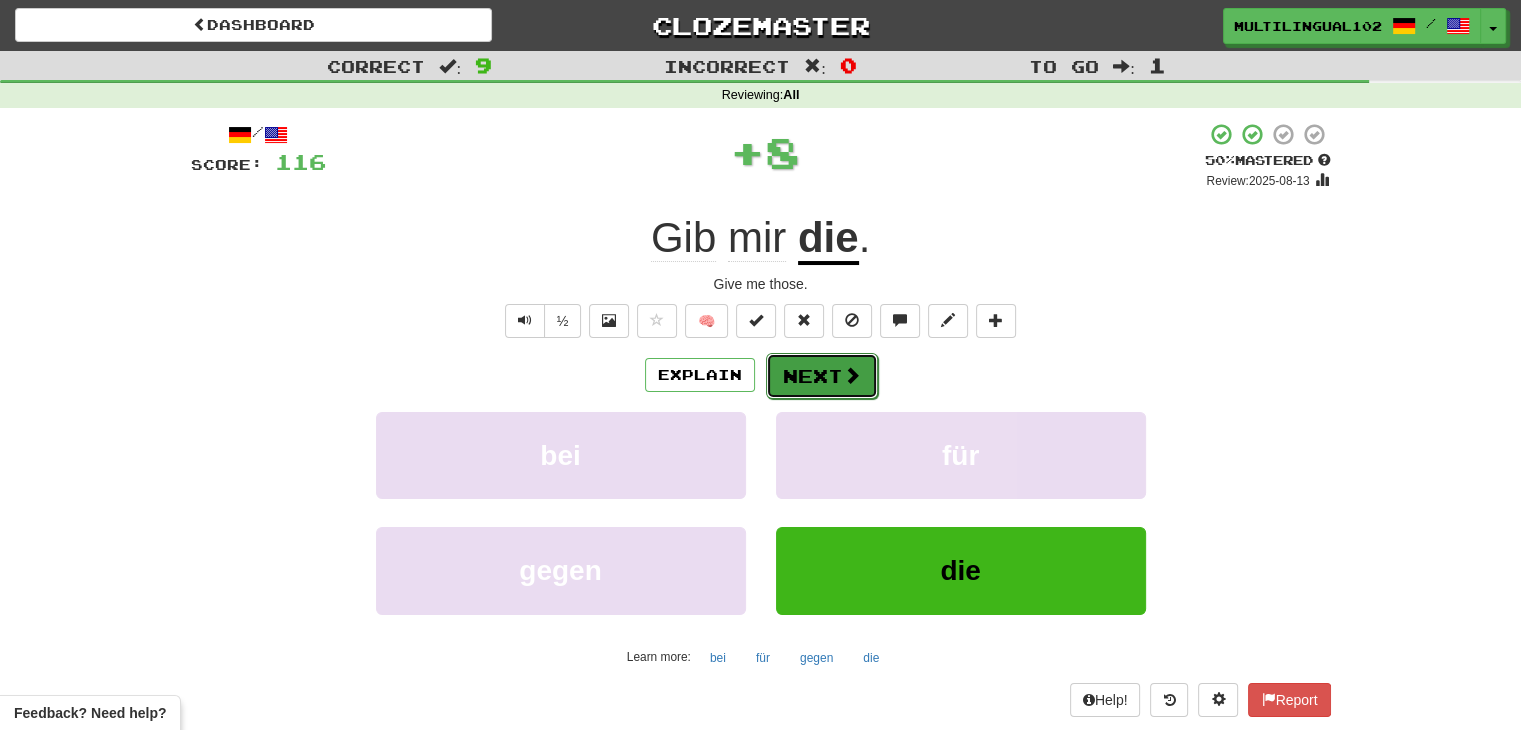click on "Next" at bounding box center (822, 376) 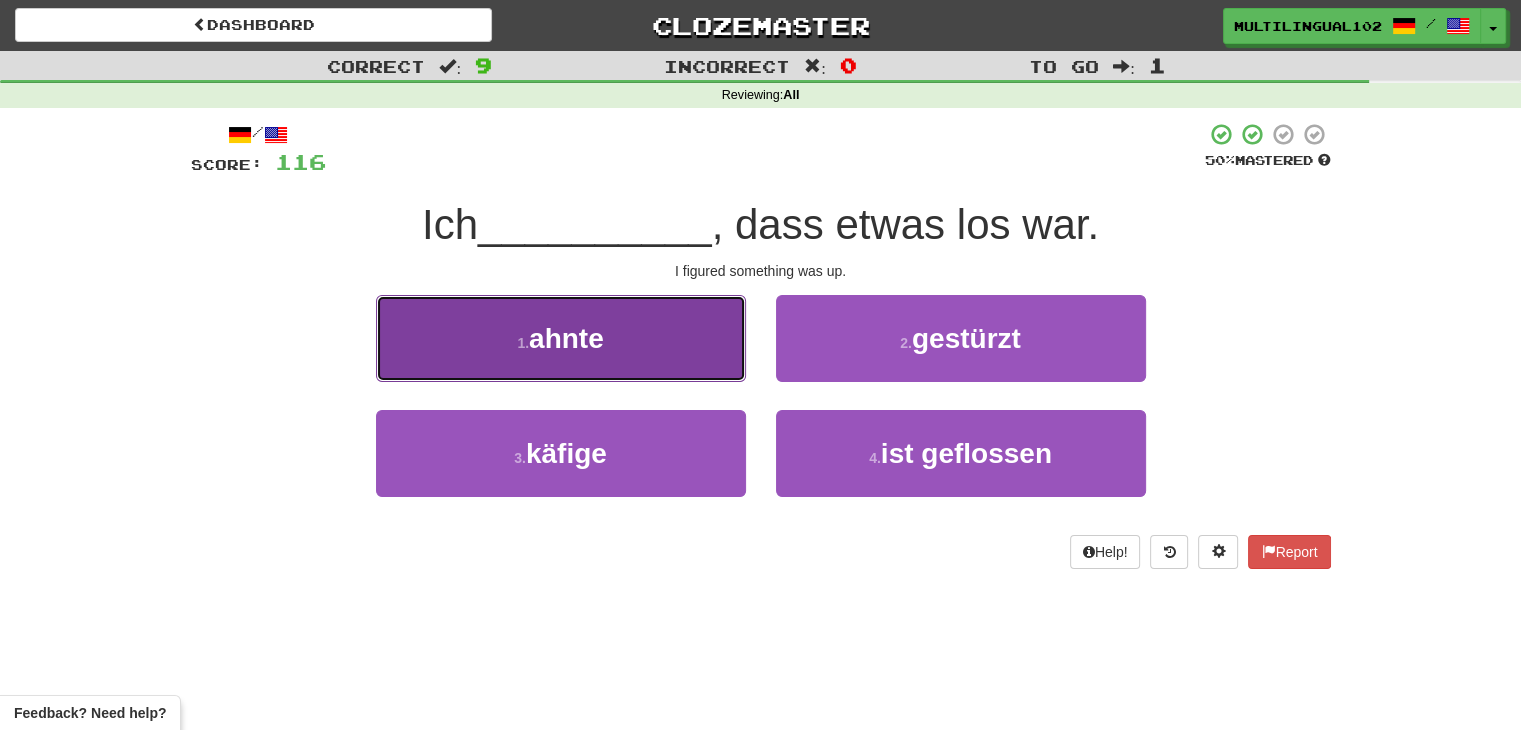 click on "1 .  ahnte" at bounding box center (561, 338) 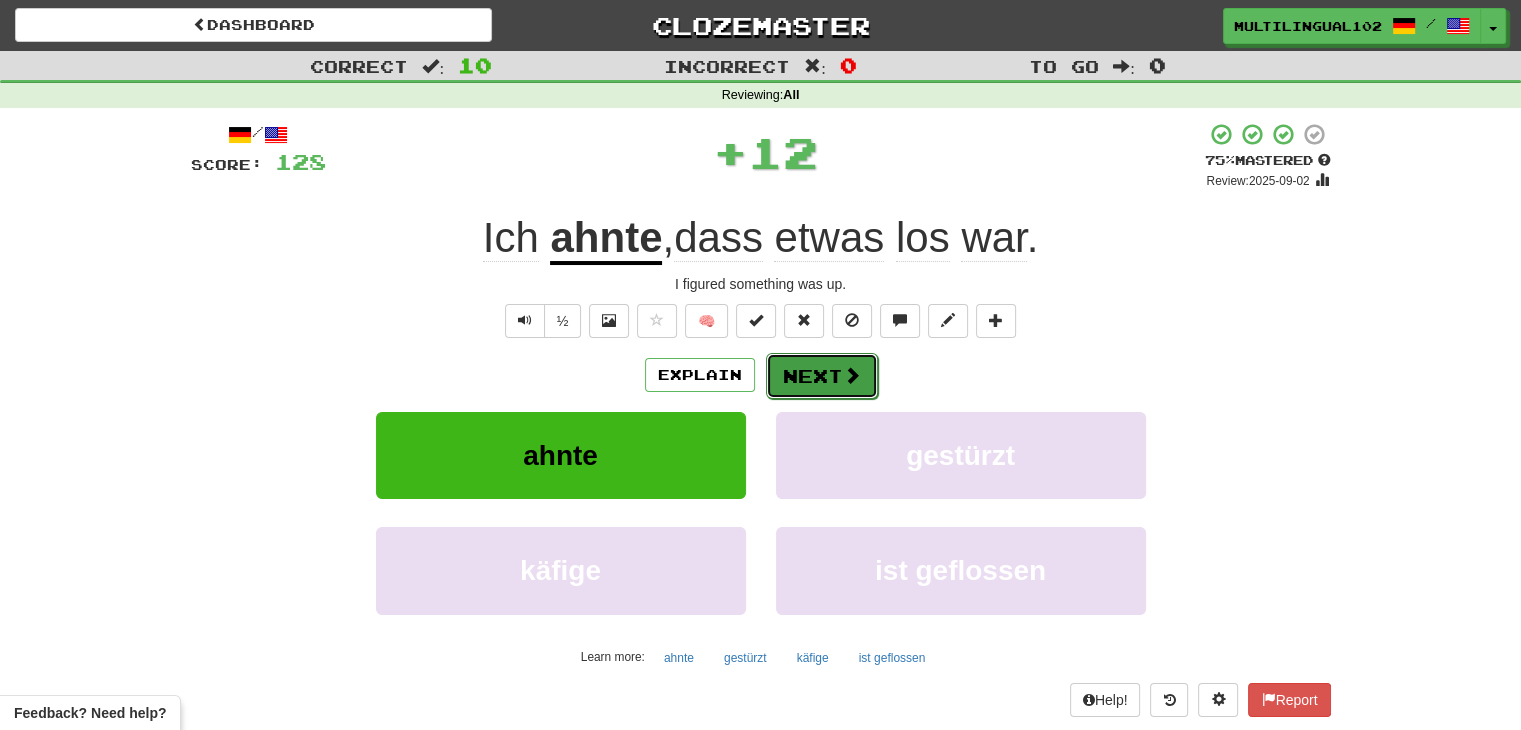 click on "Next" at bounding box center [822, 376] 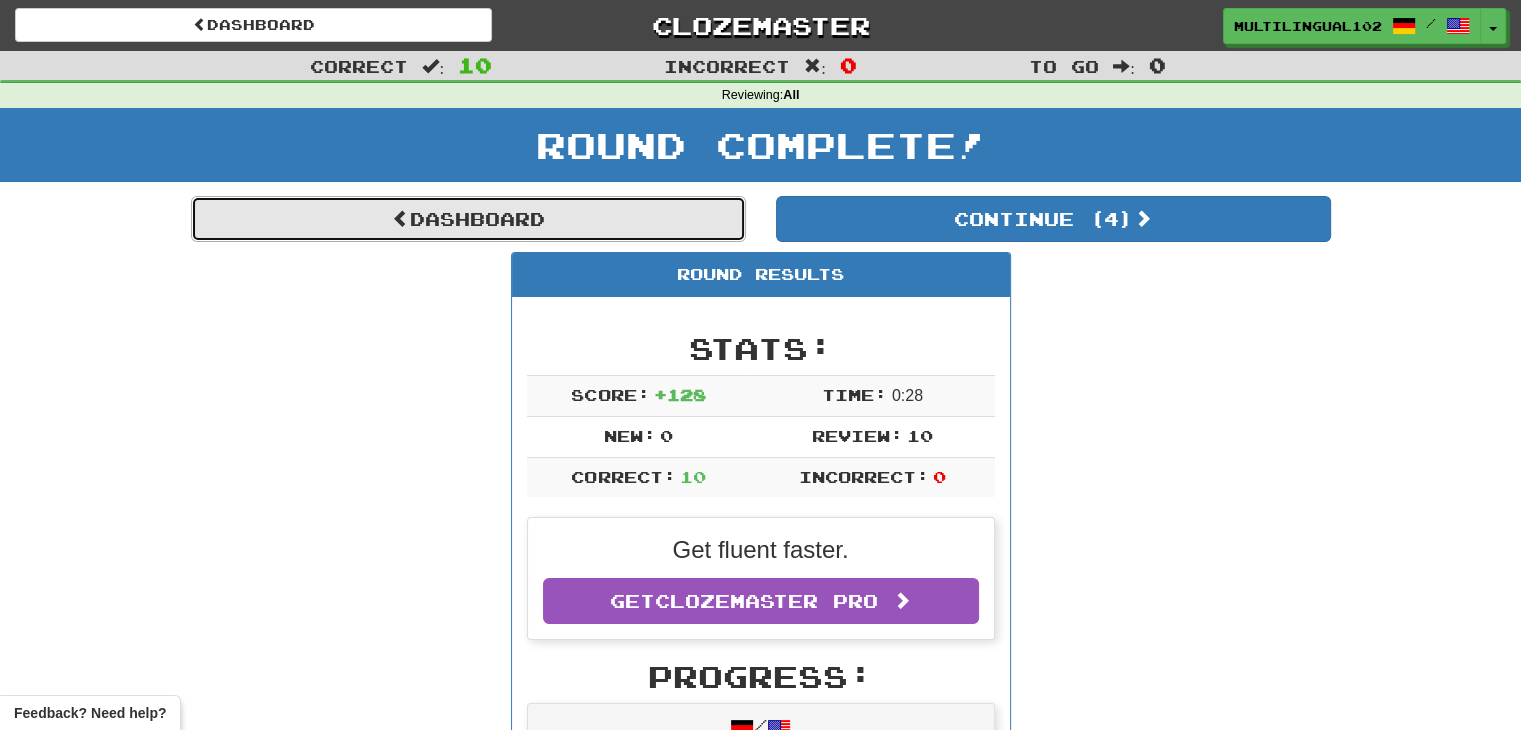 click on "Dashboard" at bounding box center [468, 219] 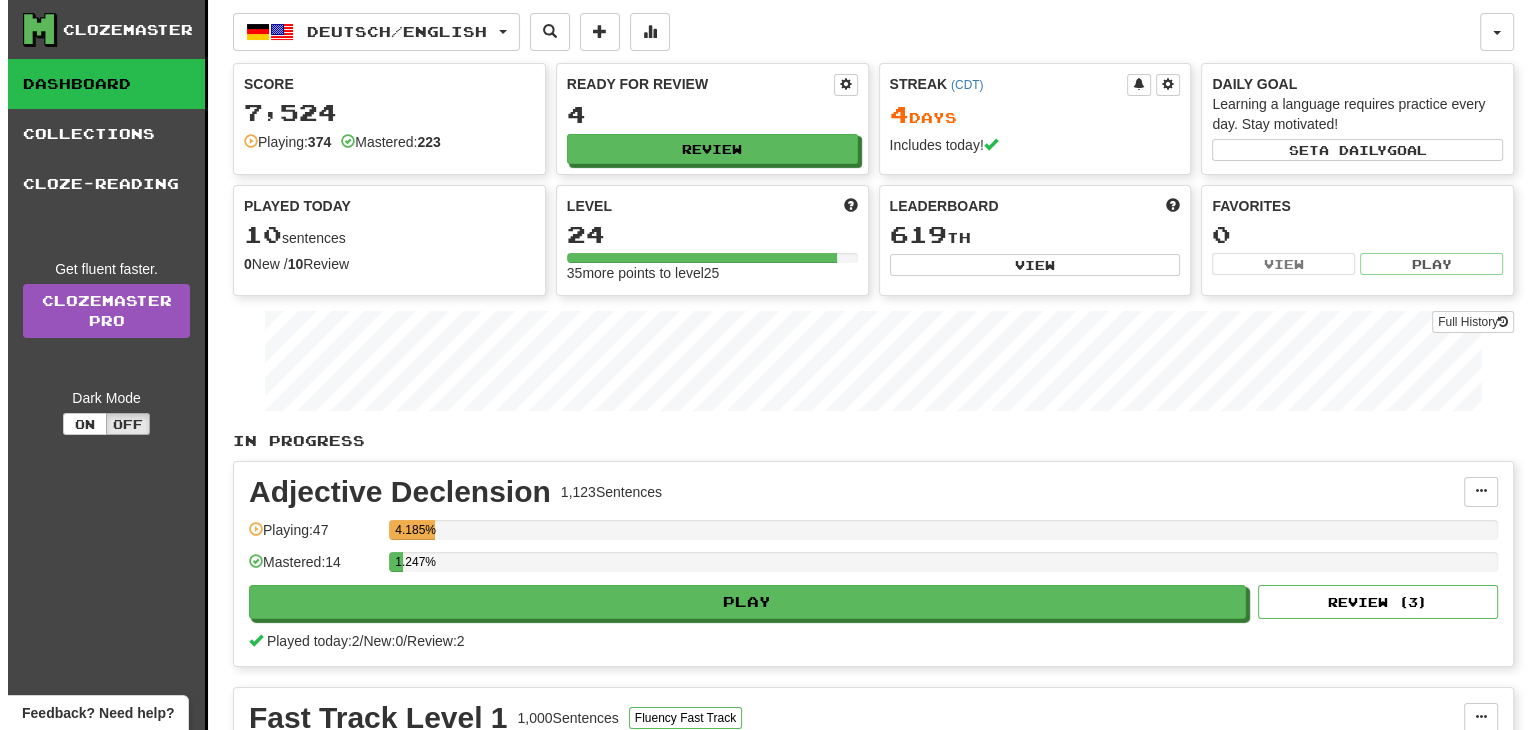 scroll, scrollTop: 132, scrollLeft: 0, axis: vertical 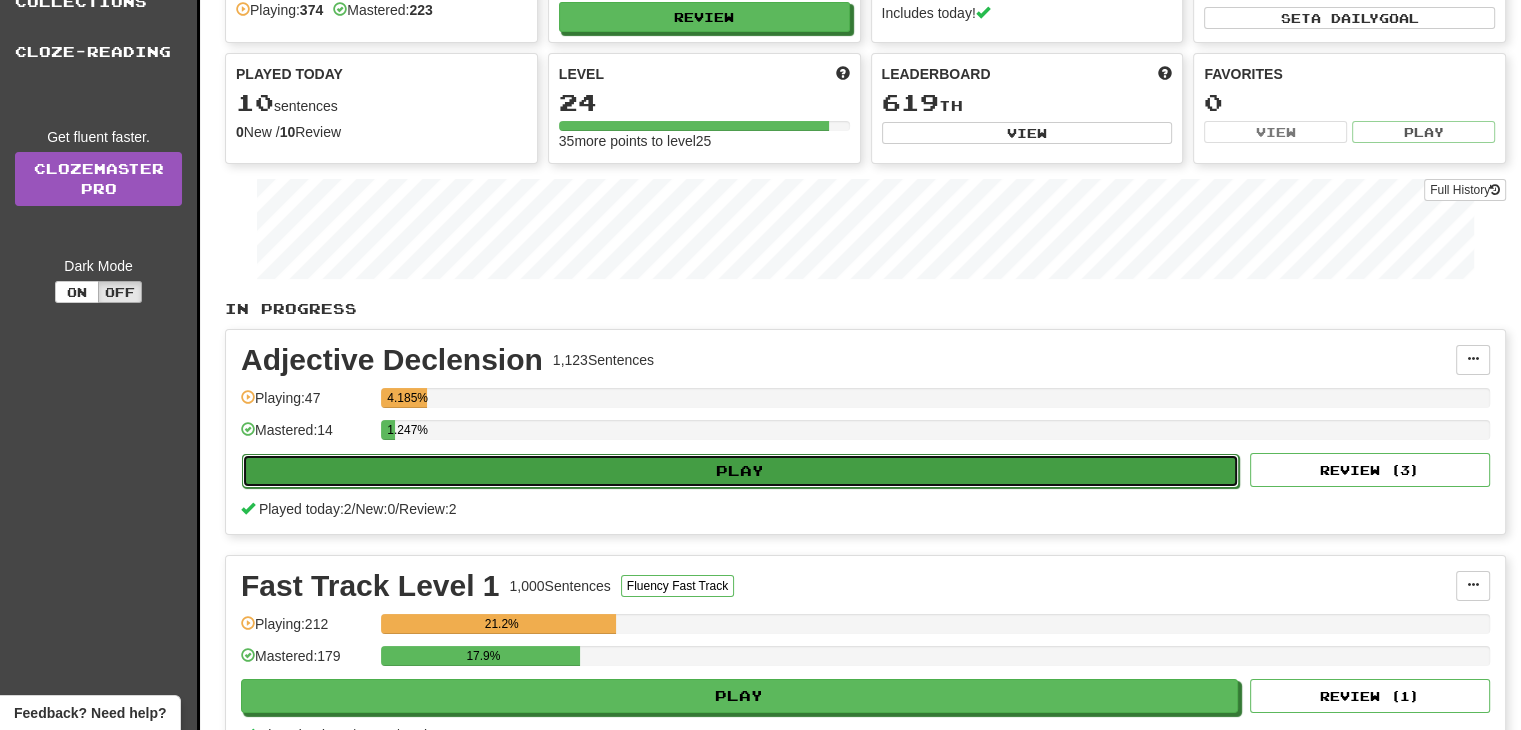 click on "Play" at bounding box center (740, 471) 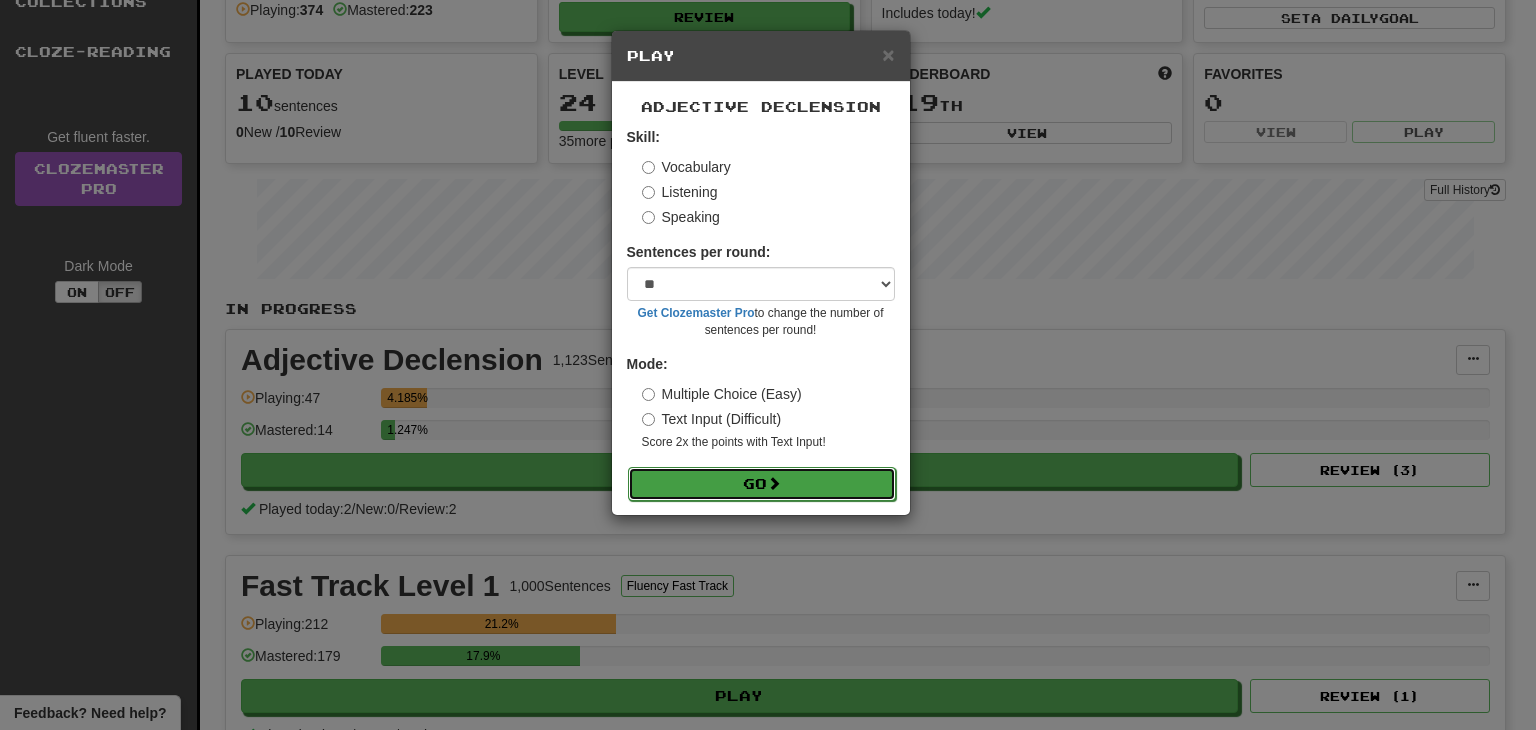 click on "Go" at bounding box center (762, 484) 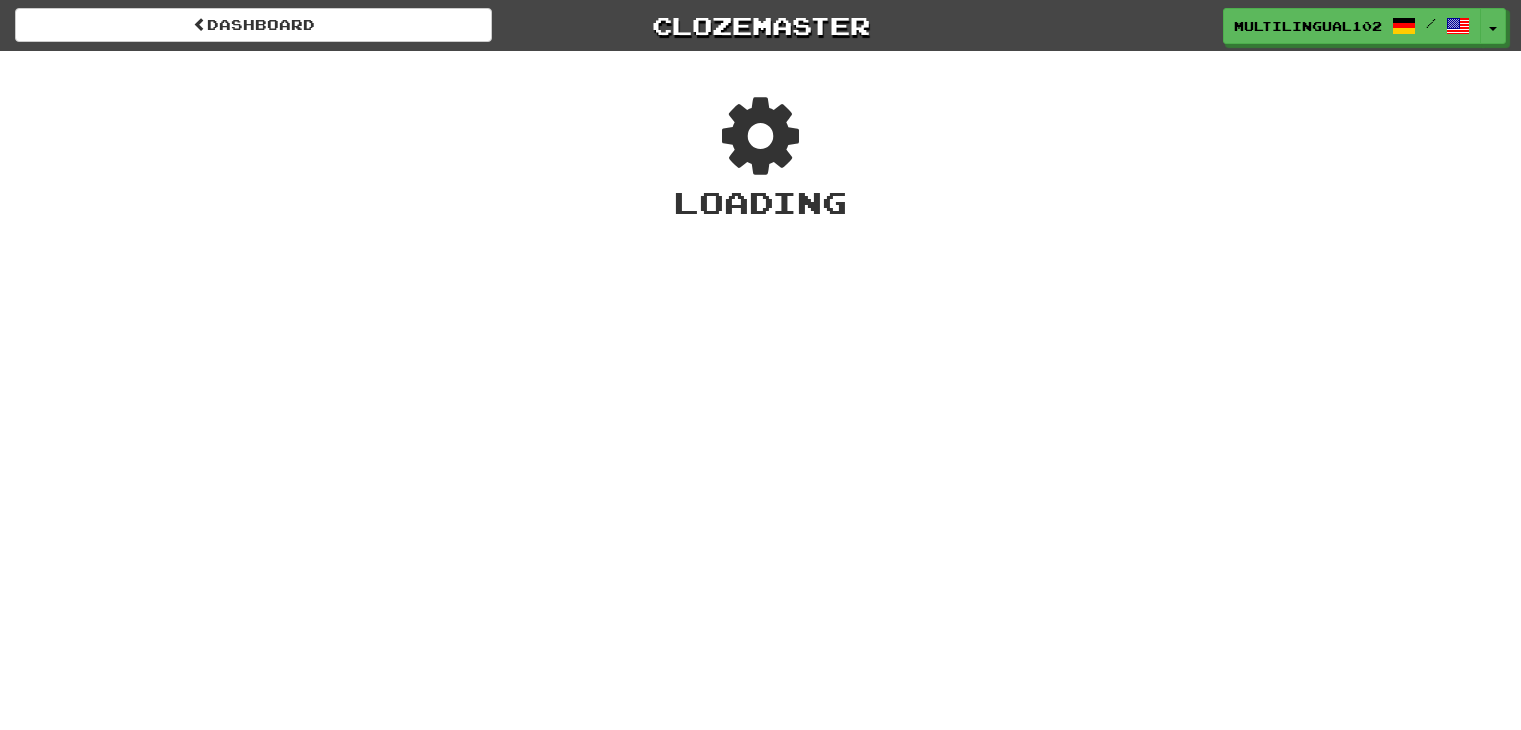 scroll, scrollTop: 0, scrollLeft: 0, axis: both 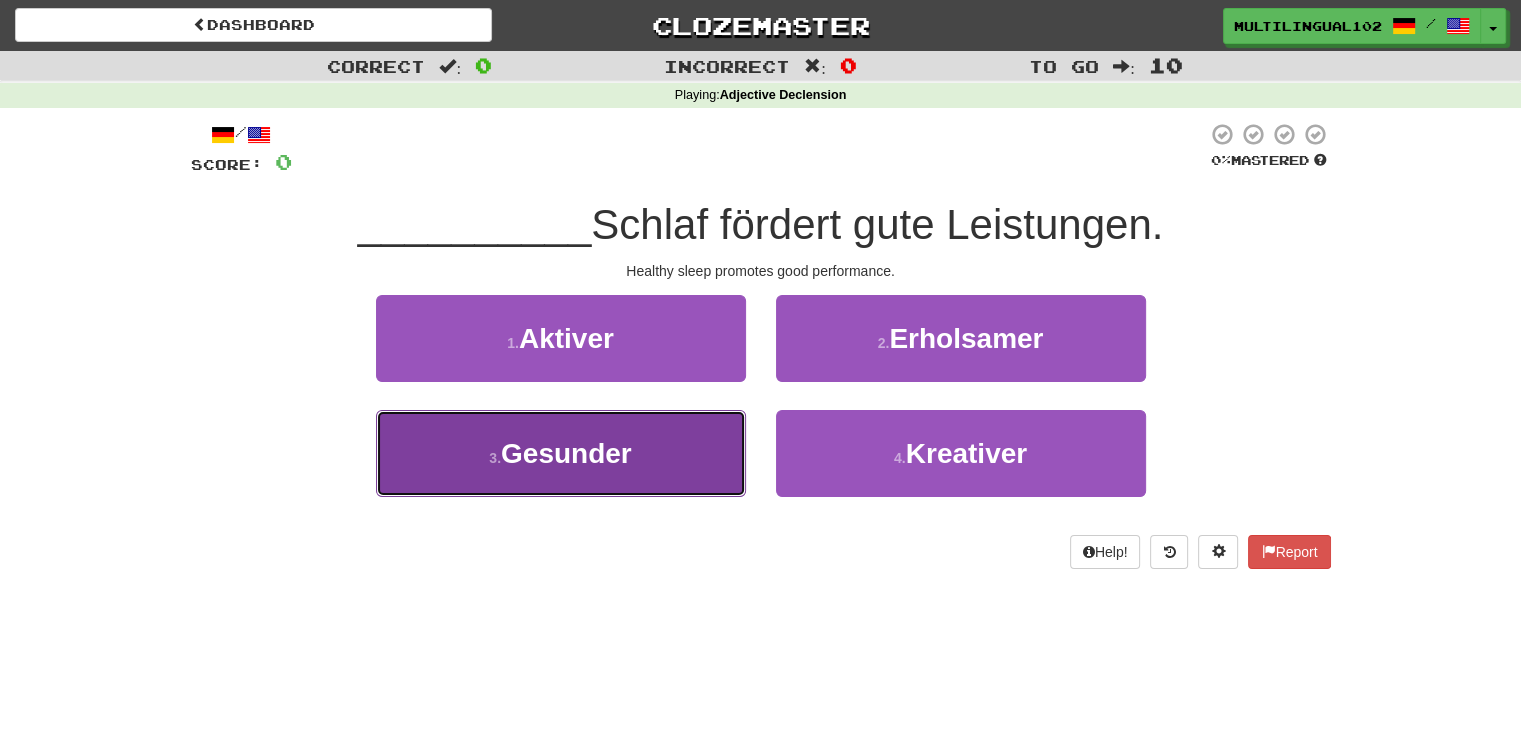 click on "3 .  Gesunder" at bounding box center [561, 453] 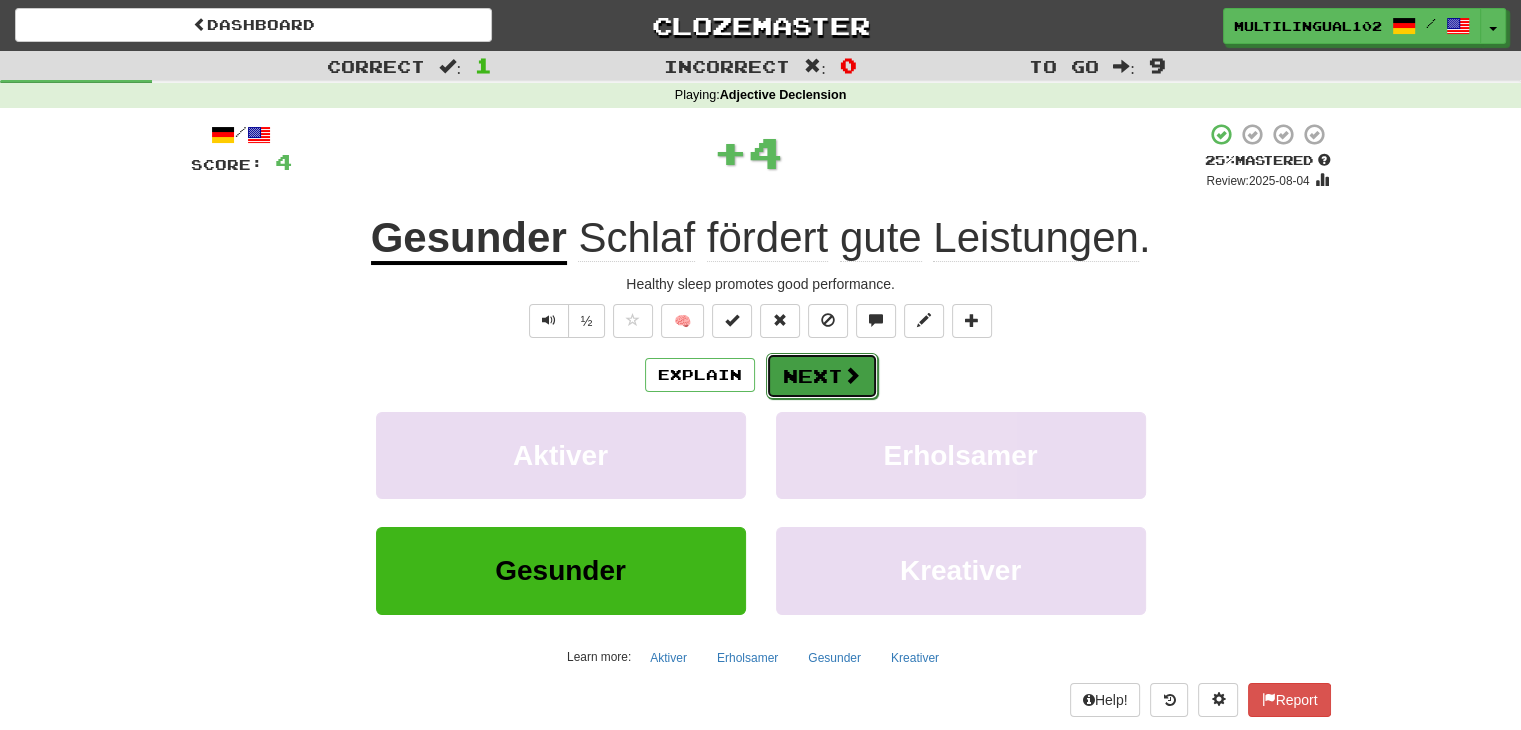 click on "Next" at bounding box center (822, 376) 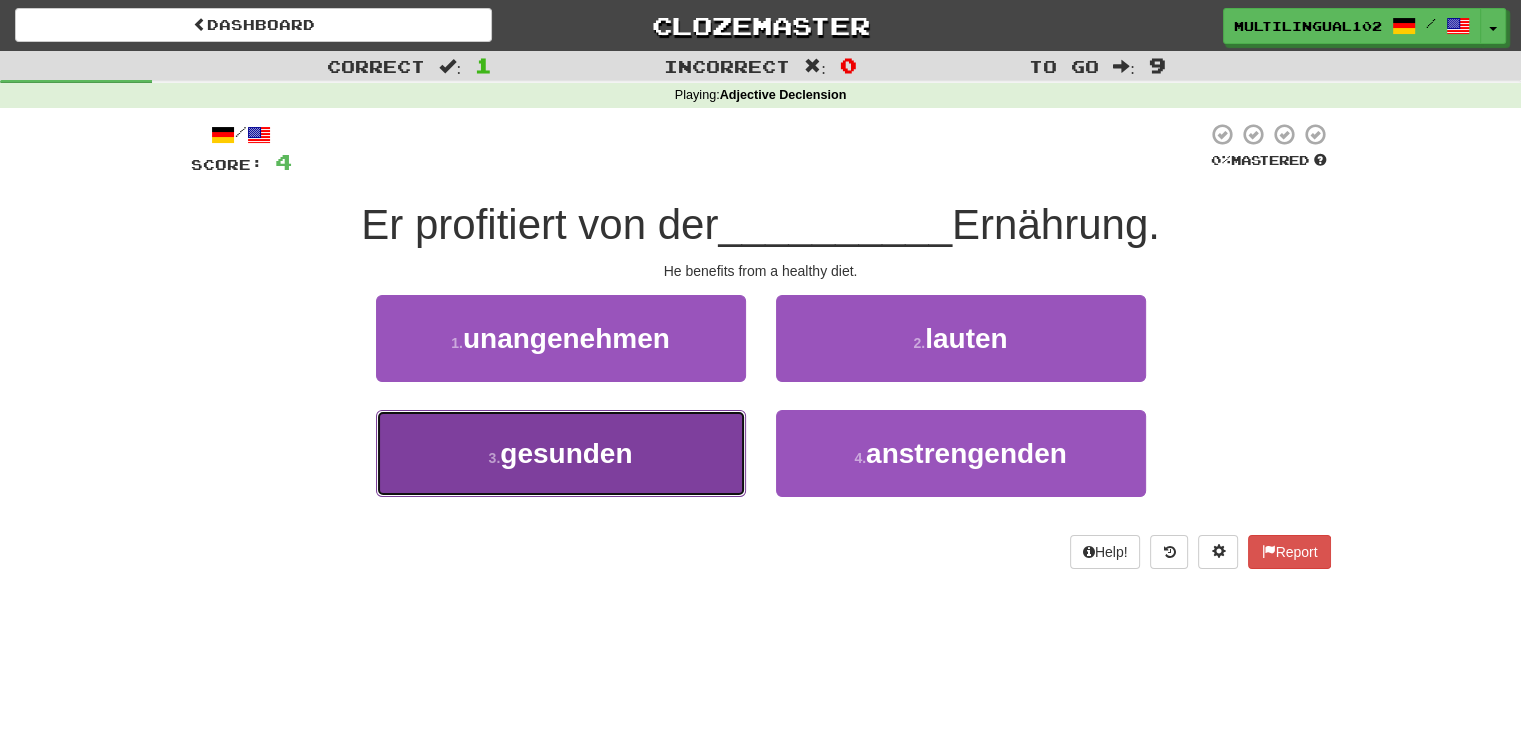 click on "3 .  gesunden" at bounding box center (561, 453) 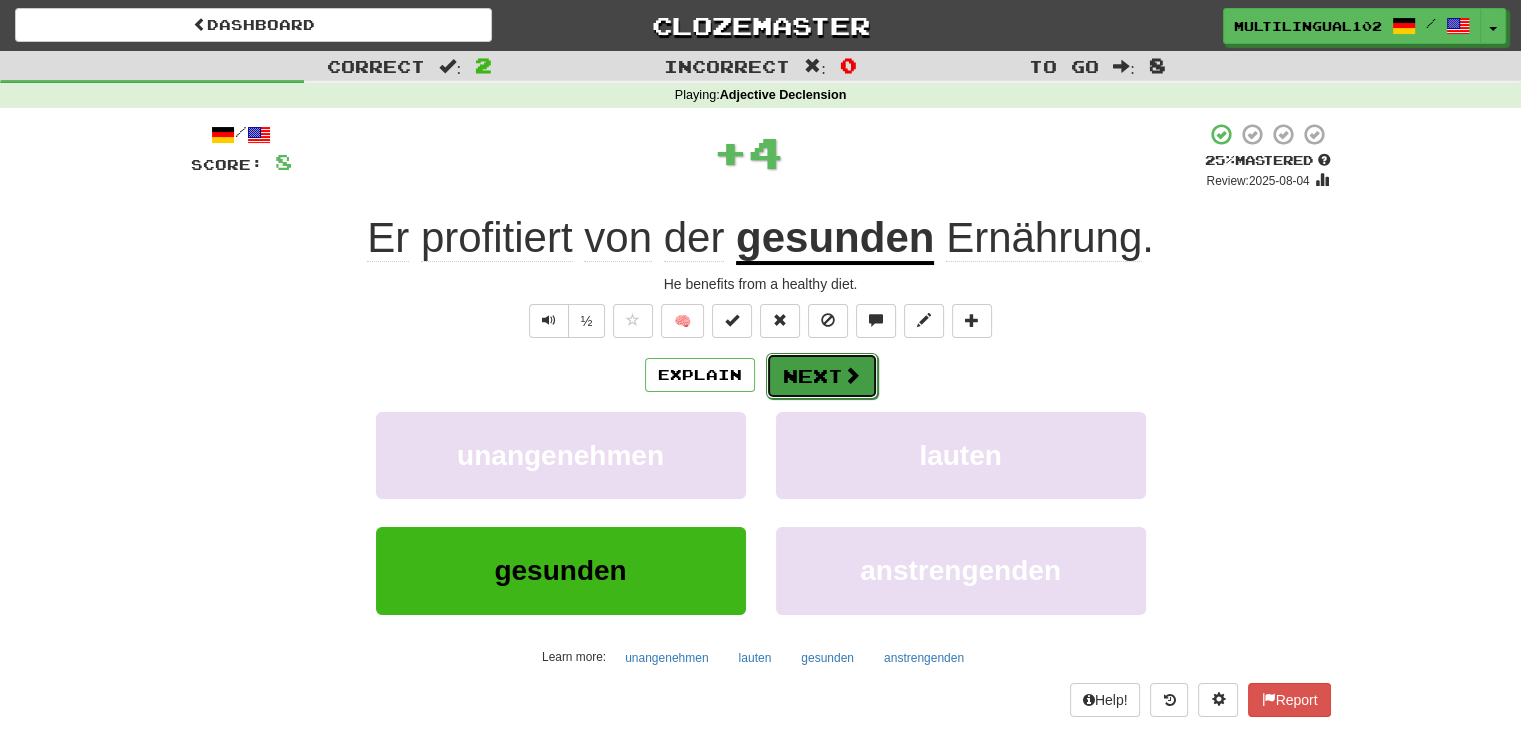 click on "Next" at bounding box center (822, 376) 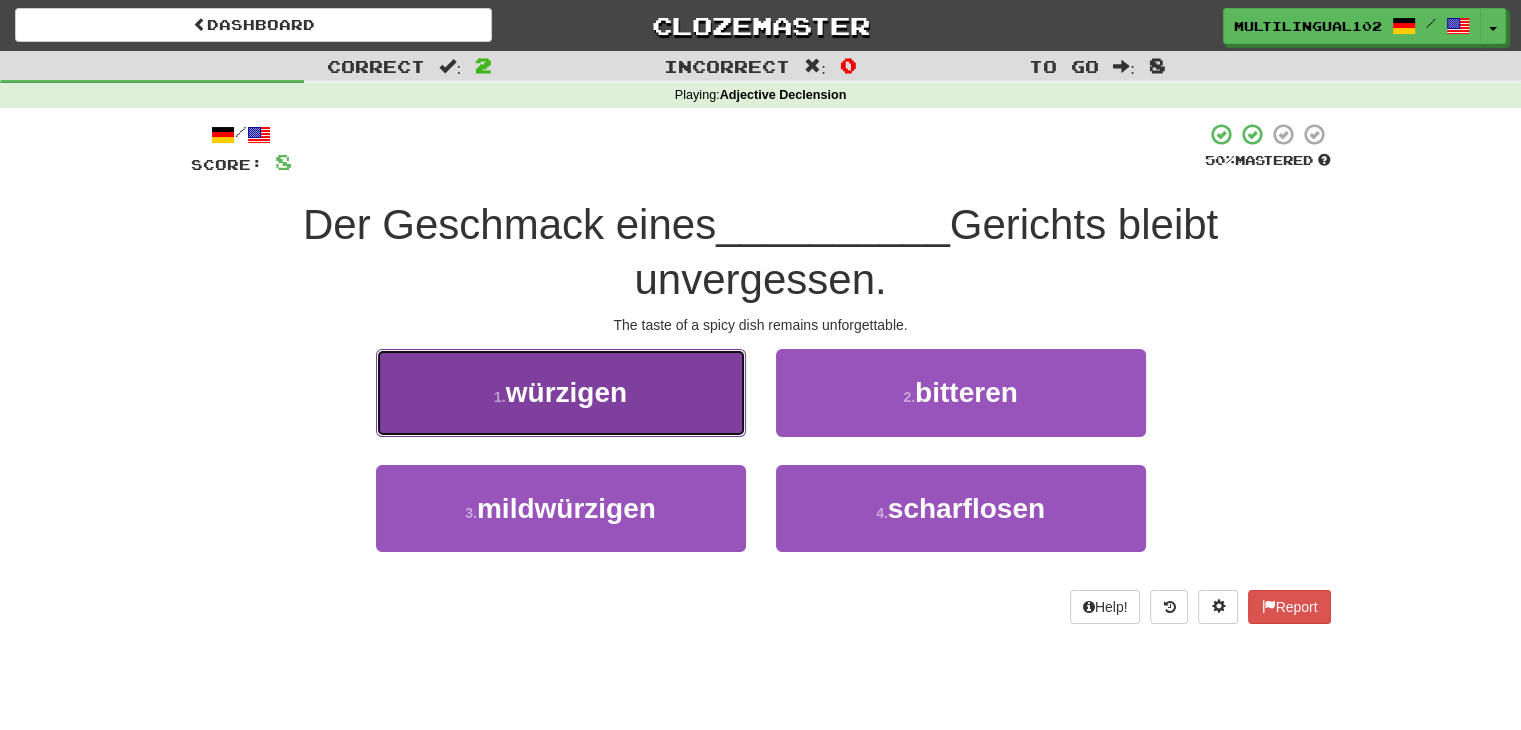 click on "1 .  würzigen" at bounding box center [561, 392] 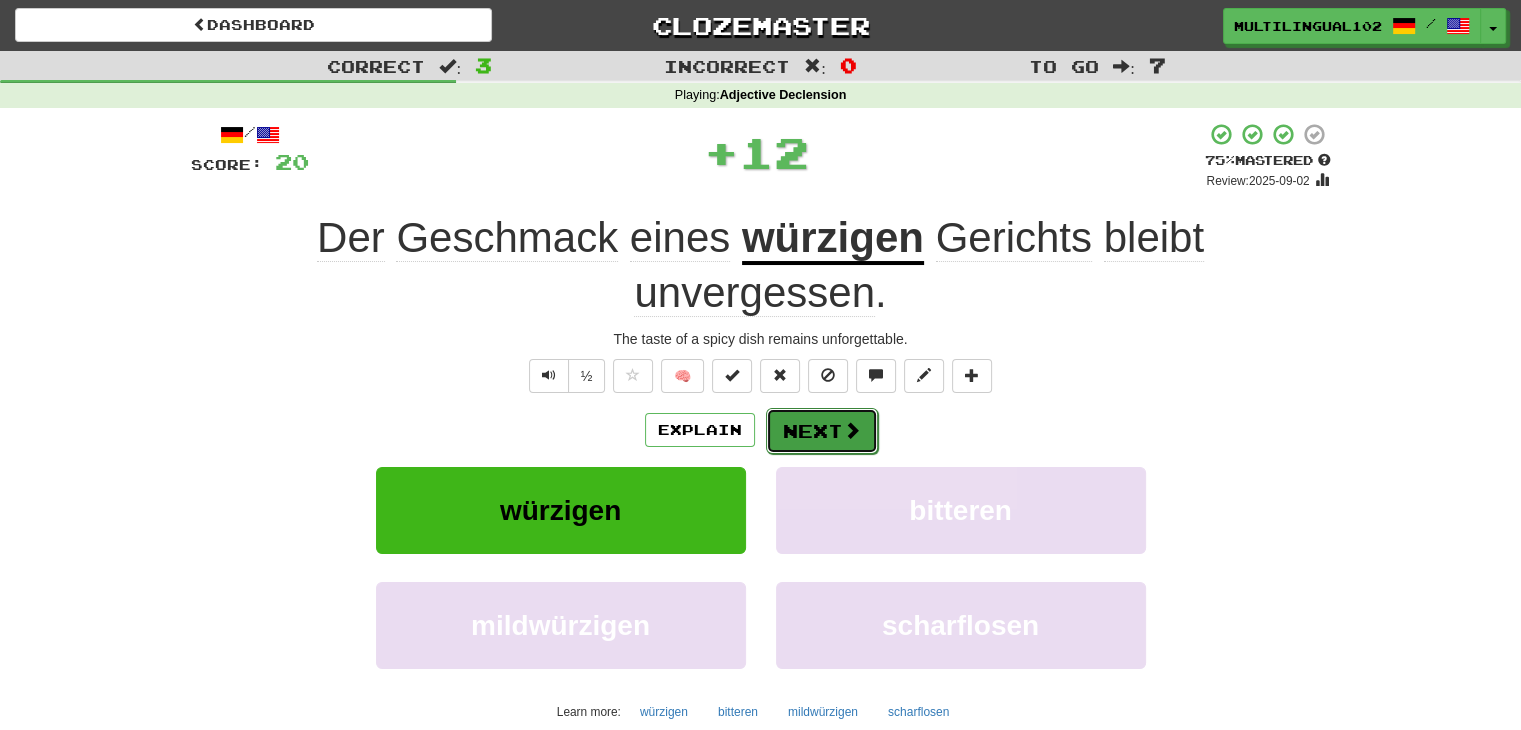 click on "Next" at bounding box center [822, 431] 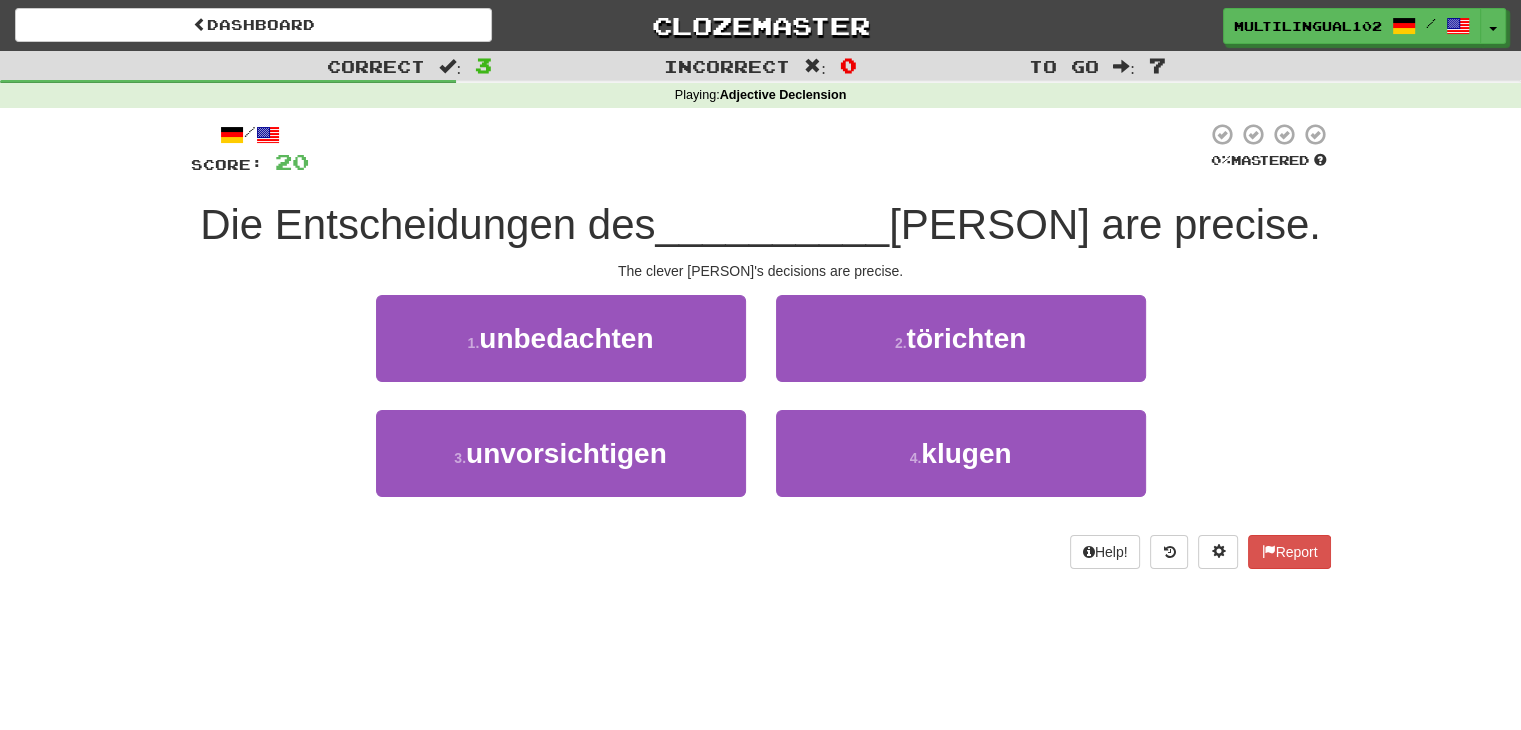 click on "2 .  törichten" at bounding box center [961, 352] 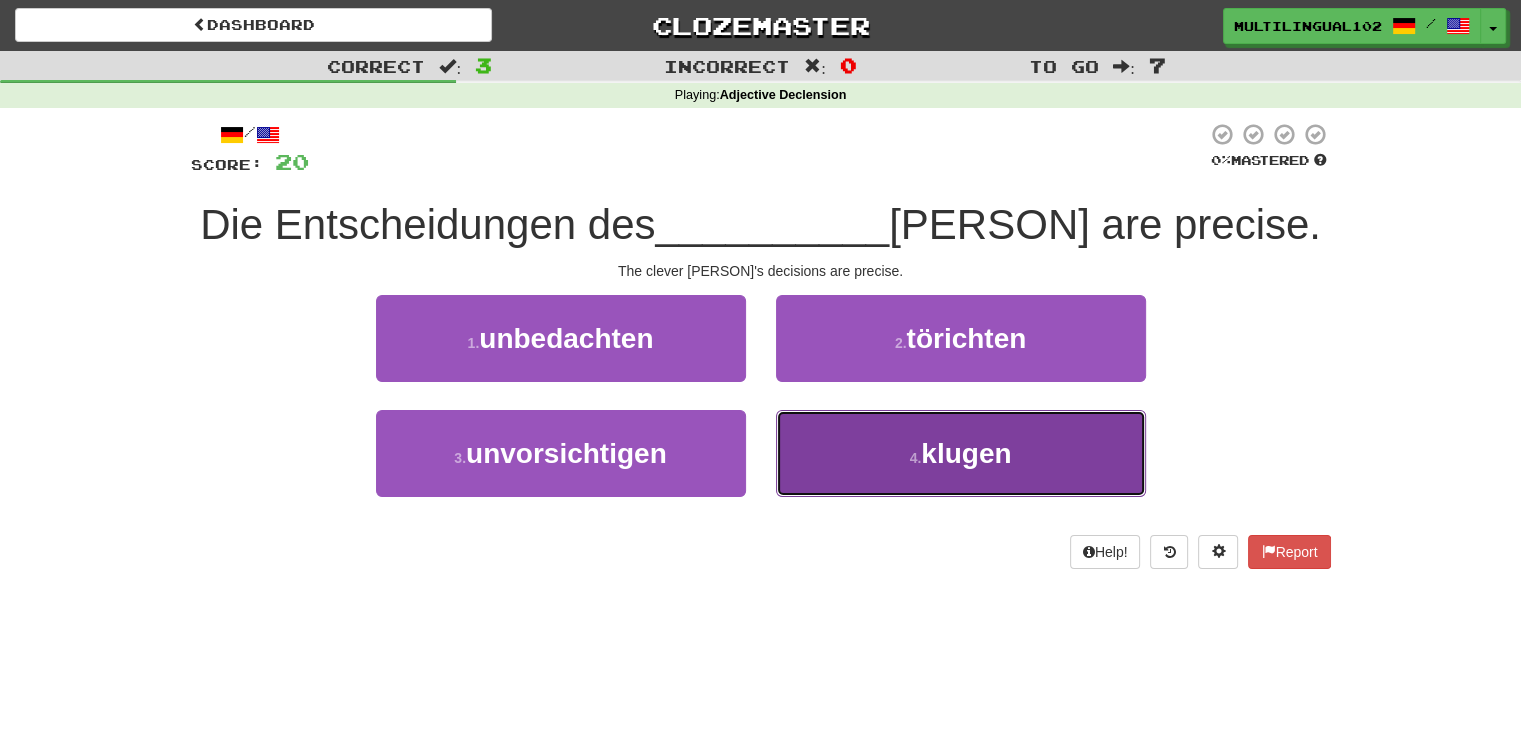 click on "4 .  klugen" at bounding box center (961, 453) 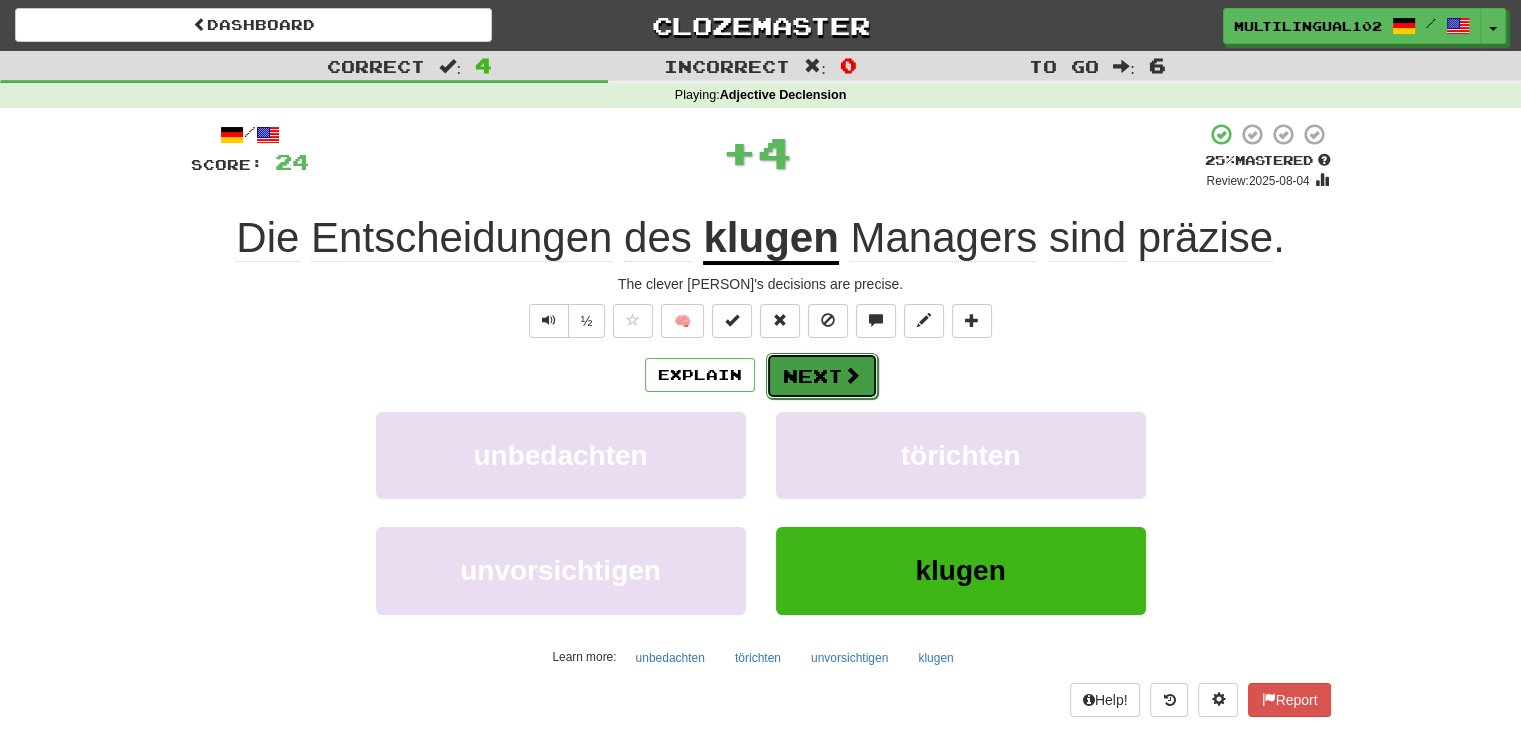 click on "Next" at bounding box center (822, 376) 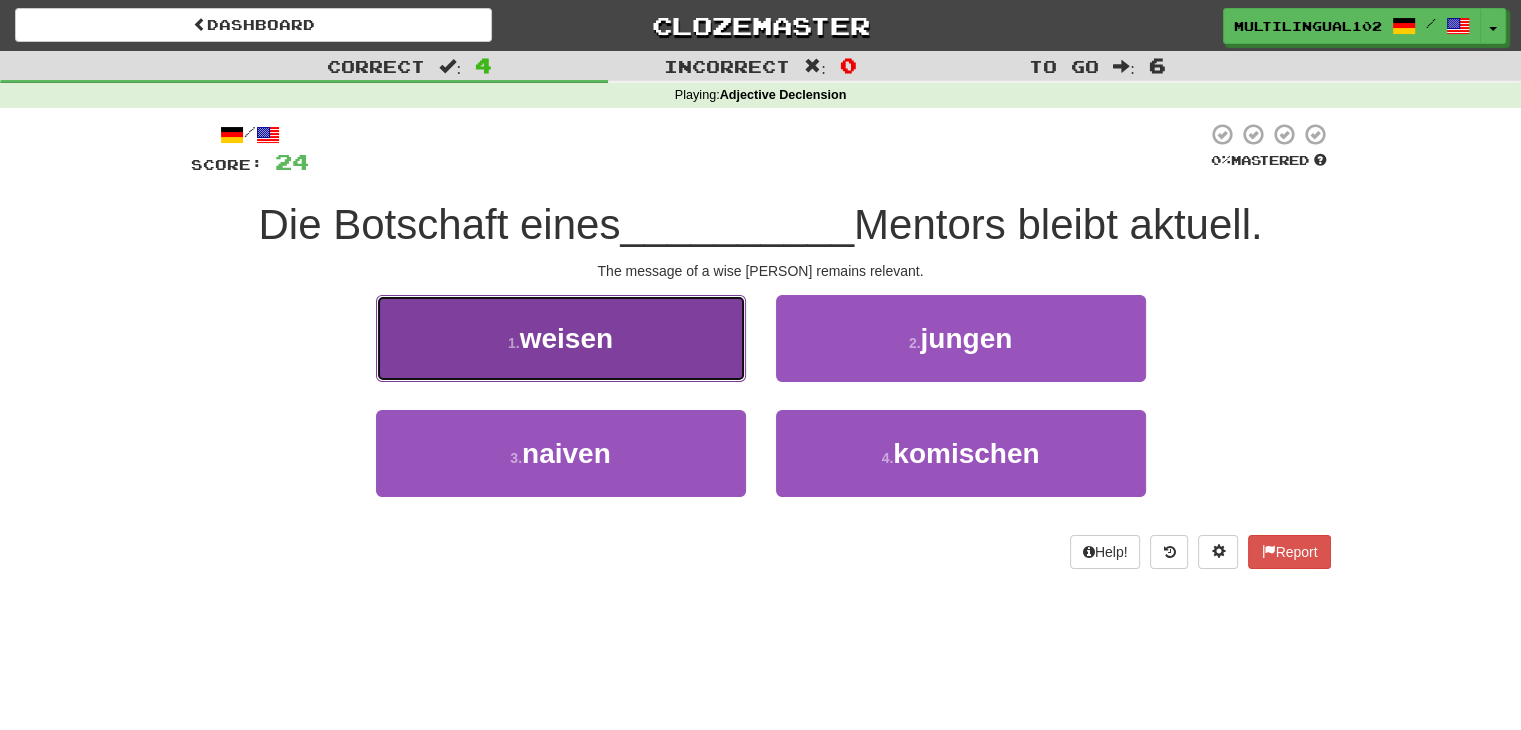 click on "1 .  weisen" at bounding box center (561, 338) 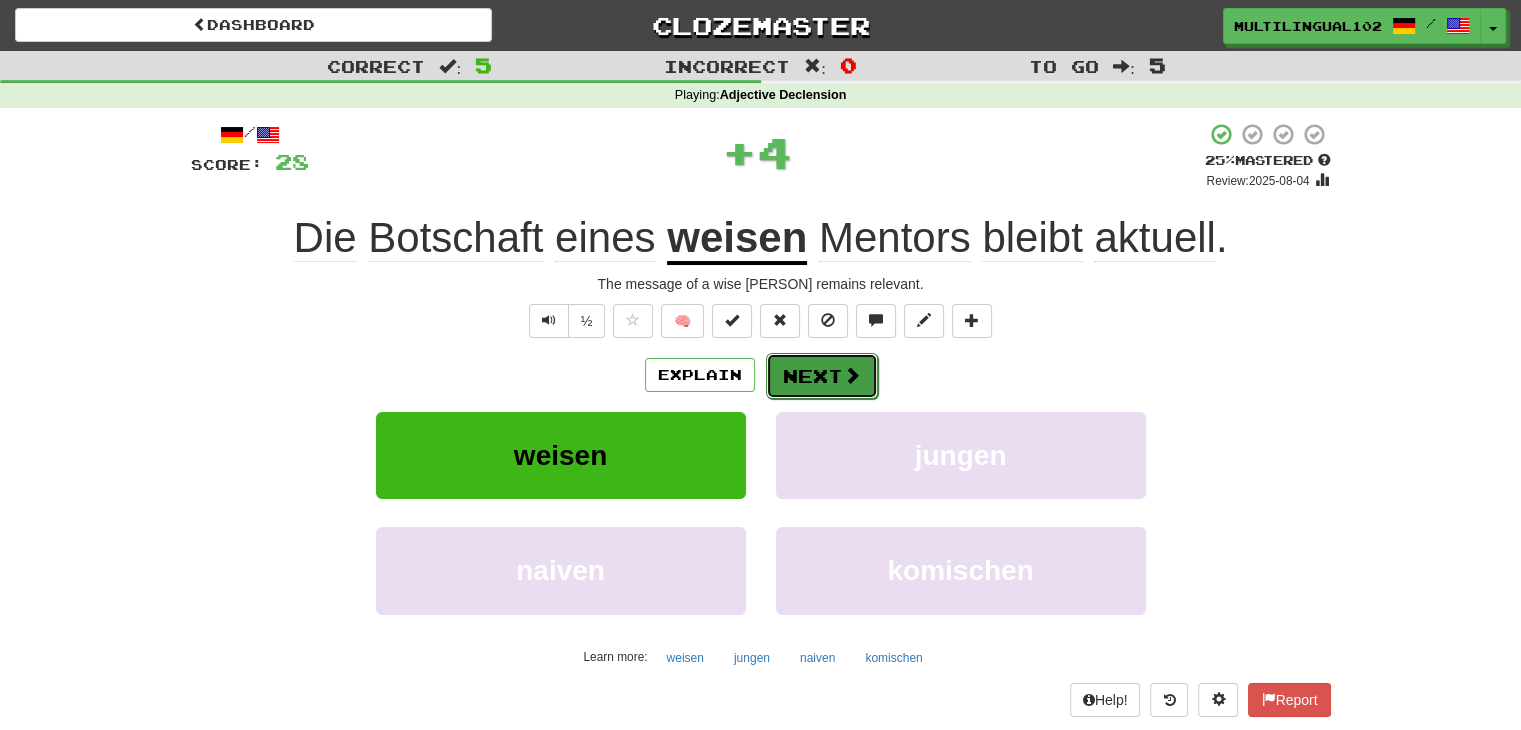 click on "Next" at bounding box center [822, 376] 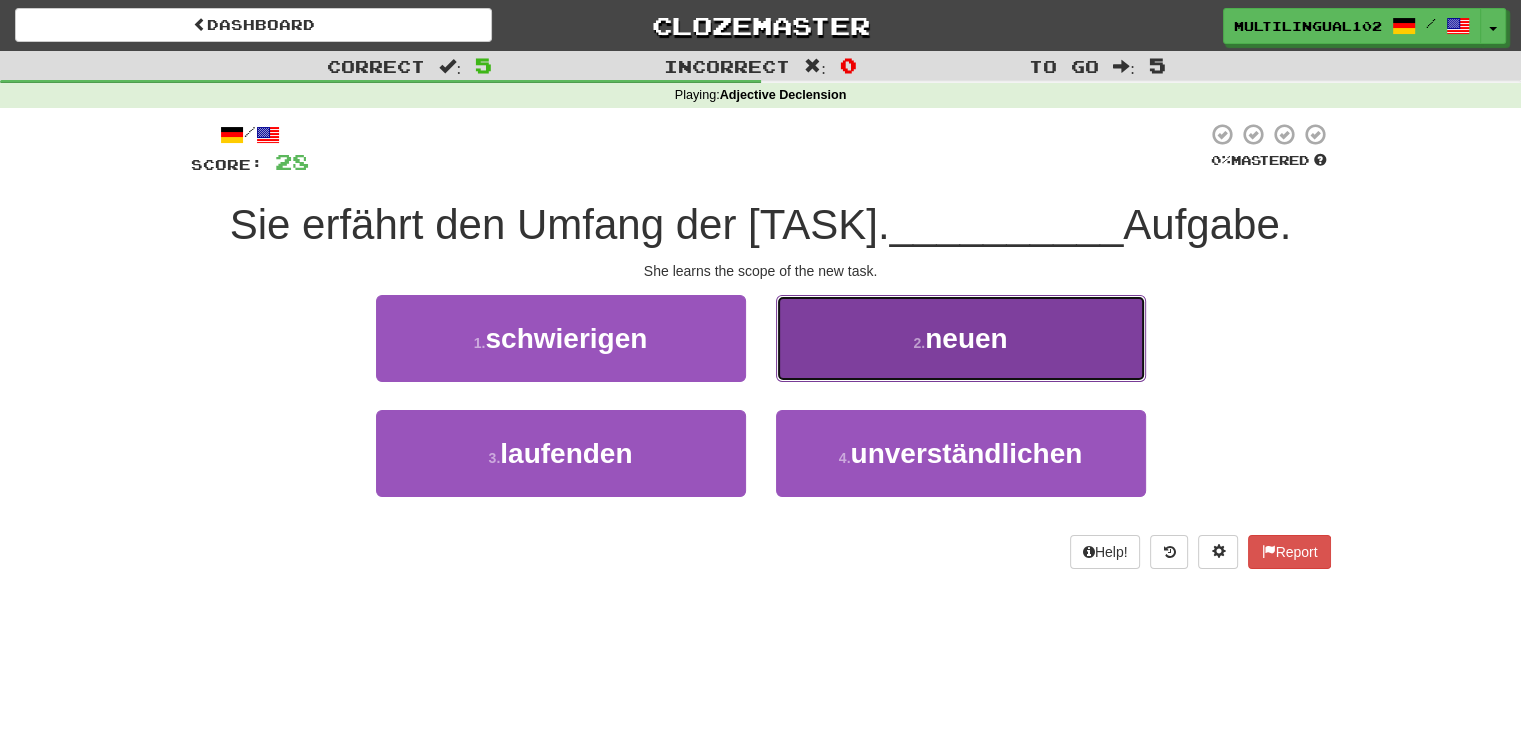 click on "2 .  neuen" at bounding box center (961, 338) 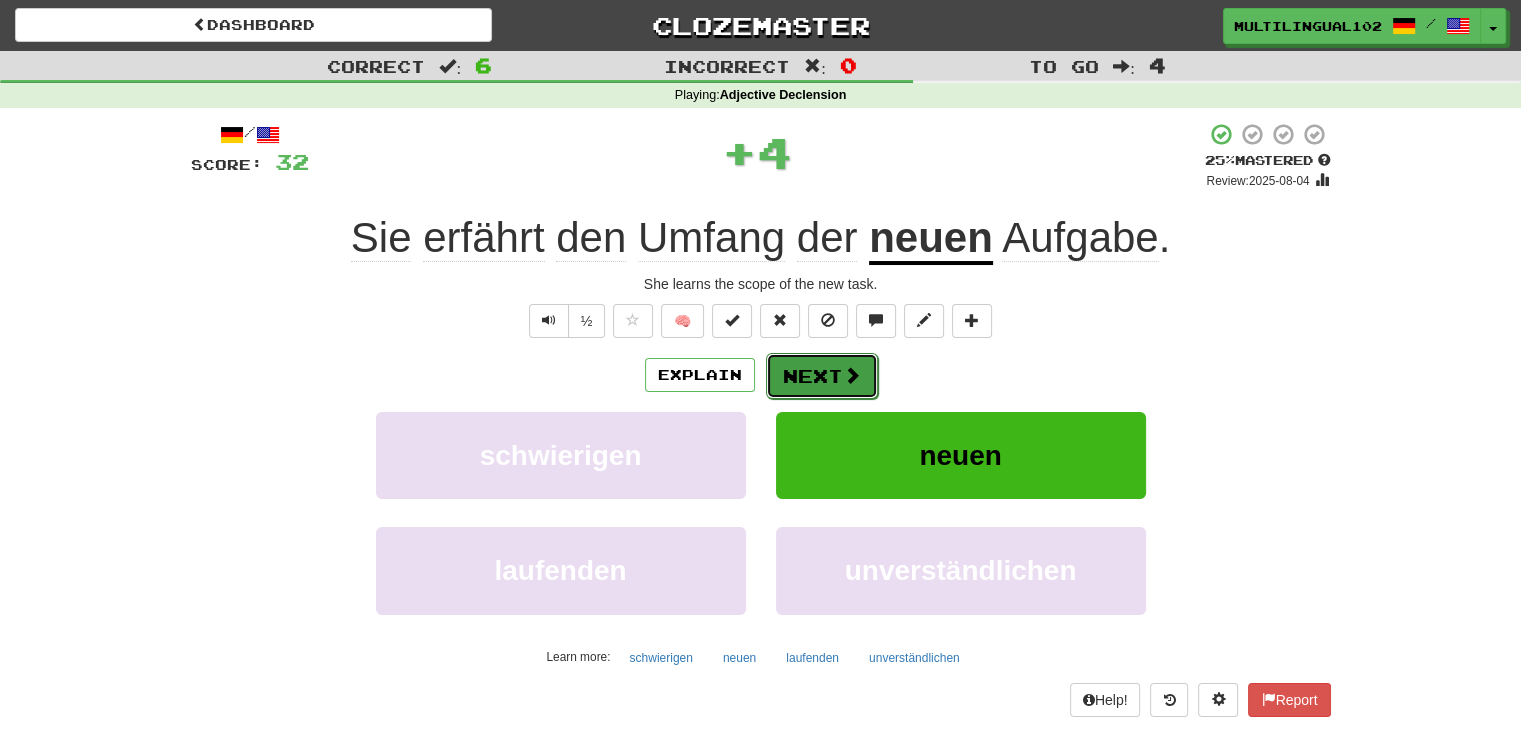 click on "Next" at bounding box center (822, 376) 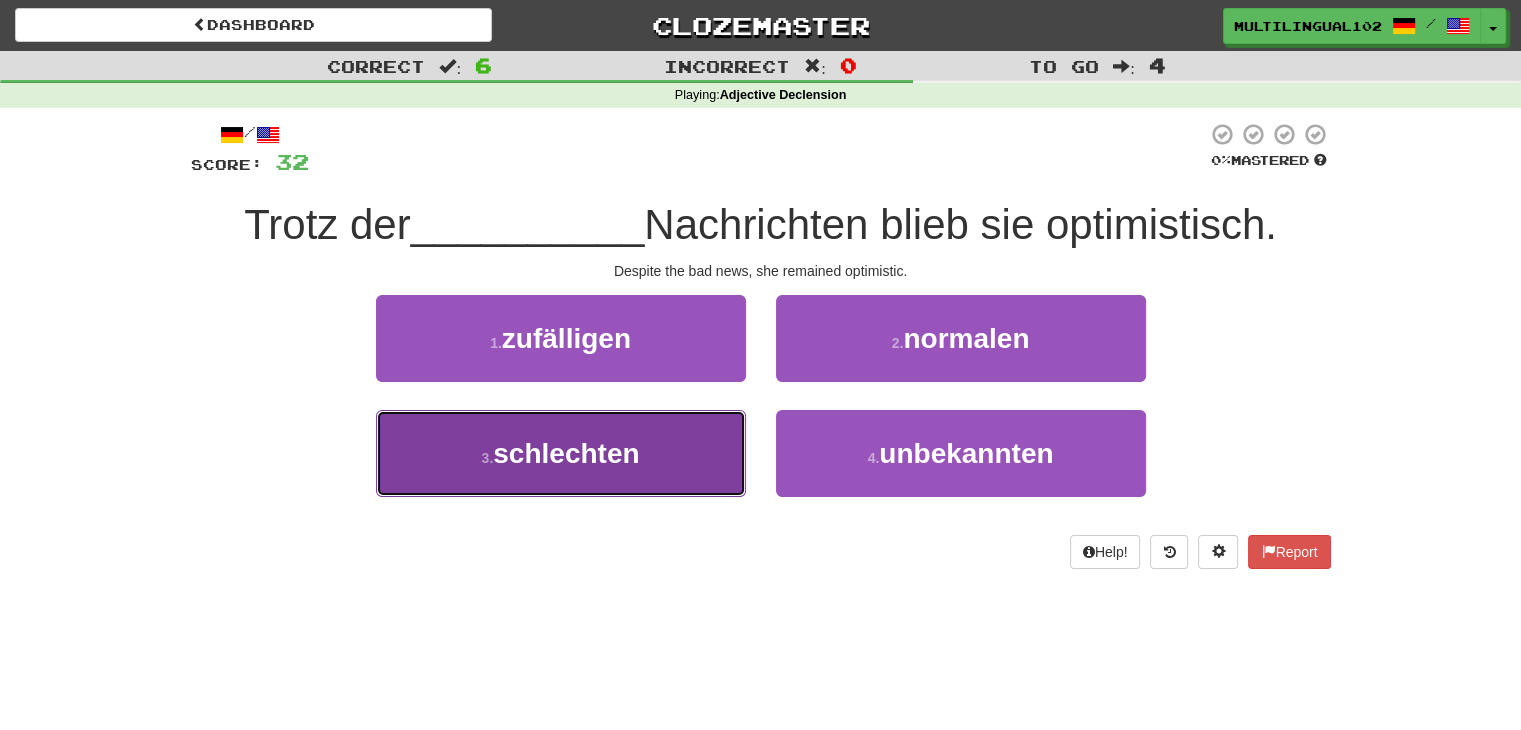 click on "3 .  schlechten" at bounding box center (561, 453) 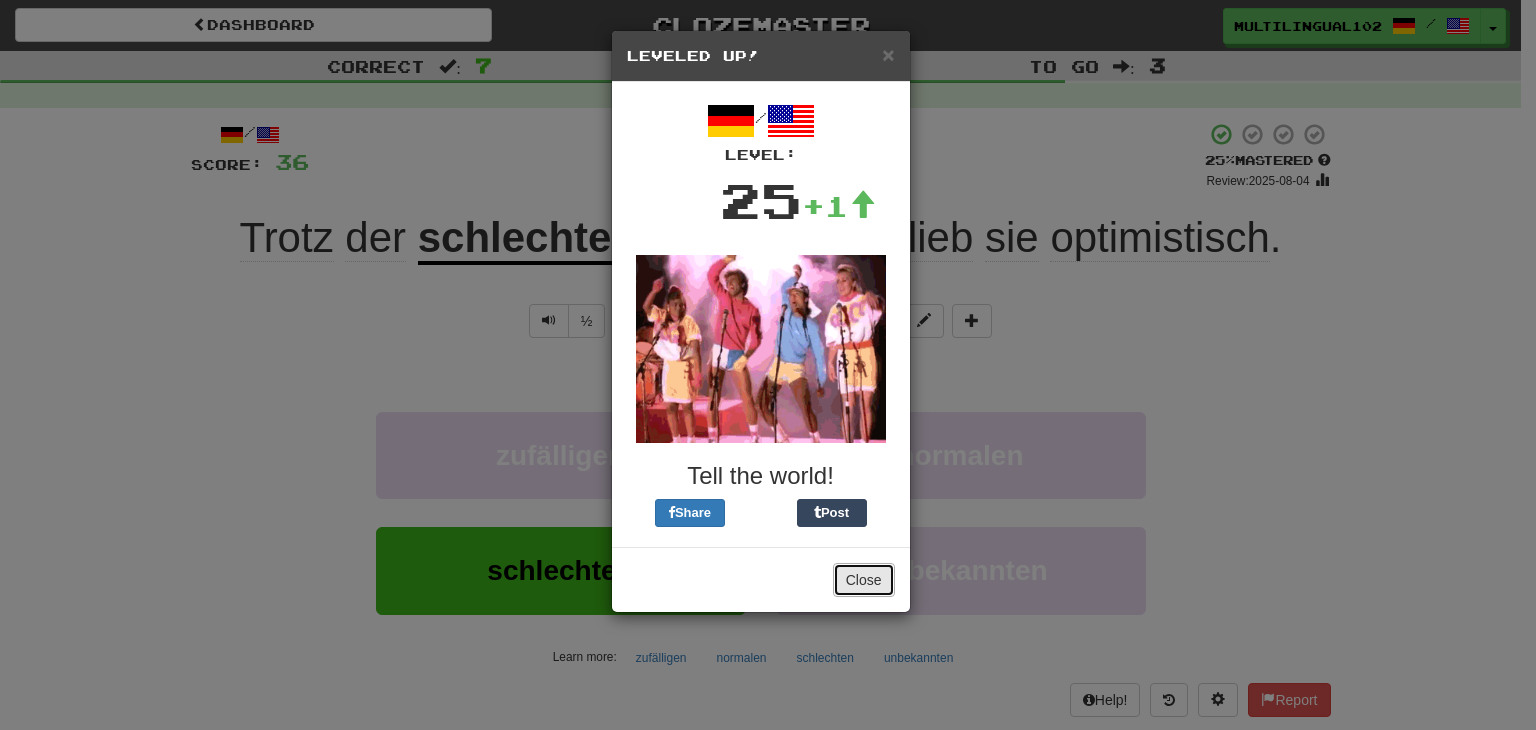 click on "Close" at bounding box center [864, 580] 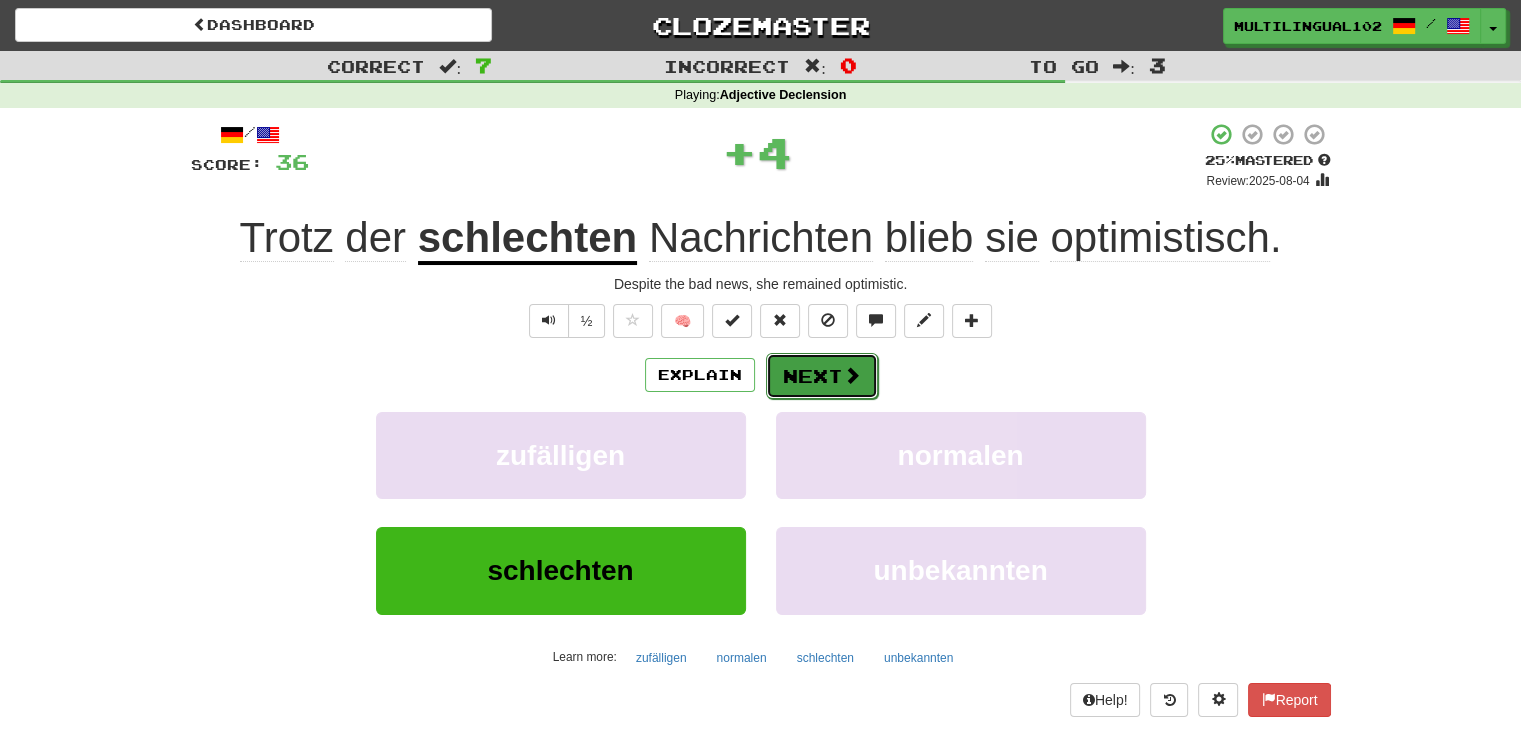 click on "Next" at bounding box center (822, 376) 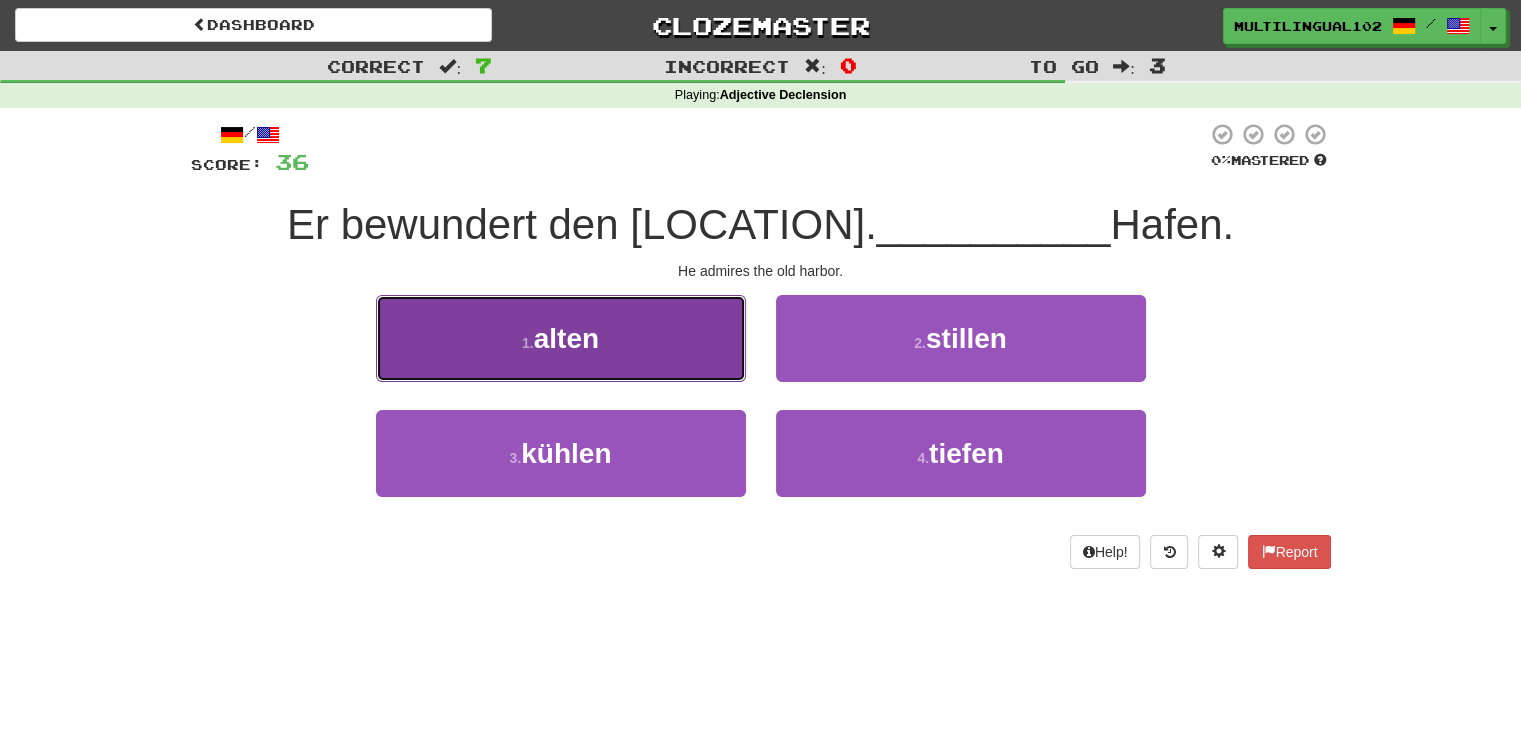 click on "1 .  alten" at bounding box center (561, 338) 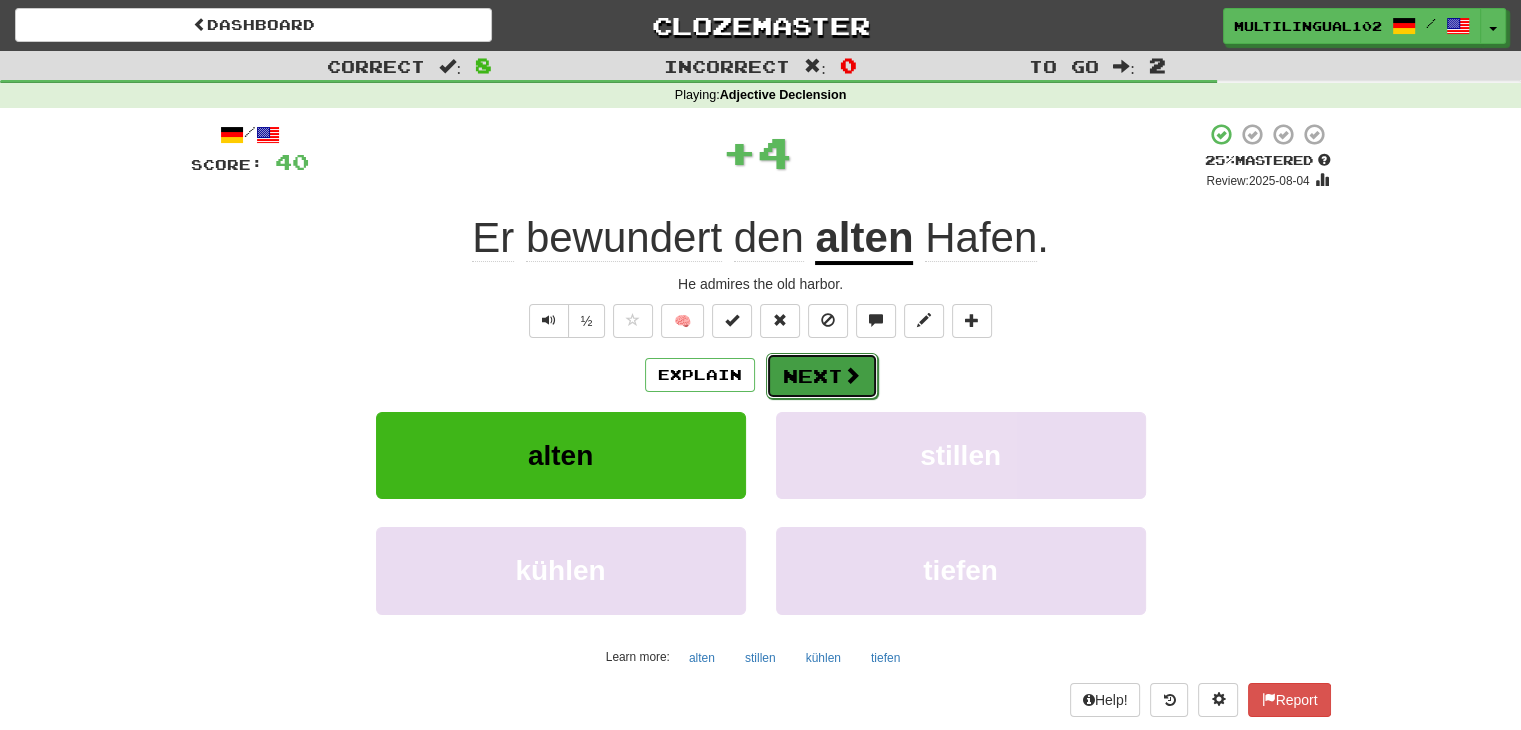 click on "Next" at bounding box center [822, 376] 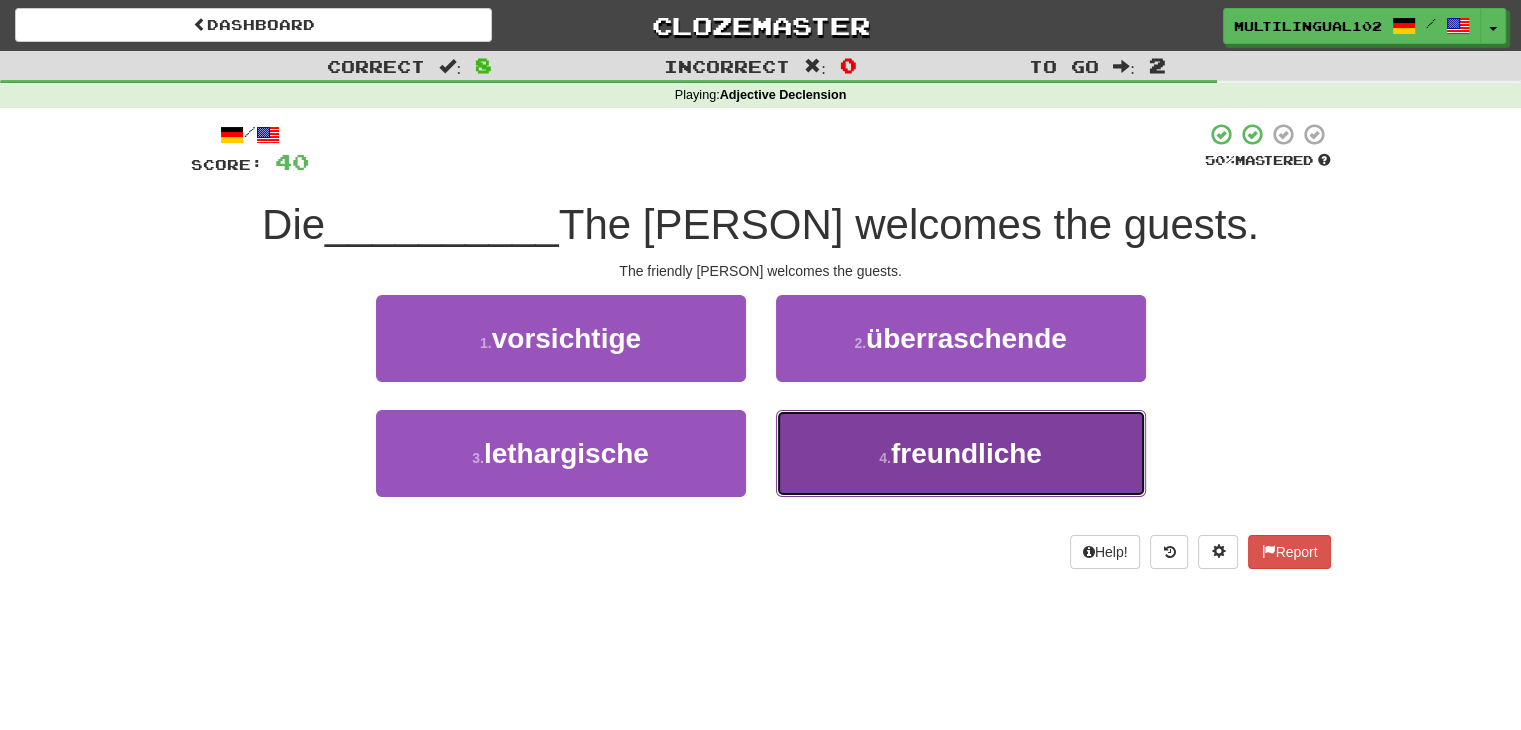 click on "4 .  freundliche" at bounding box center [961, 453] 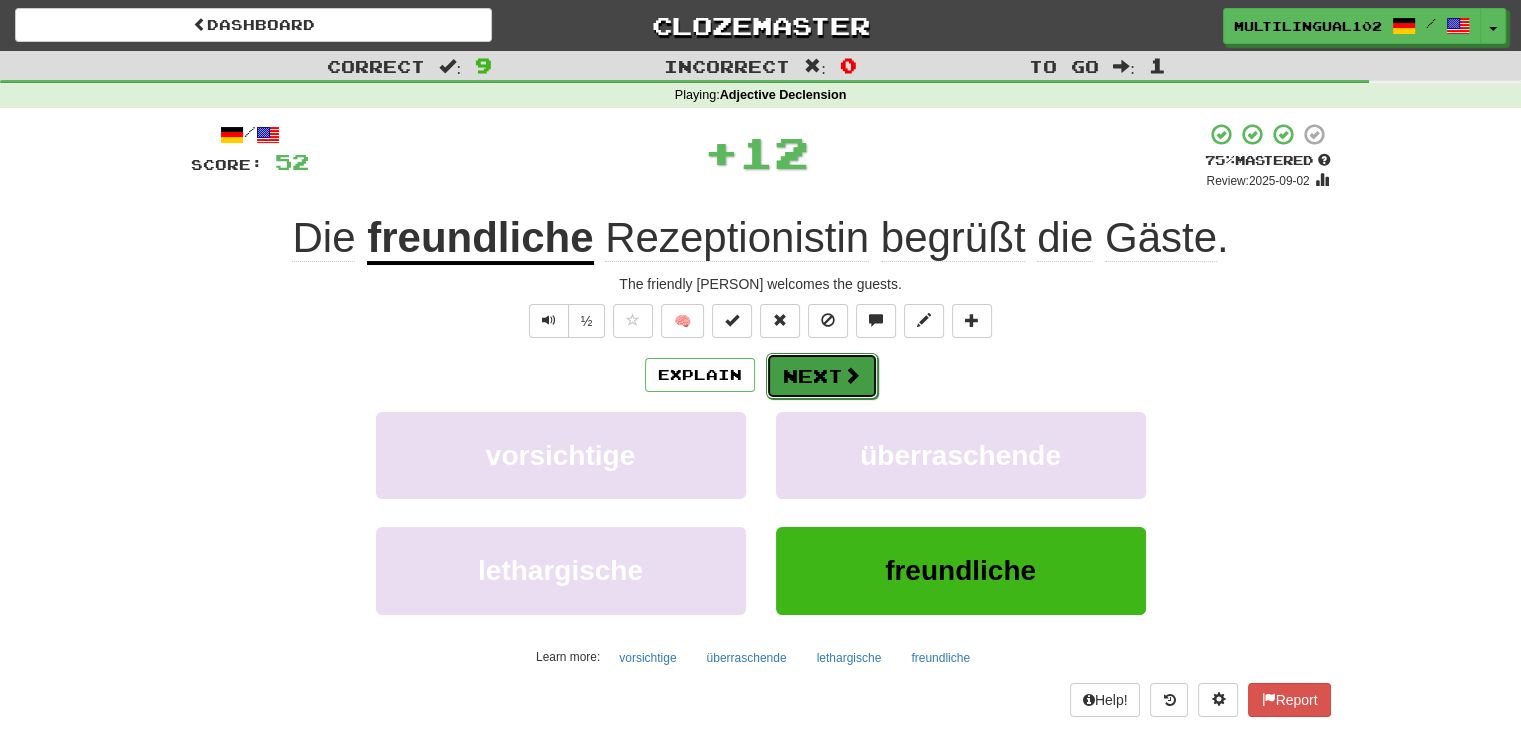 click on "Next" at bounding box center [822, 376] 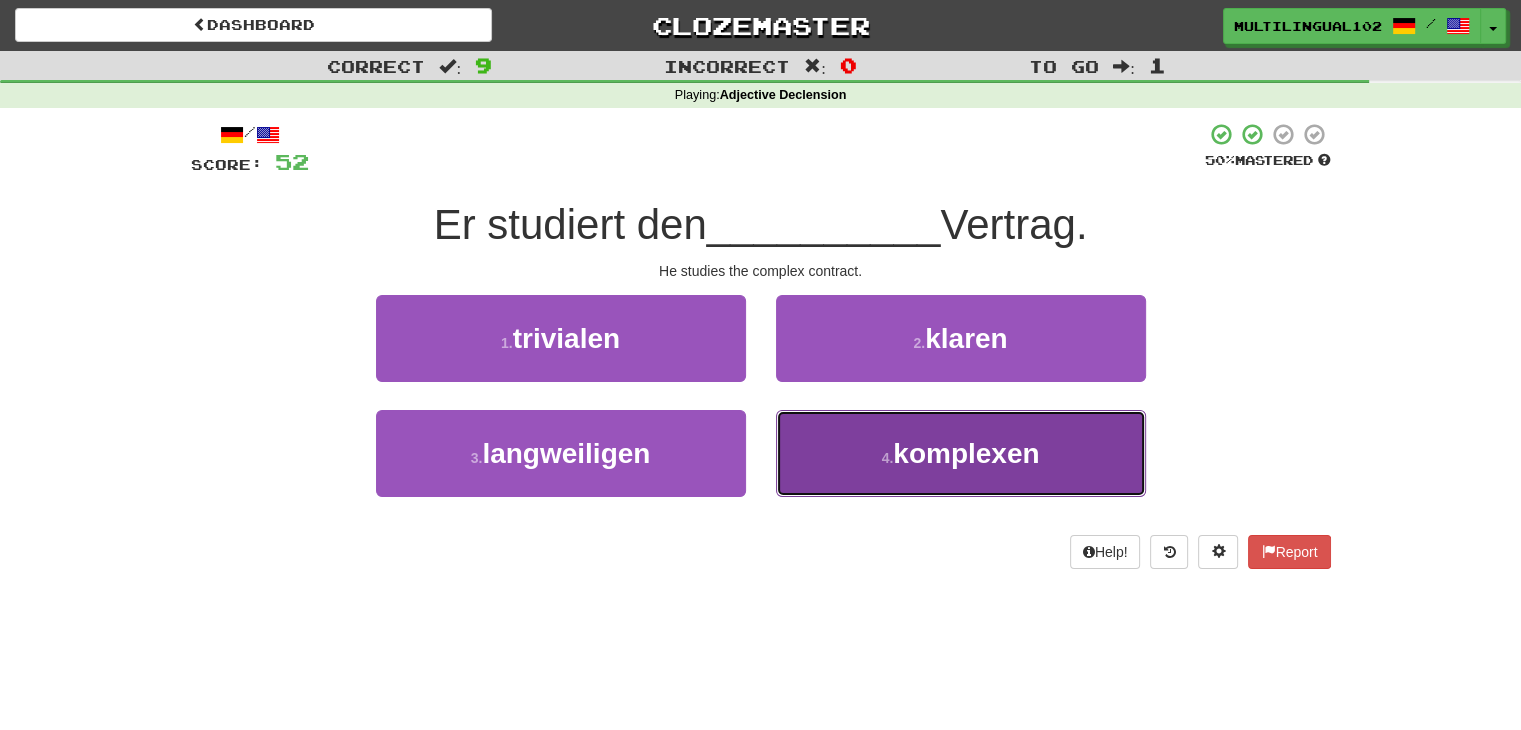 click on "4 .  komplexen" at bounding box center [961, 453] 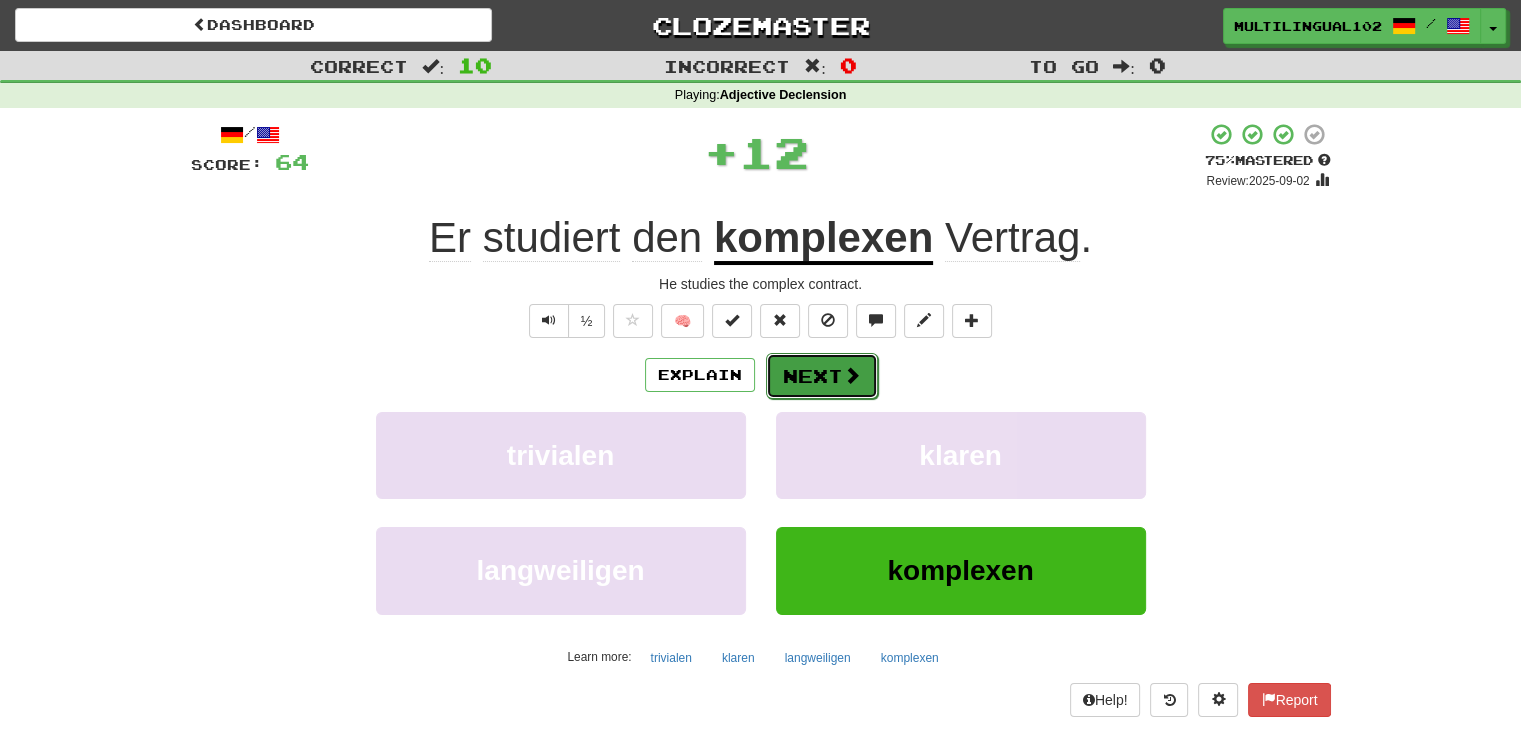 click on "Next" at bounding box center [822, 376] 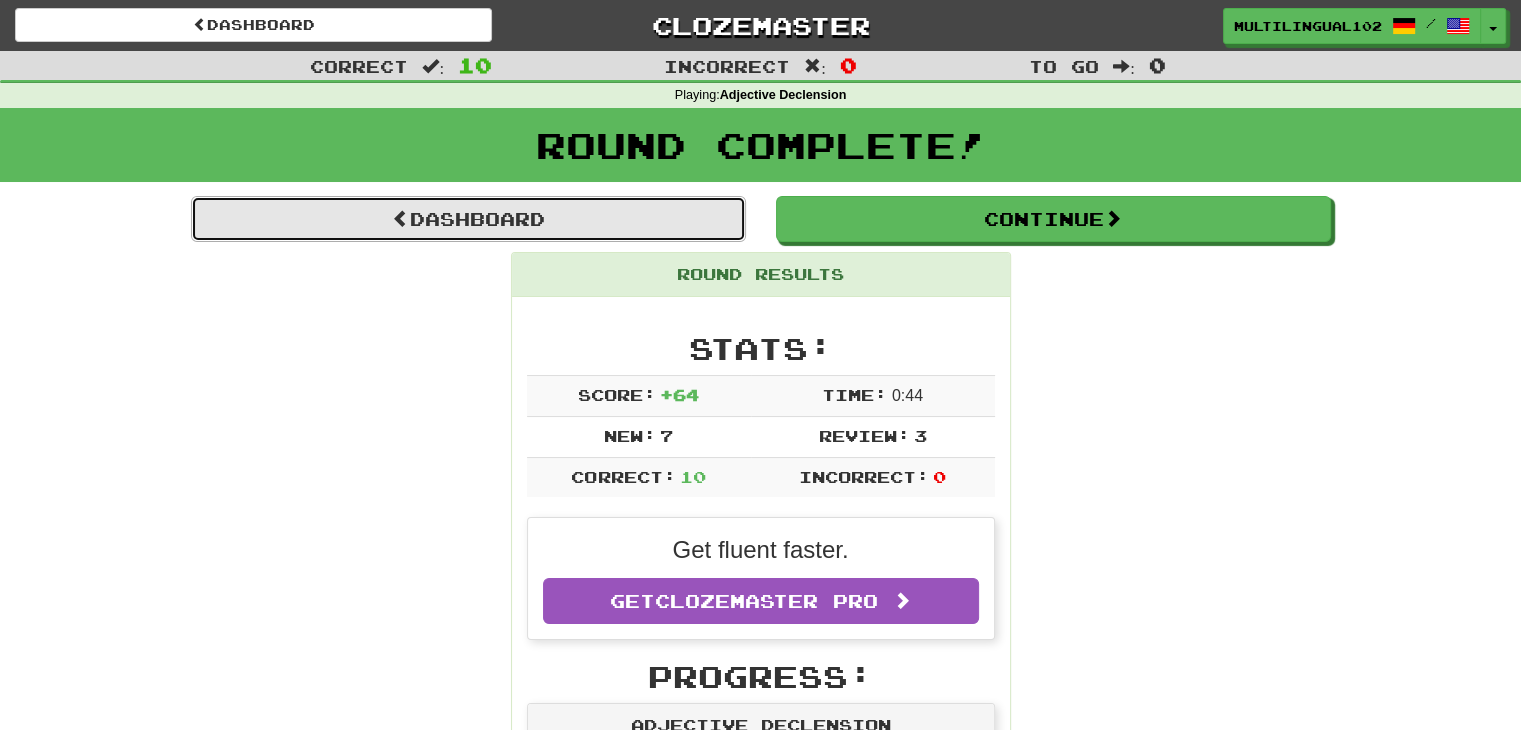 click on "Dashboard" at bounding box center [468, 219] 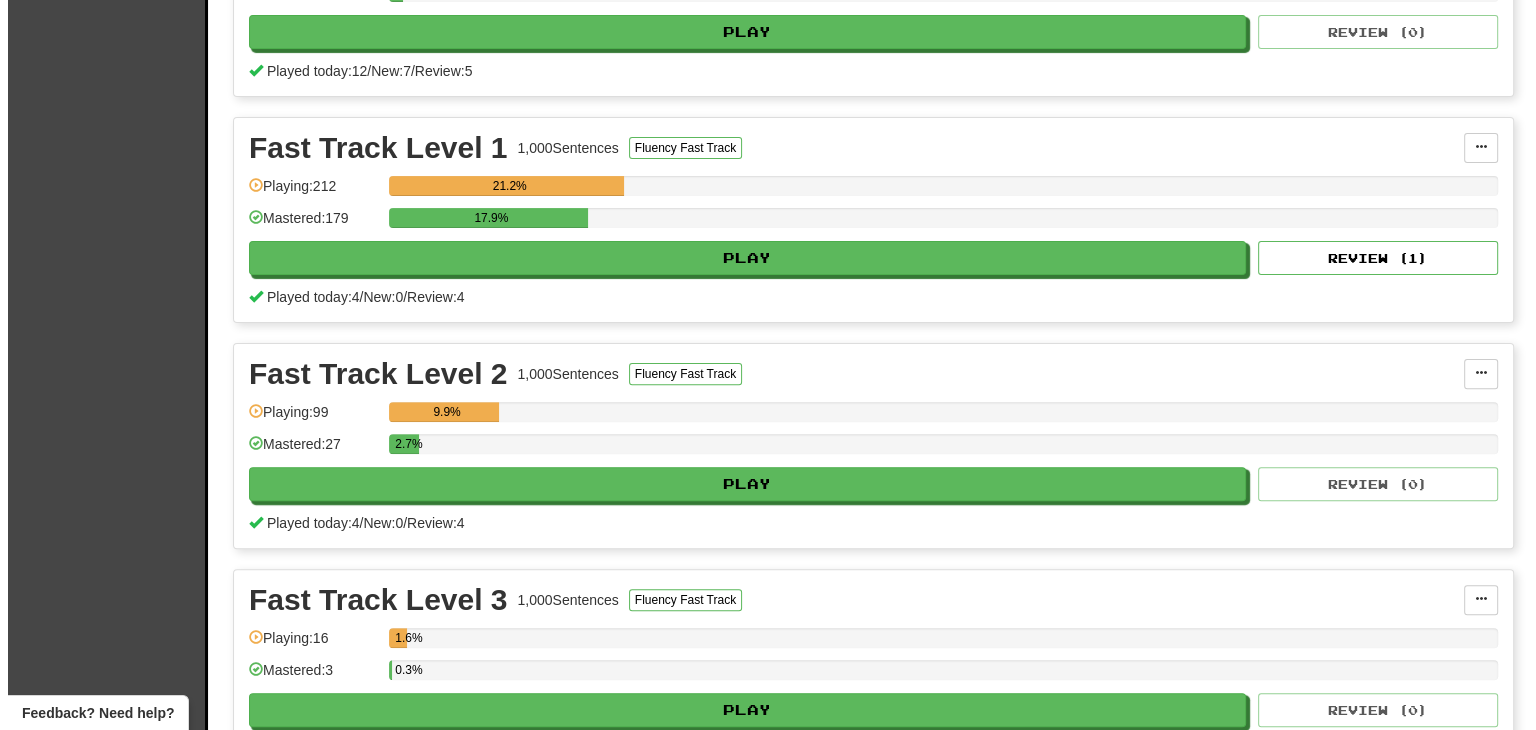 scroll, scrollTop: 572, scrollLeft: 0, axis: vertical 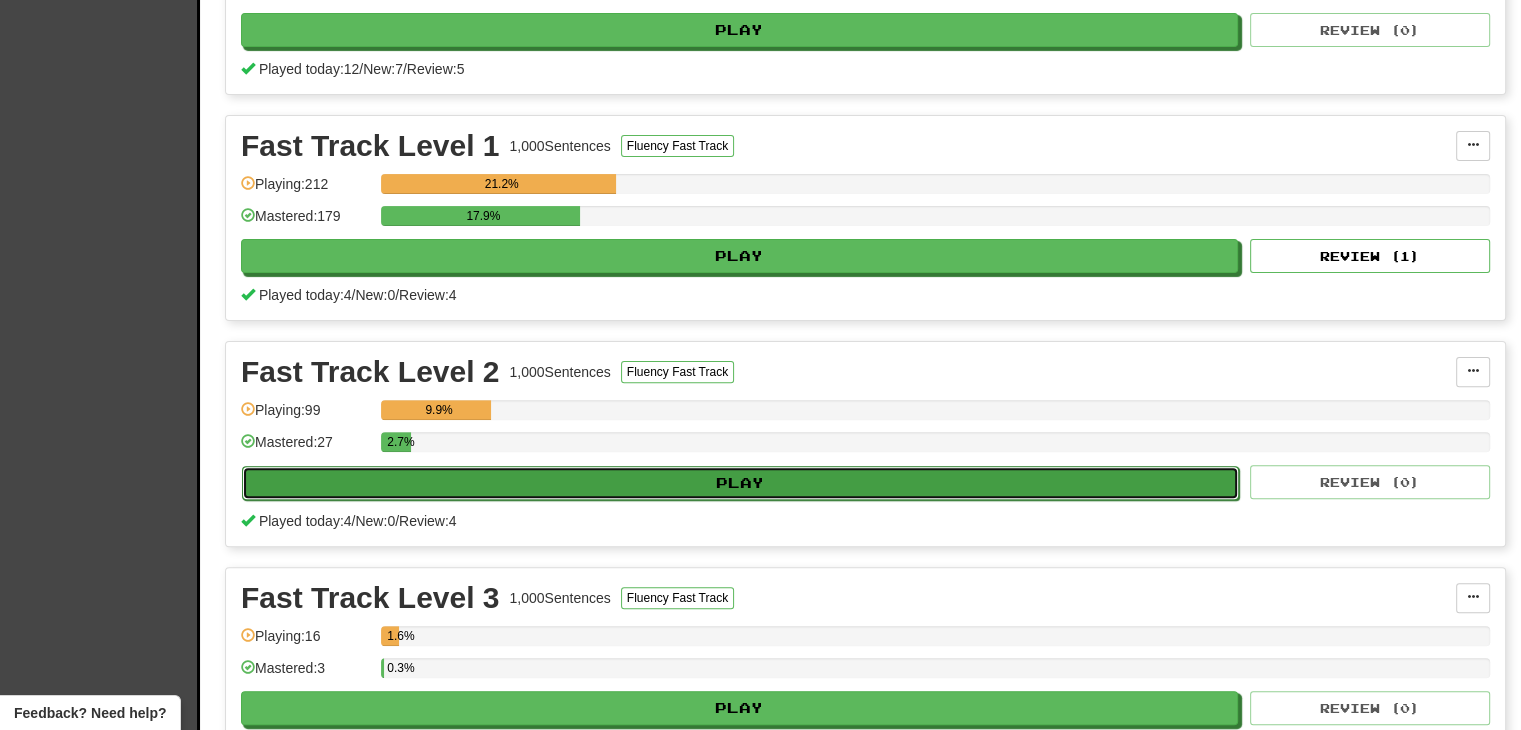 click on "Play" at bounding box center [740, 483] 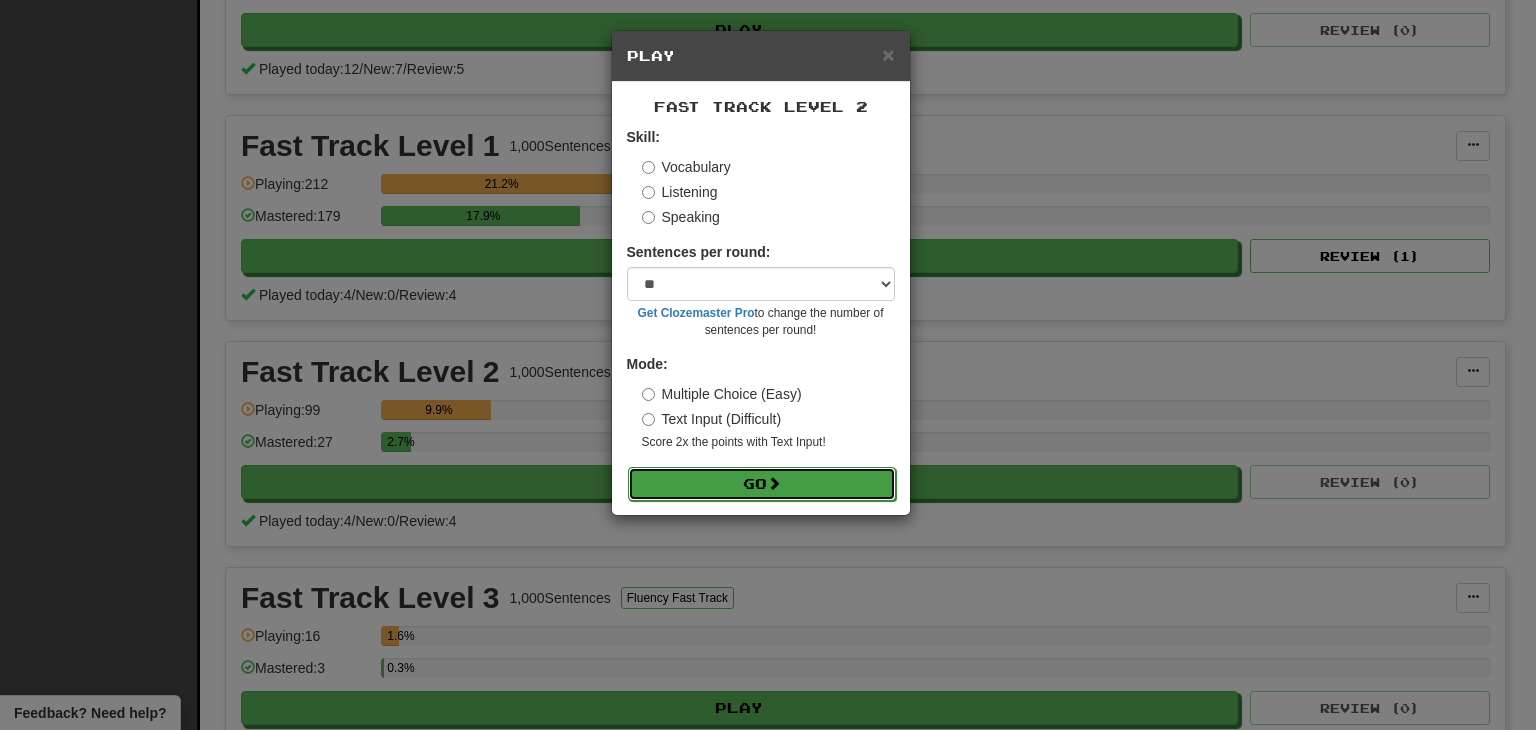 click at bounding box center [774, 483] 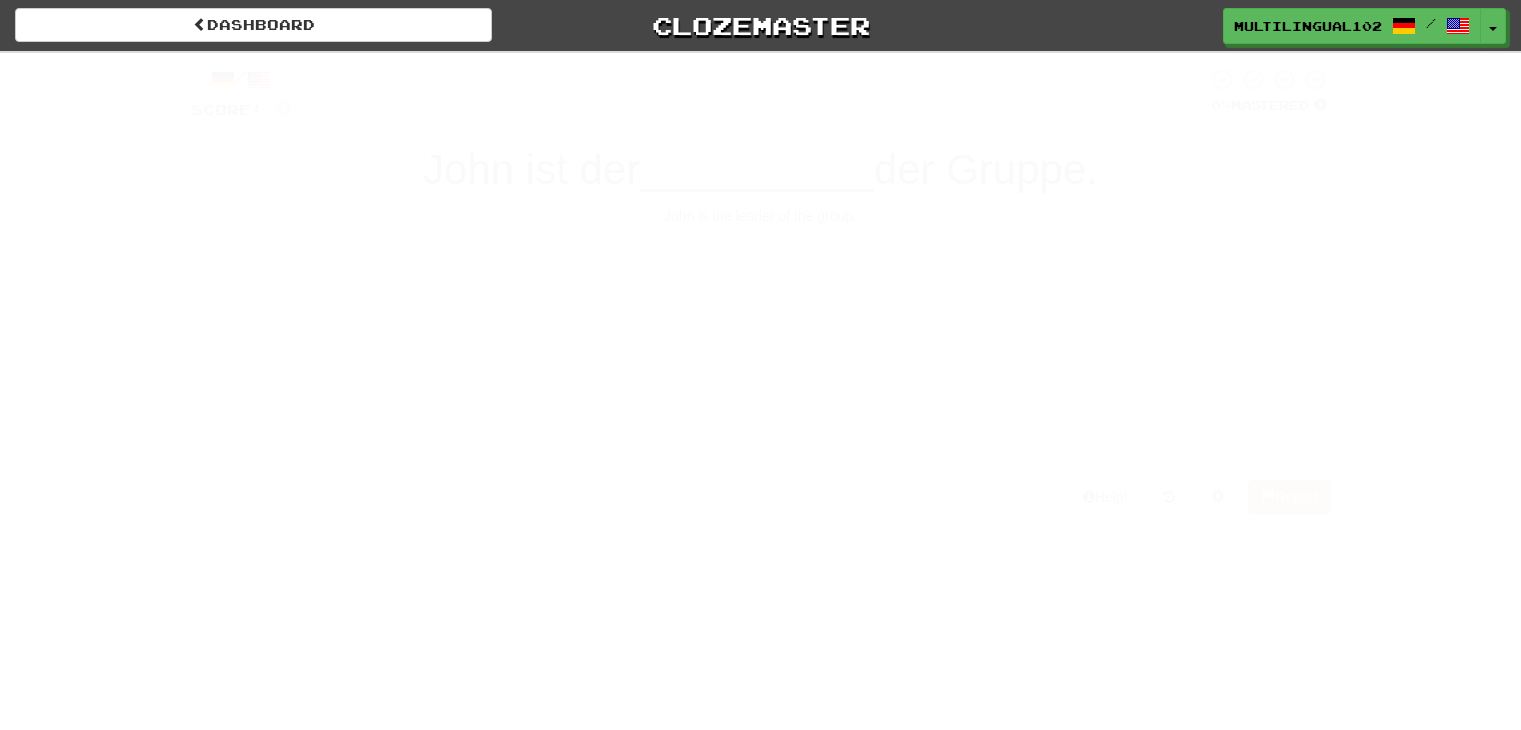 scroll, scrollTop: 0, scrollLeft: 0, axis: both 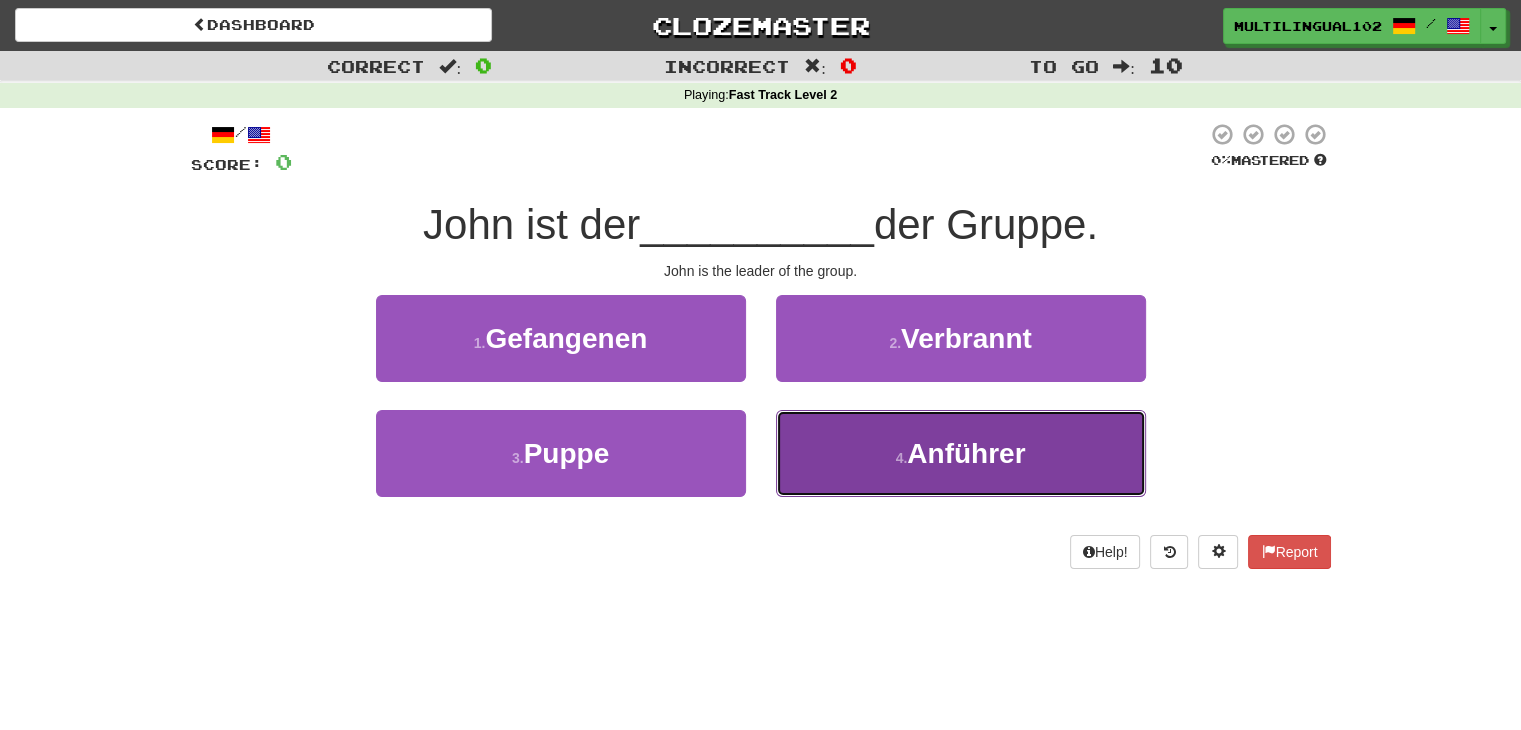 click on "4 .  Anführer" at bounding box center [961, 453] 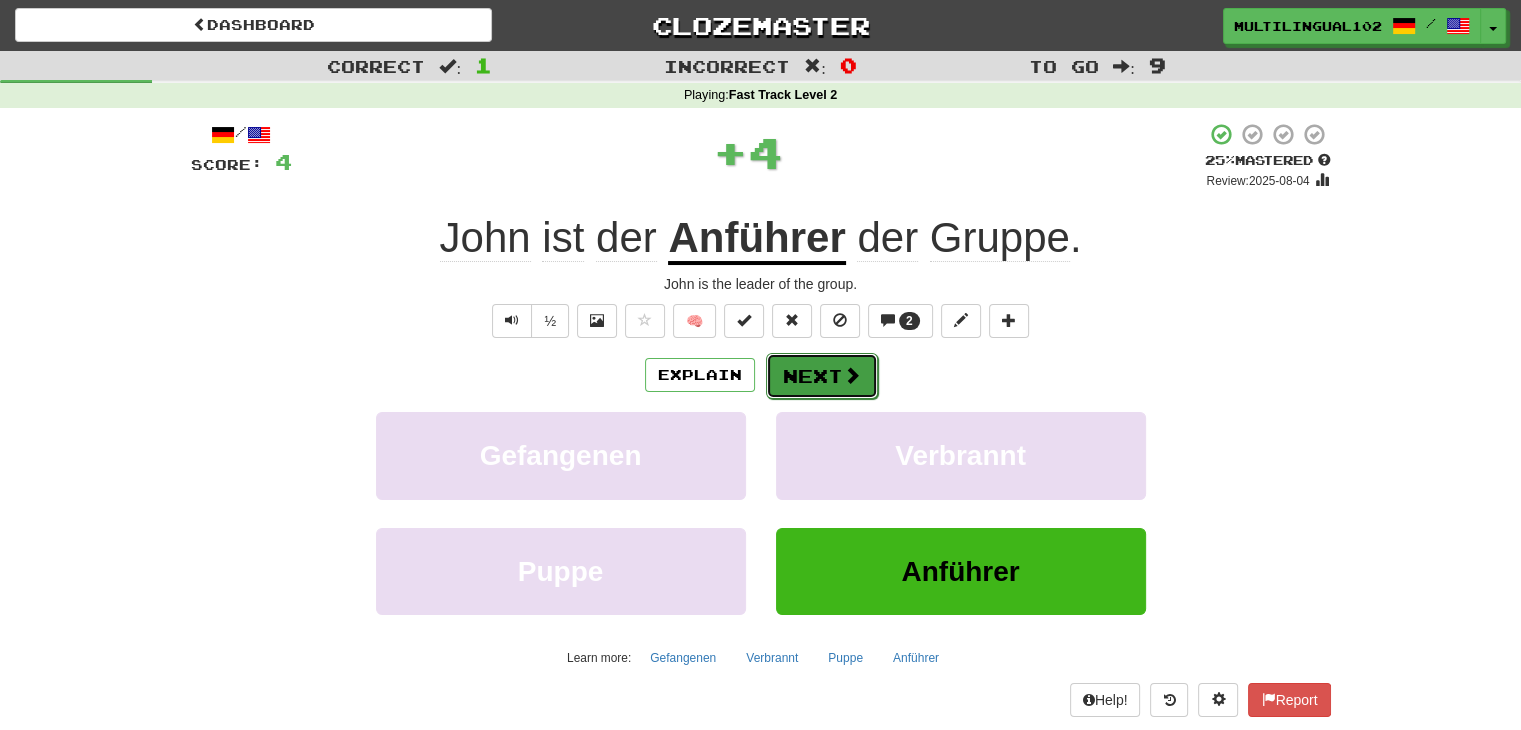 click on "Next" at bounding box center [822, 376] 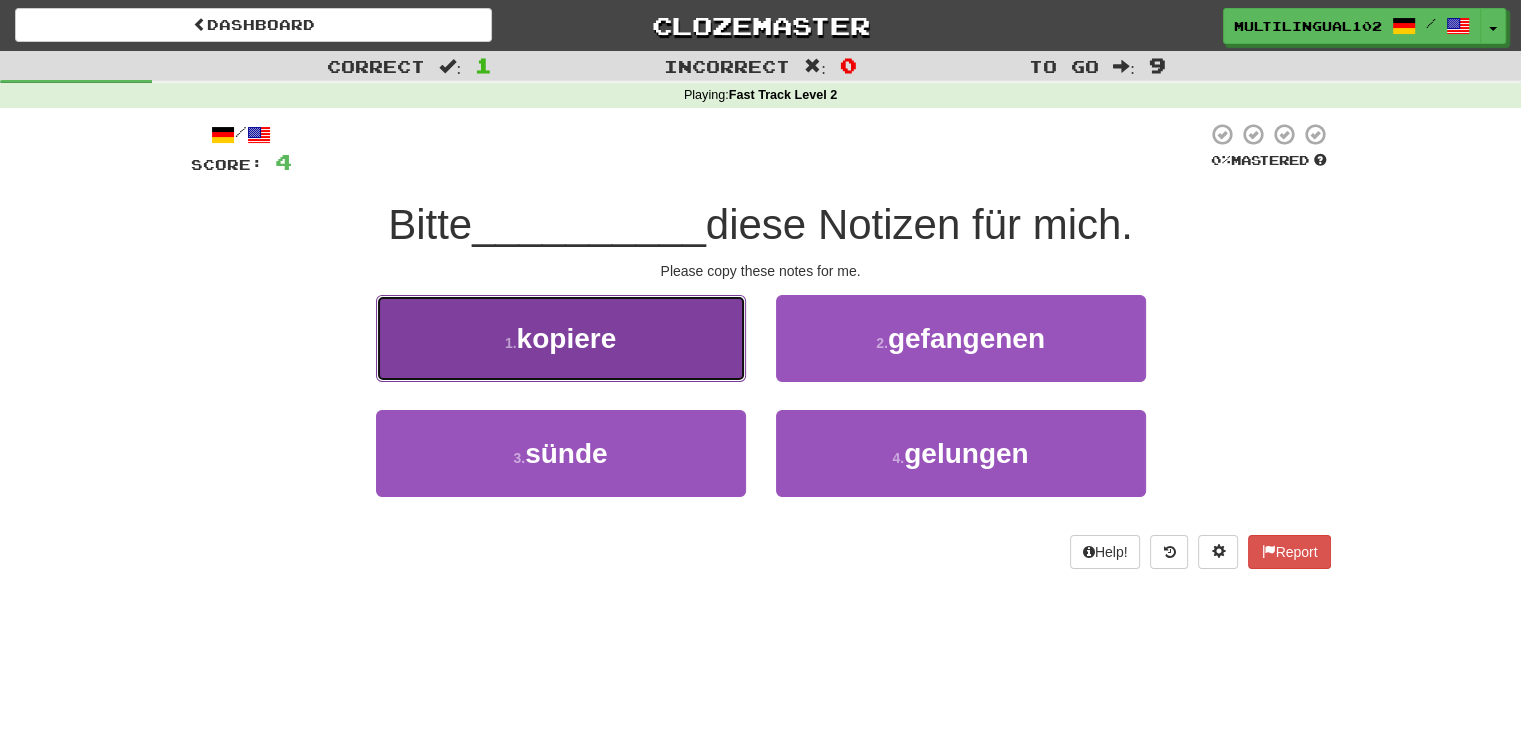 click on "1 .  kopiere" at bounding box center (561, 338) 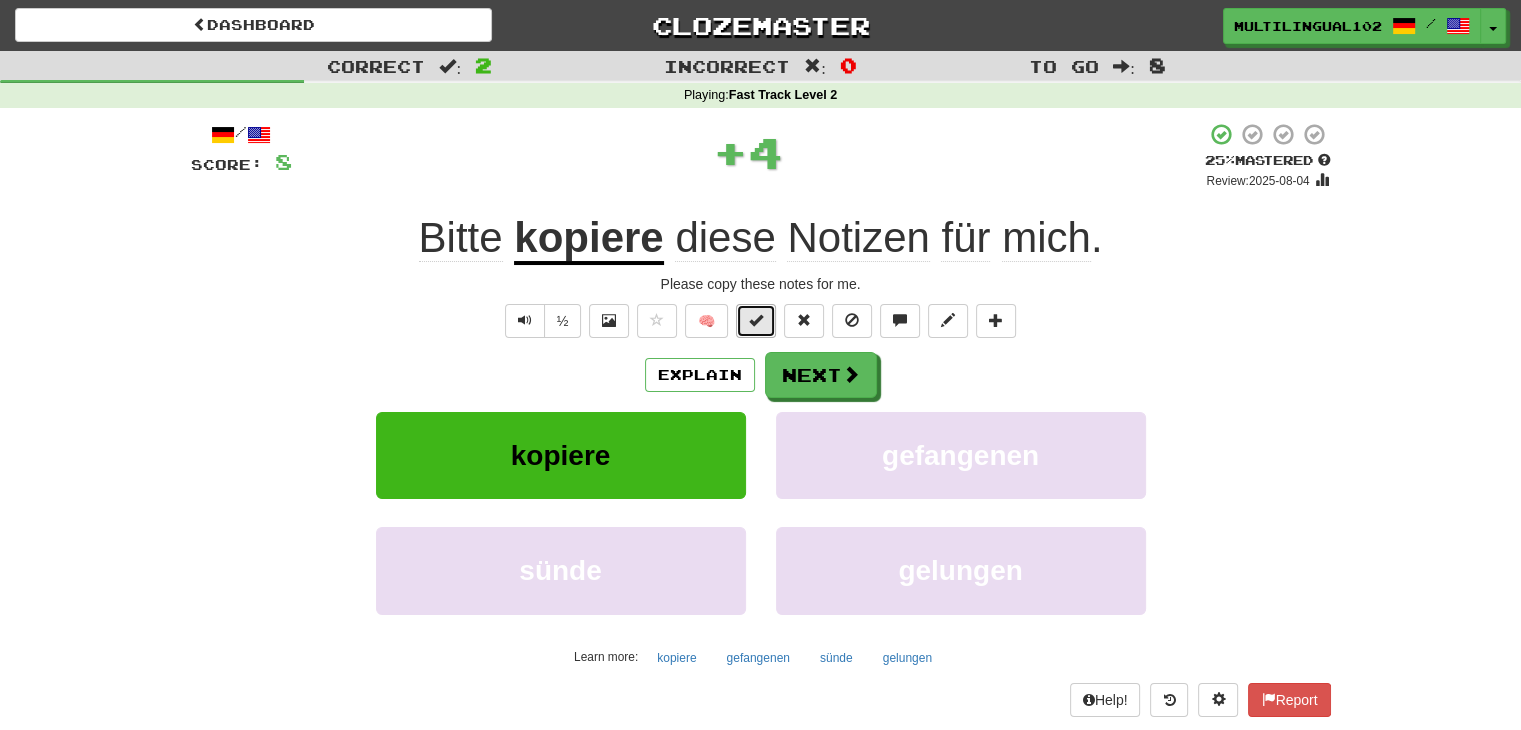 click at bounding box center (756, 321) 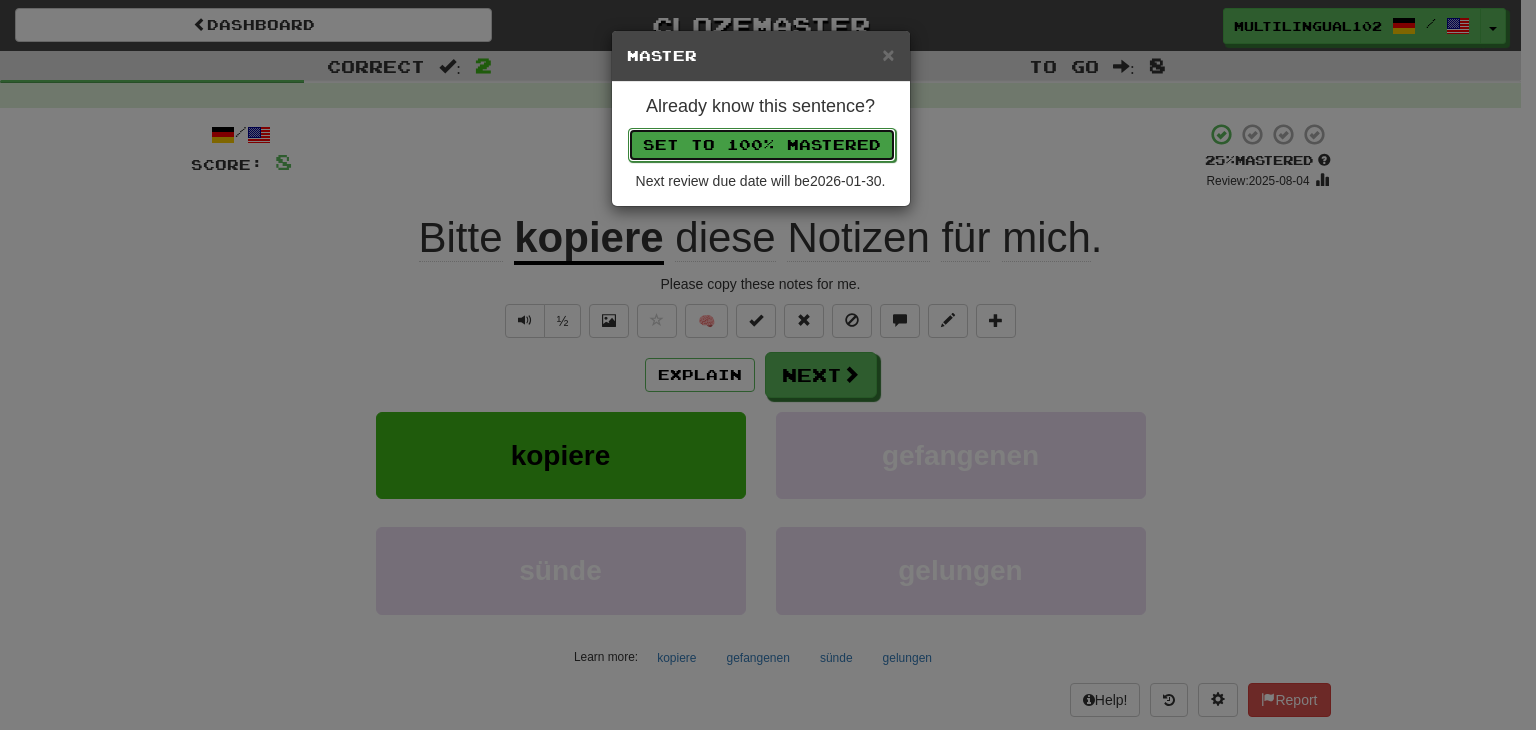 click on "Set to 100% Mastered" at bounding box center (762, 145) 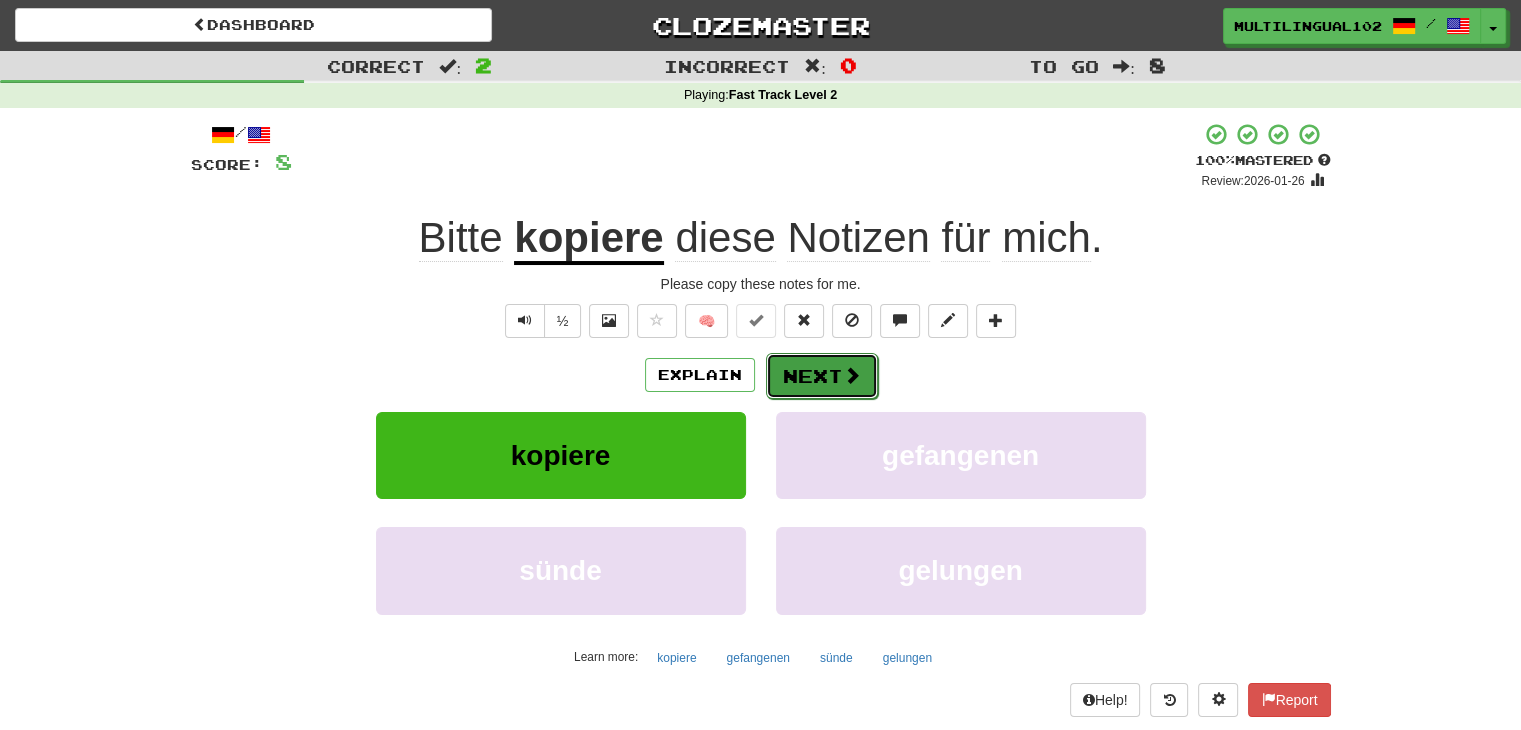 click on "Next" at bounding box center (822, 376) 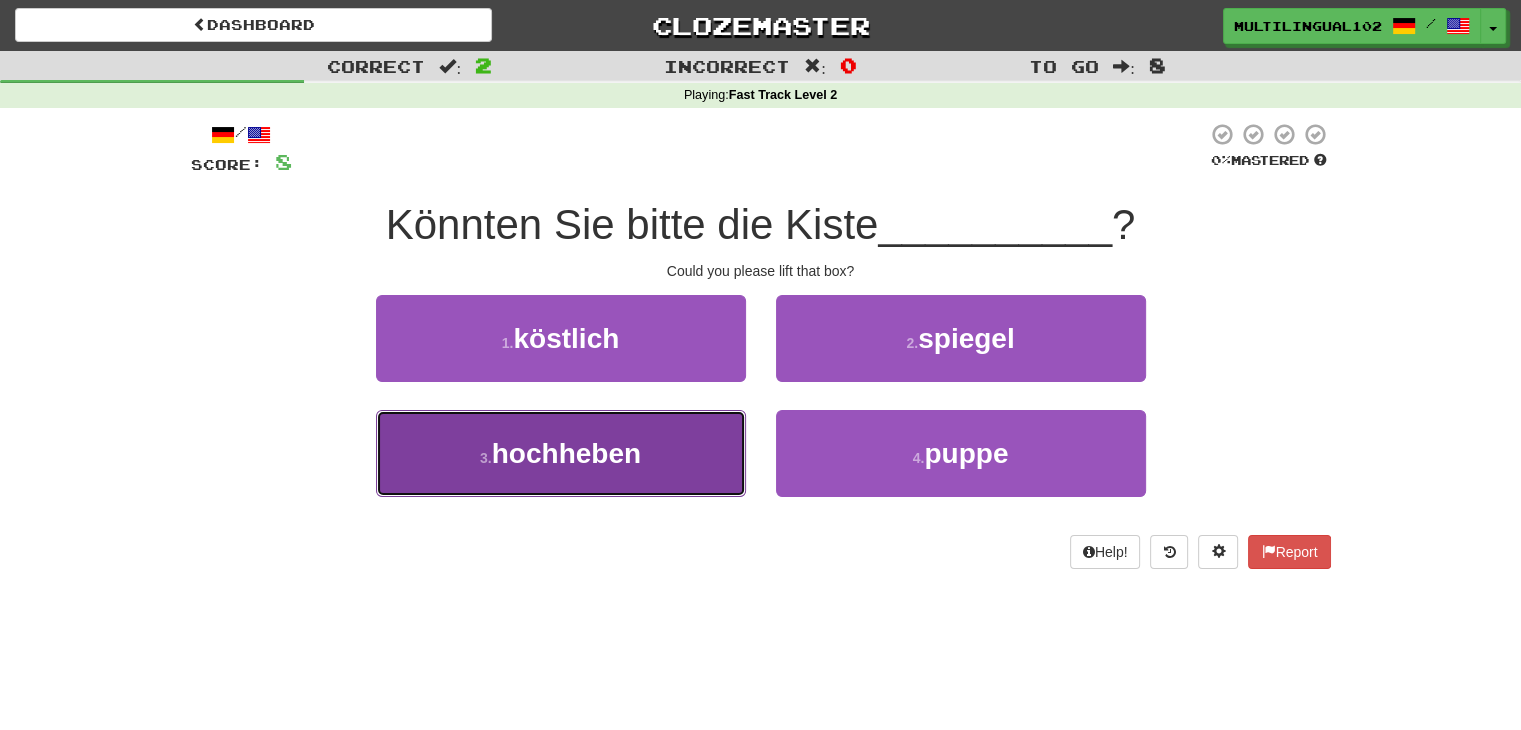 click on "3 .  hochheben" at bounding box center [561, 453] 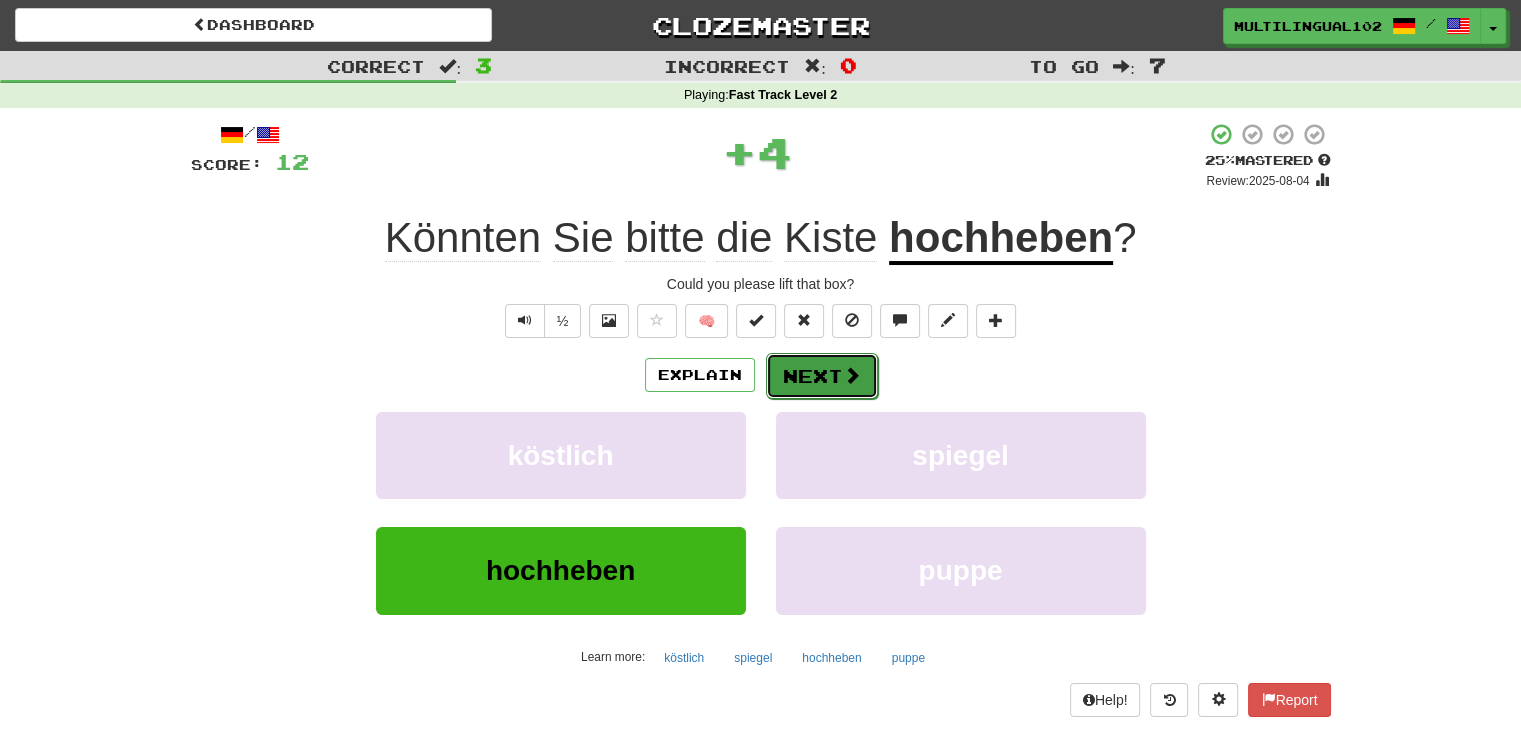 click on "Next" at bounding box center (822, 376) 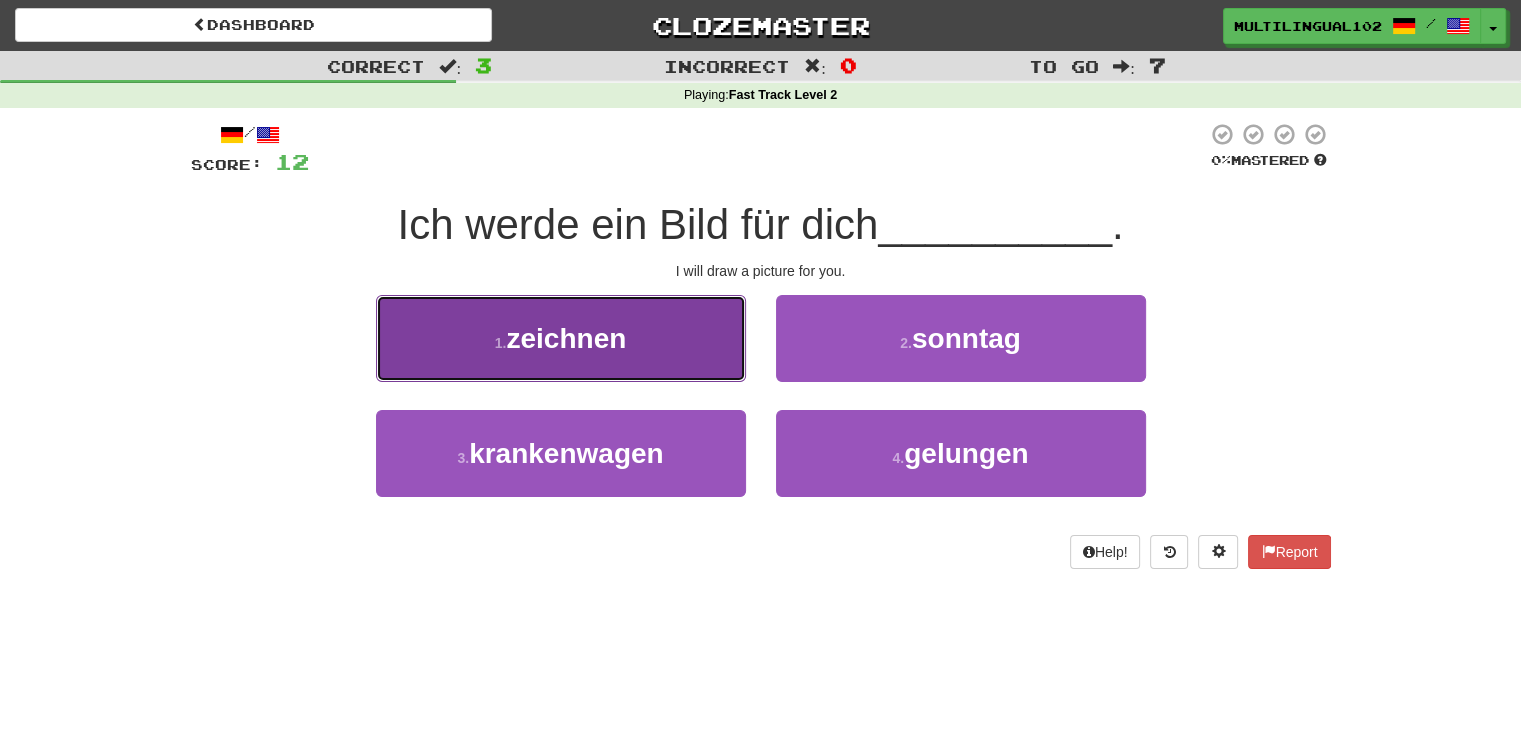 click on "1 .  zeichnen" at bounding box center (561, 338) 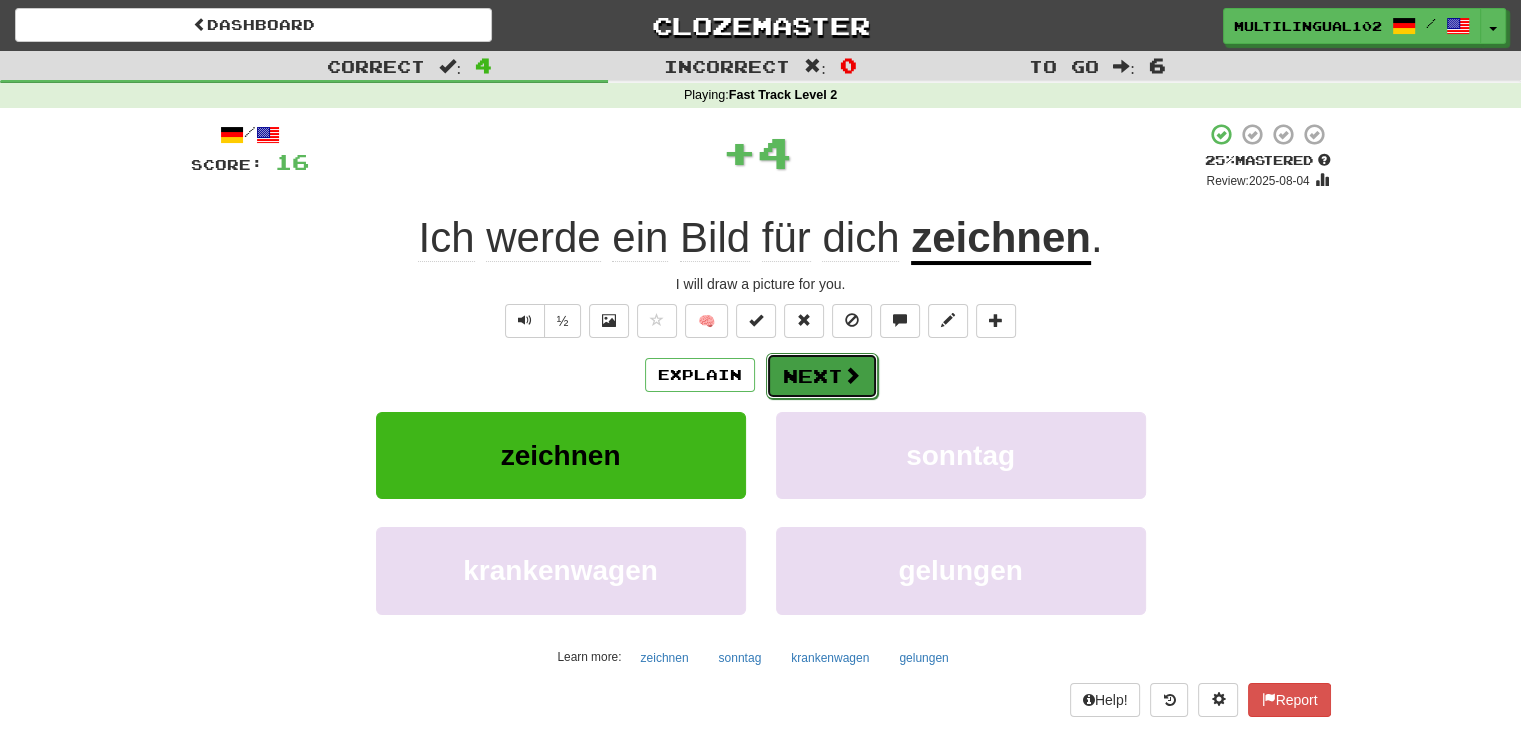 click on "Next" at bounding box center (822, 376) 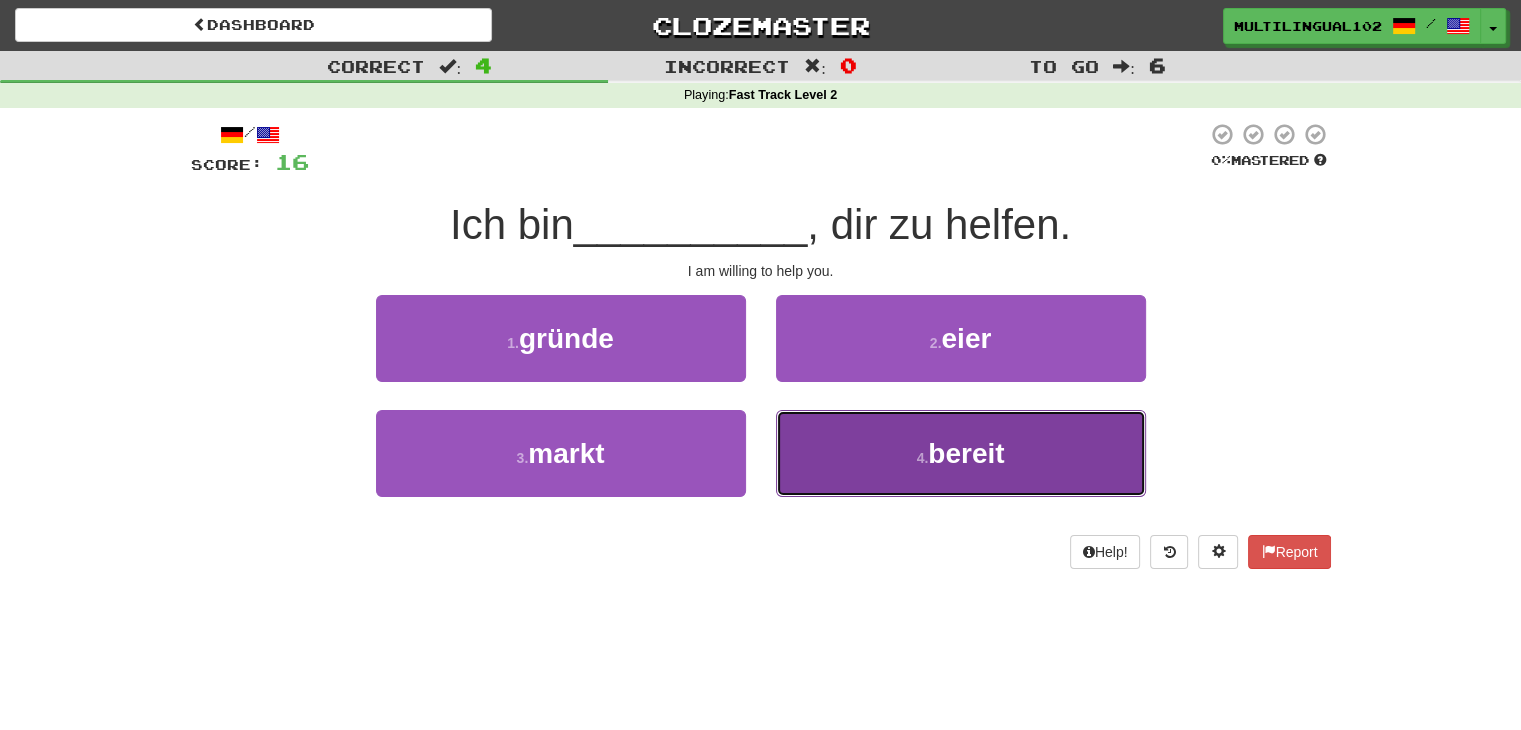 click on "4 .  bereit" at bounding box center (961, 453) 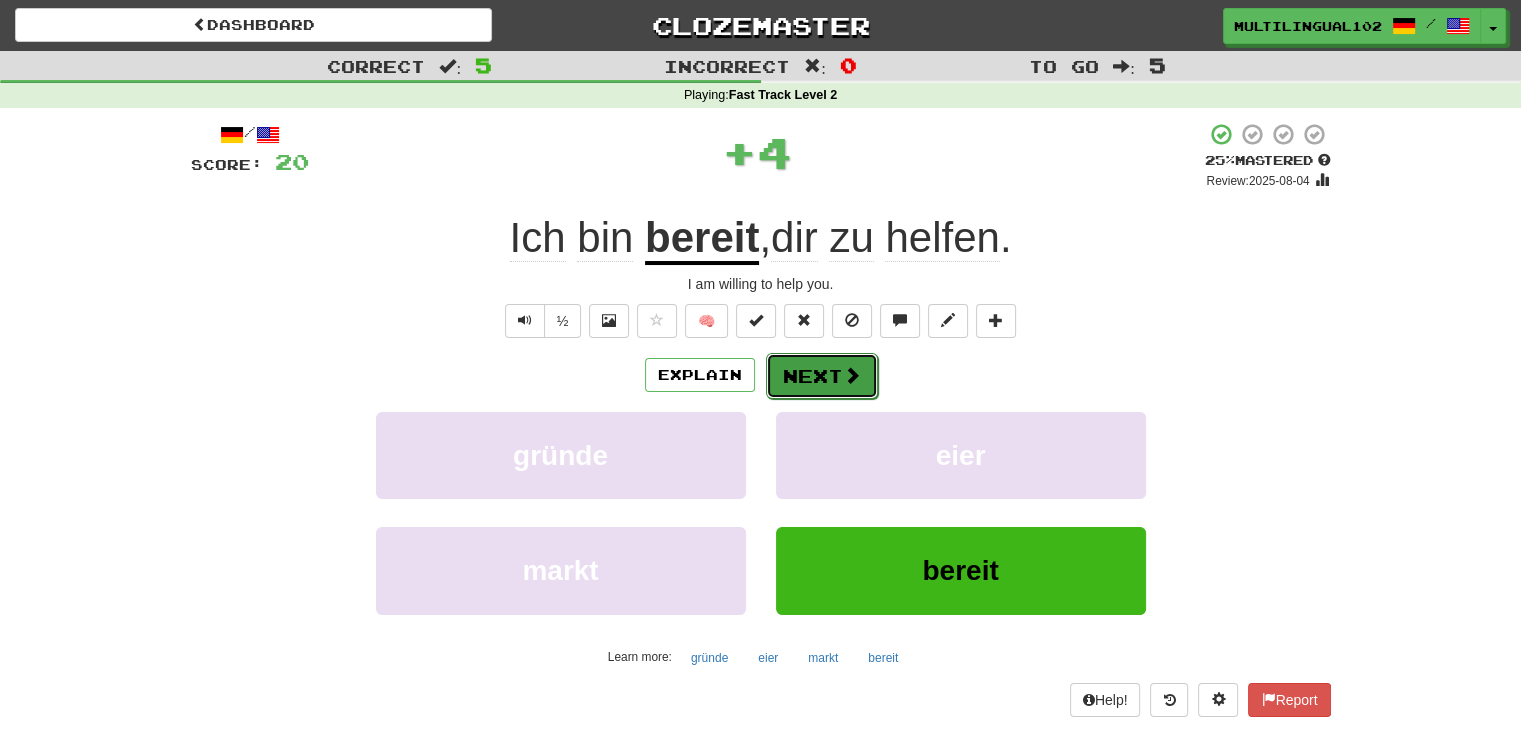 click on "Next" at bounding box center [822, 376] 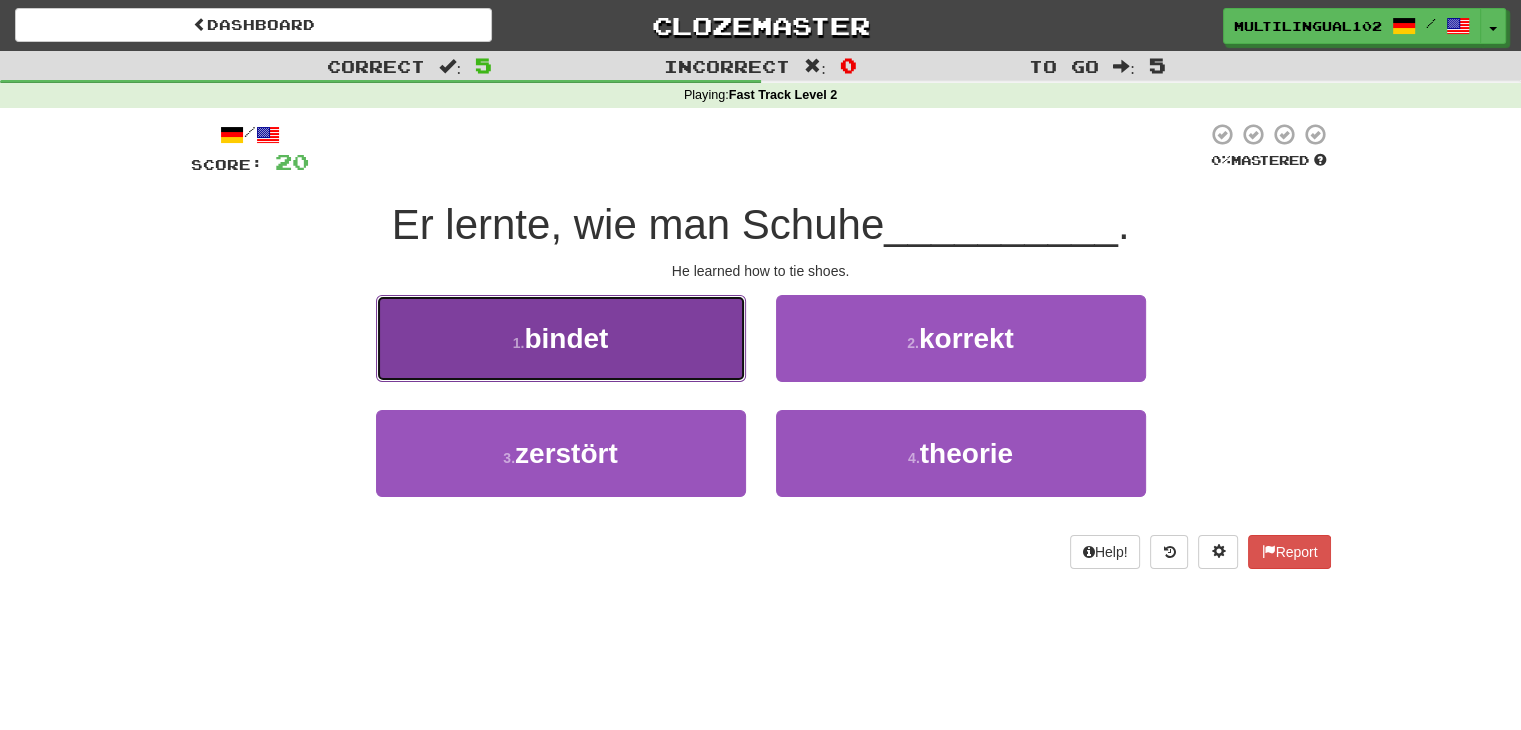 click on "1 .  bindet" at bounding box center (561, 338) 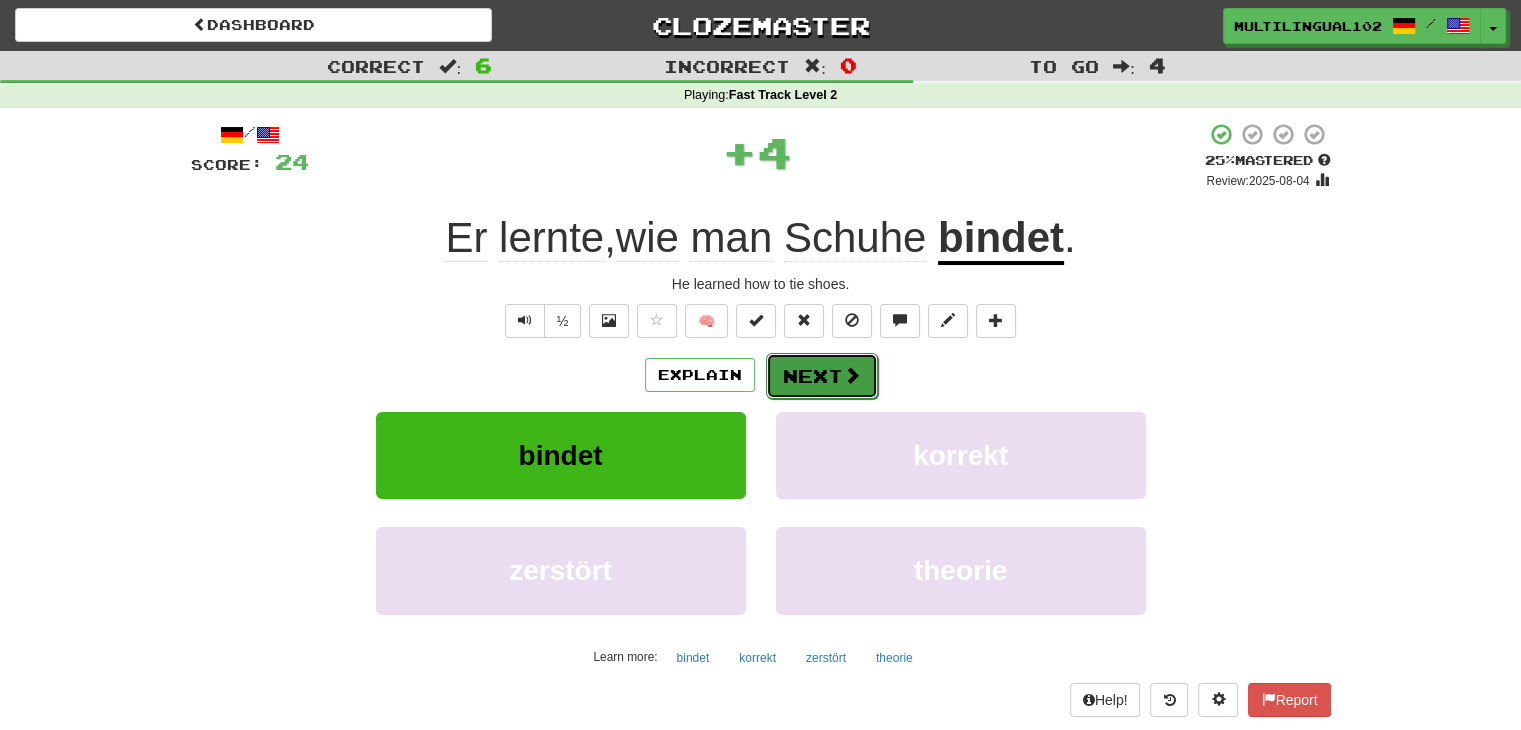click at bounding box center (852, 375) 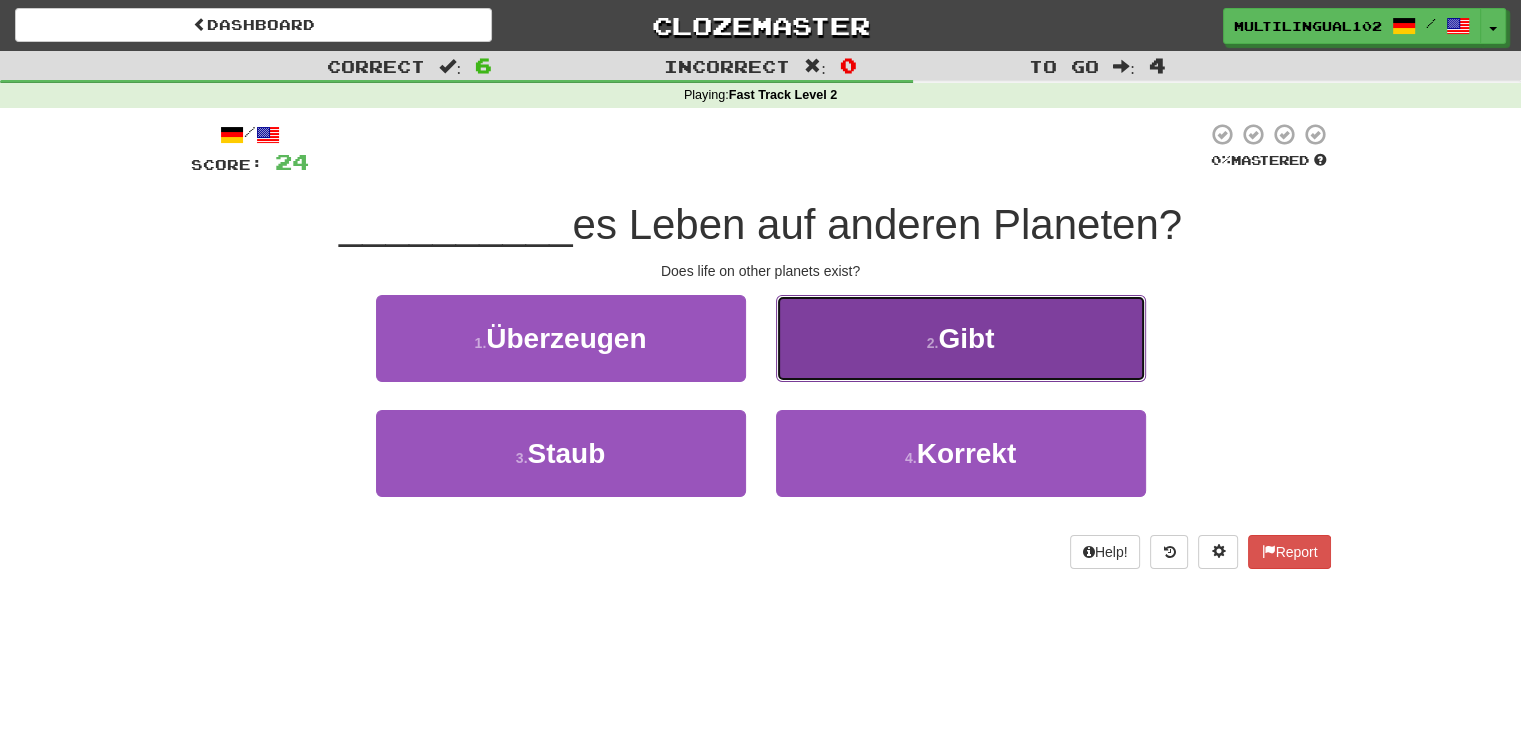 click on "2 .  Gibt" at bounding box center (961, 338) 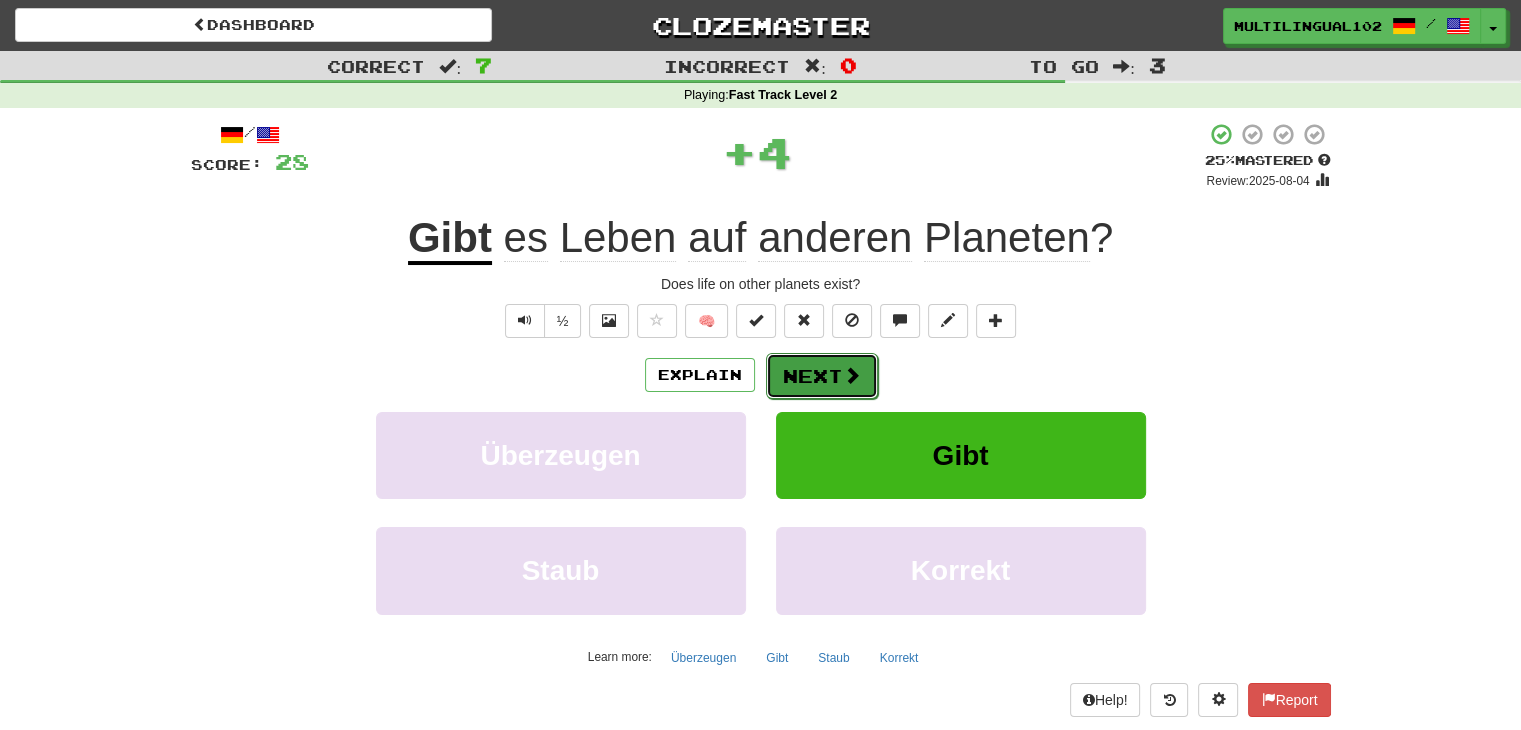 click on "Next" at bounding box center (822, 376) 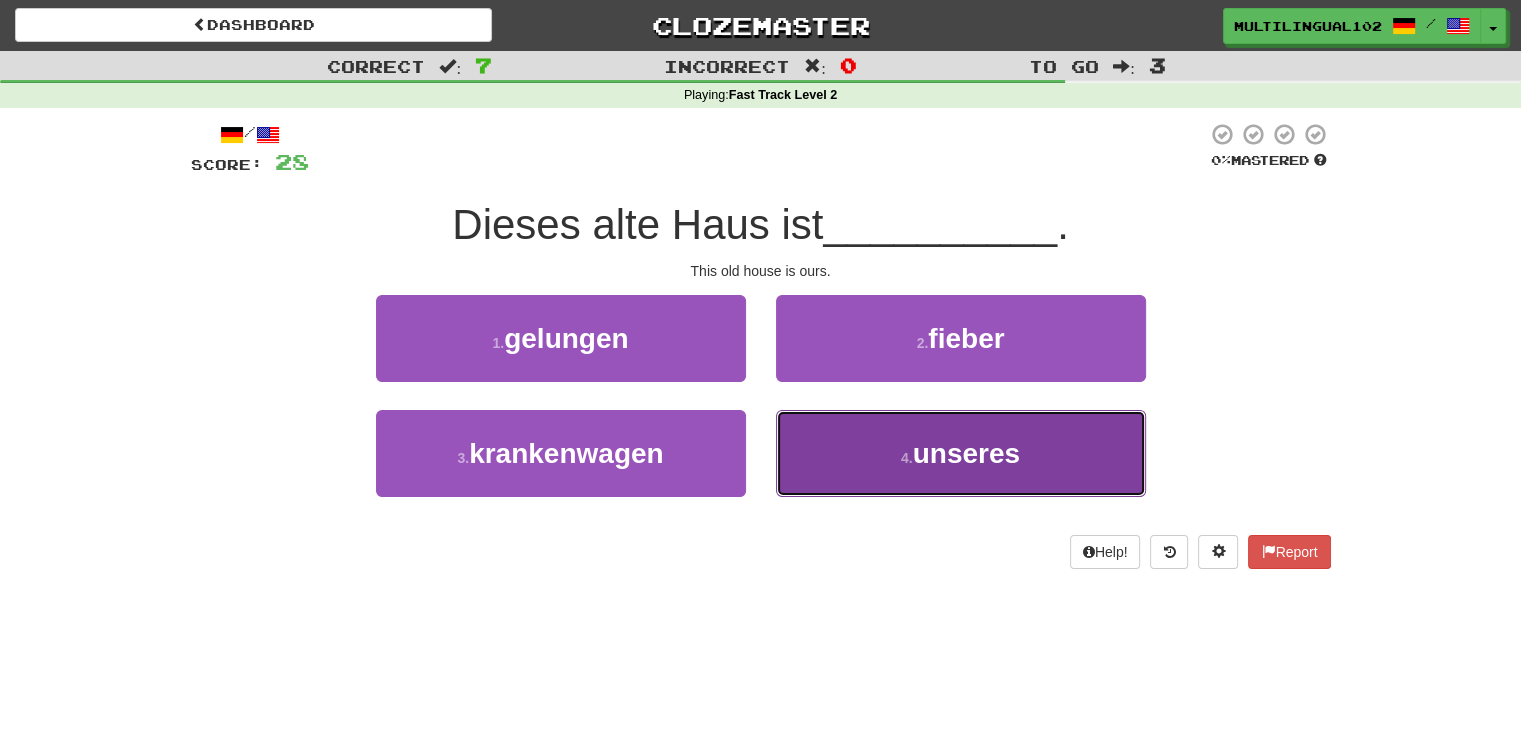 click on "4 .  unseres" at bounding box center [961, 453] 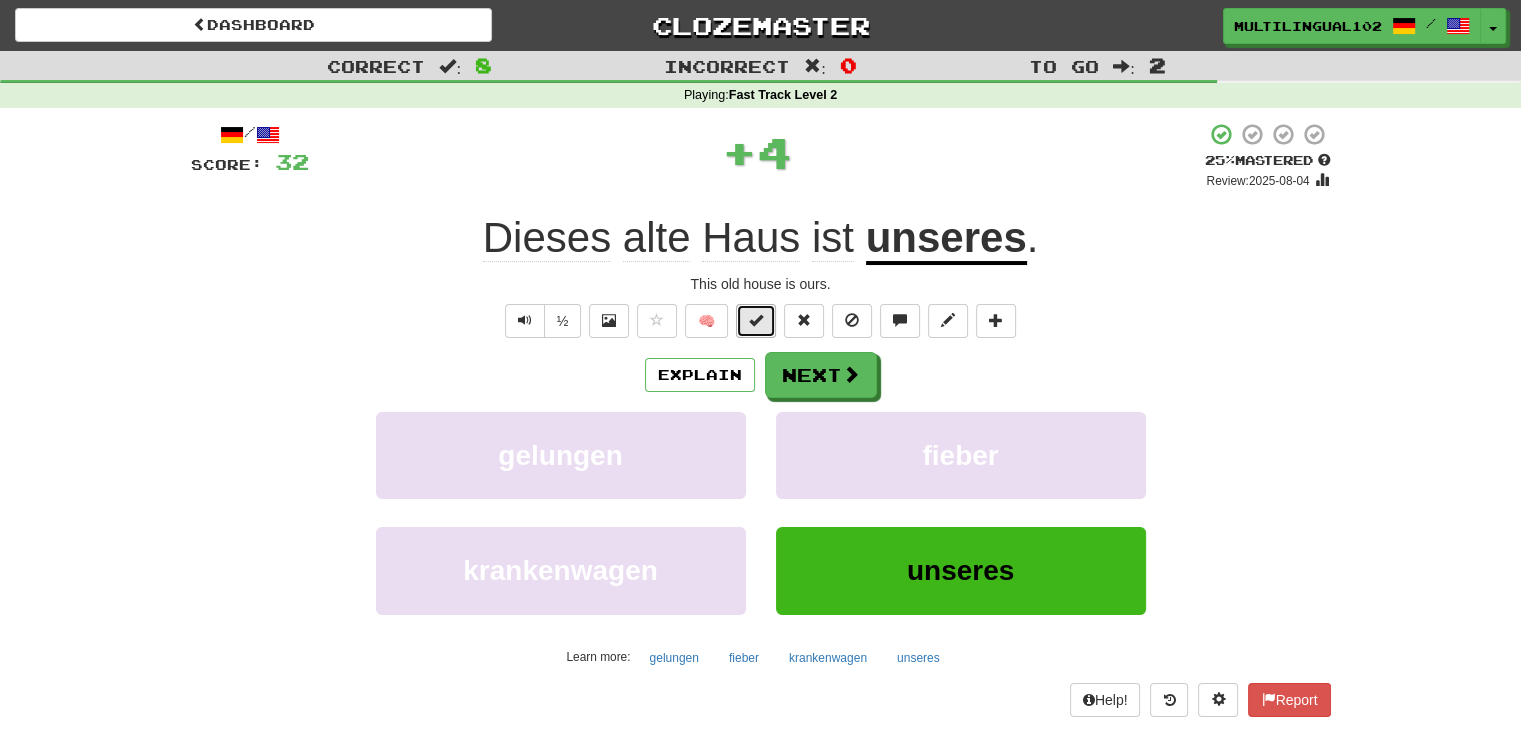 click at bounding box center [756, 320] 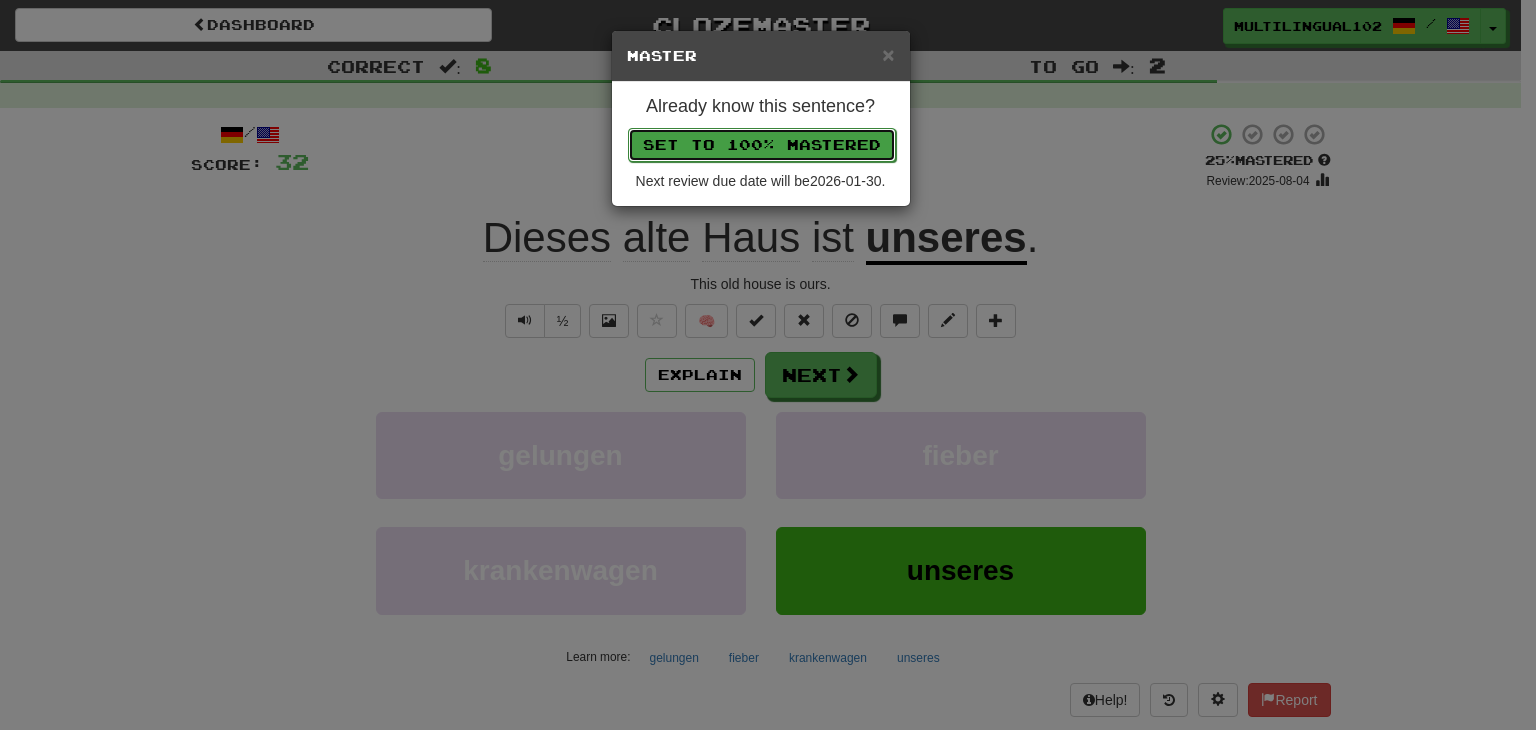 click on "Set to 100% Mastered" at bounding box center [762, 145] 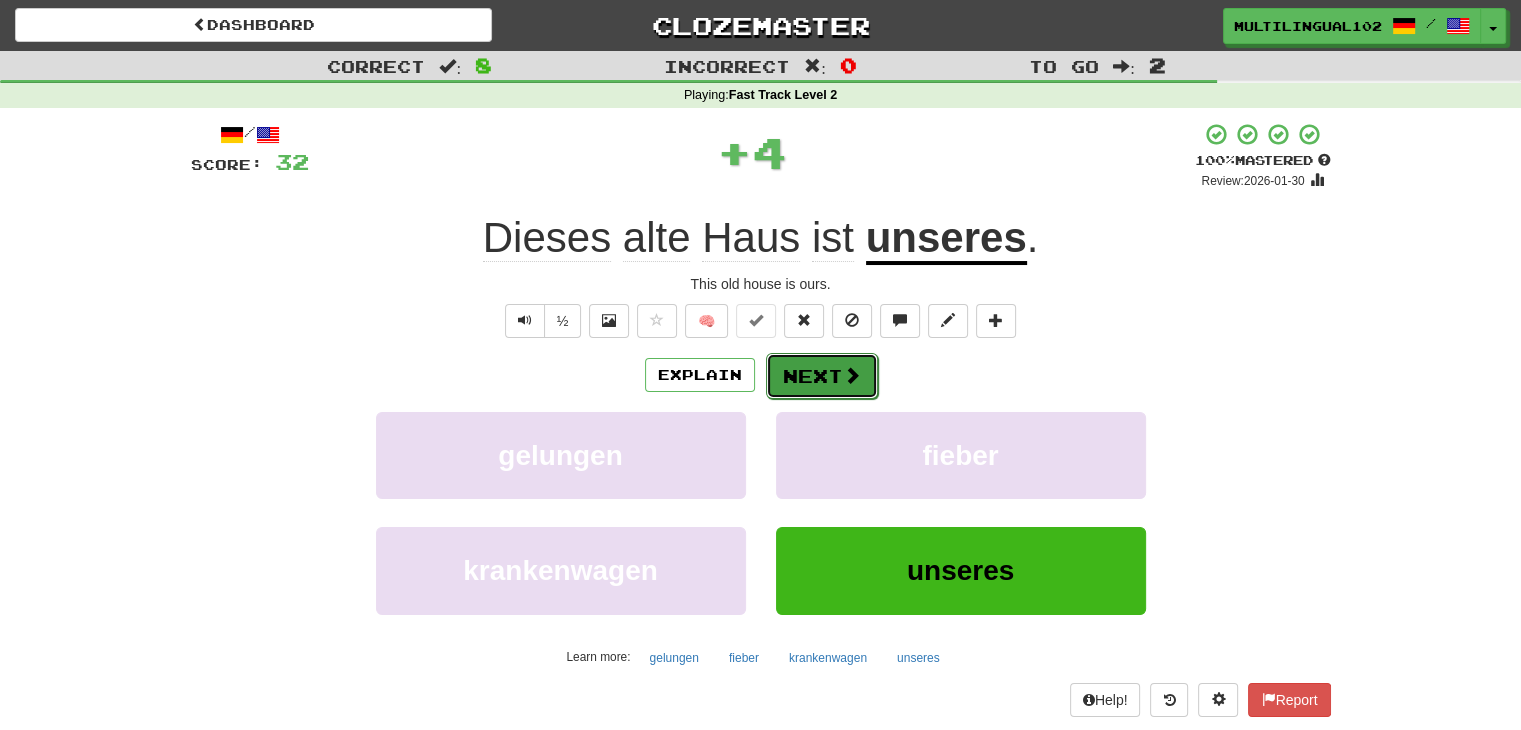 click at bounding box center [852, 375] 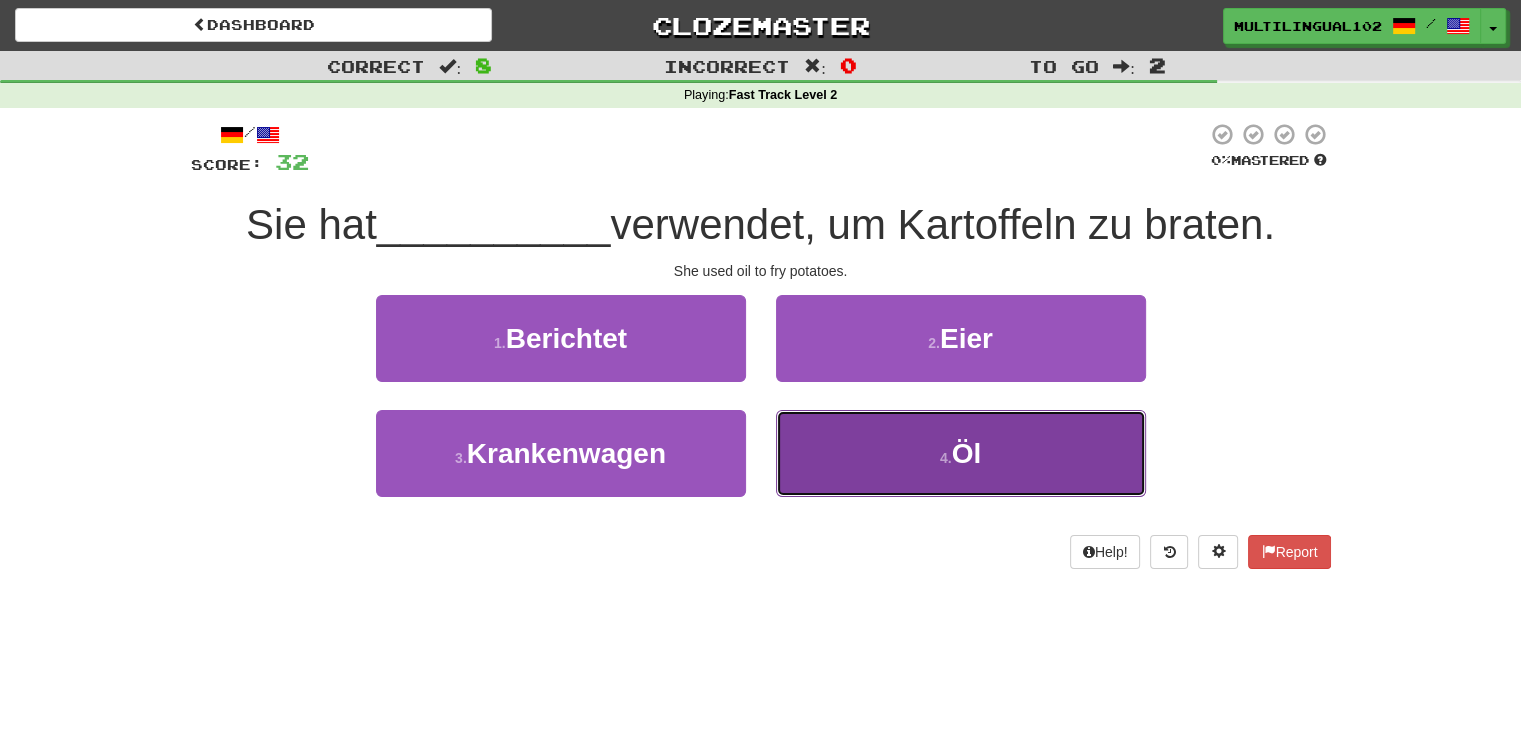 click on "4 .  Öl" at bounding box center (961, 453) 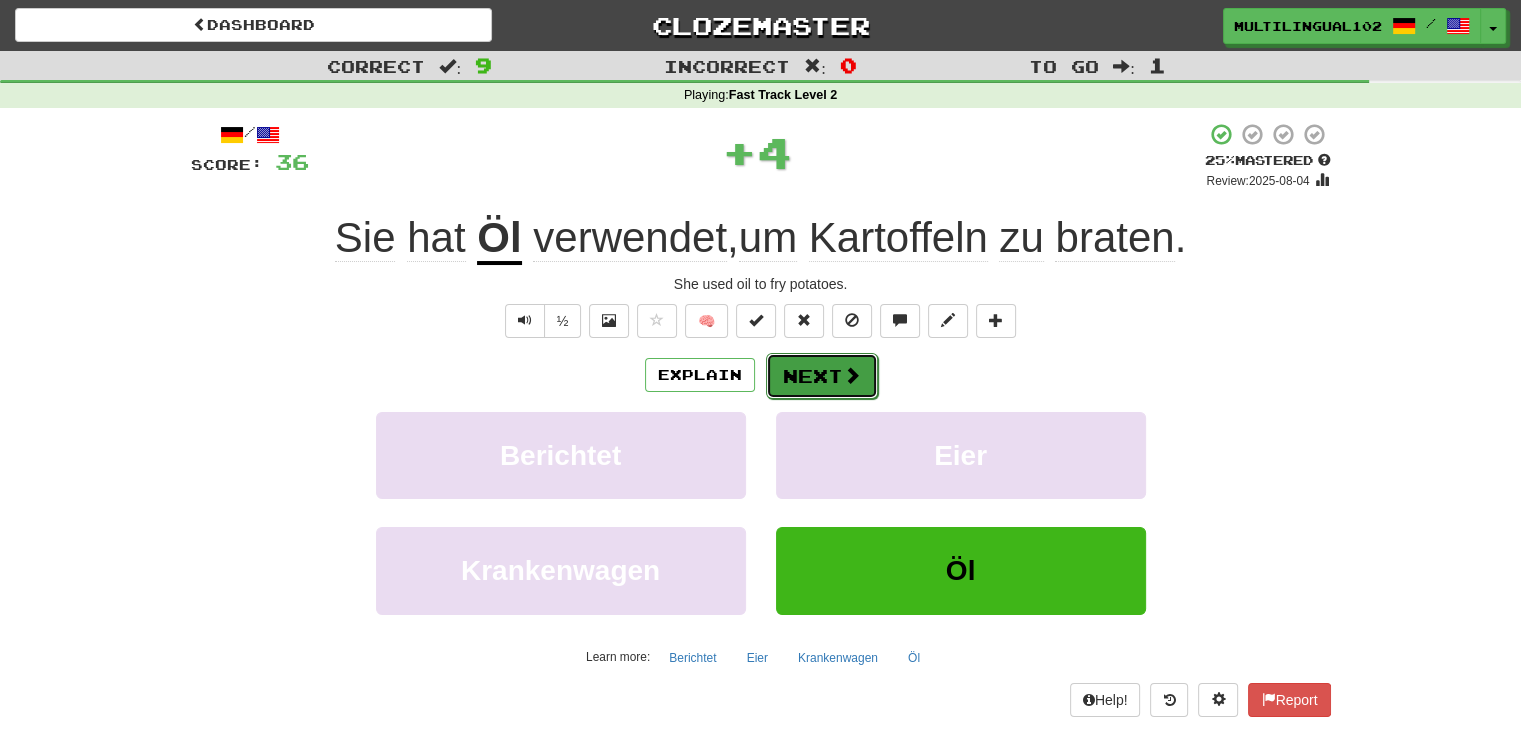 click on "Next" at bounding box center [822, 376] 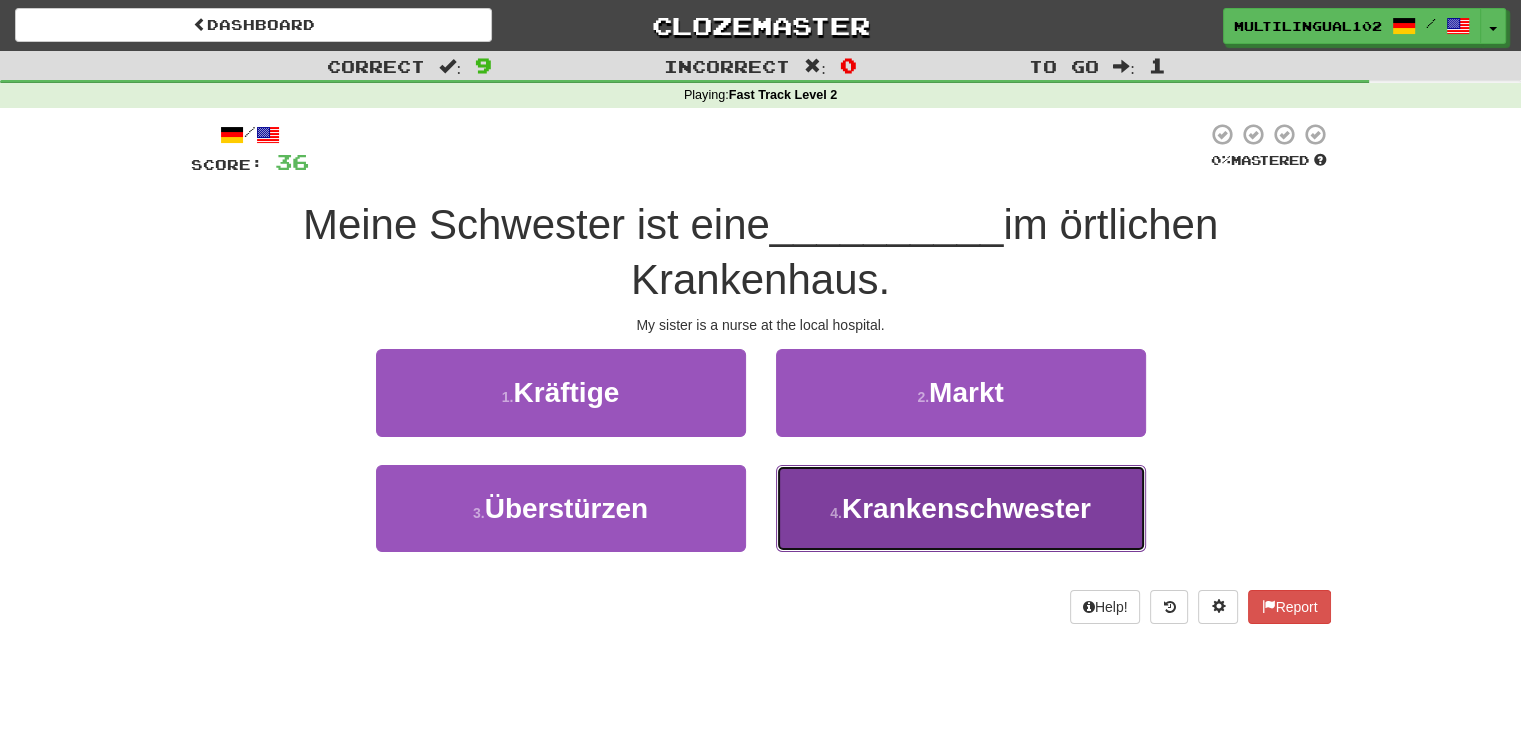 click on "Krankenschwester" at bounding box center [966, 508] 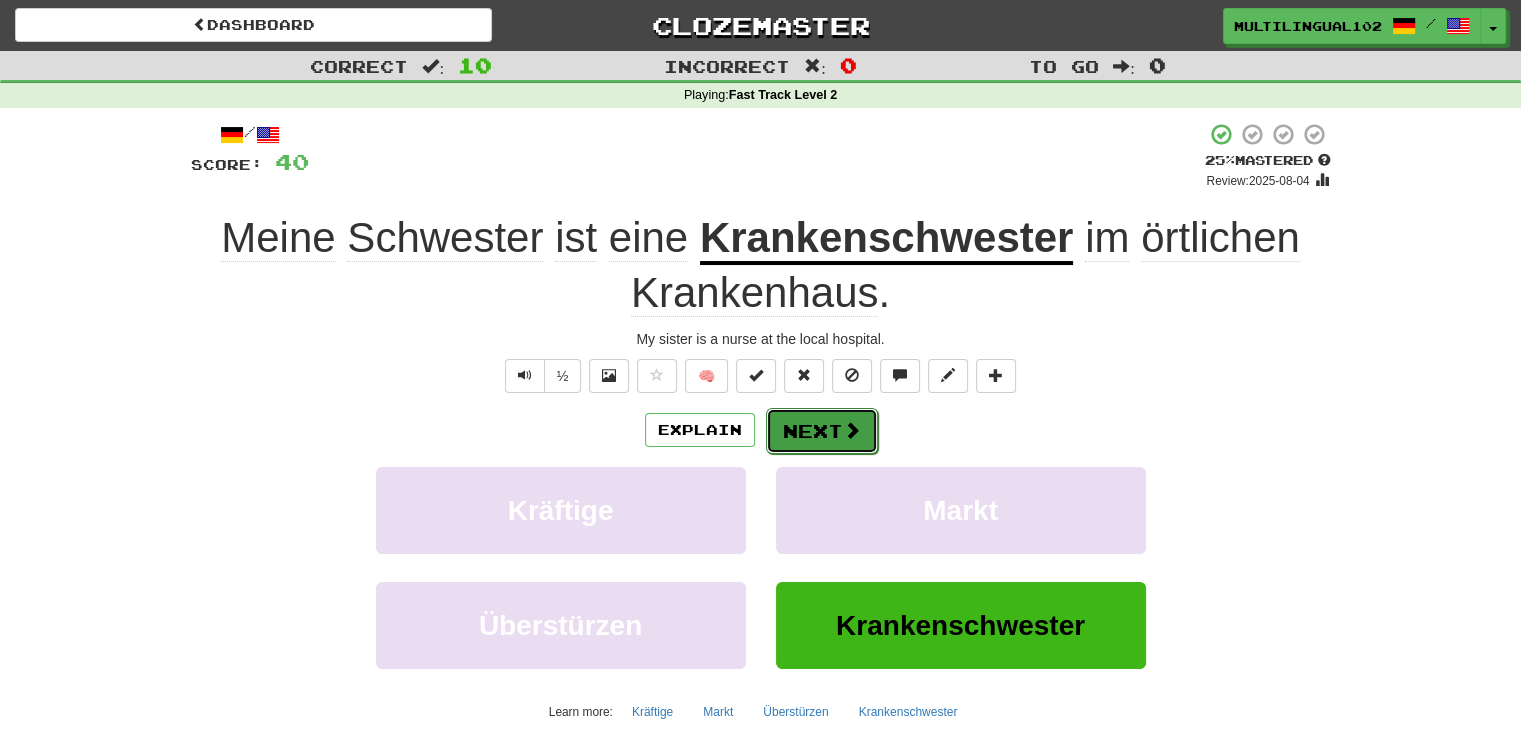 click on "Next" at bounding box center (822, 431) 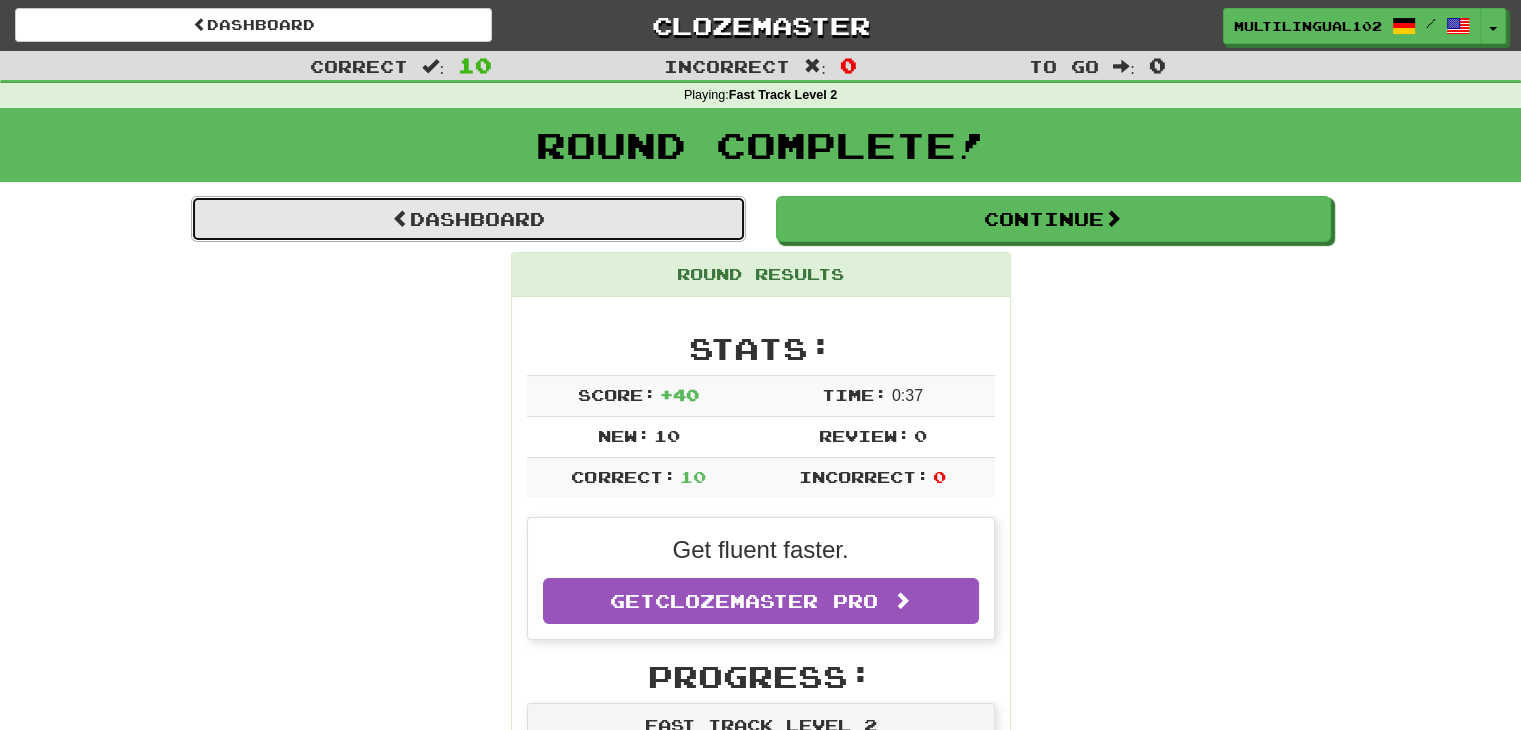 click on "Dashboard" at bounding box center (468, 219) 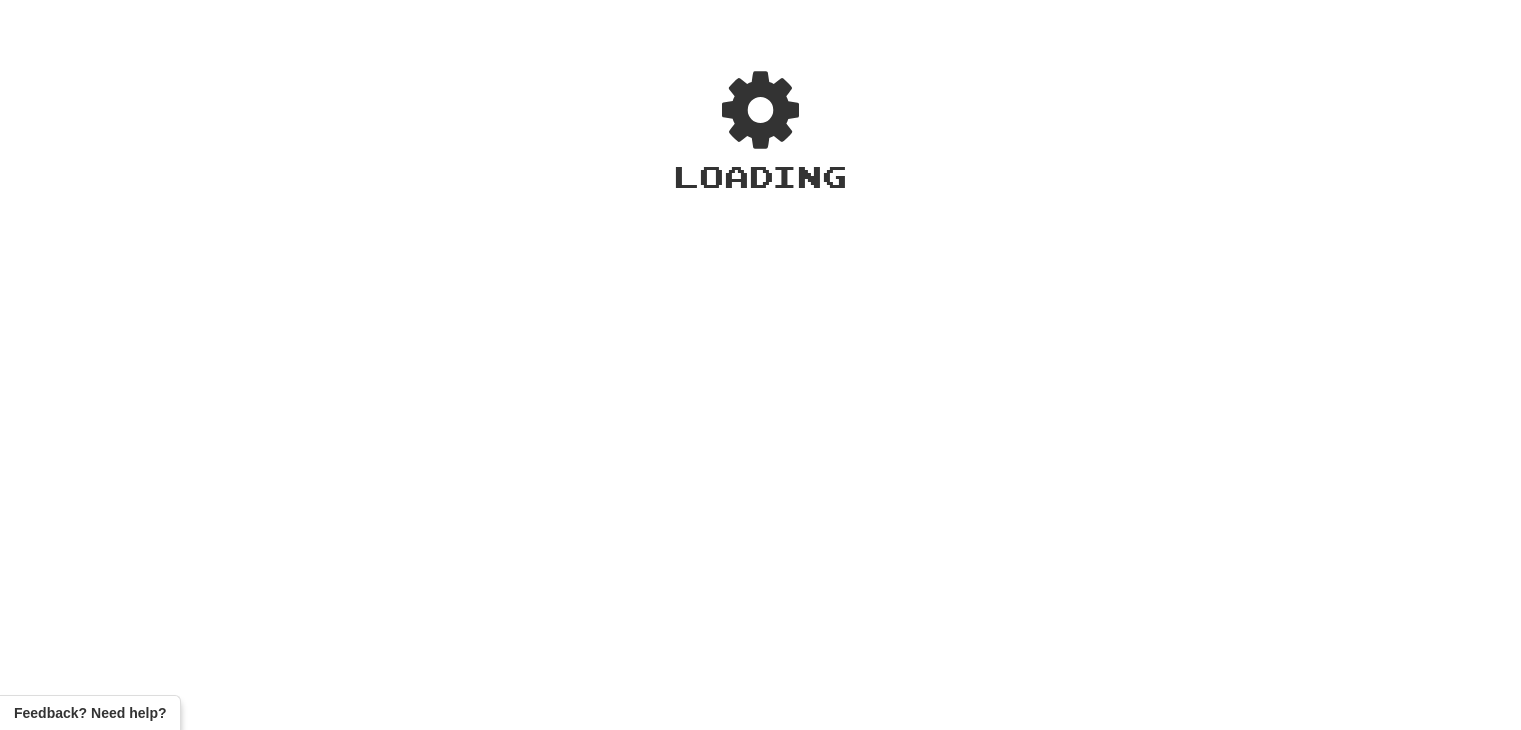scroll, scrollTop: 0, scrollLeft: 0, axis: both 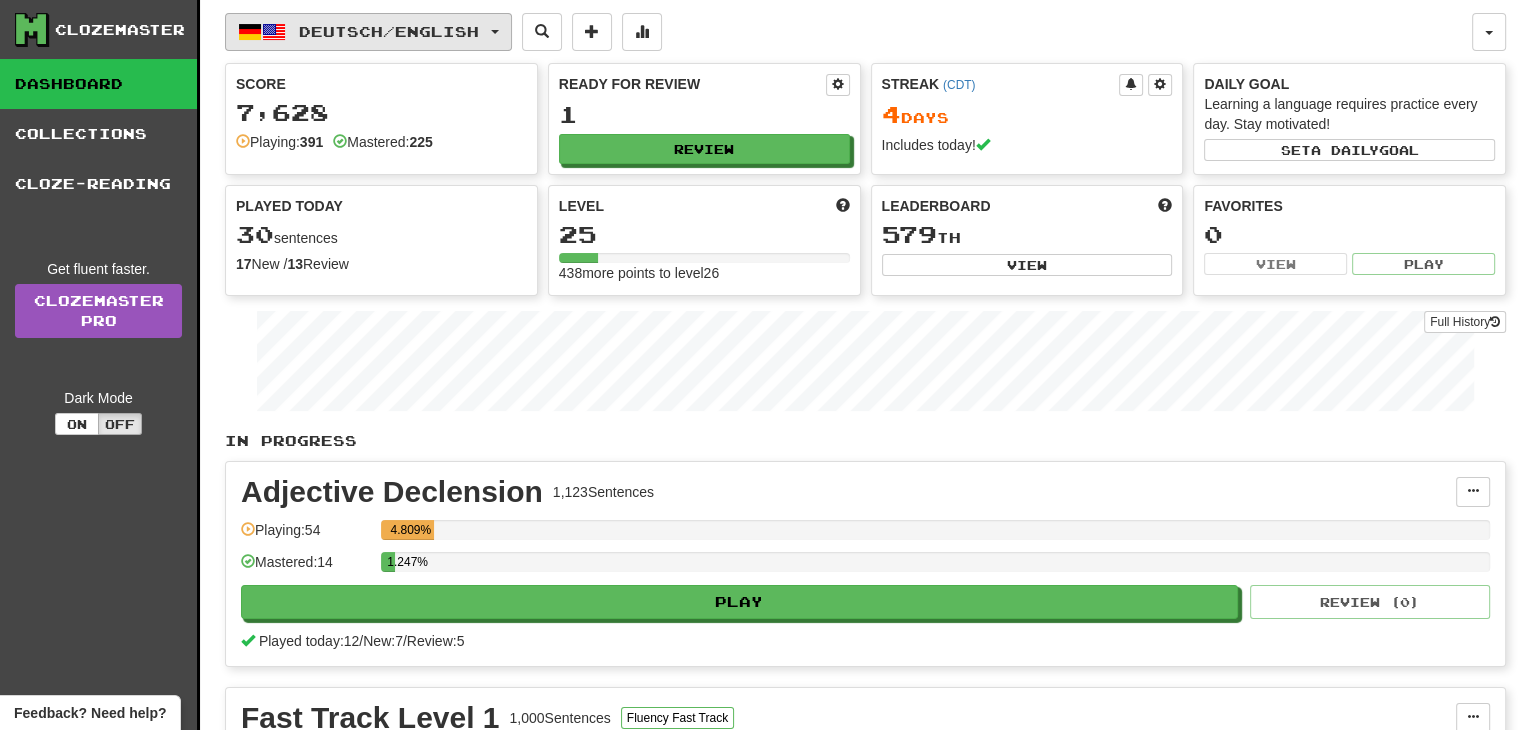 click on "Deutsch  /  English" at bounding box center (389, 31) 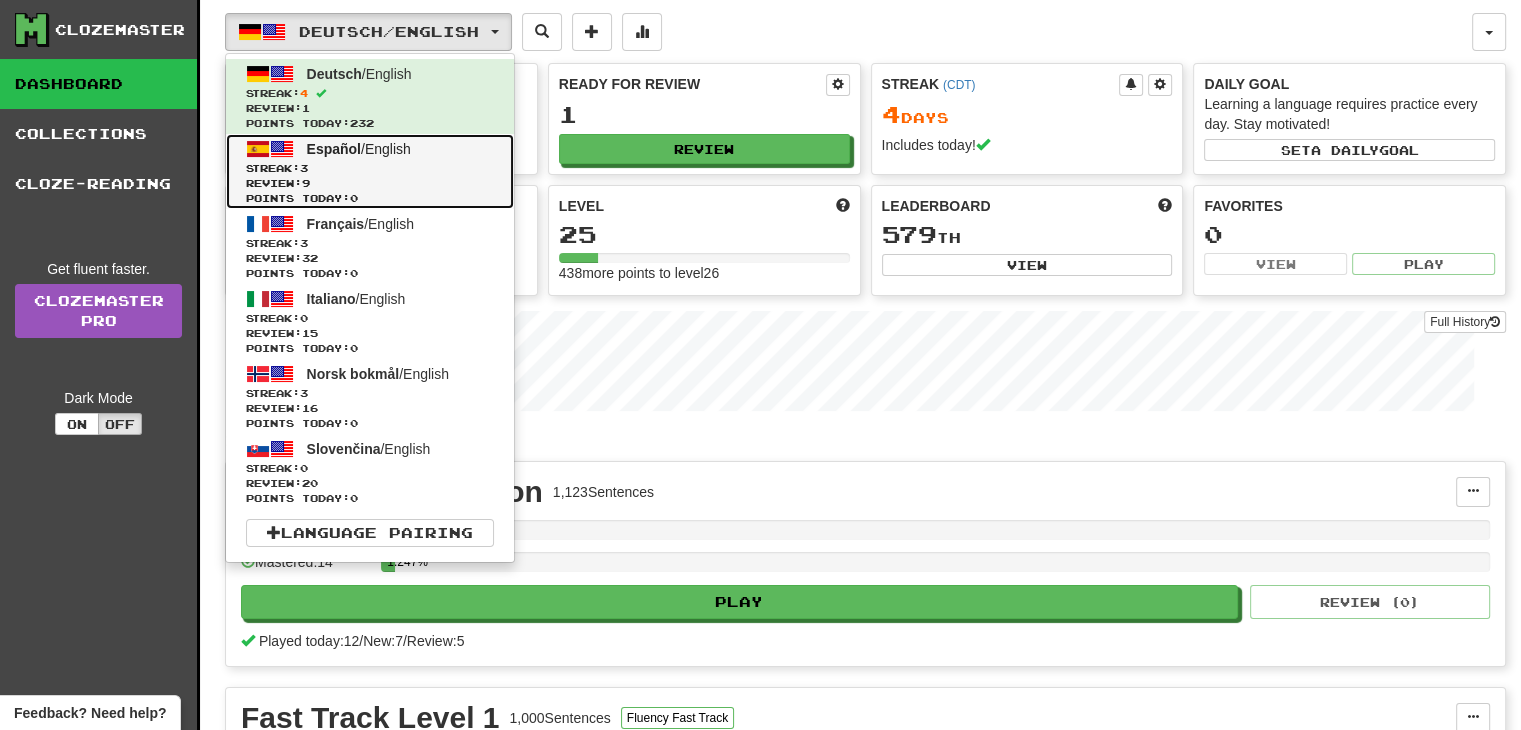 click on "Review:  9" at bounding box center (370, 183) 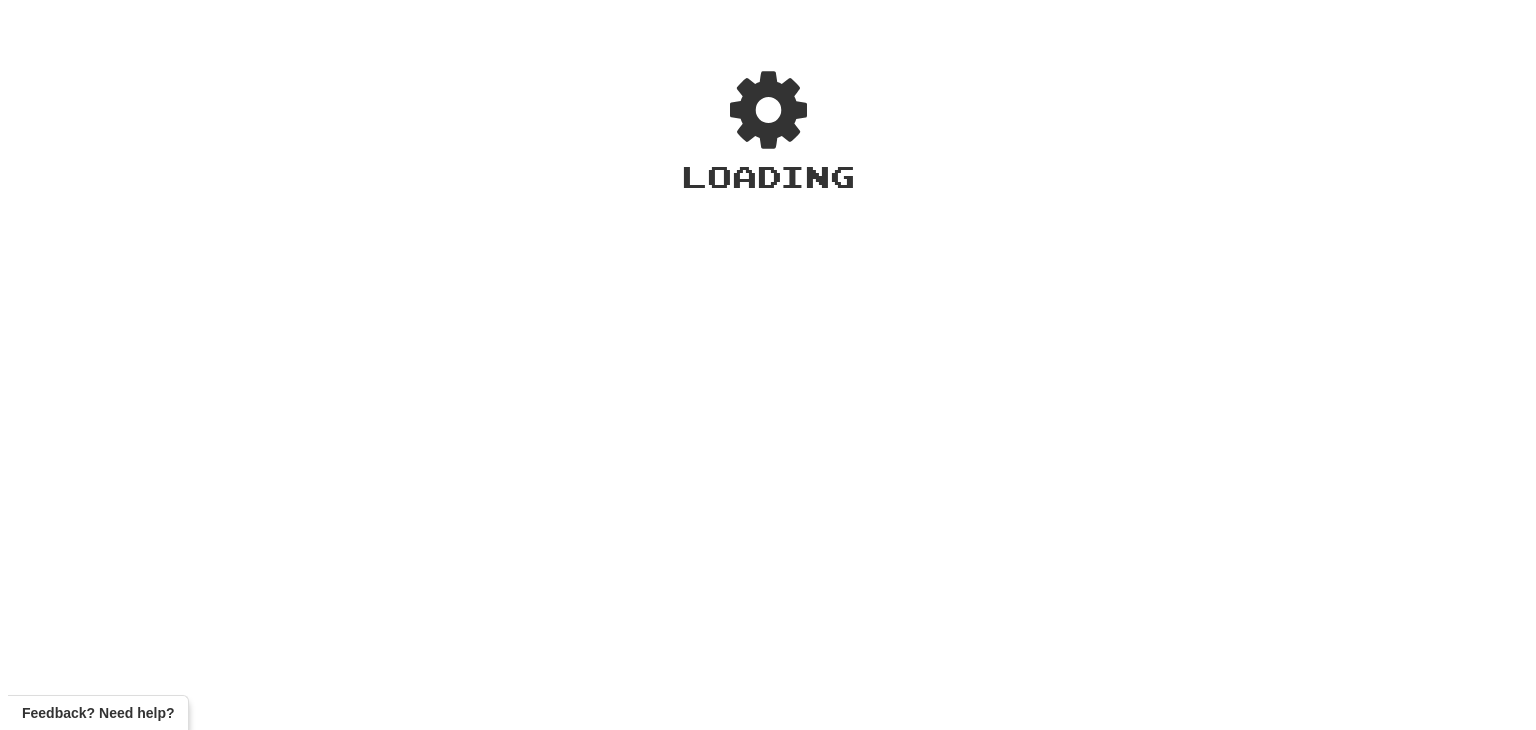 scroll, scrollTop: 0, scrollLeft: 0, axis: both 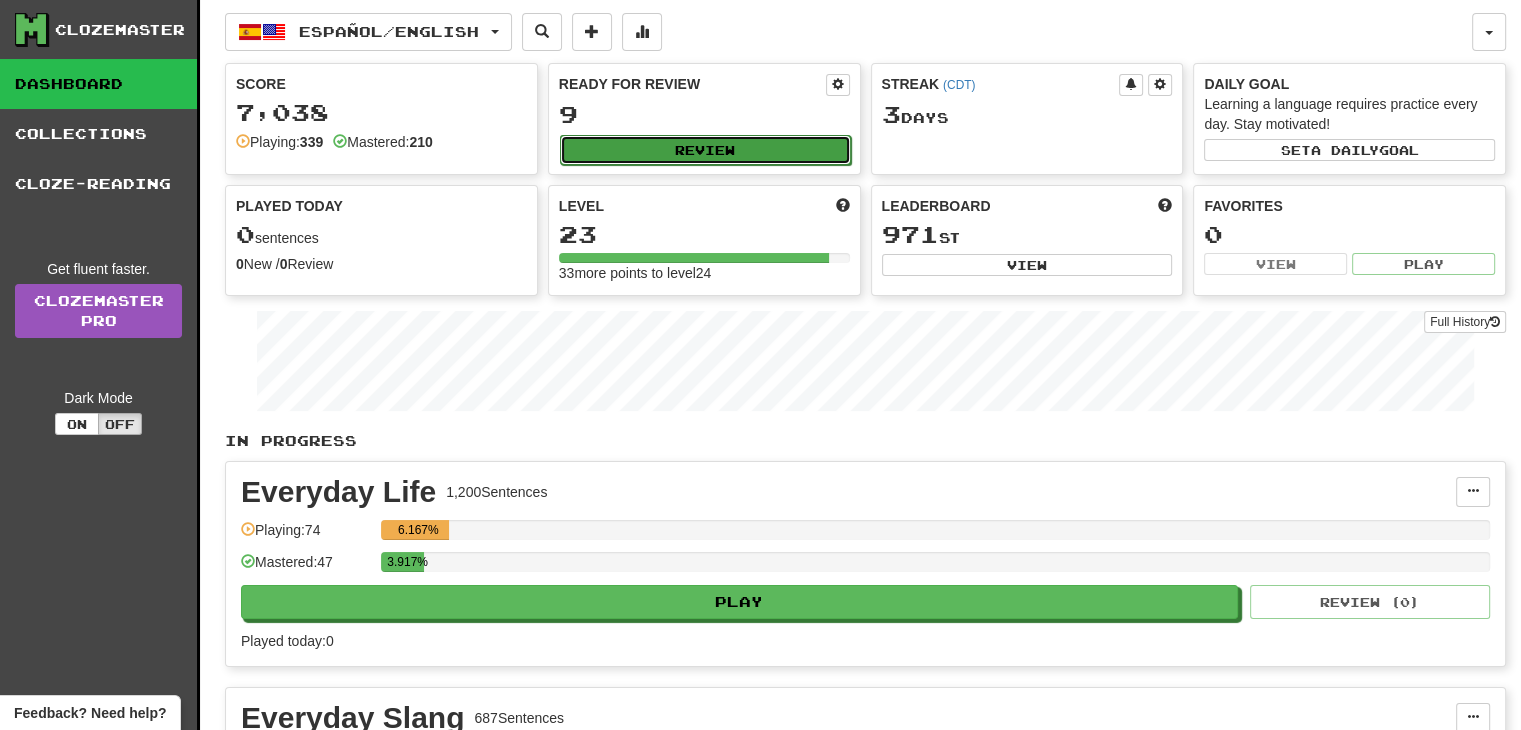 click on "Review" at bounding box center [705, 150] 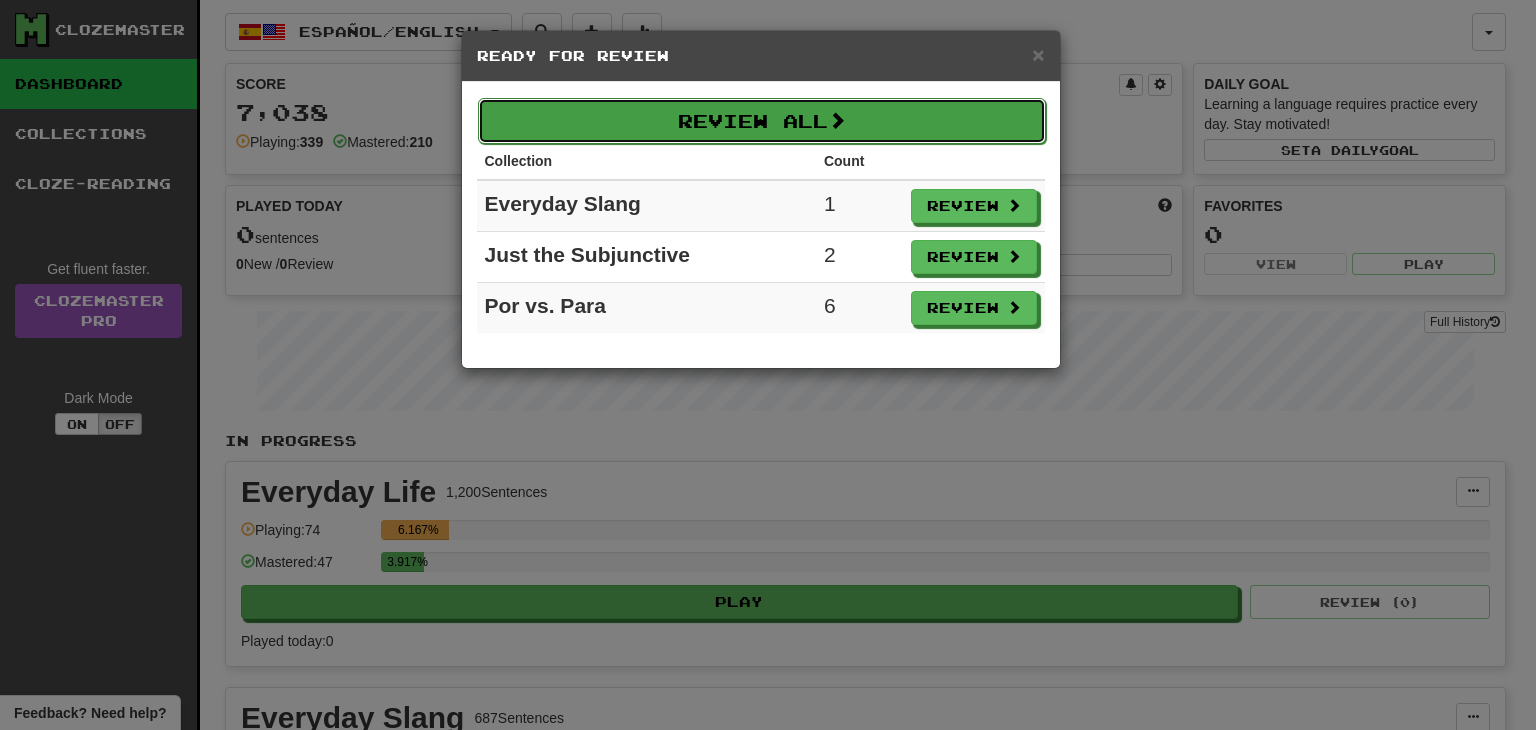 click on "Review All" at bounding box center [762, 121] 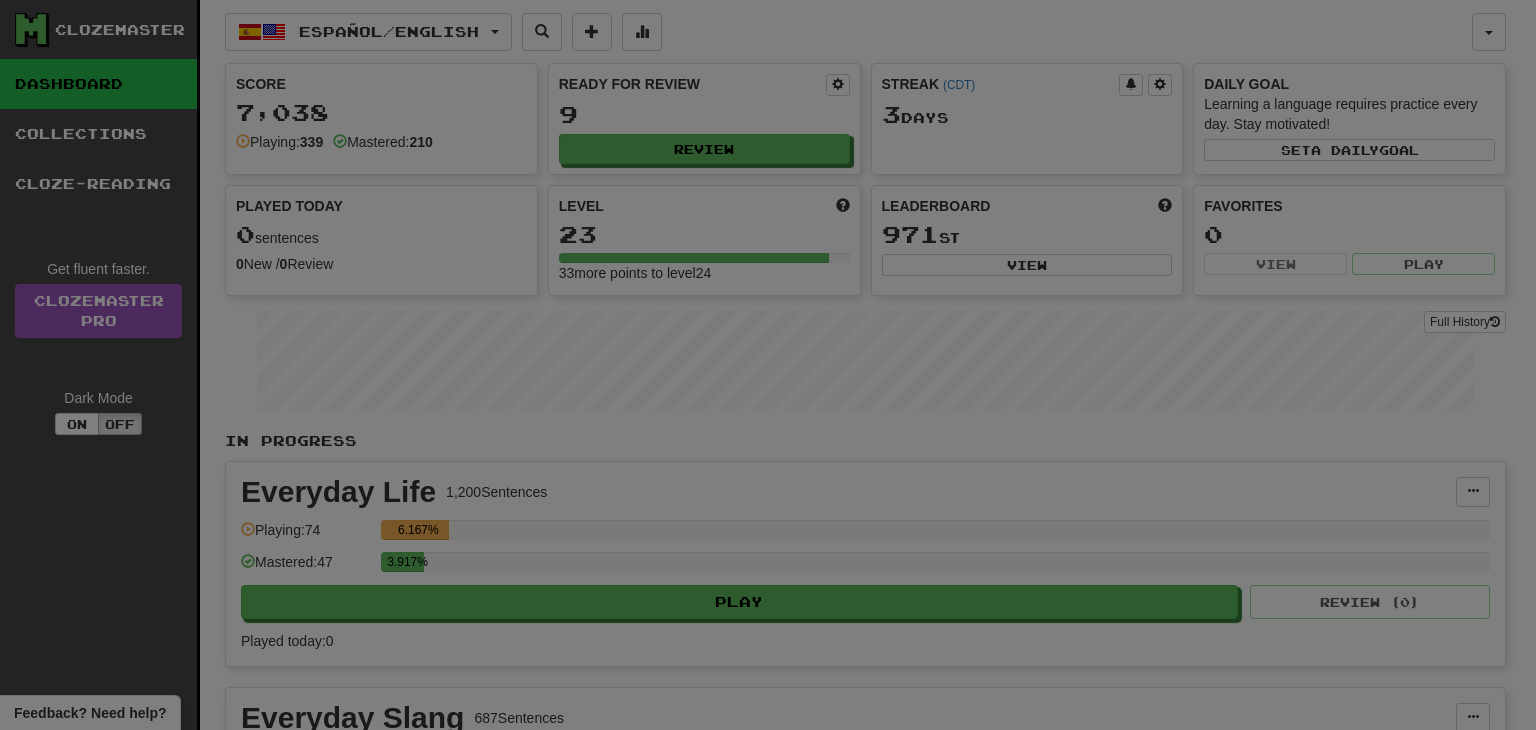 select on "**" 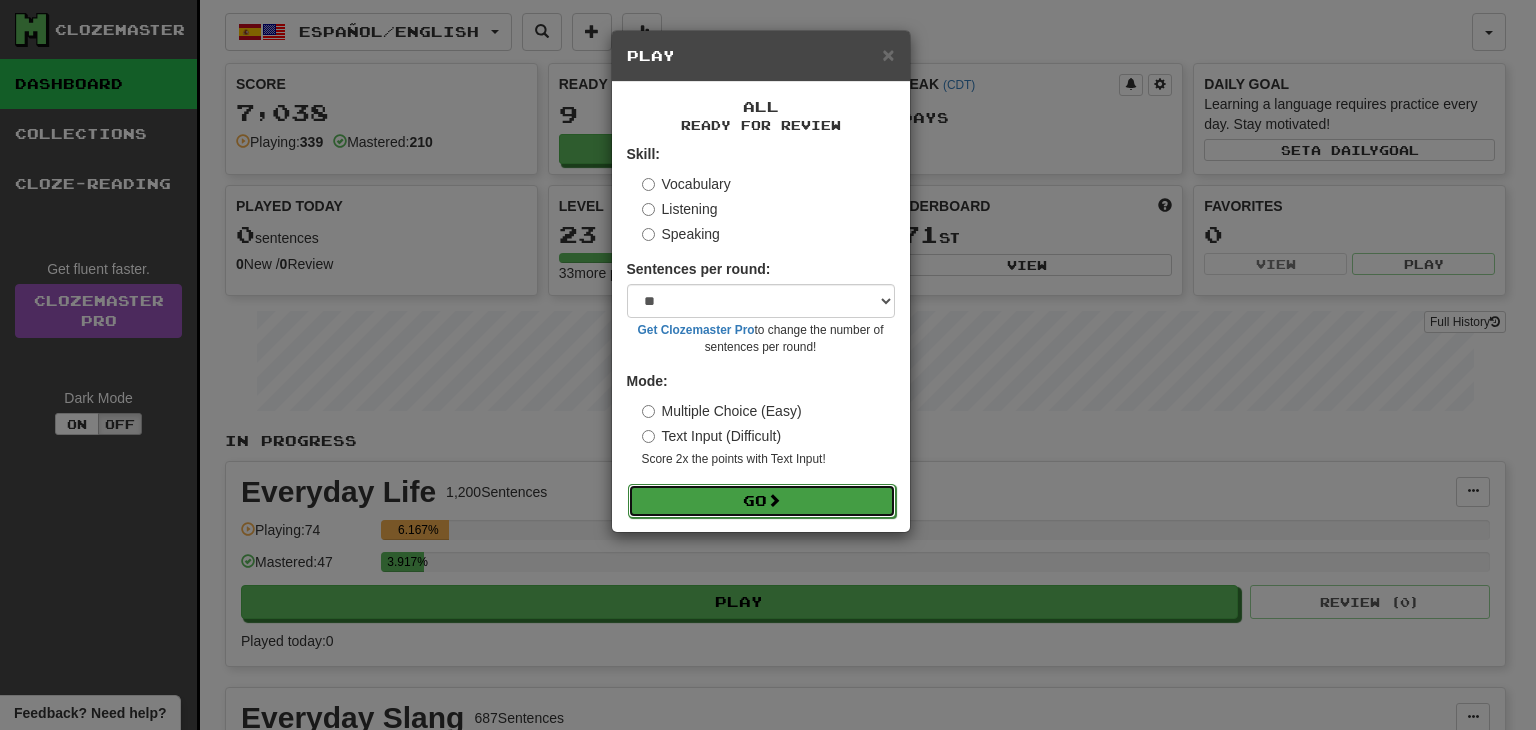 click on "Go" at bounding box center [762, 501] 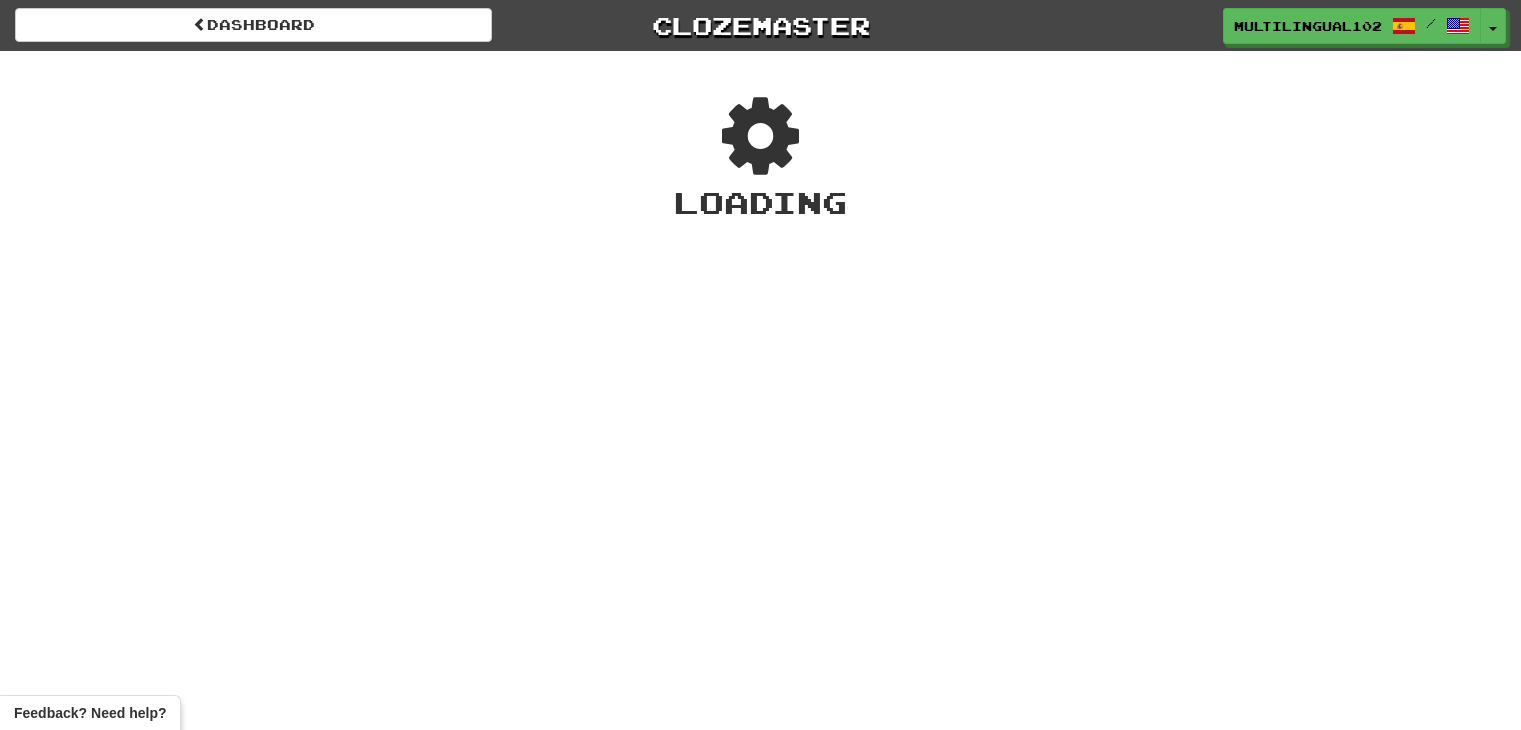 scroll, scrollTop: 0, scrollLeft: 0, axis: both 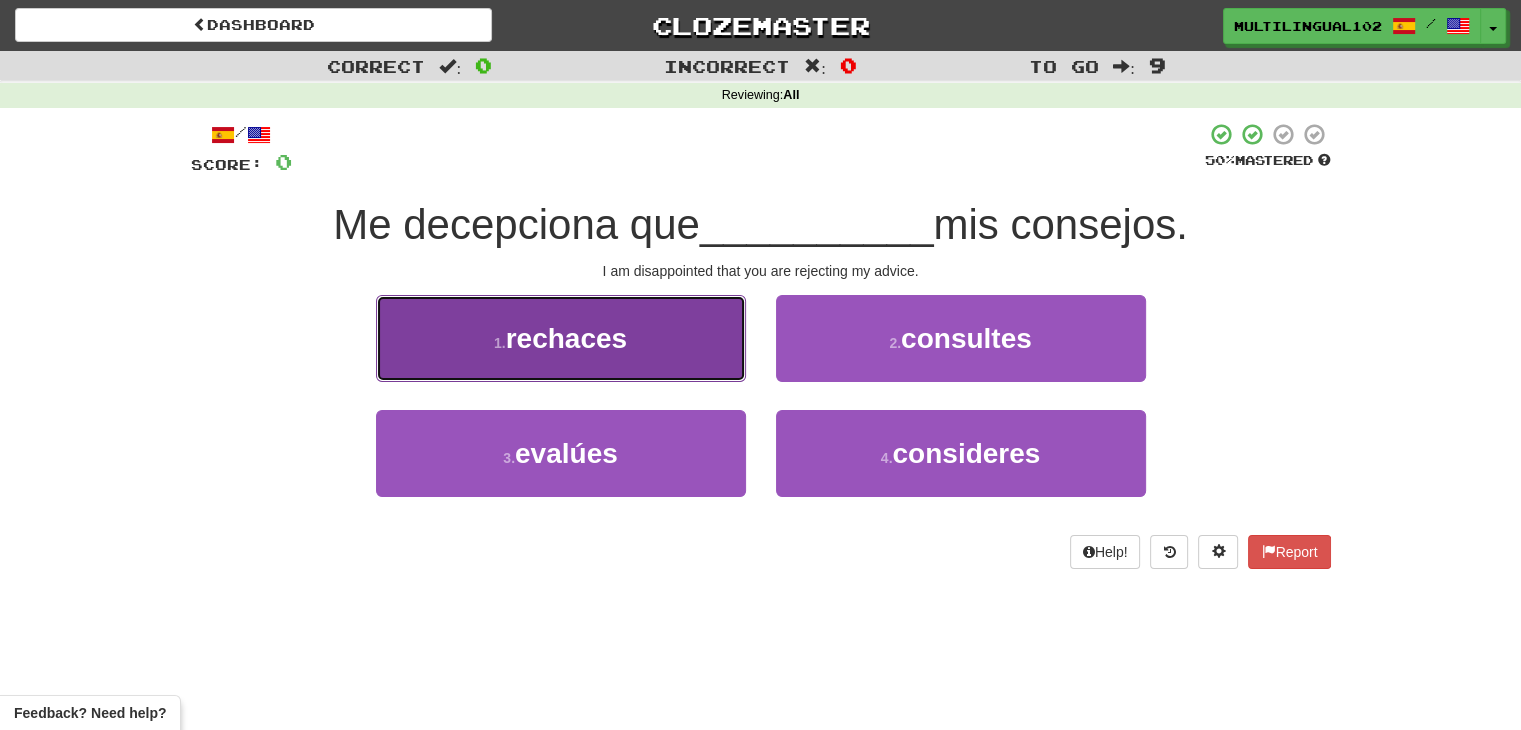 click on "1 .  rechaces" at bounding box center (561, 338) 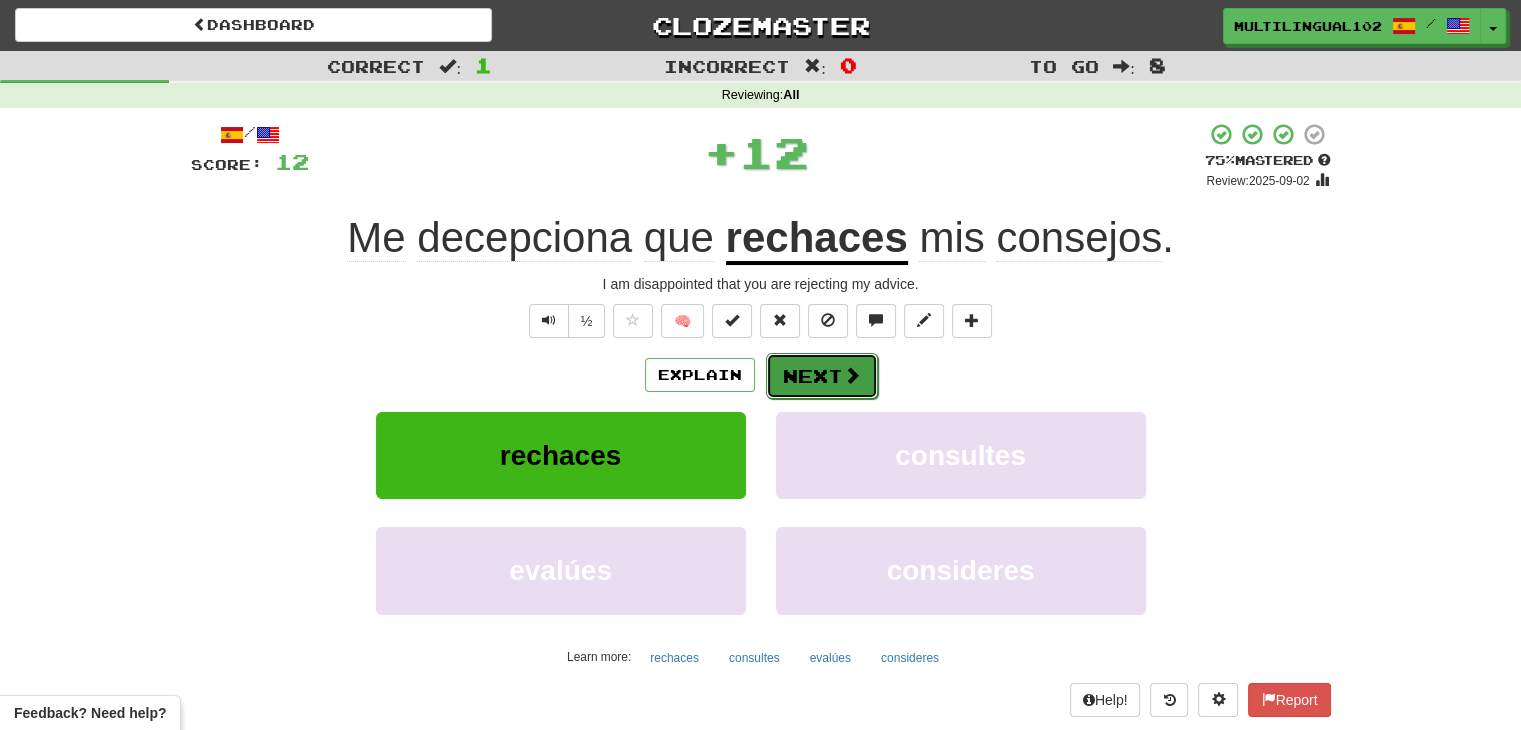 click on "Next" at bounding box center (822, 376) 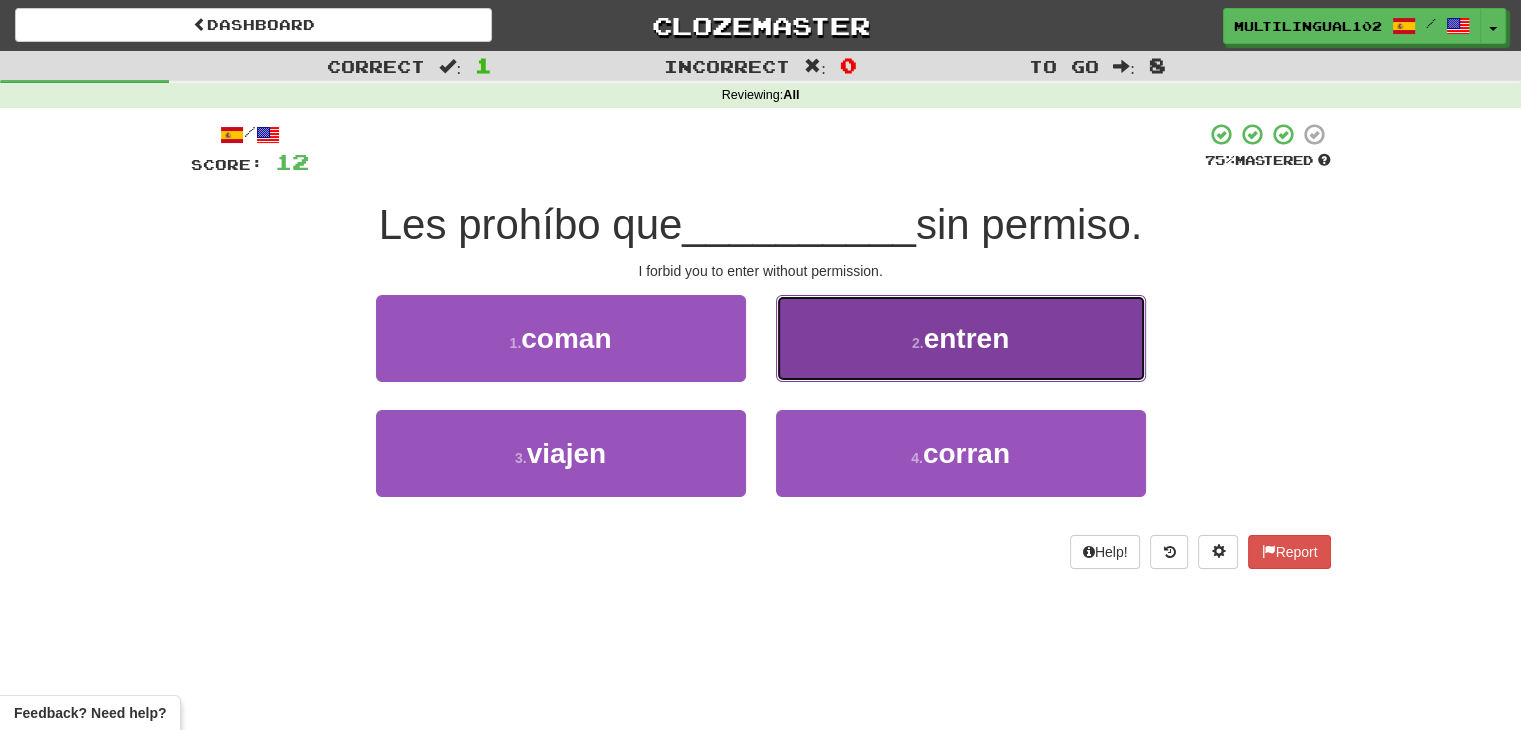 click on "2 .  entren" at bounding box center [961, 338] 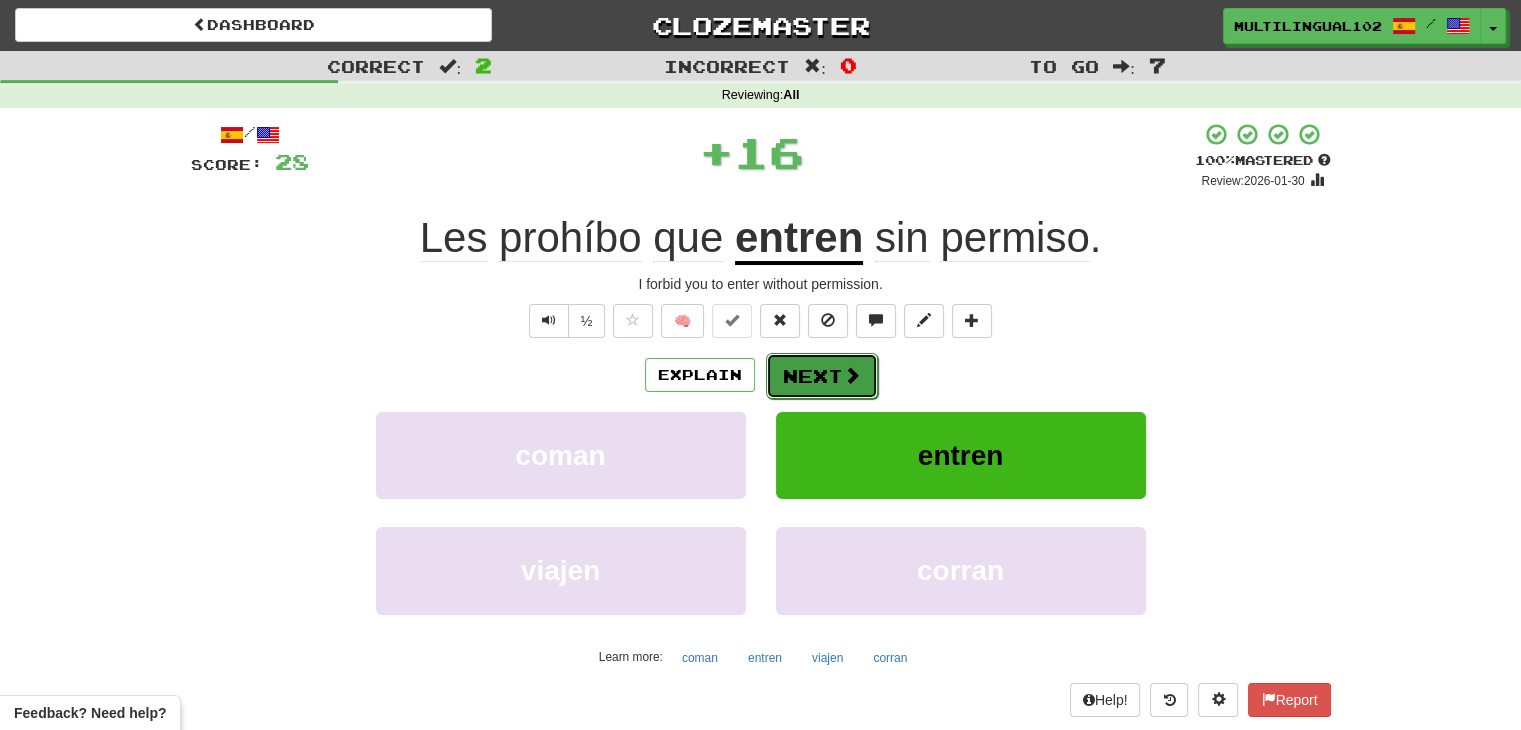 click on "Next" at bounding box center [822, 376] 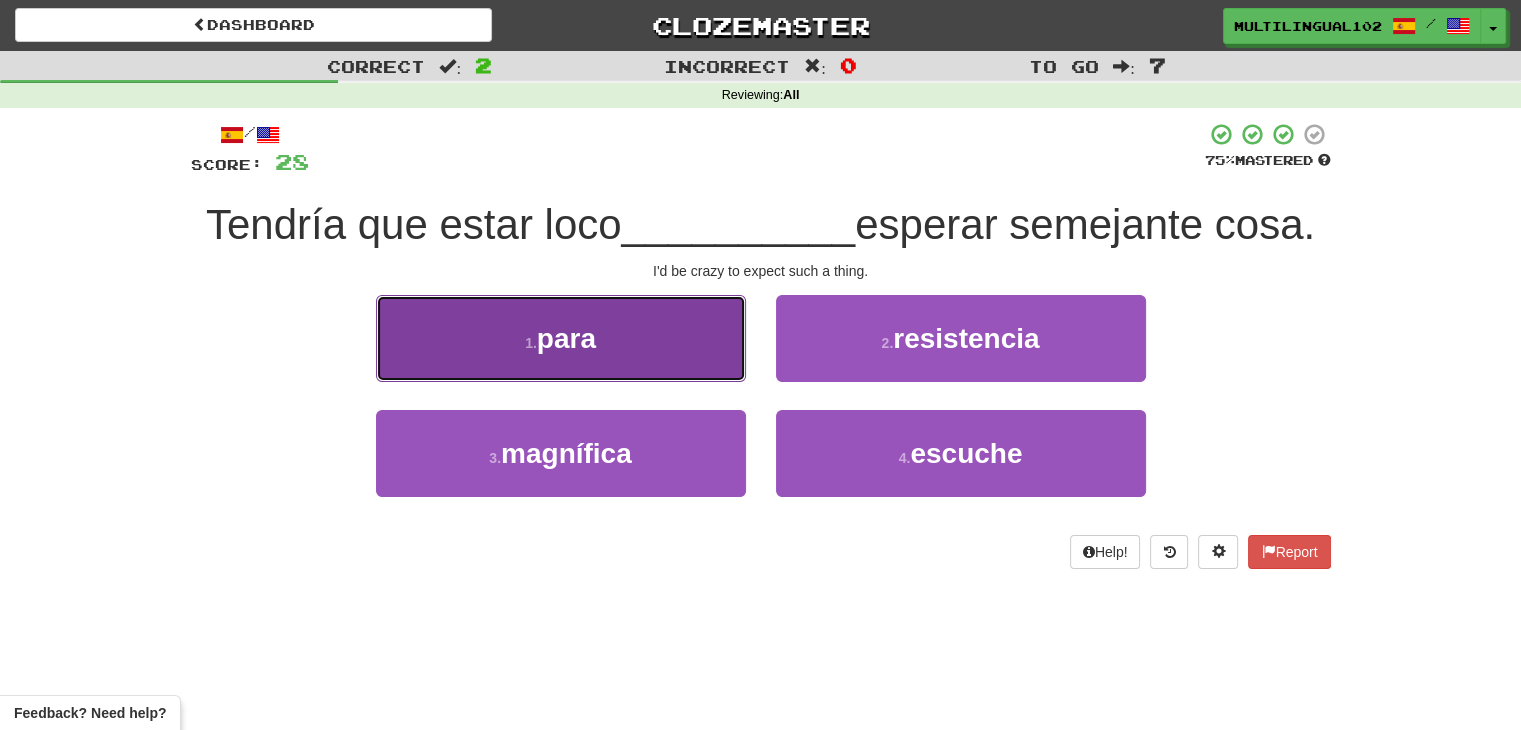 click on "1 .  para" at bounding box center [561, 338] 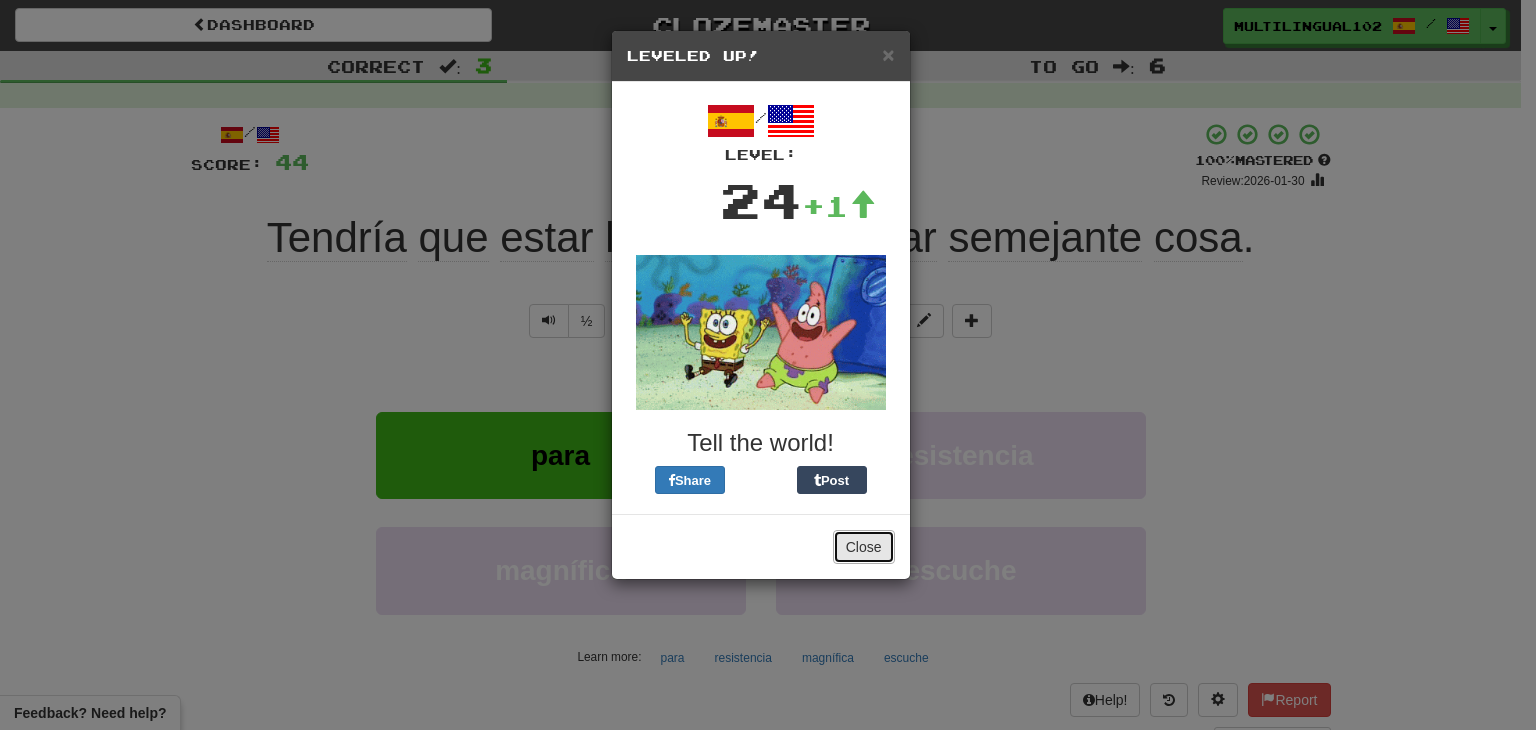 click on "Close" at bounding box center (864, 547) 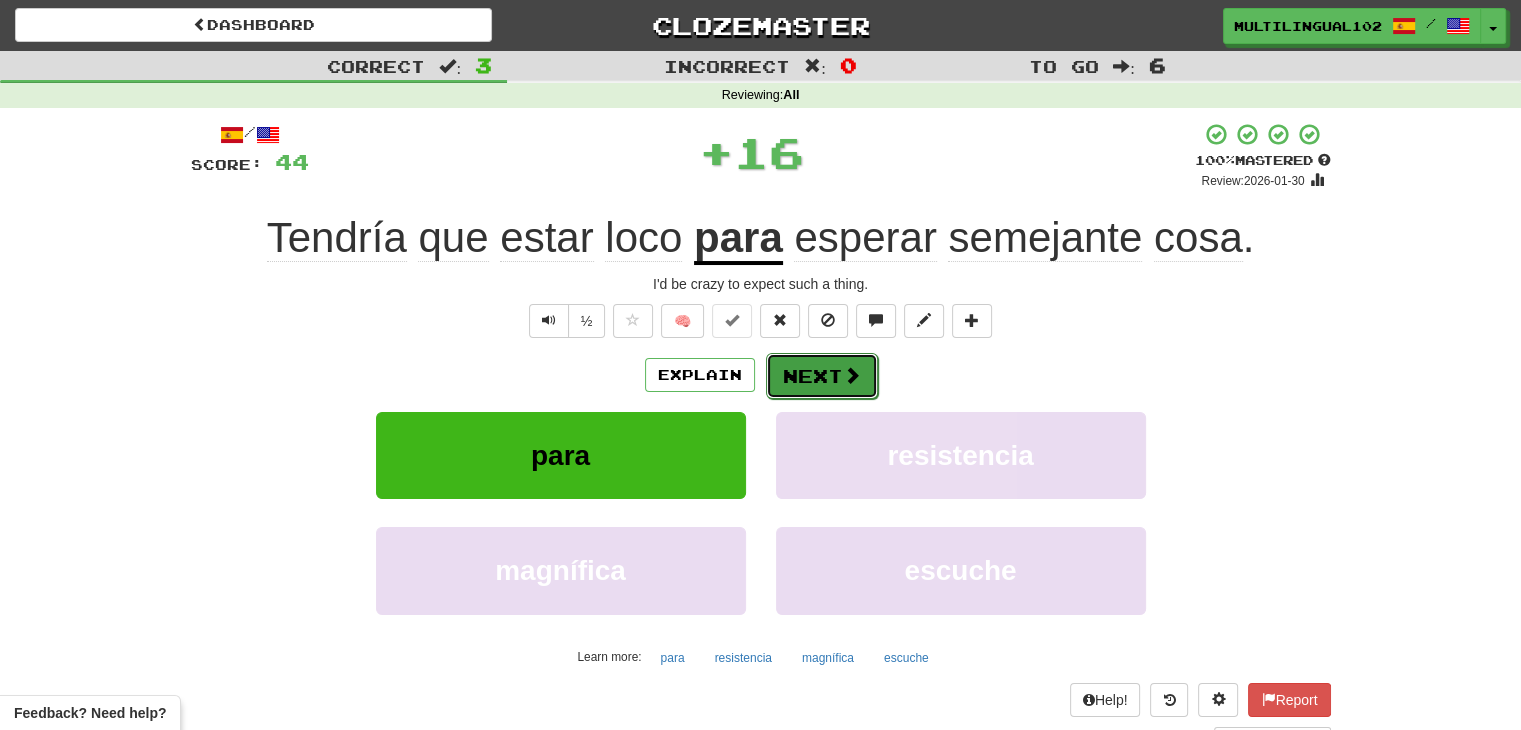click on "Next" at bounding box center (822, 376) 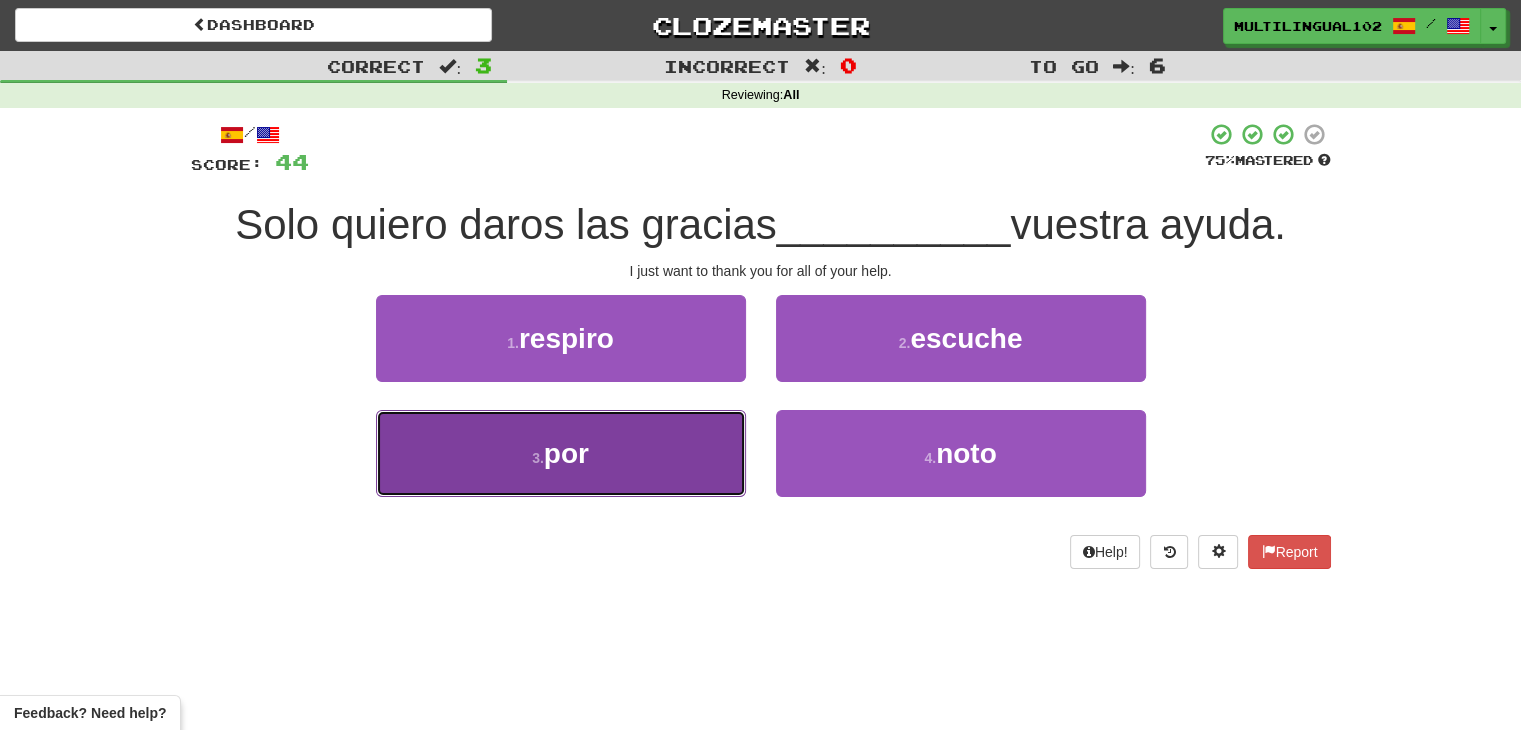 click on "3 .  por" at bounding box center (561, 453) 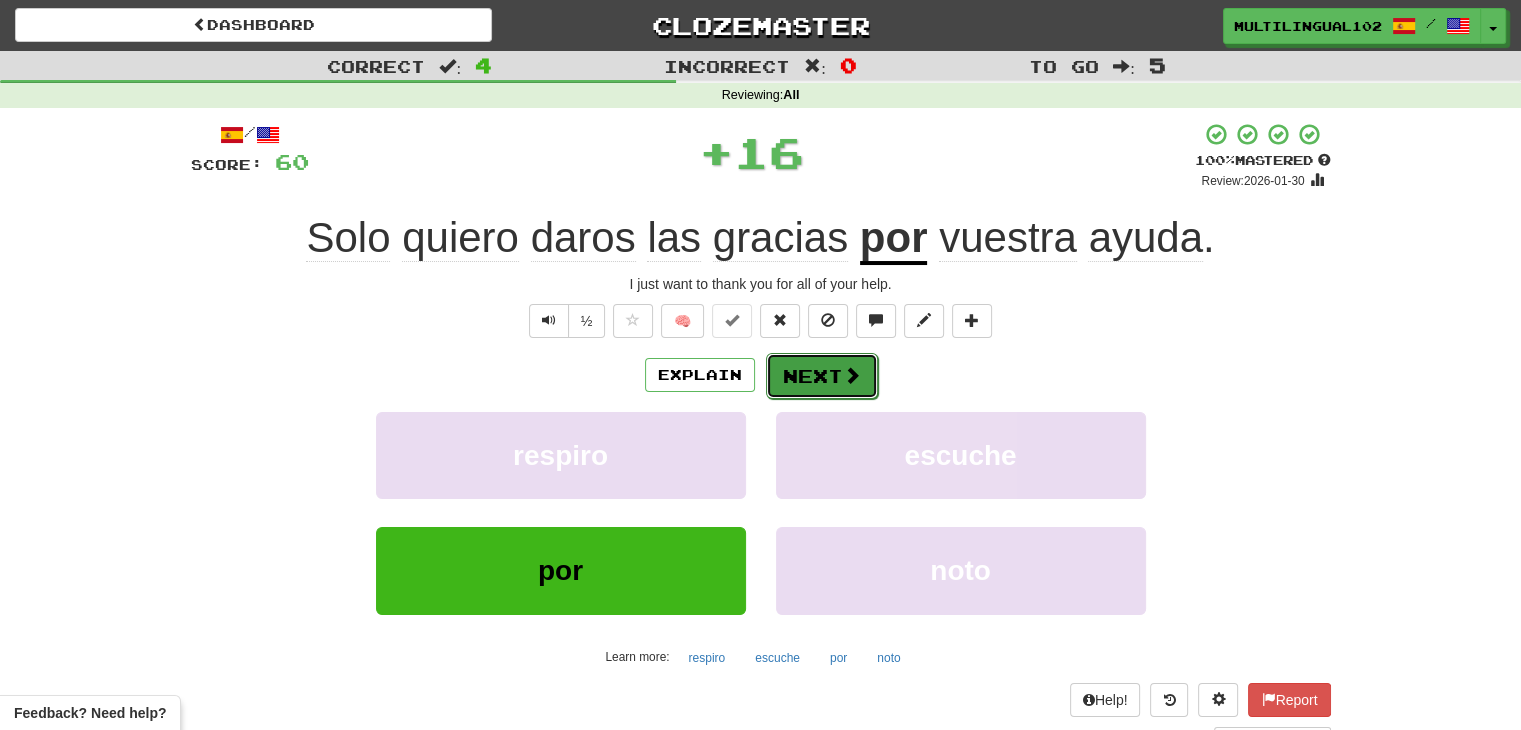 click on "Next" at bounding box center [822, 376] 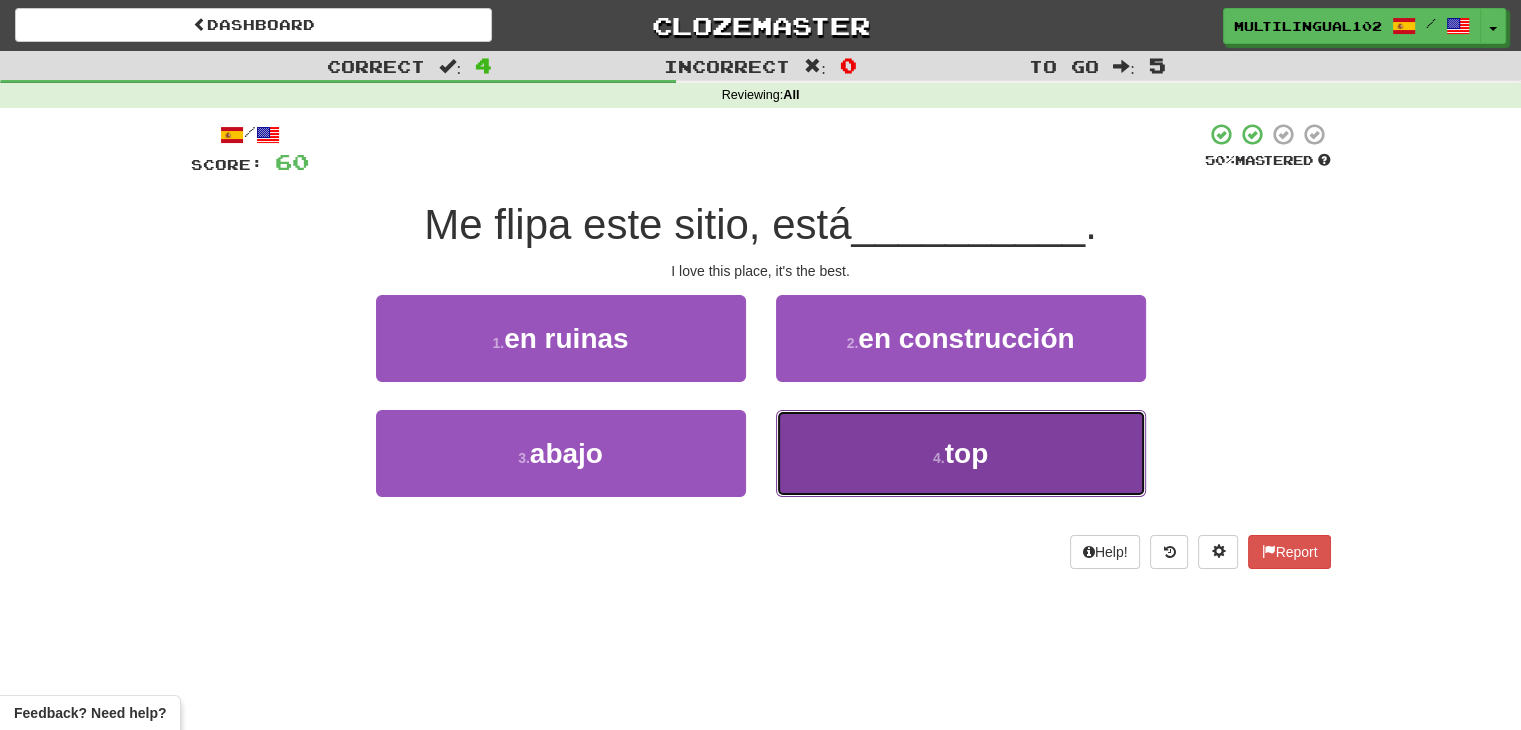 click on "4 .  top" at bounding box center [961, 453] 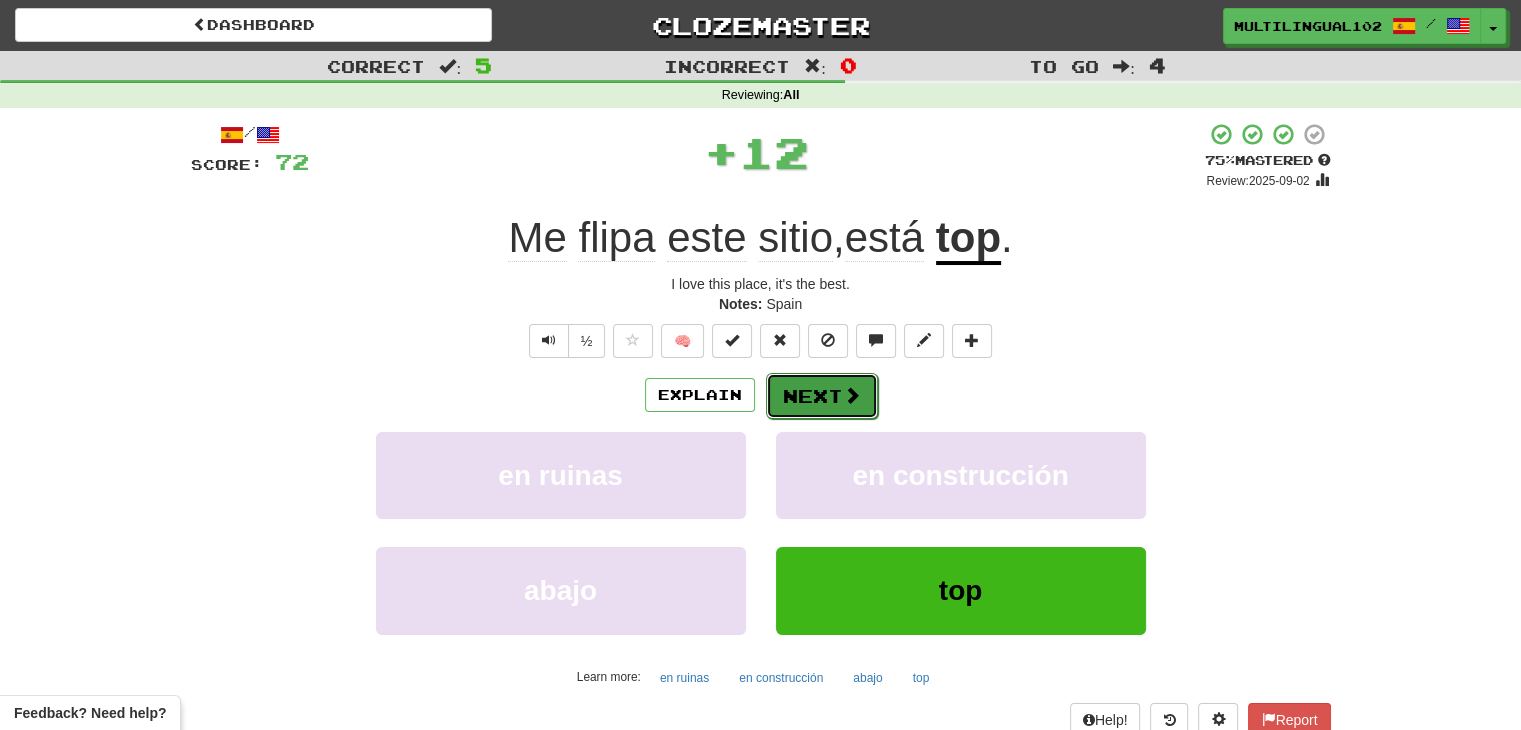 click on "Next" at bounding box center (822, 396) 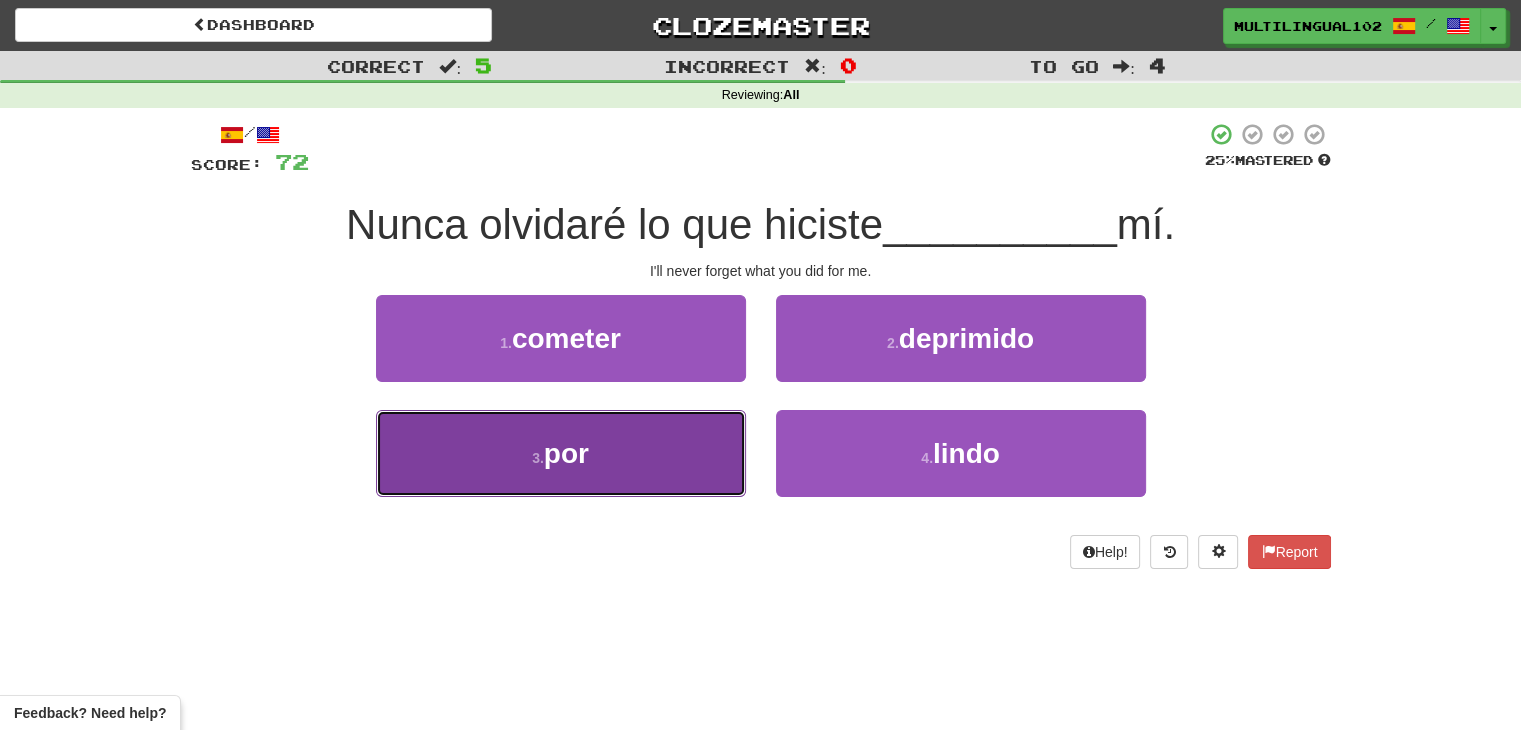click on "3 .  por" at bounding box center (561, 453) 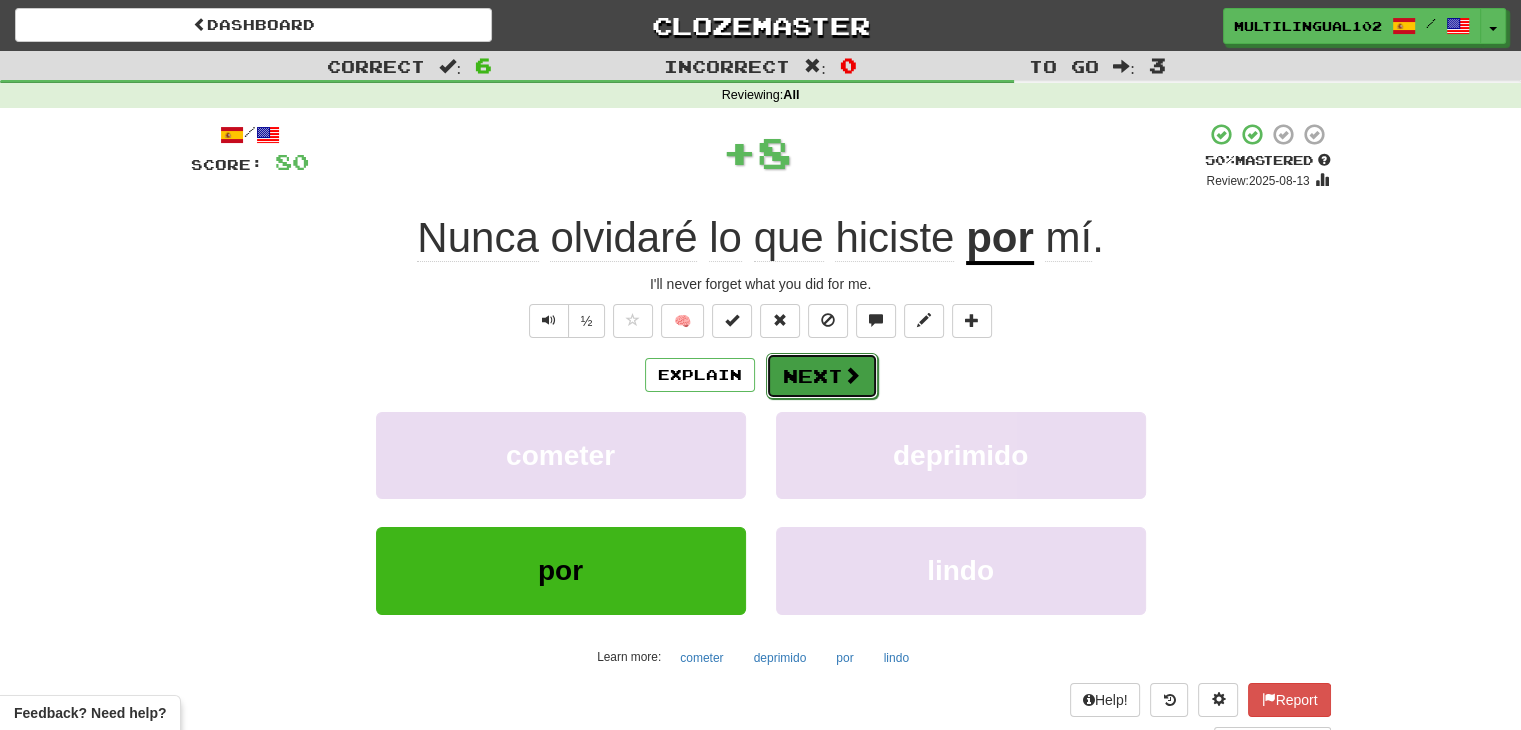 click on "Next" at bounding box center [822, 376] 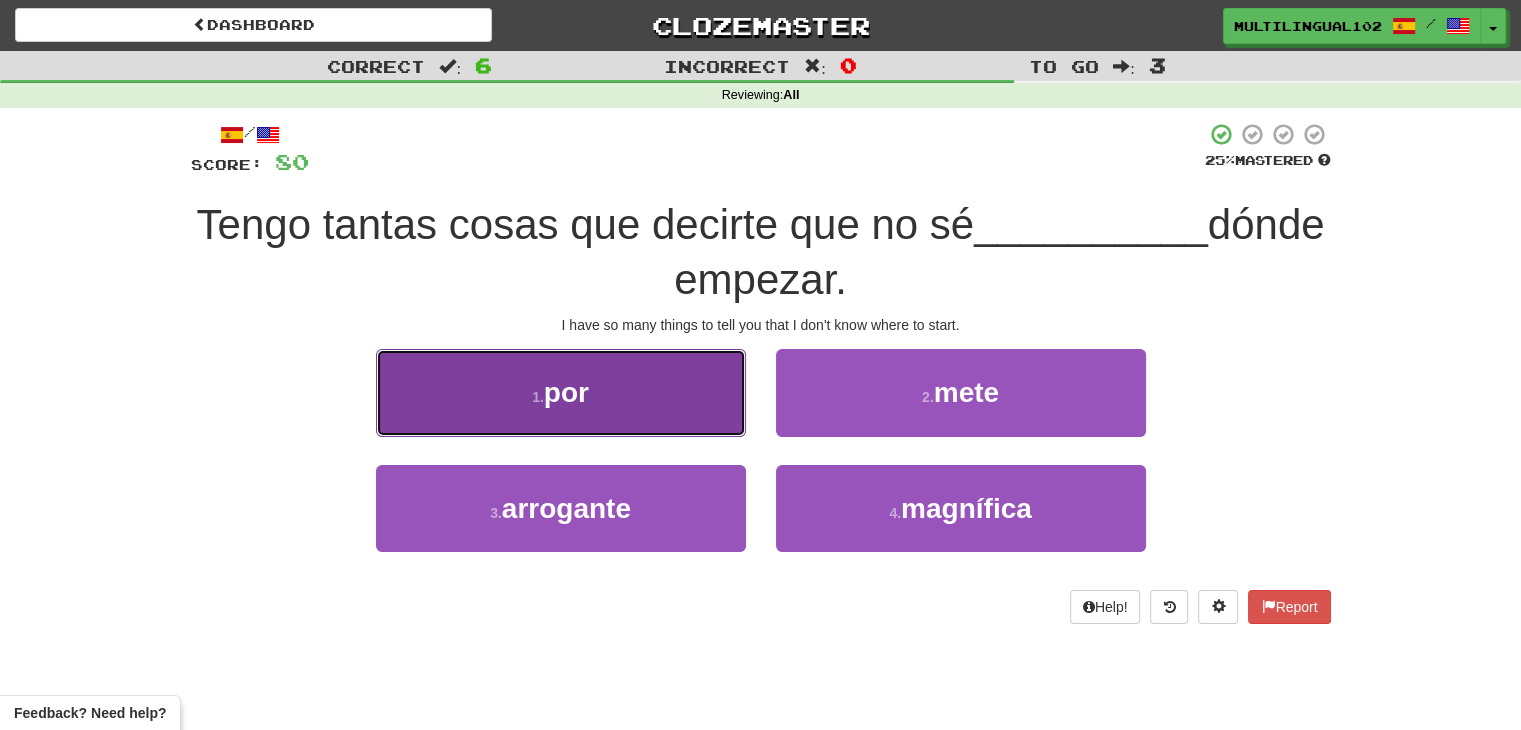 click on "1 .  por" at bounding box center [561, 392] 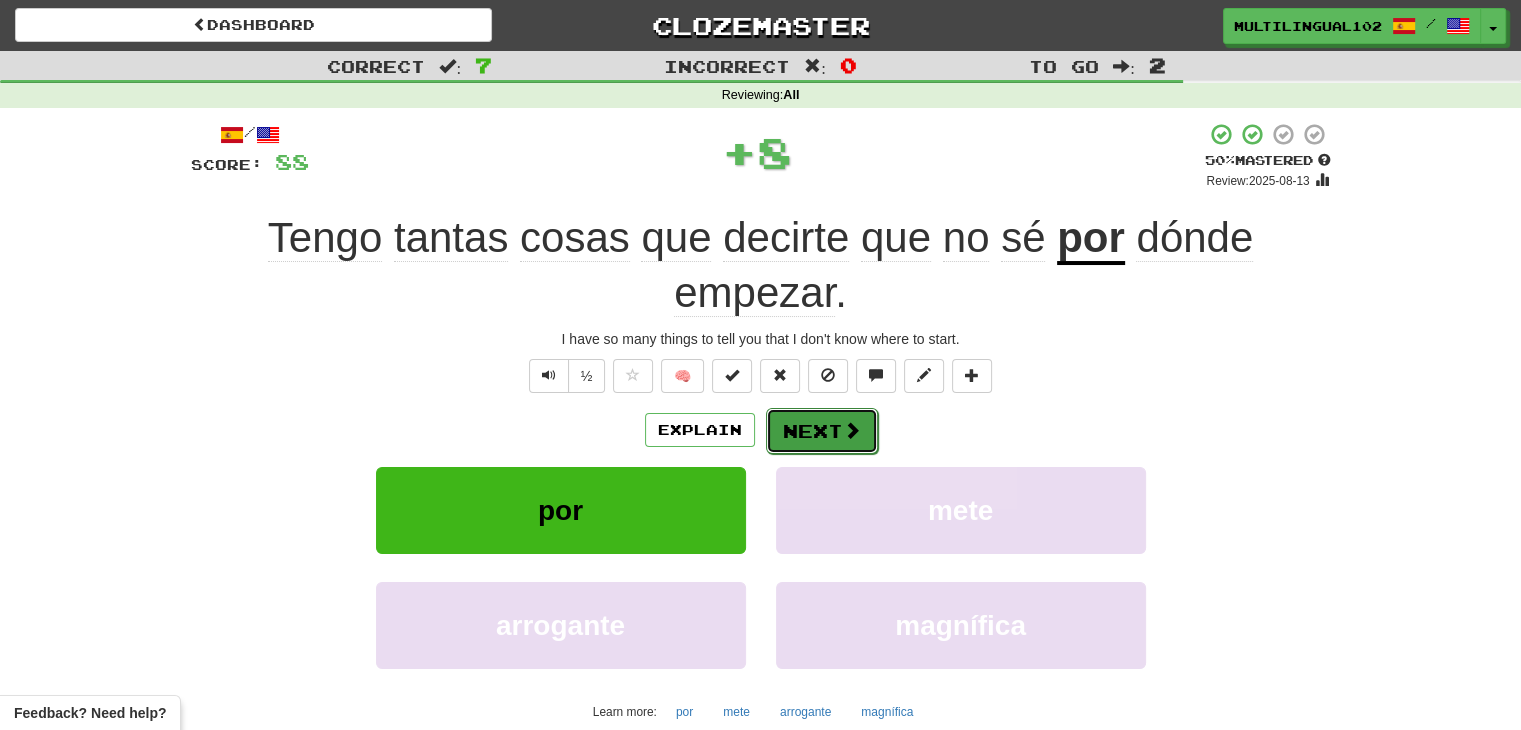 click on "Next" at bounding box center [822, 431] 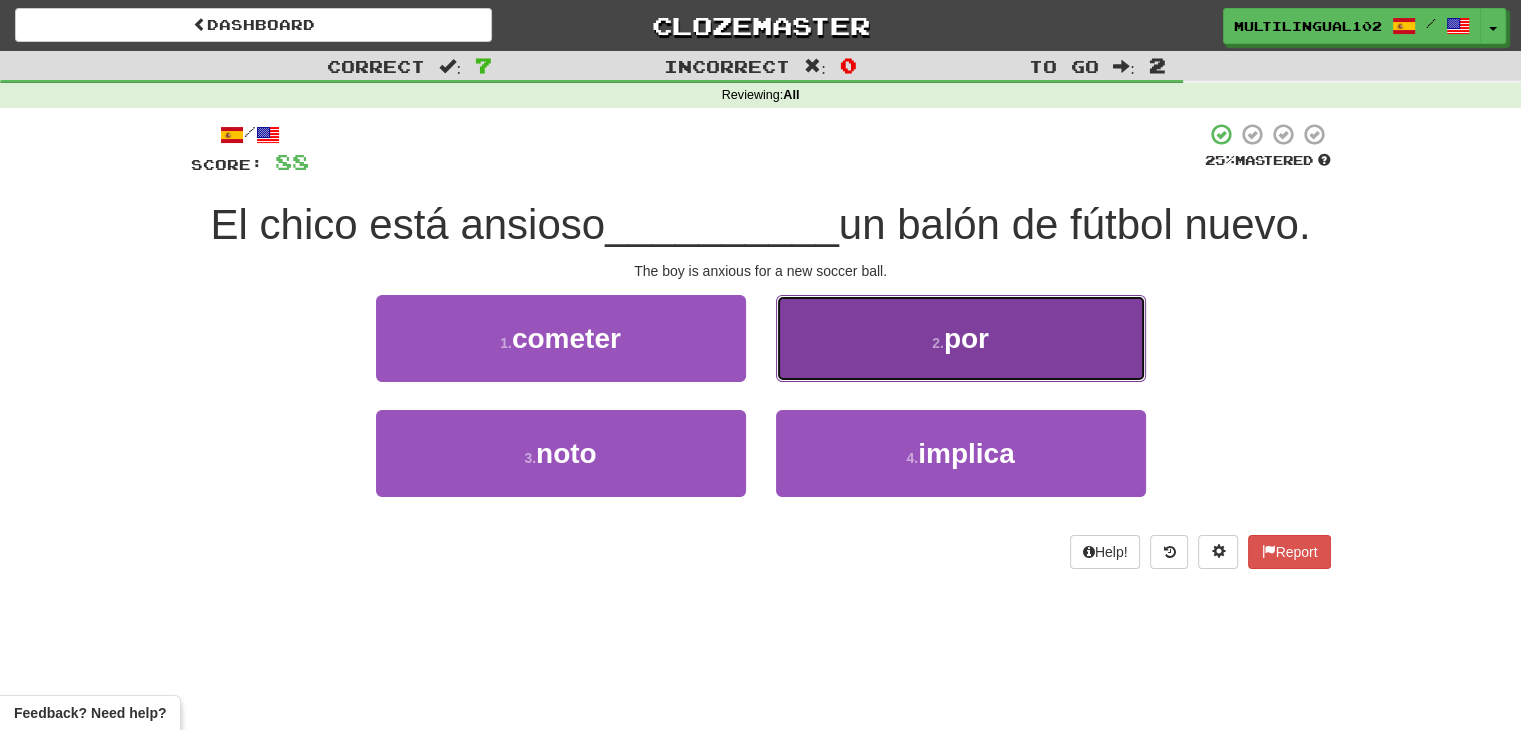 click on "2 .  por" at bounding box center (961, 338) 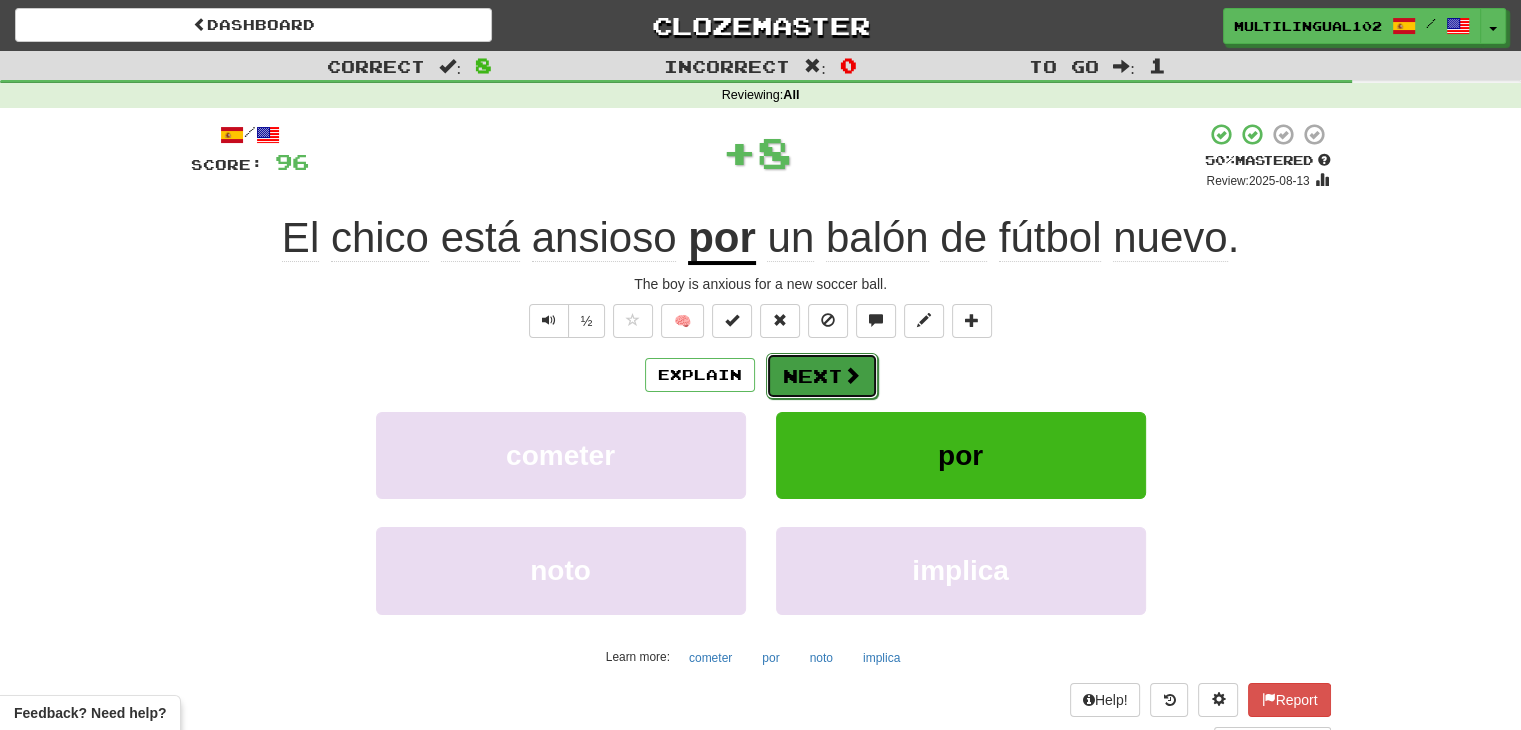 click on "Next" at bounding box center (822, 376) 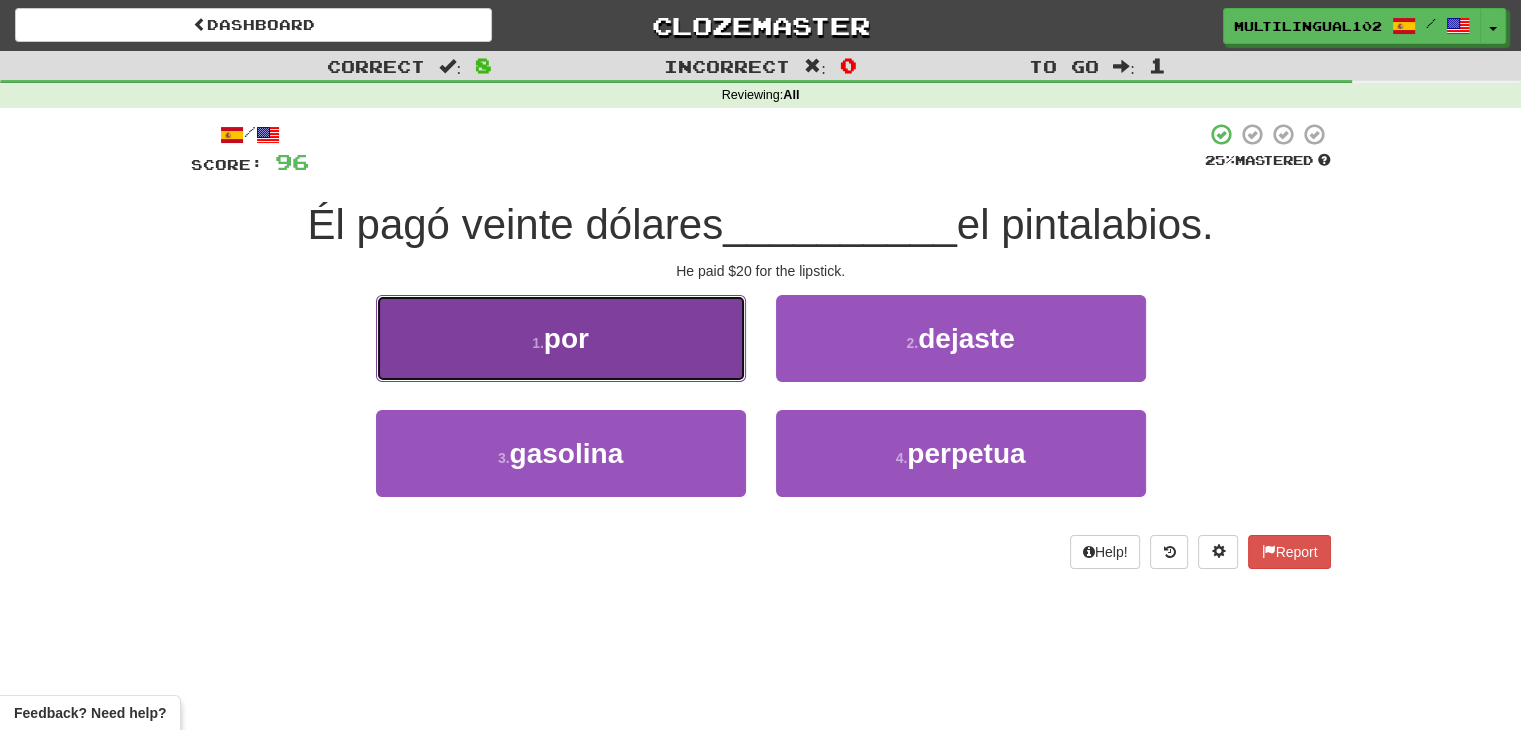 click on "1 .  por" at bounding box center [561, 338] 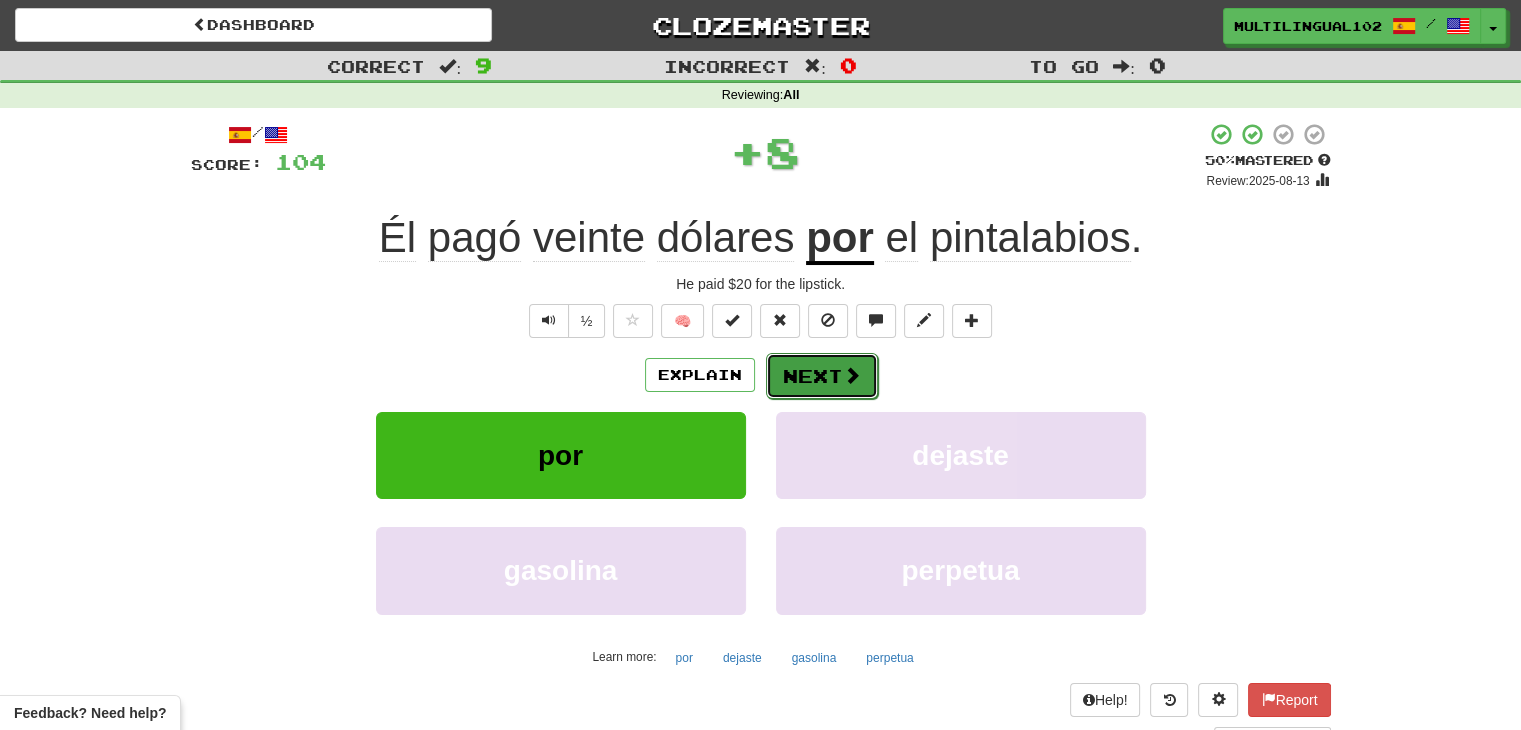 click on "Next" at bounding box center [822, 376] 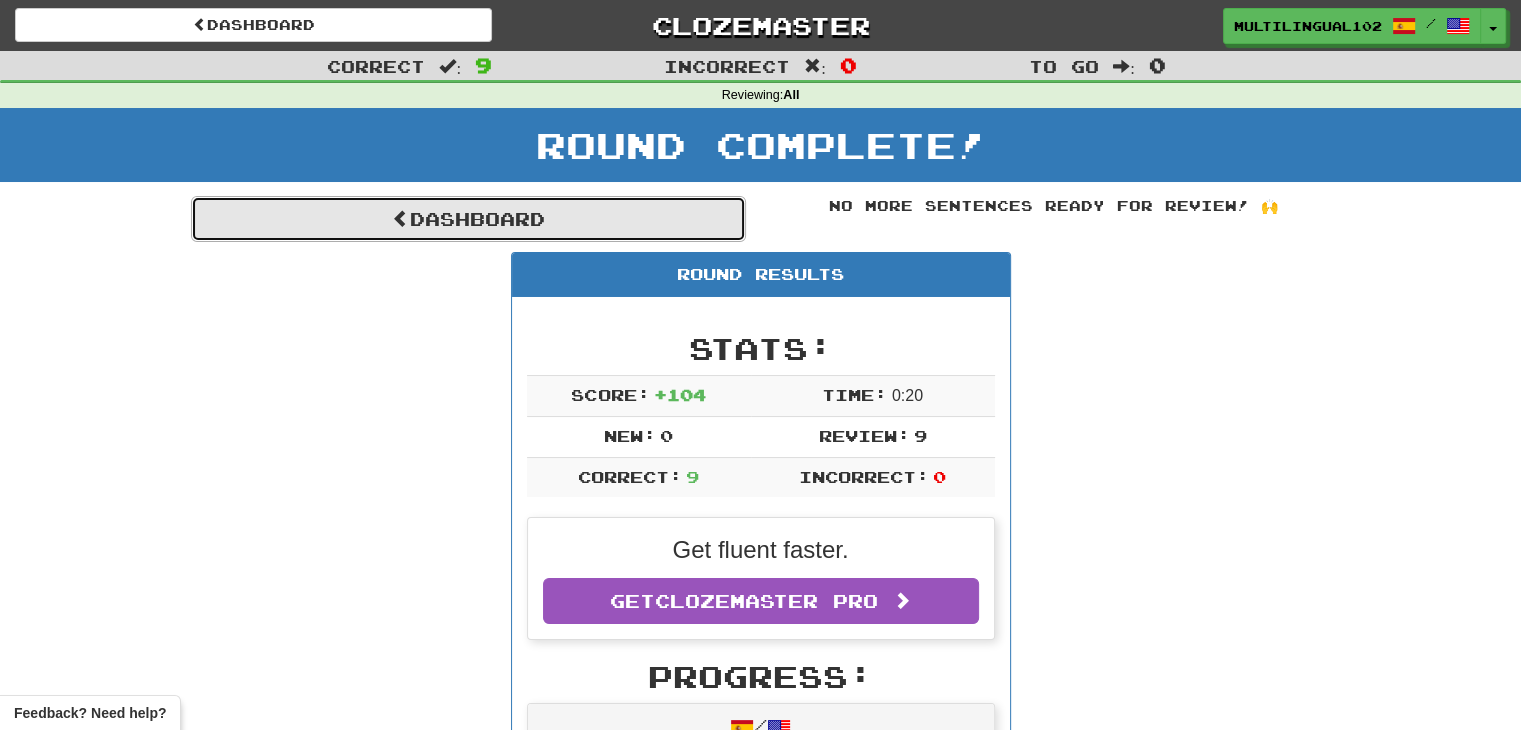click on "Dashboard" at bounding box center (468, 219) 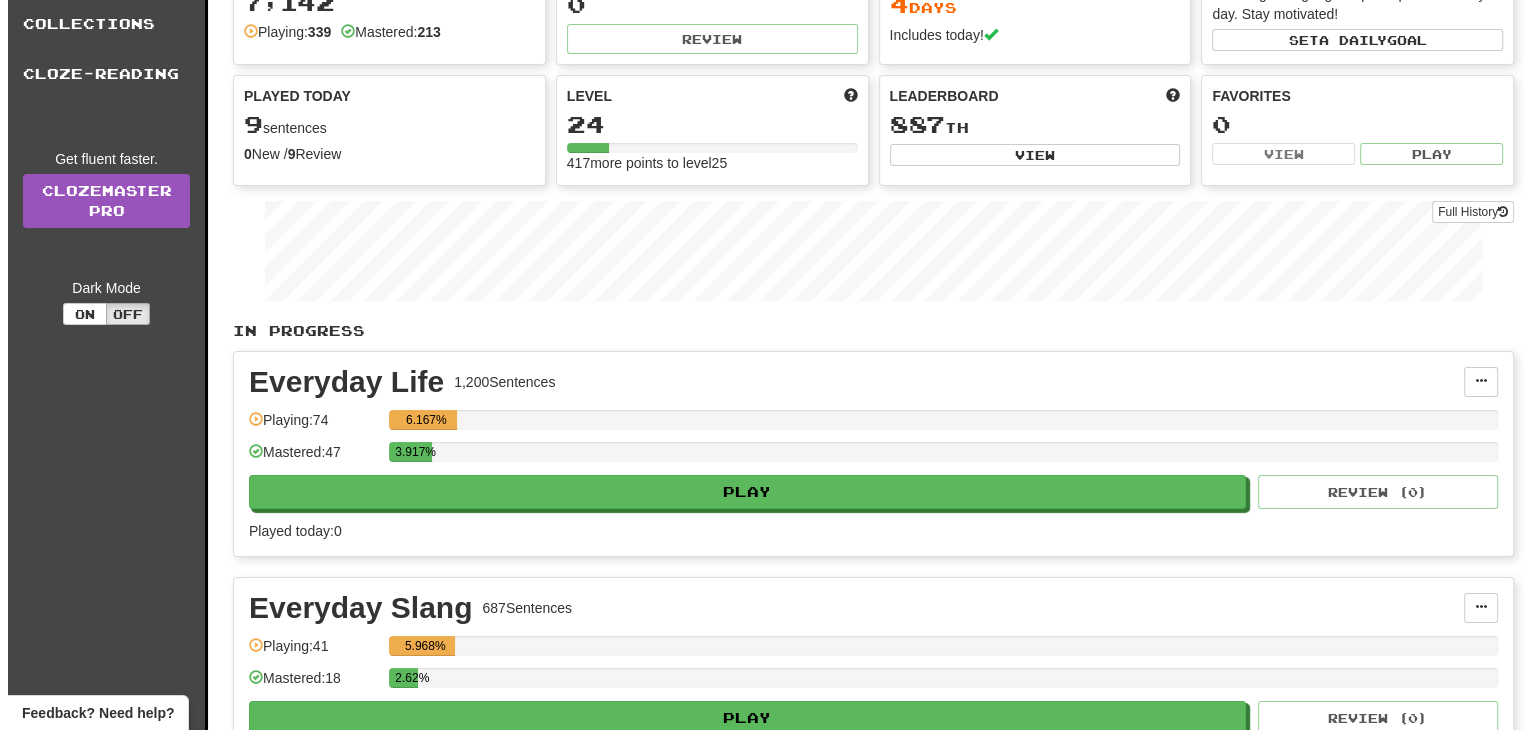 scroll, scrollTop: 174, scrollLeft: 0, axis: vertical 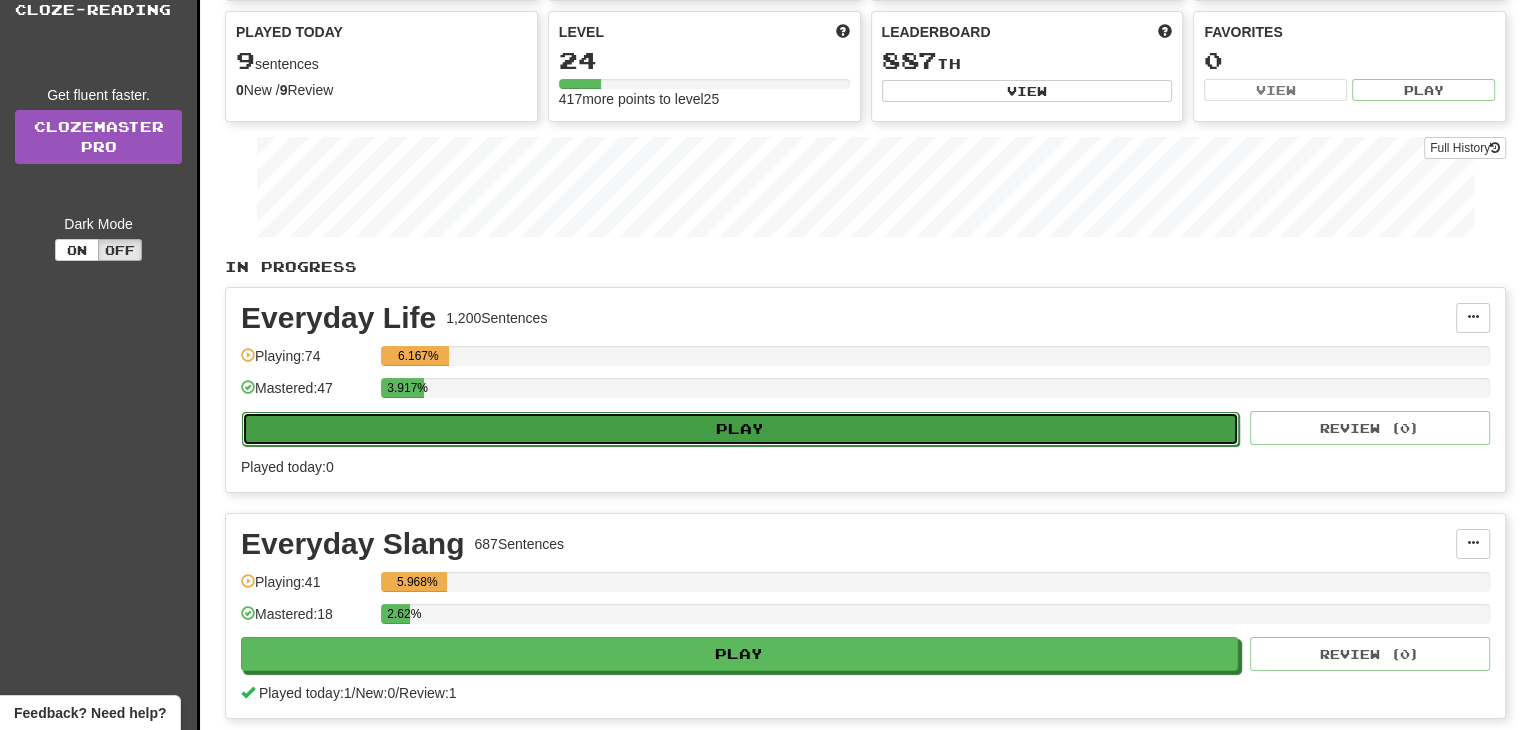 click on "Play" at bounding box center [740, 429] 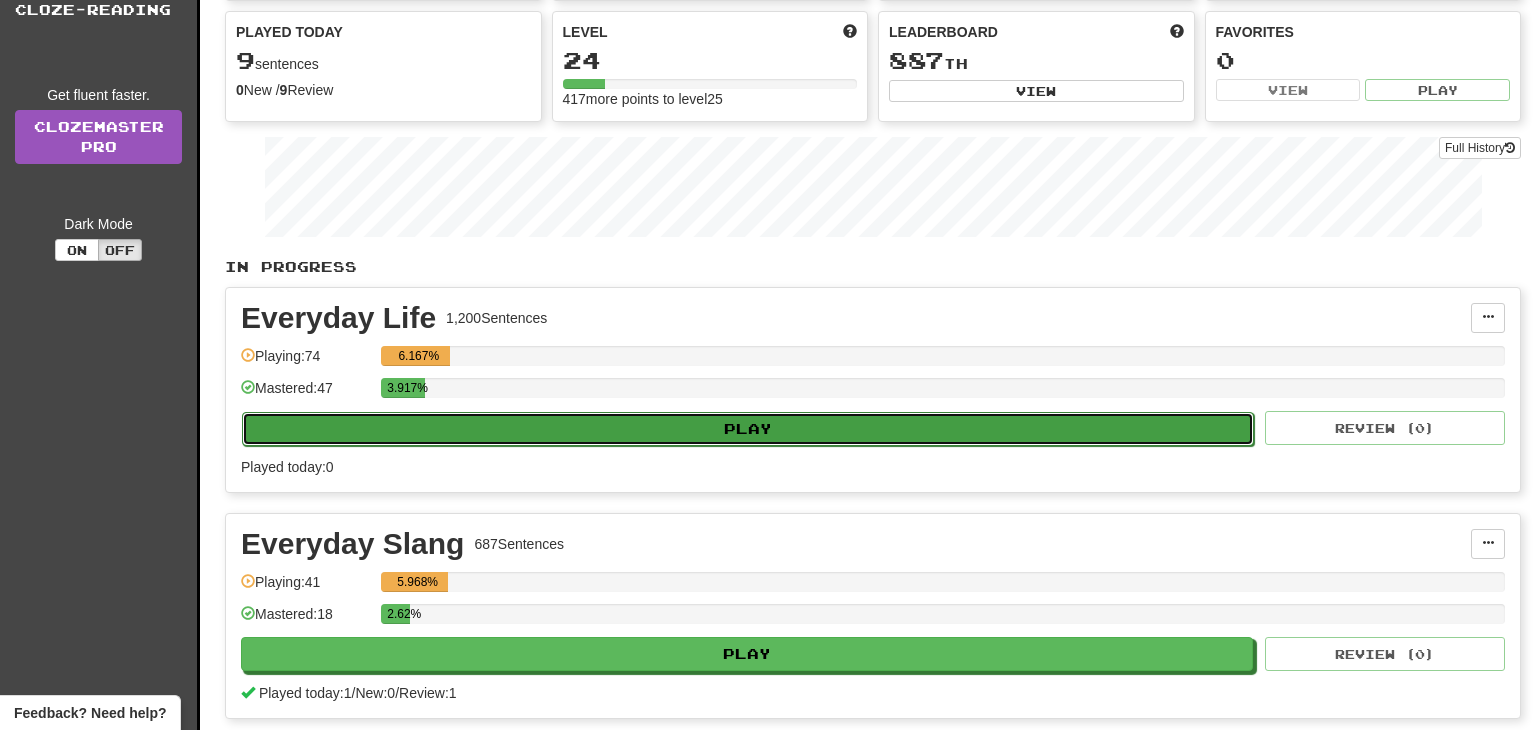 select on "**" 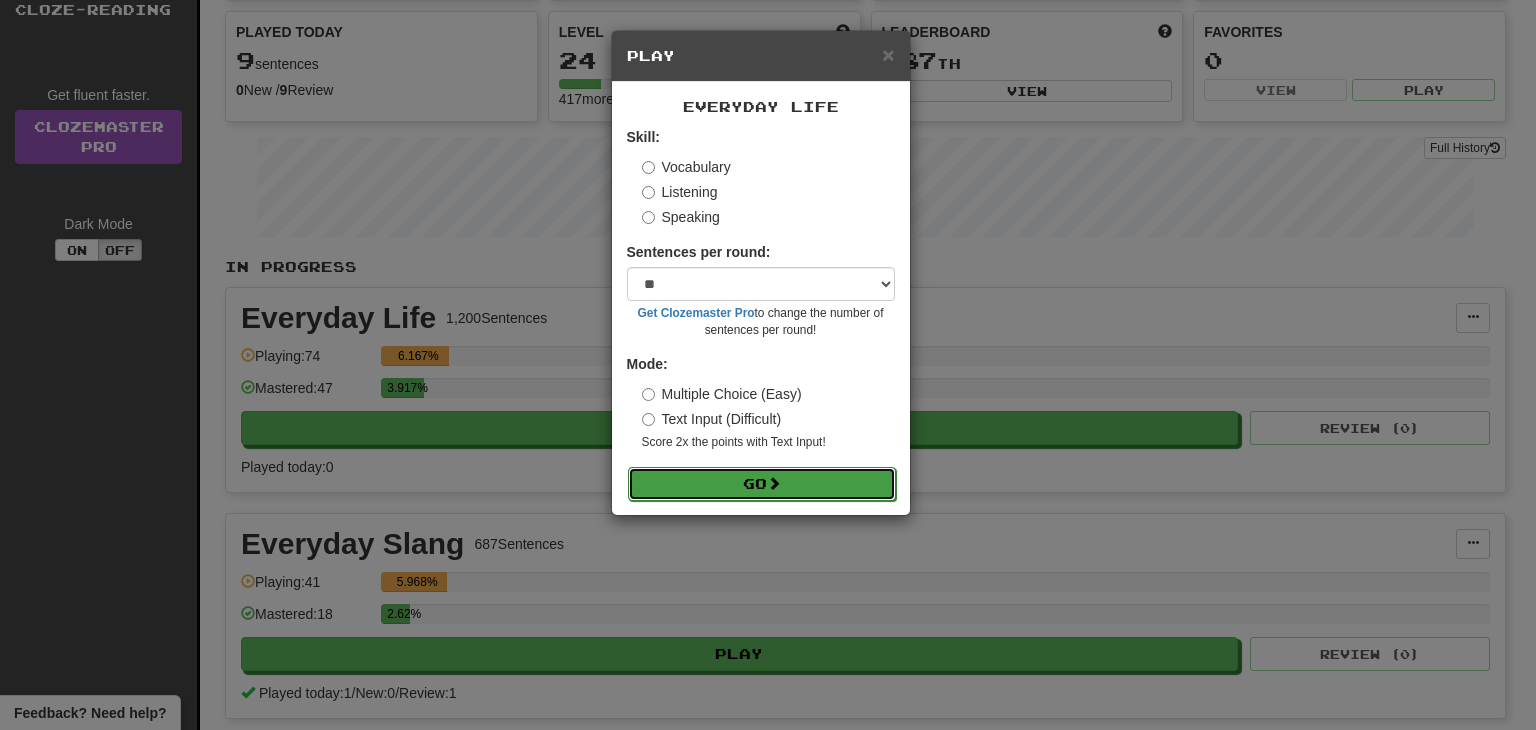 click on "Go" at bounding box center (762, 484) 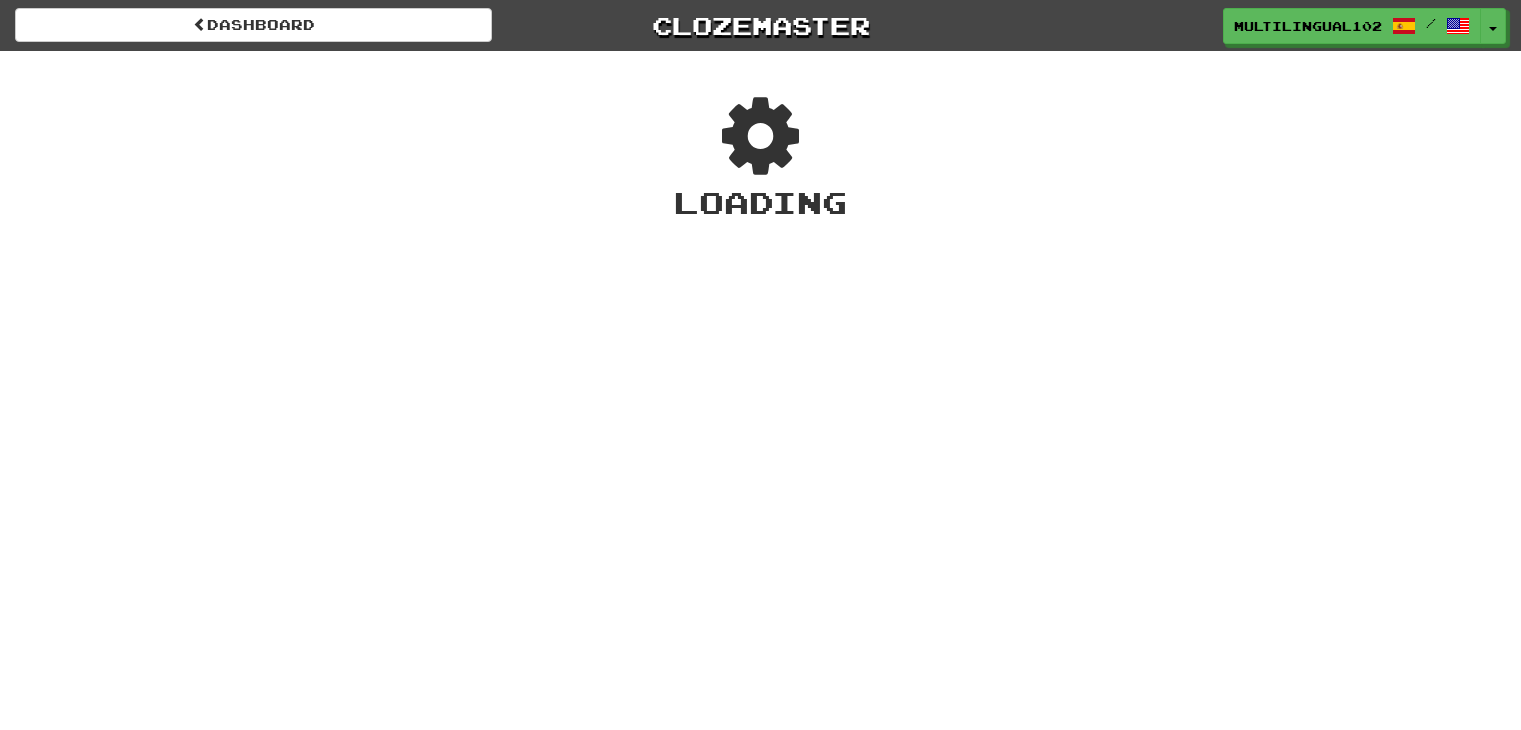 scroll, scrollTop: 0, scrollLeft: 0, axis: both 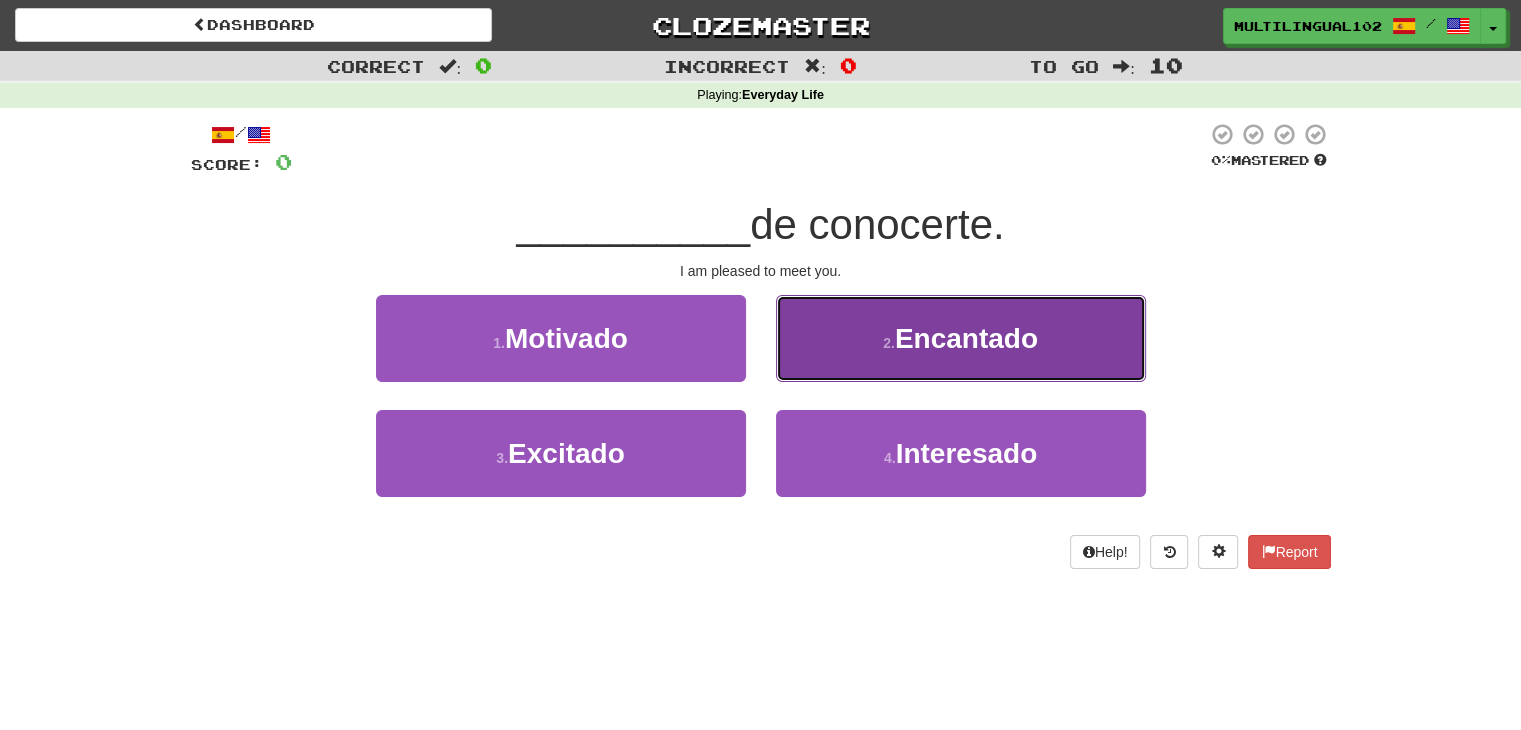 click on "Encantado" at bounding box center [966, 338] 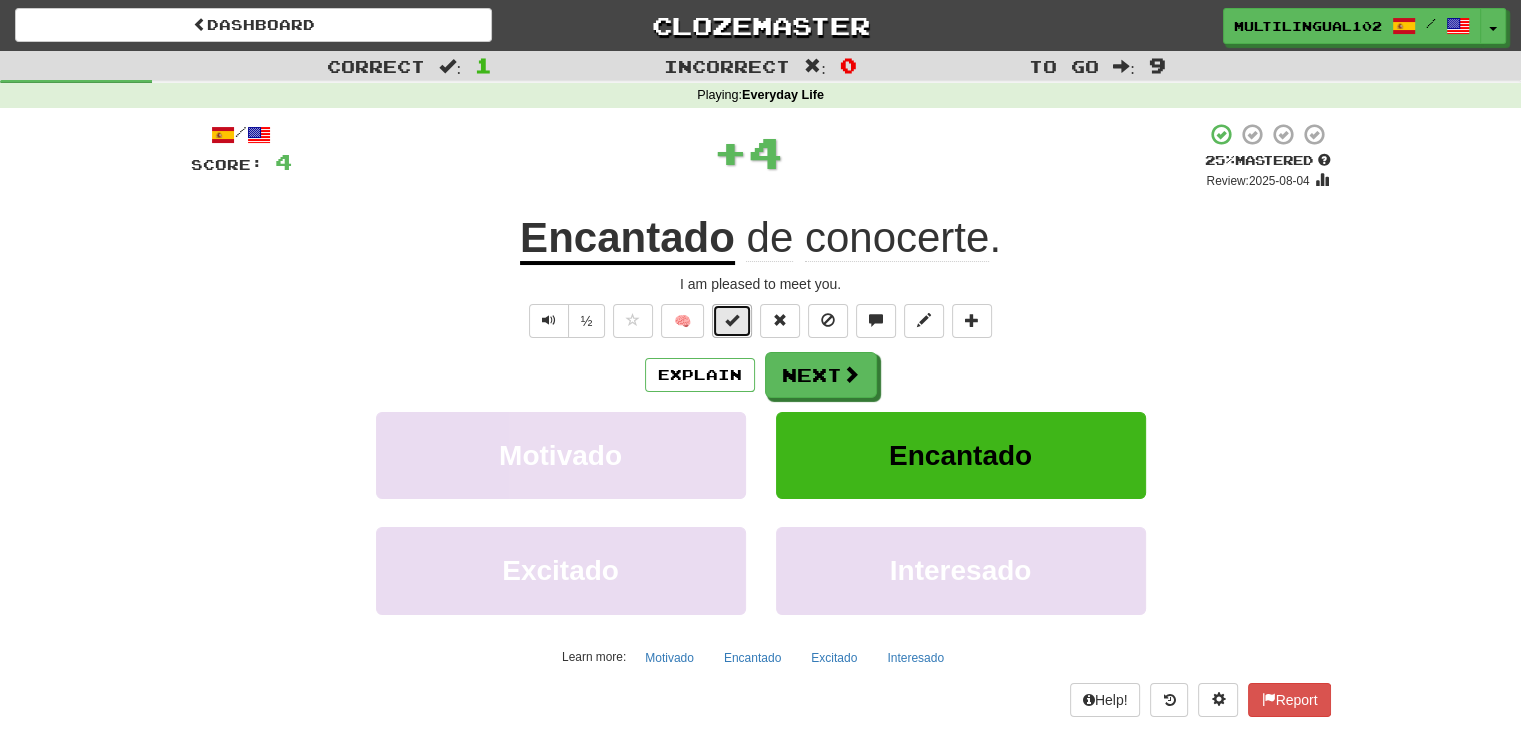 click at bounding box center [732, 320] 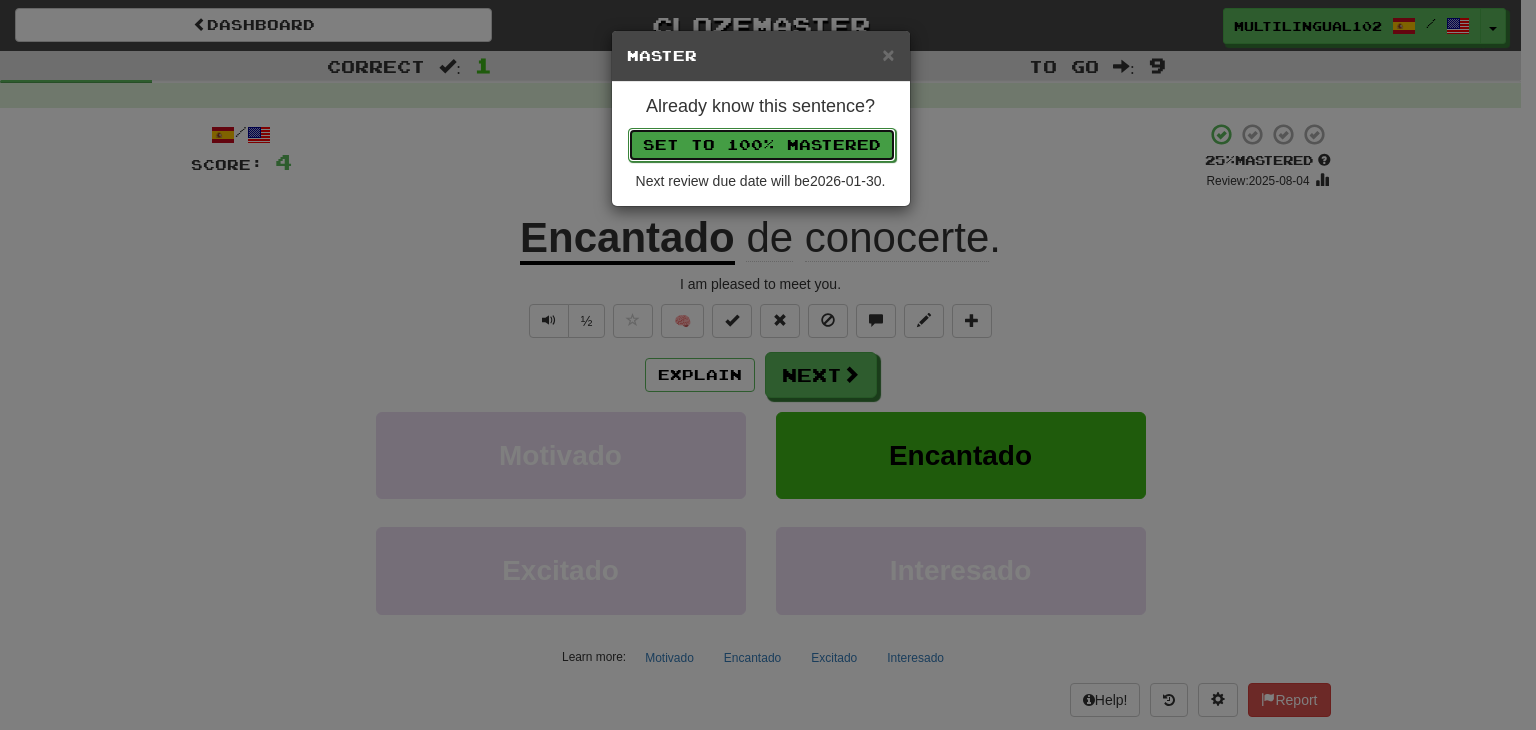 click on "Set to 100% Mastered" at bounding box center [762, 145] 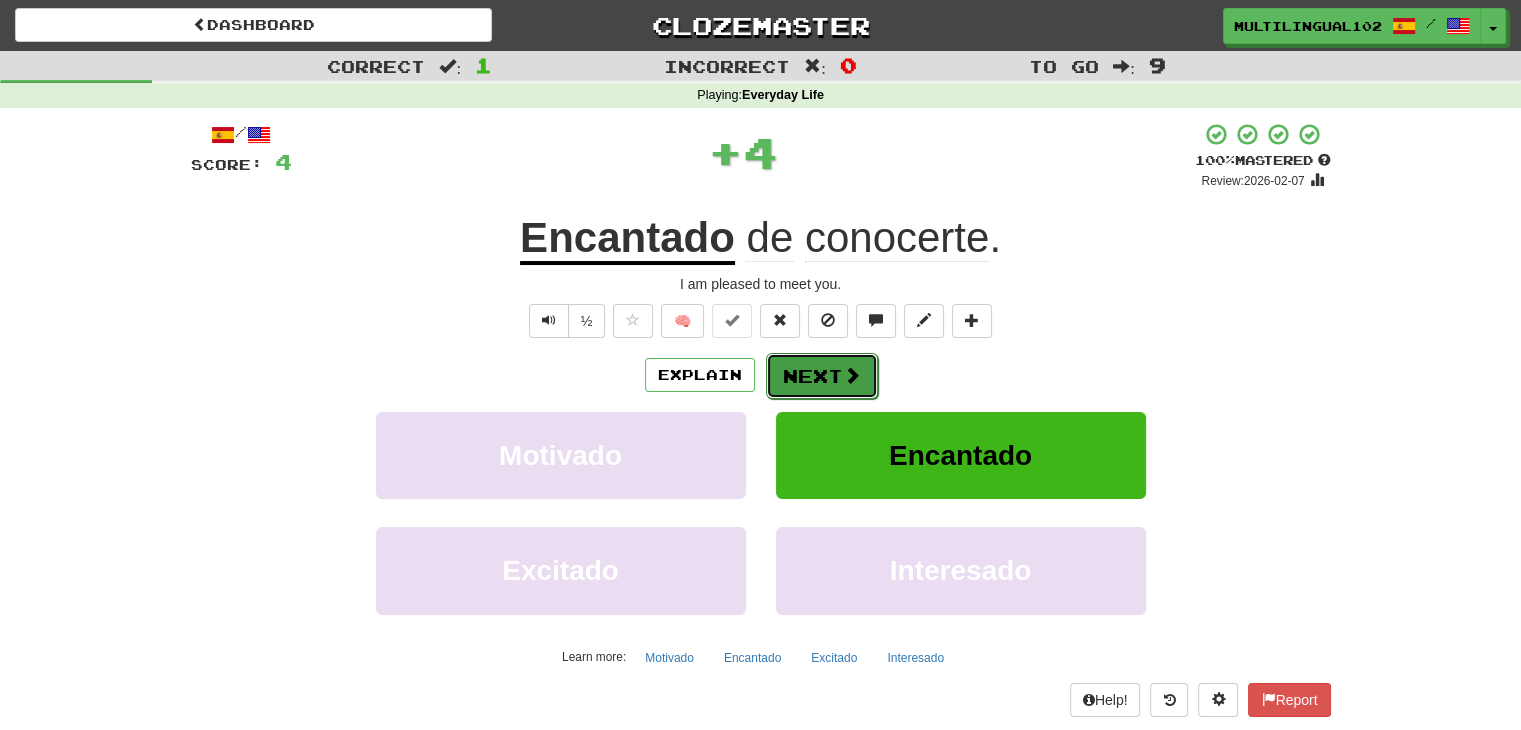 click at bounding box center (852, 375) 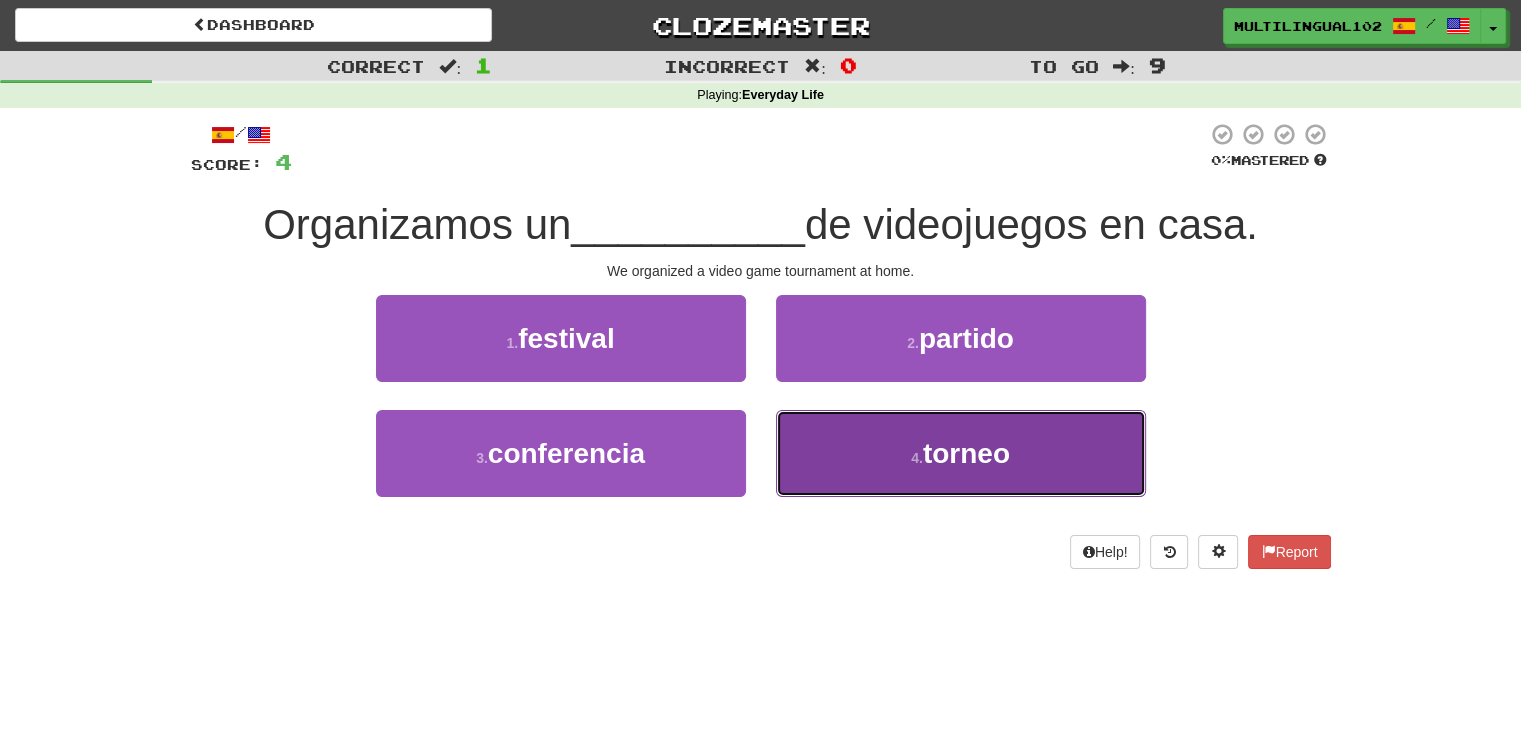 click on "4 .  torneo" at bounding box center (961, 453) 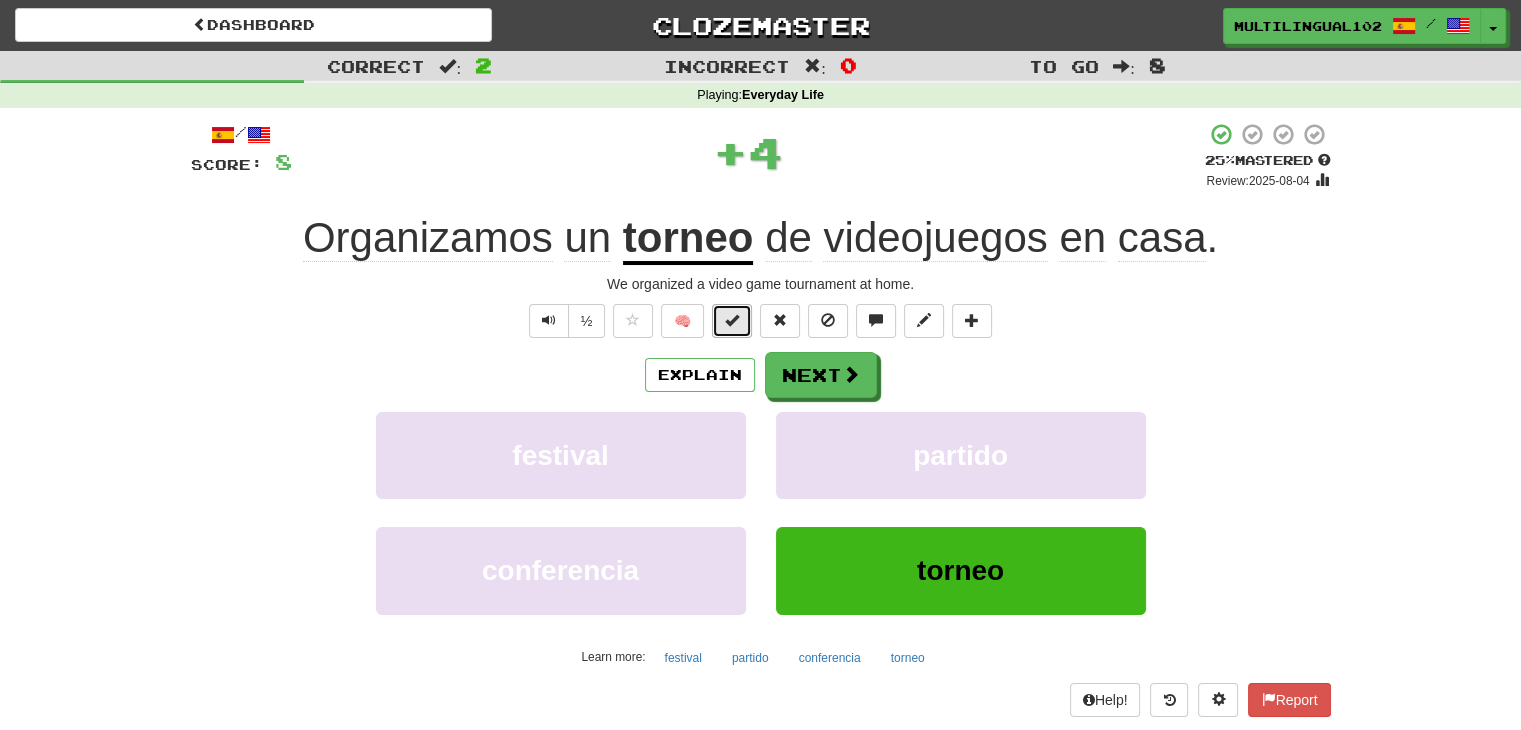 click at bounding box center (732, 320) 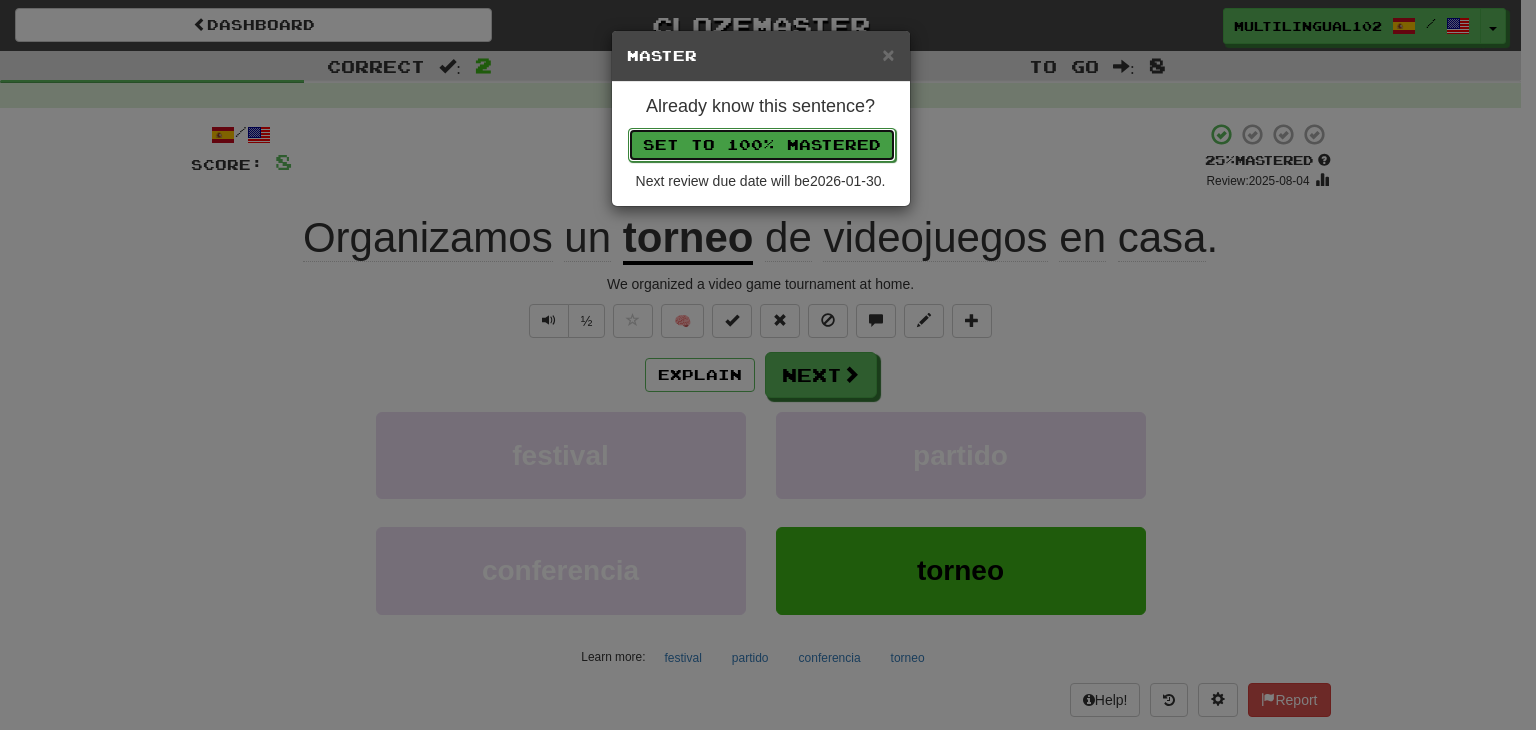click on "Set to 100% Mastered" at bounding box center (762, 145) 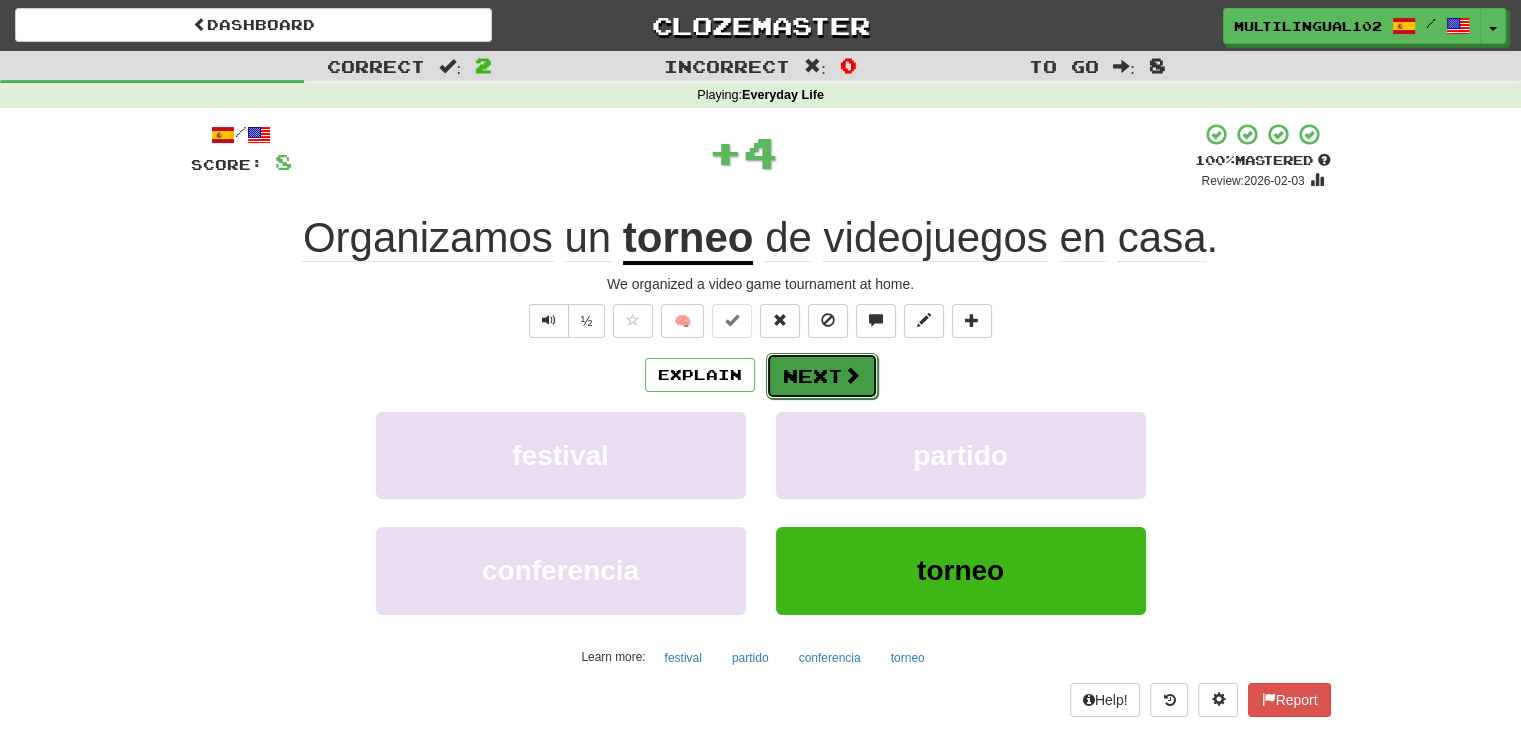 click on "Next" at bounding box center (822, 376) 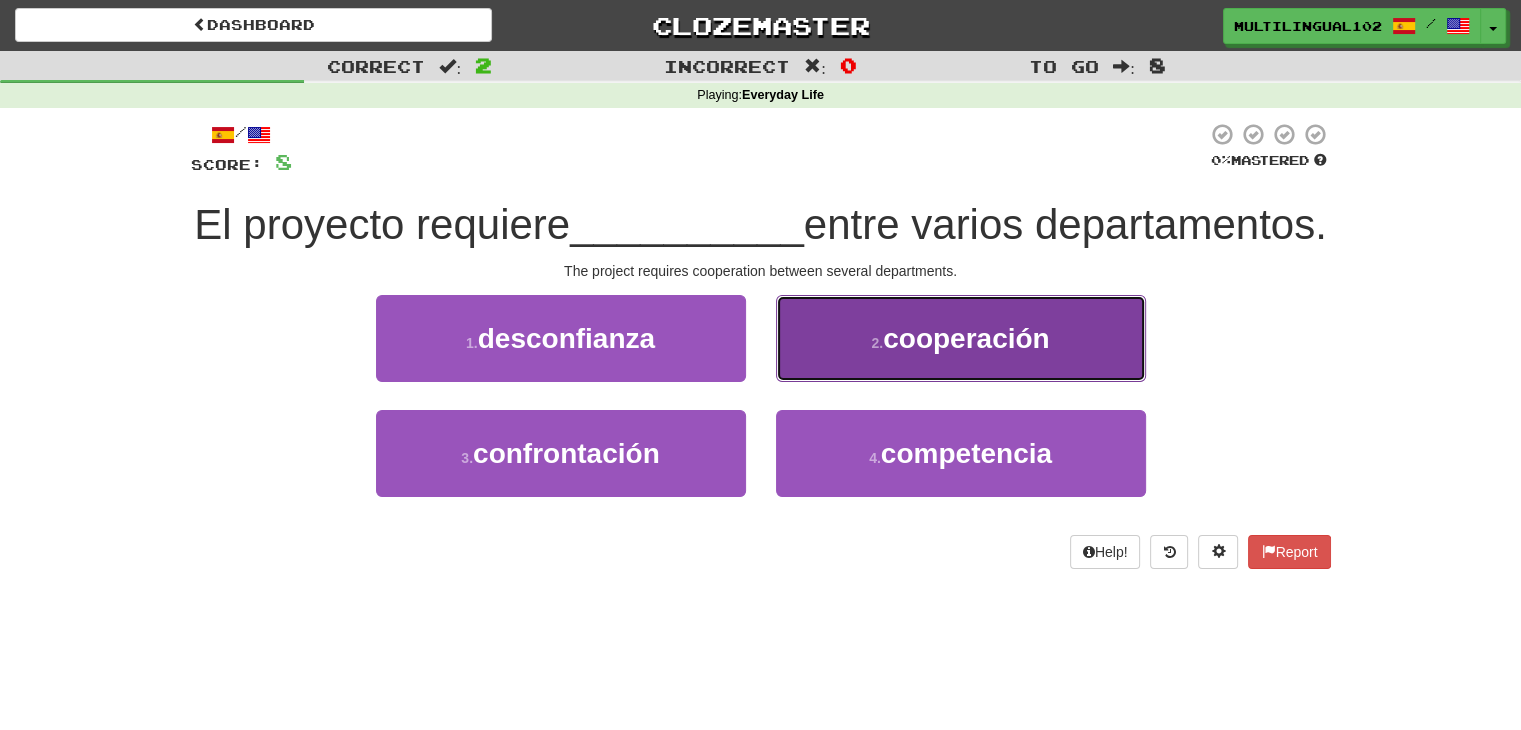 click on "2 ." at bounding box center [877, 343] 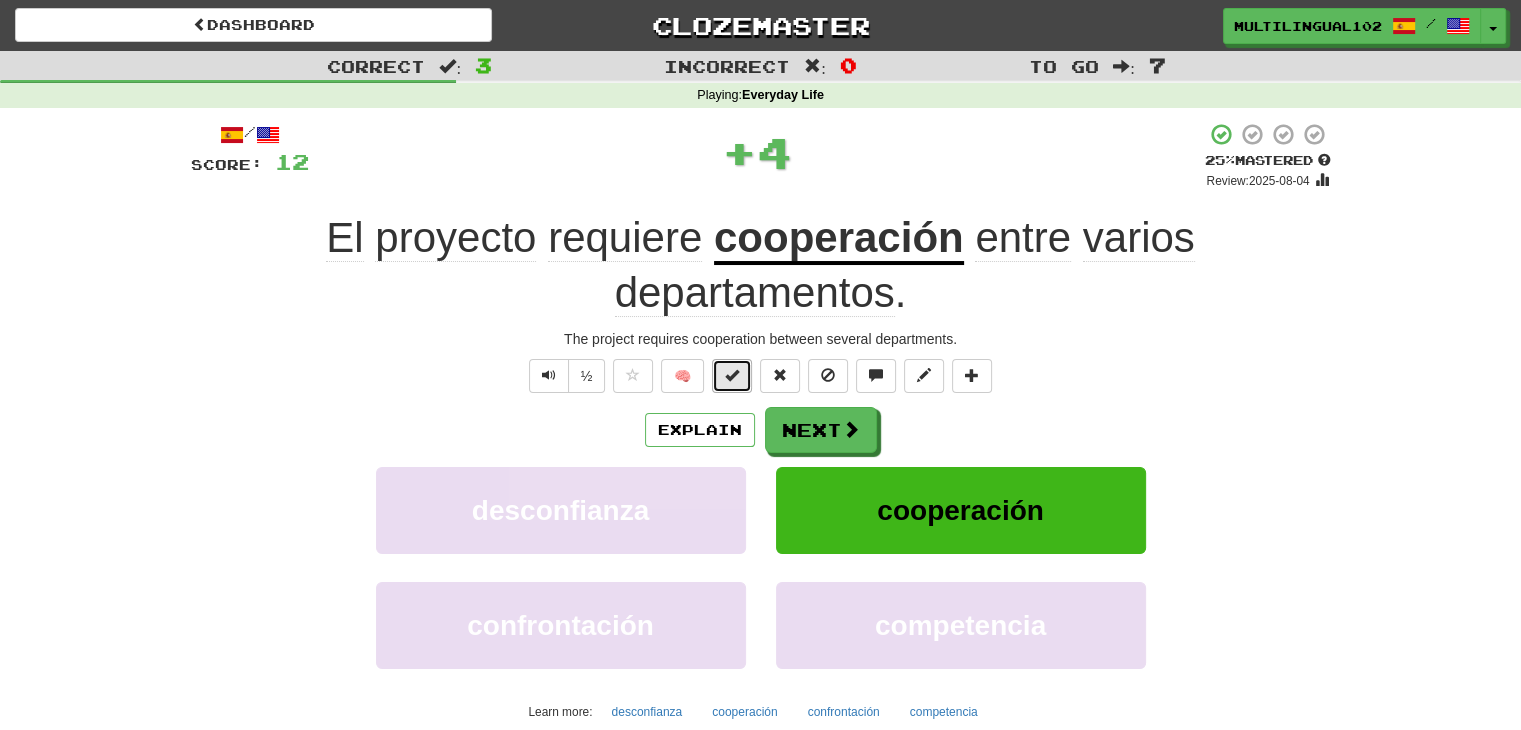click at bounding box center [732, 375] 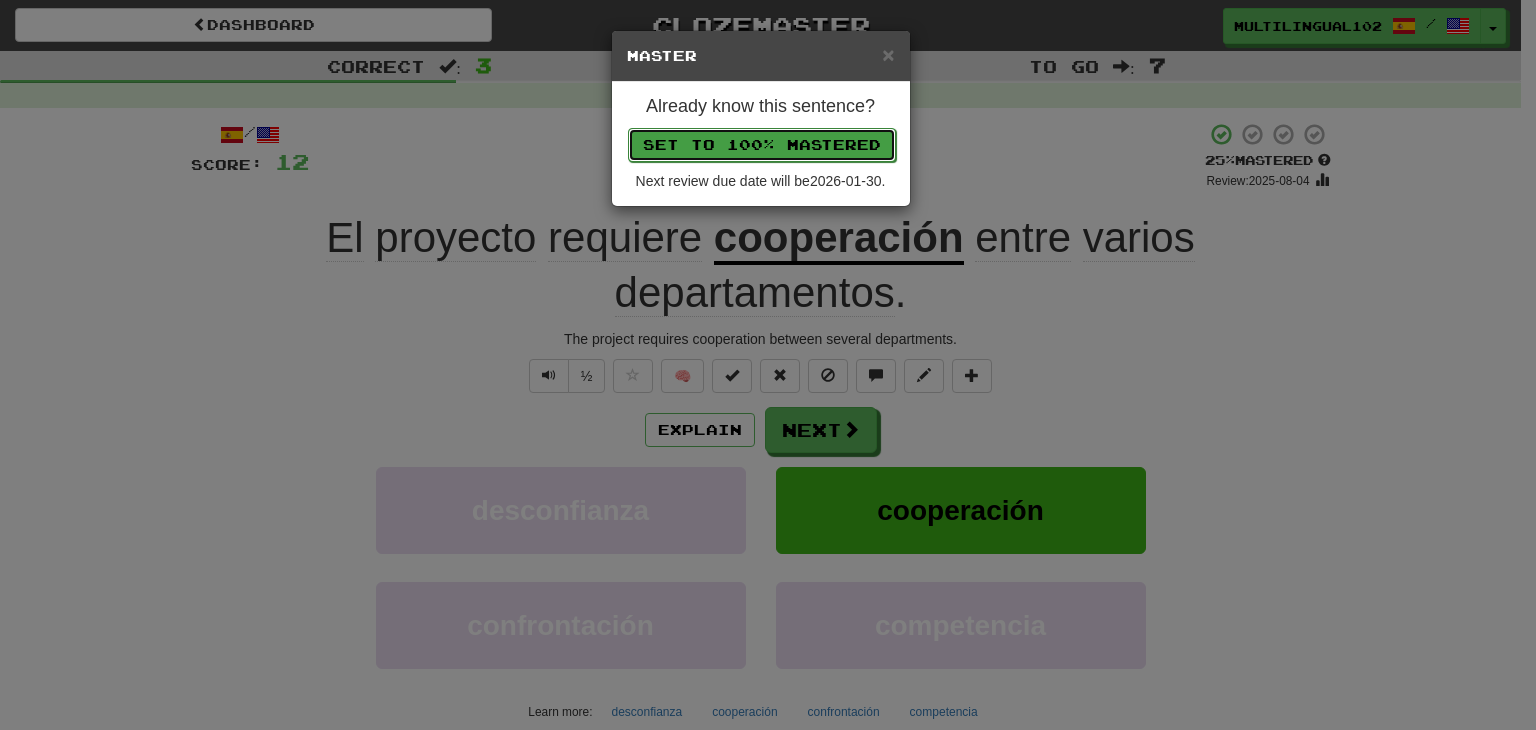 click on "Set to 100% Mastered" at bounding box center [762, 145] 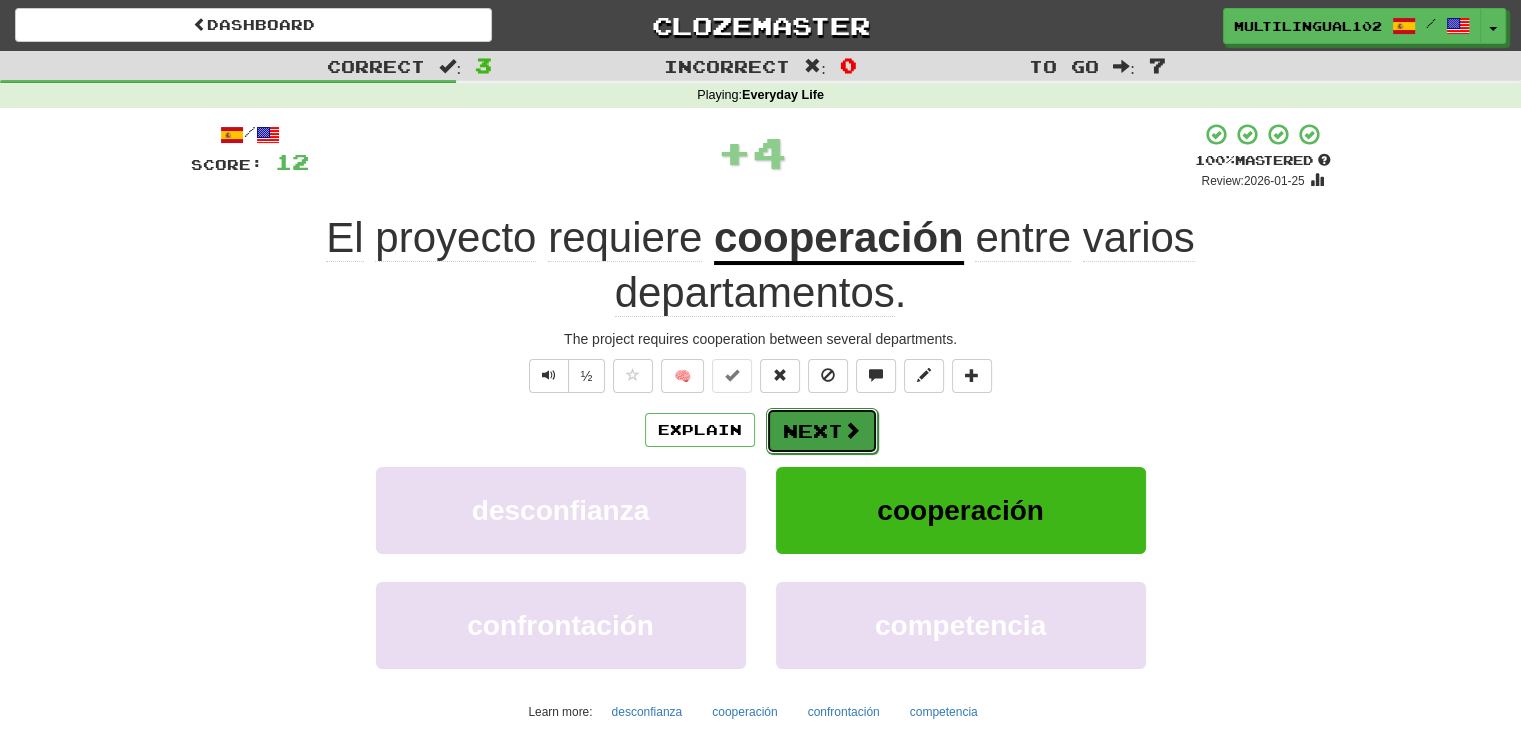 click on "Next" at bounding box center [822, 431] 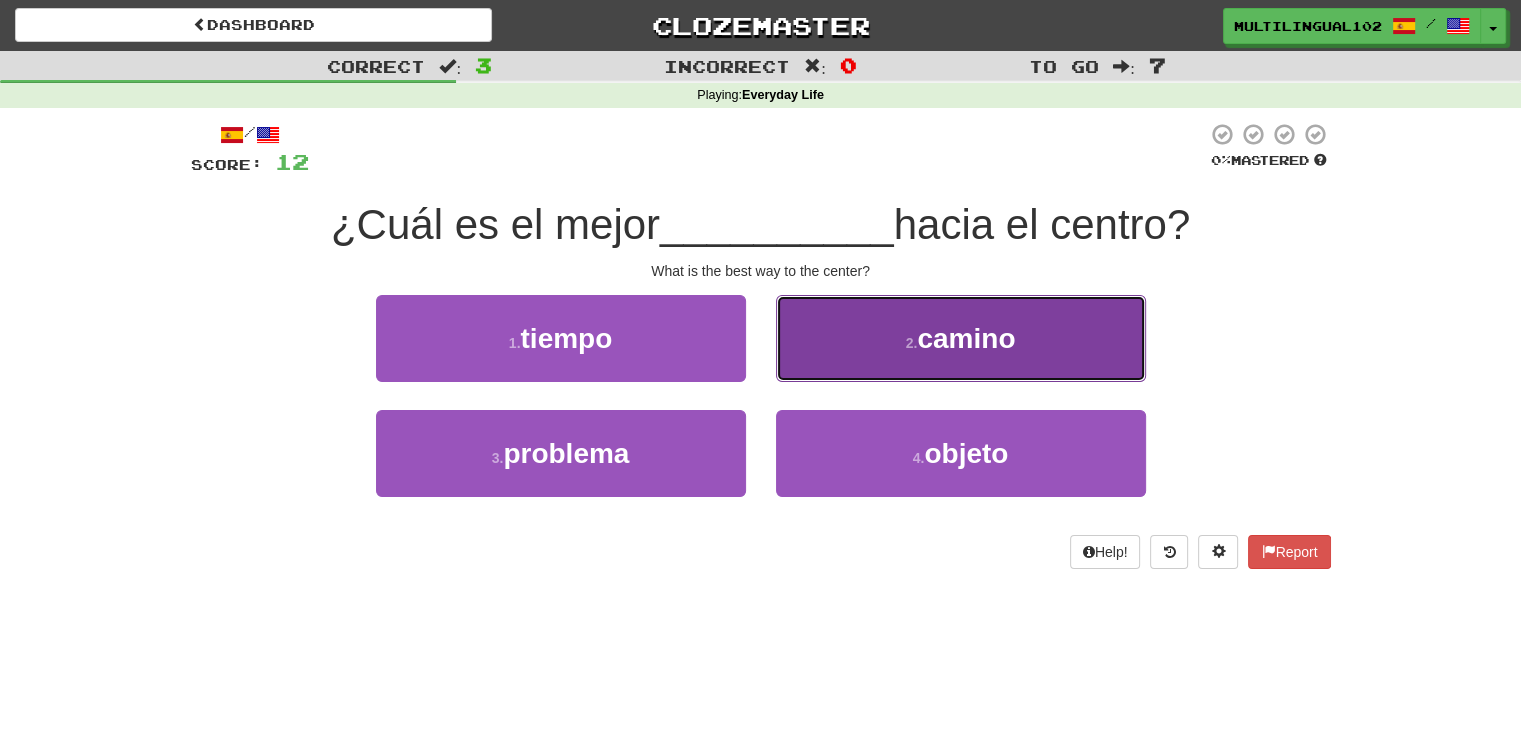 click on "2 .  camino" at bounding box center [961, 338] 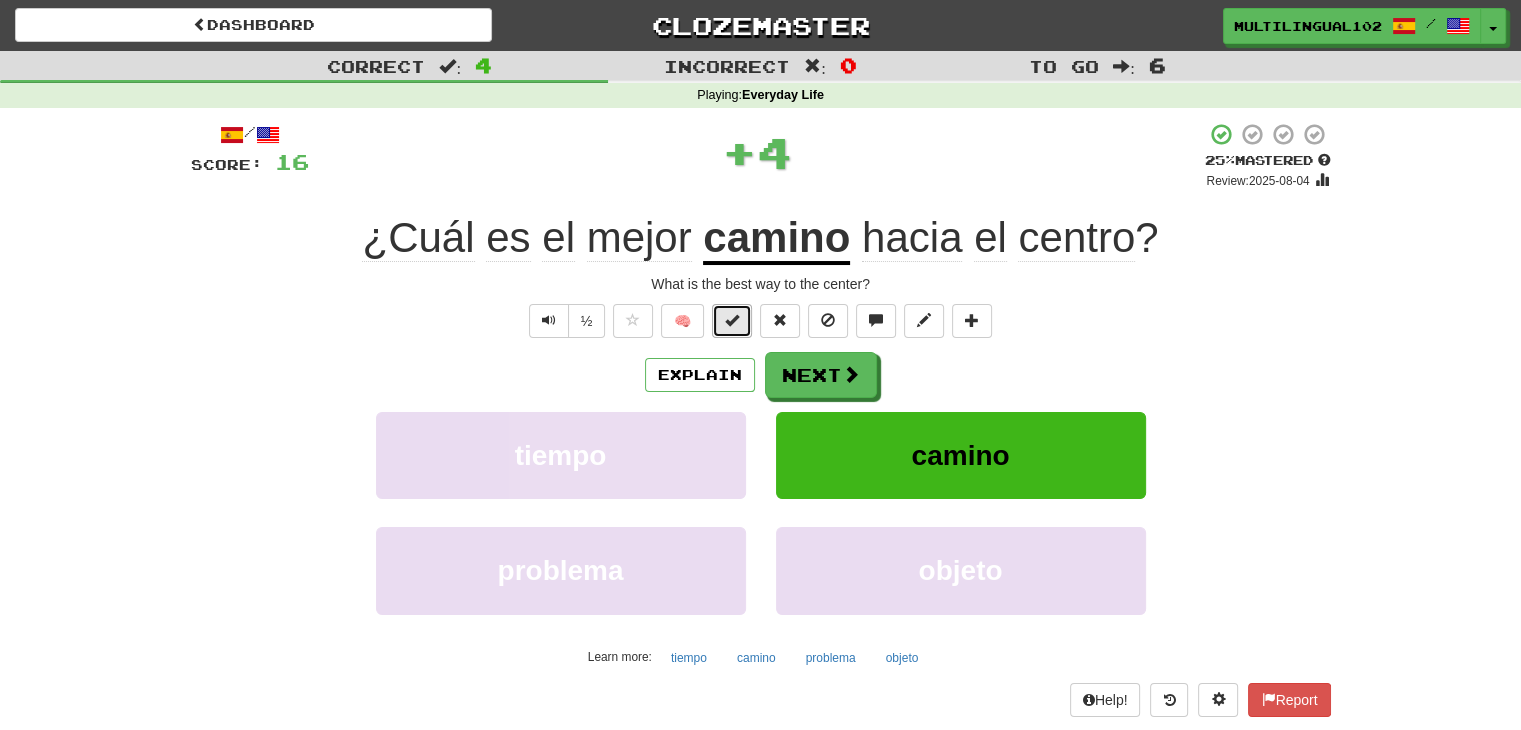 click at bounding box center [732, 320] 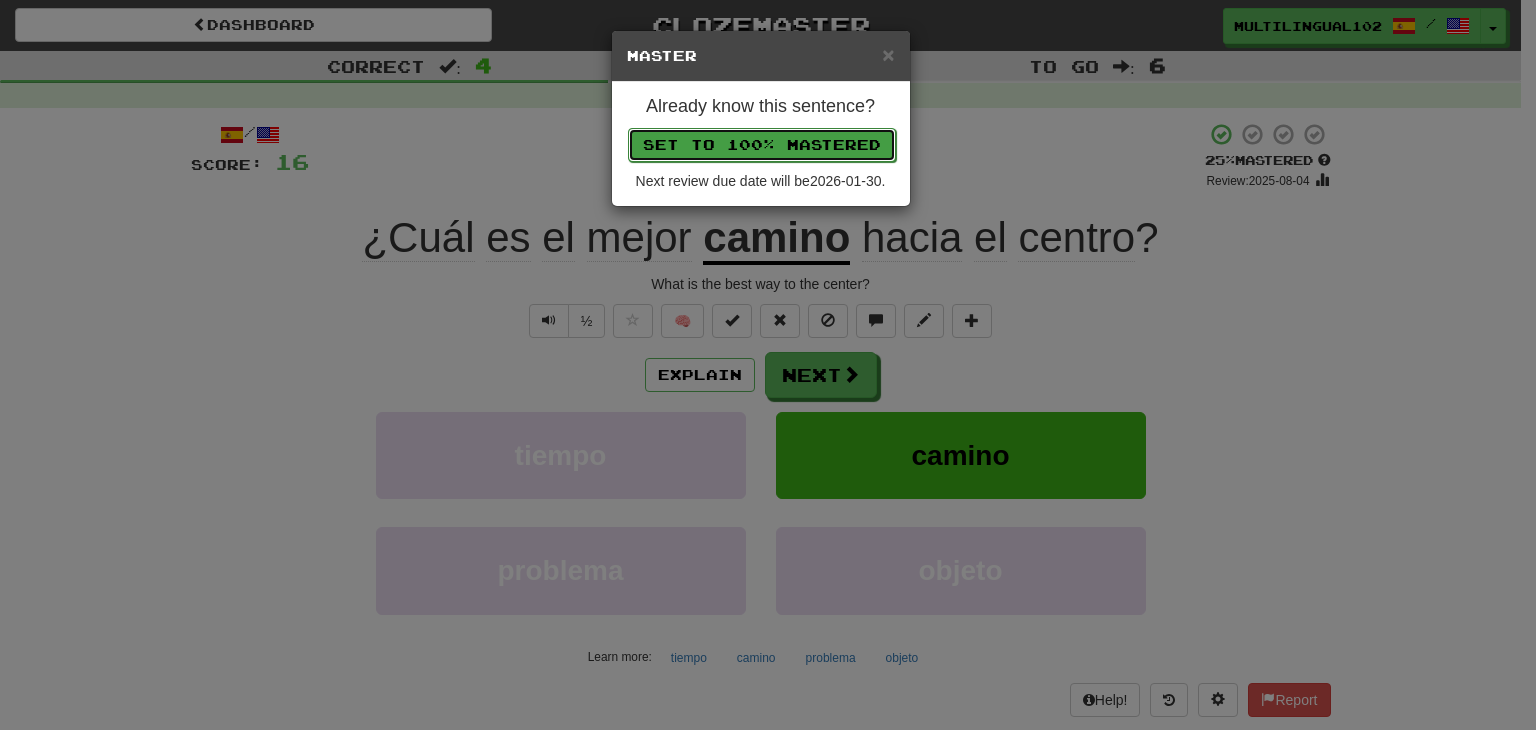 click on "Set to 100% Mastered" at bounding box center (762, 145) 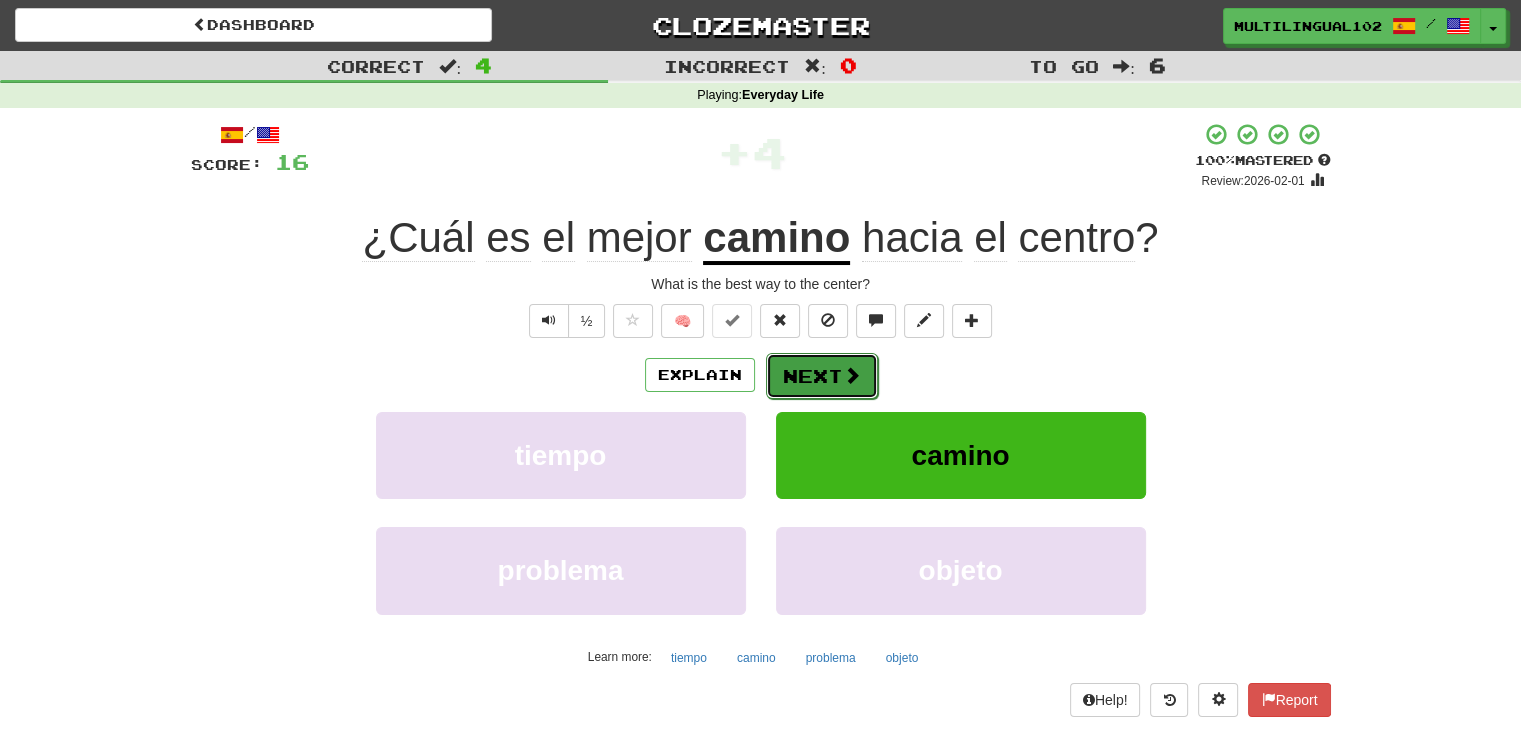 click on "Next" at bounding box center [822, 376] 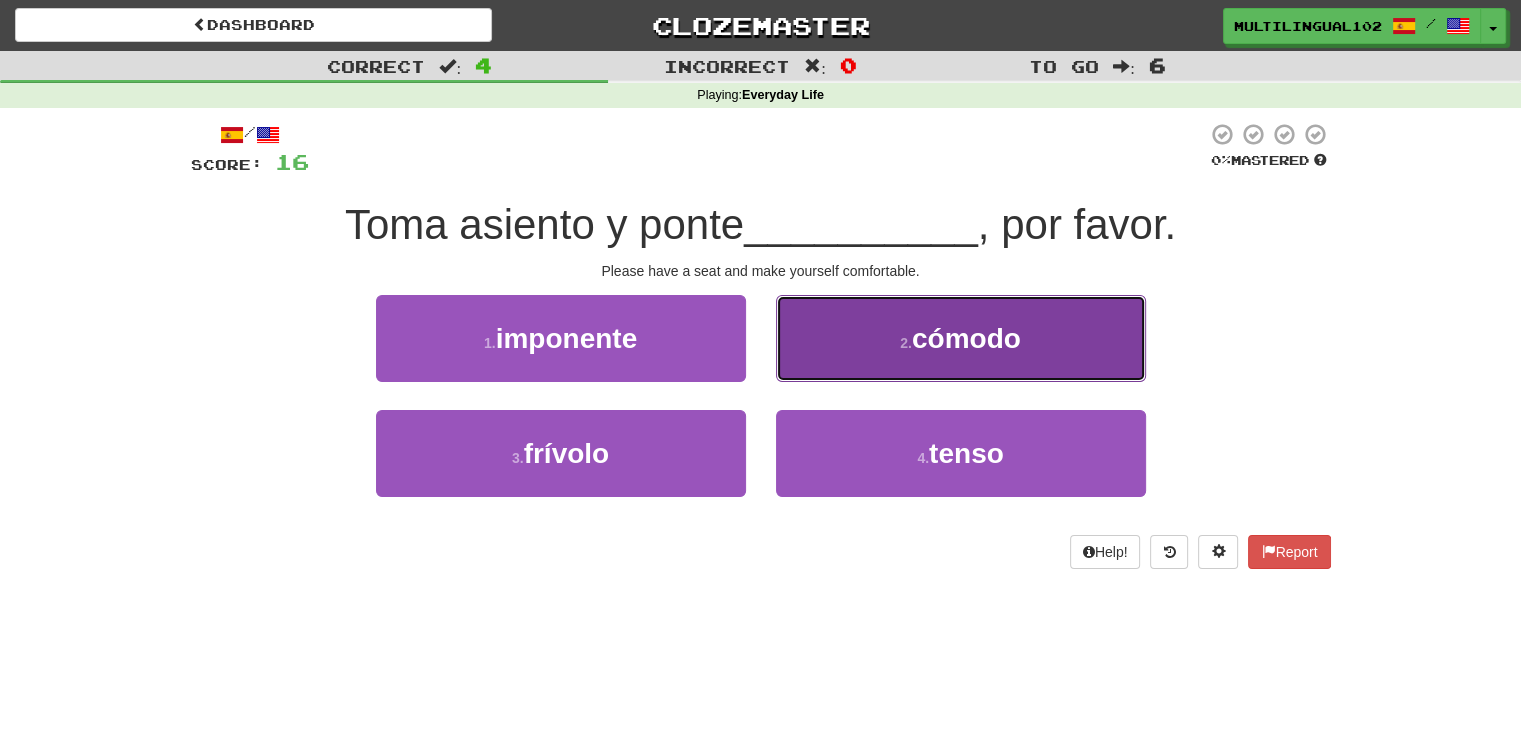 click on "2 .  cómodo" at bounding box center [961, 338] 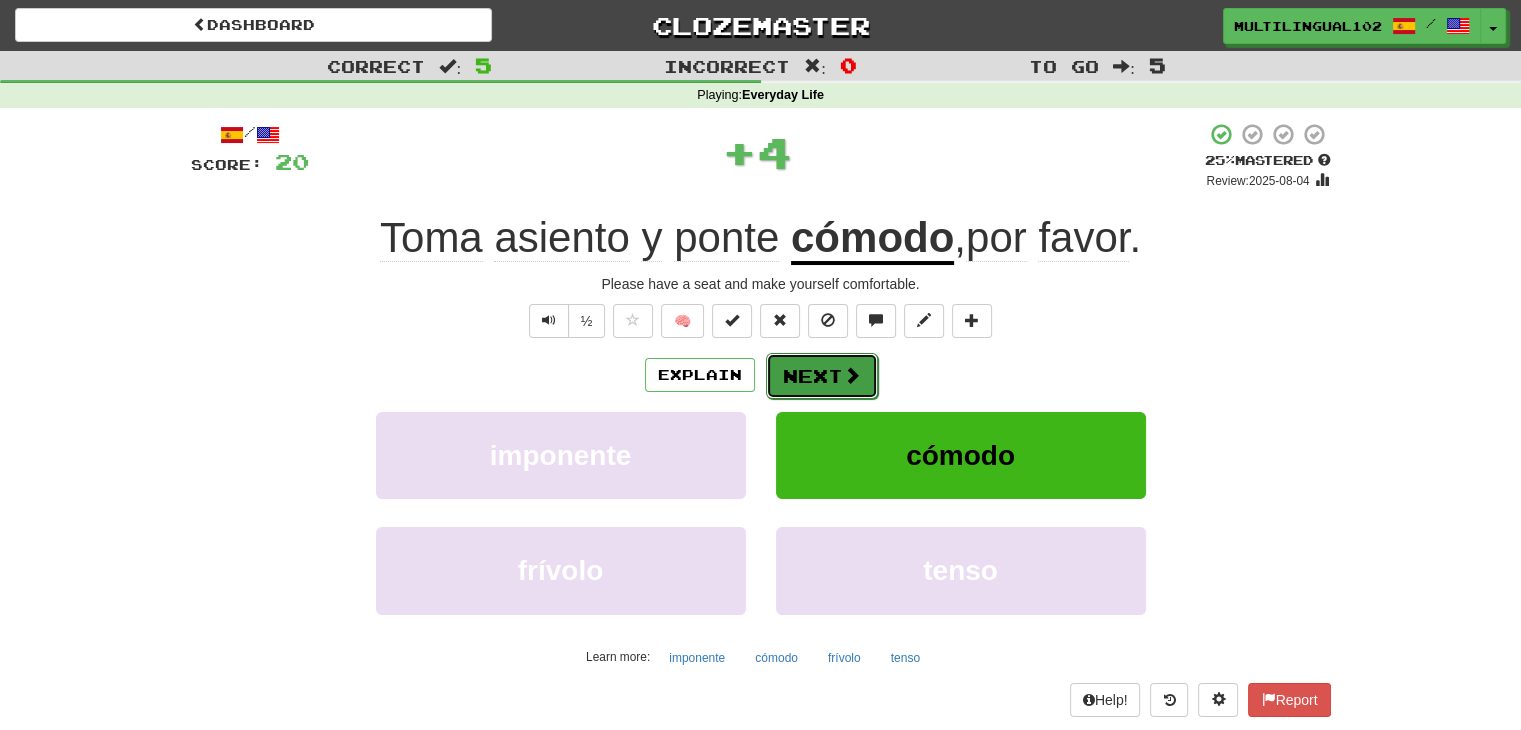 click on "Next" at bounding box center [822, 376] 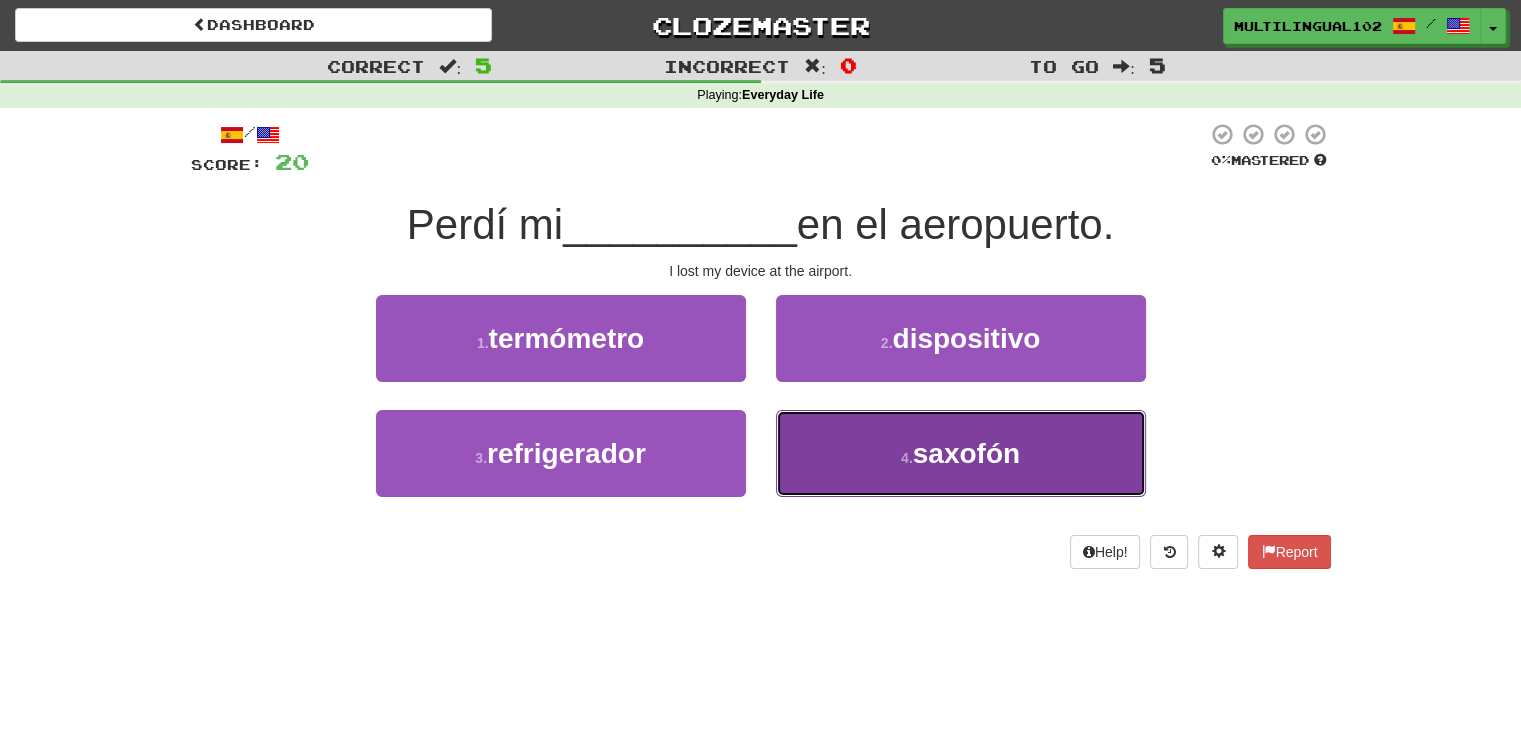 click on "saxofón" at bounding box center (966, 453) 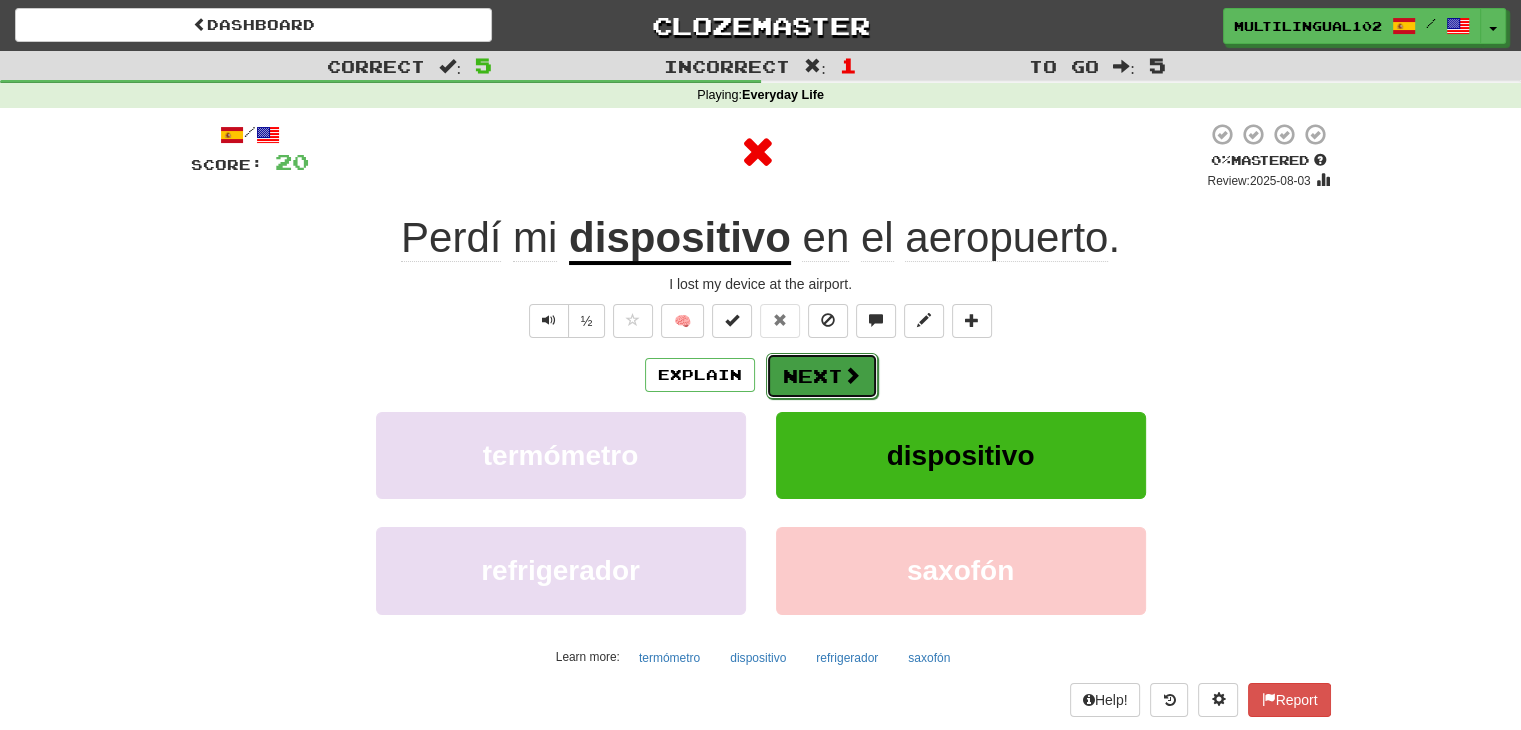 click at bounding box center (852, 375) 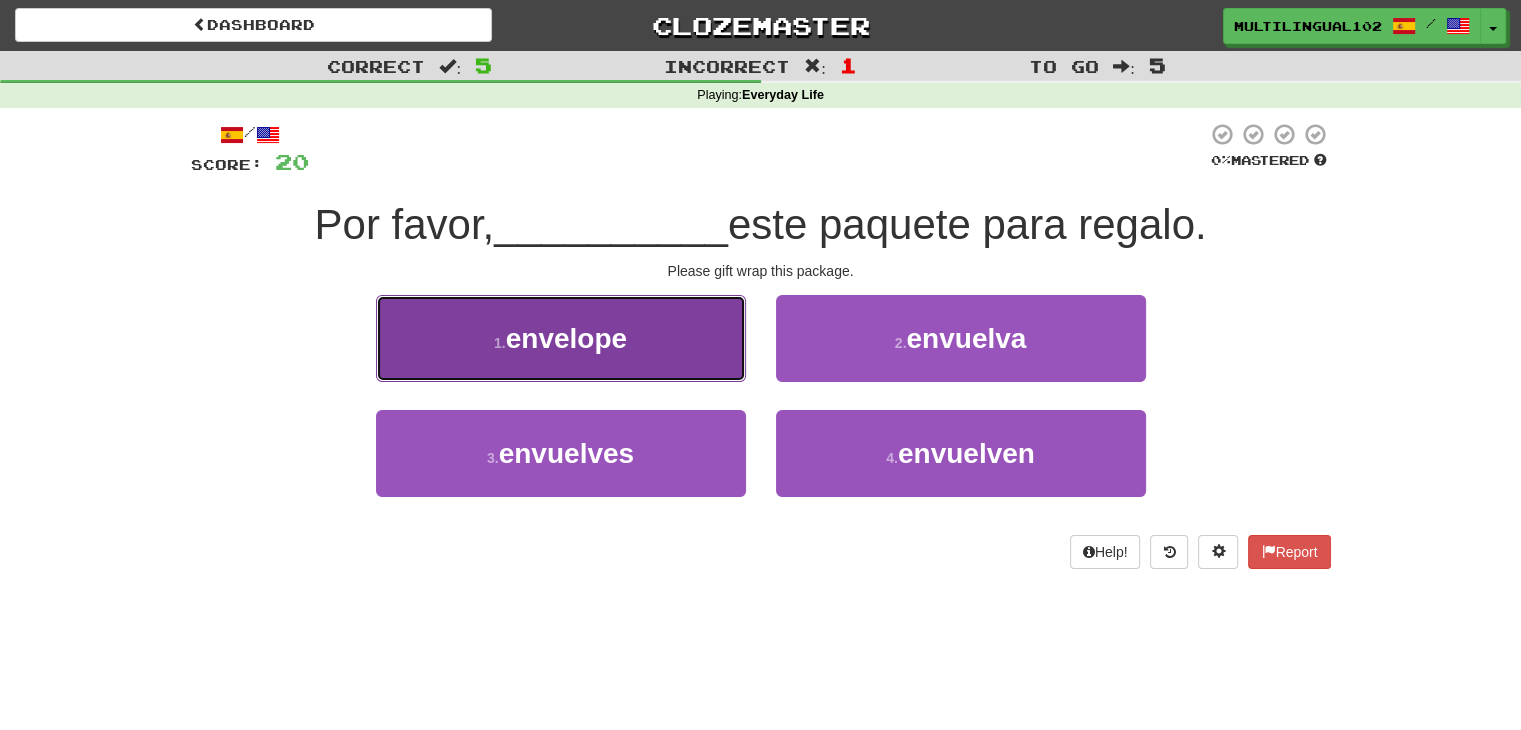 click on "1 .  envelope" at bounding box center (561, 338) 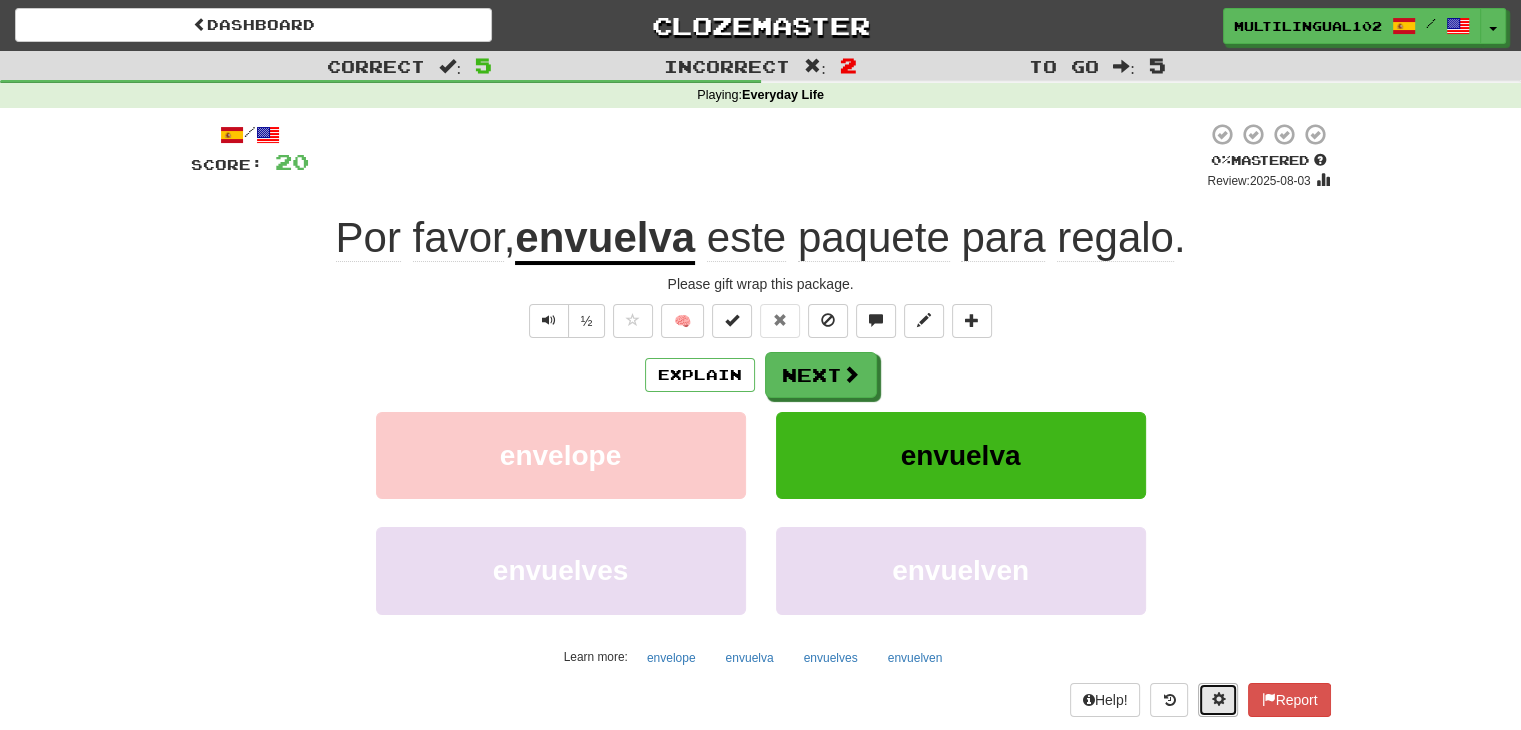 click at bounding box center [1218, 699] 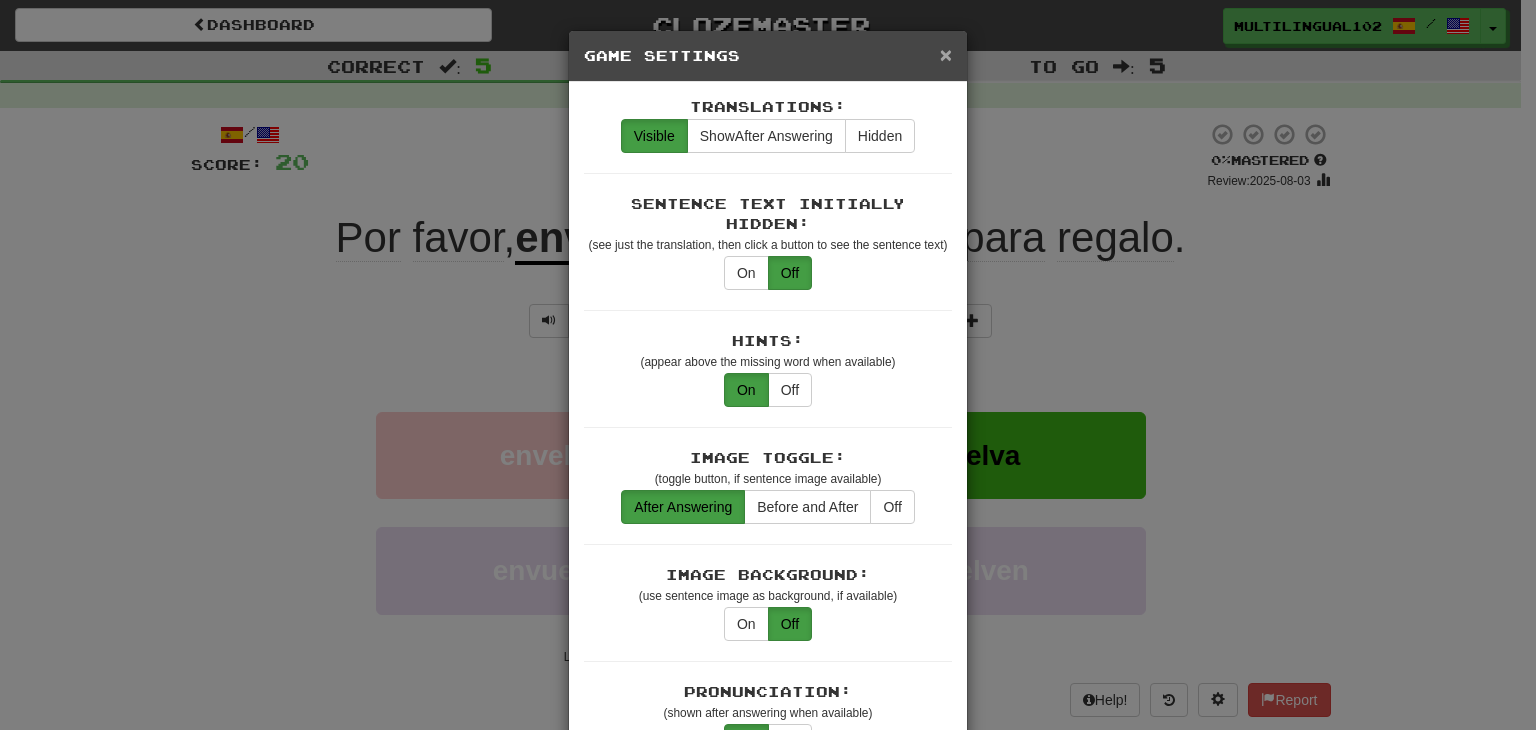 click on "×" at bounding box center [946, 54] 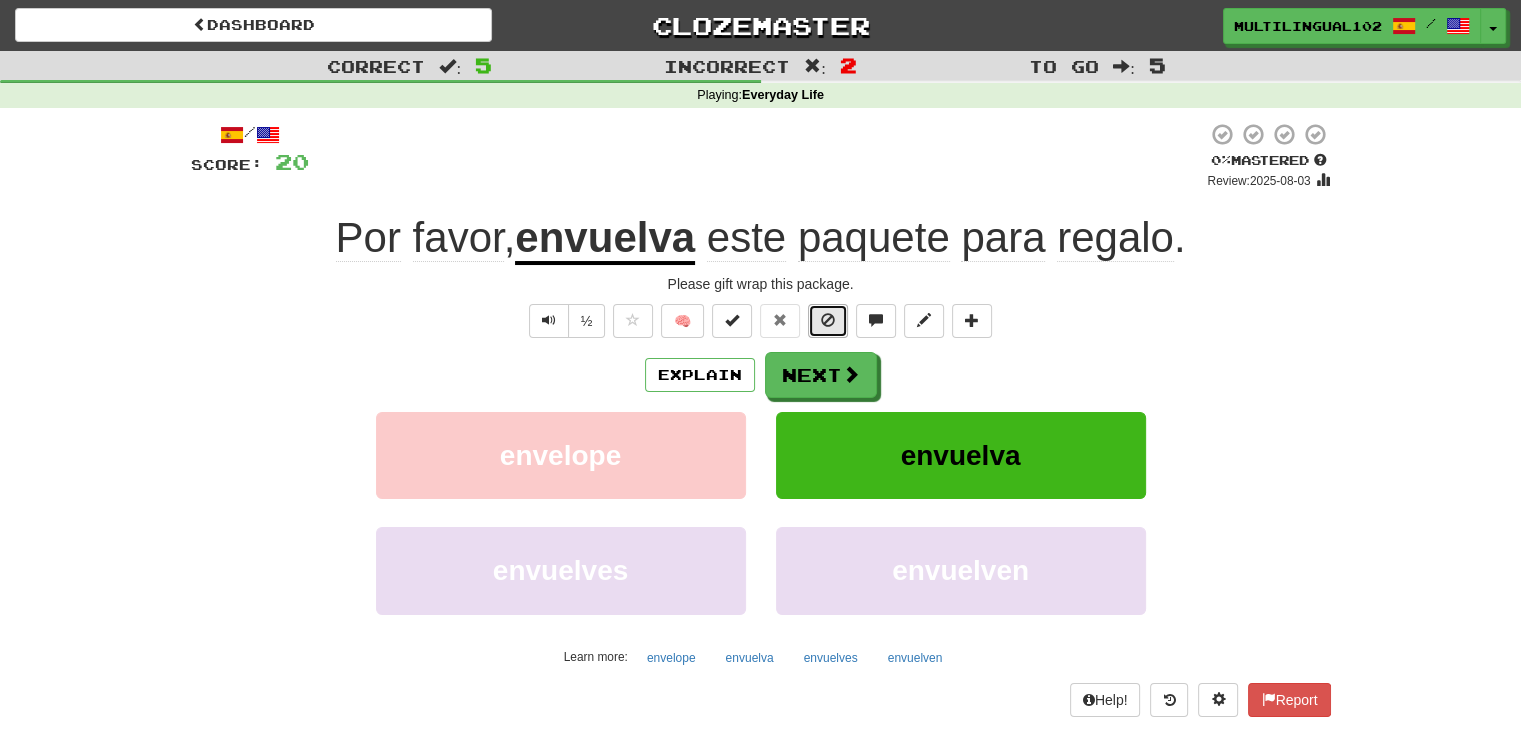 click at bounding box center (828, 321) 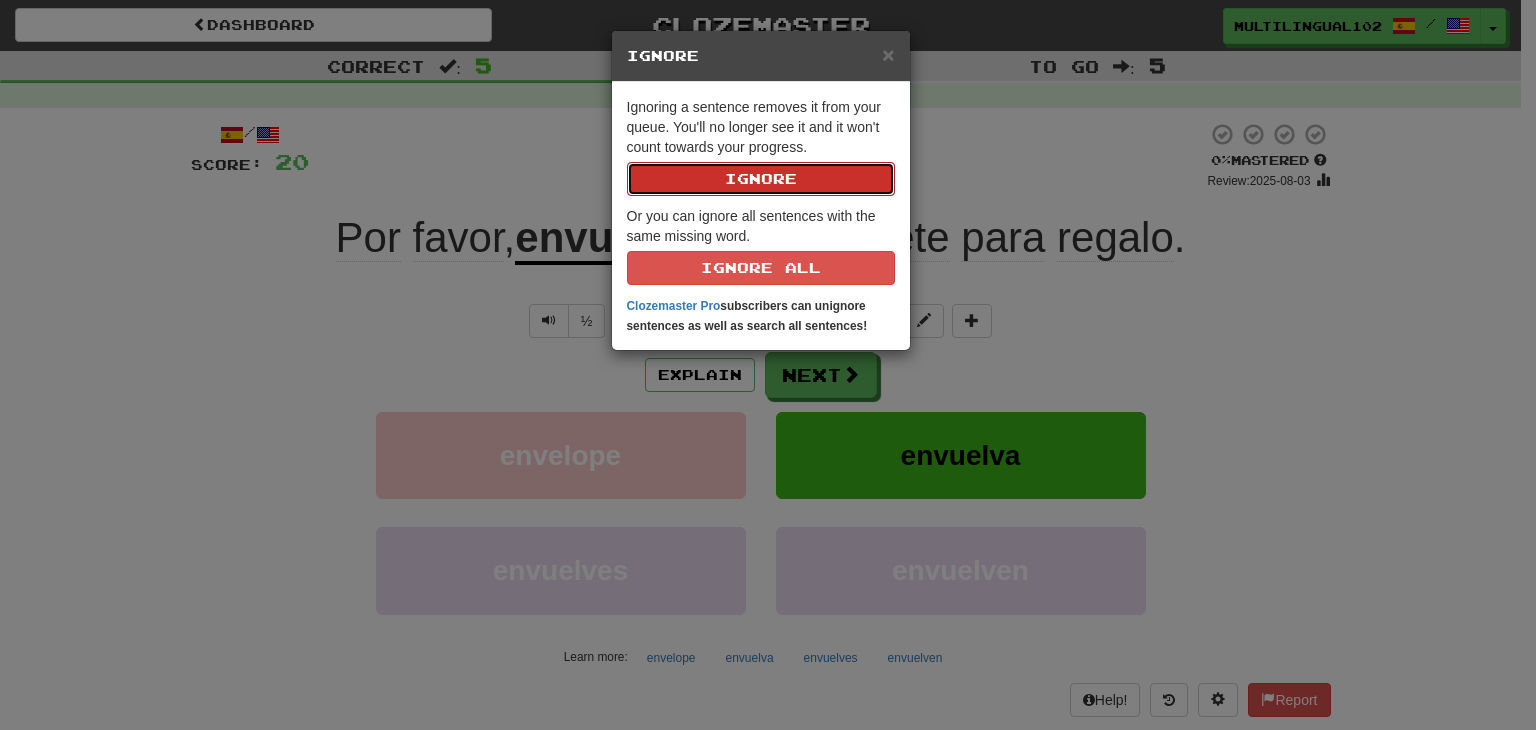 click on "Ignore" at bounding box center [761, 179] 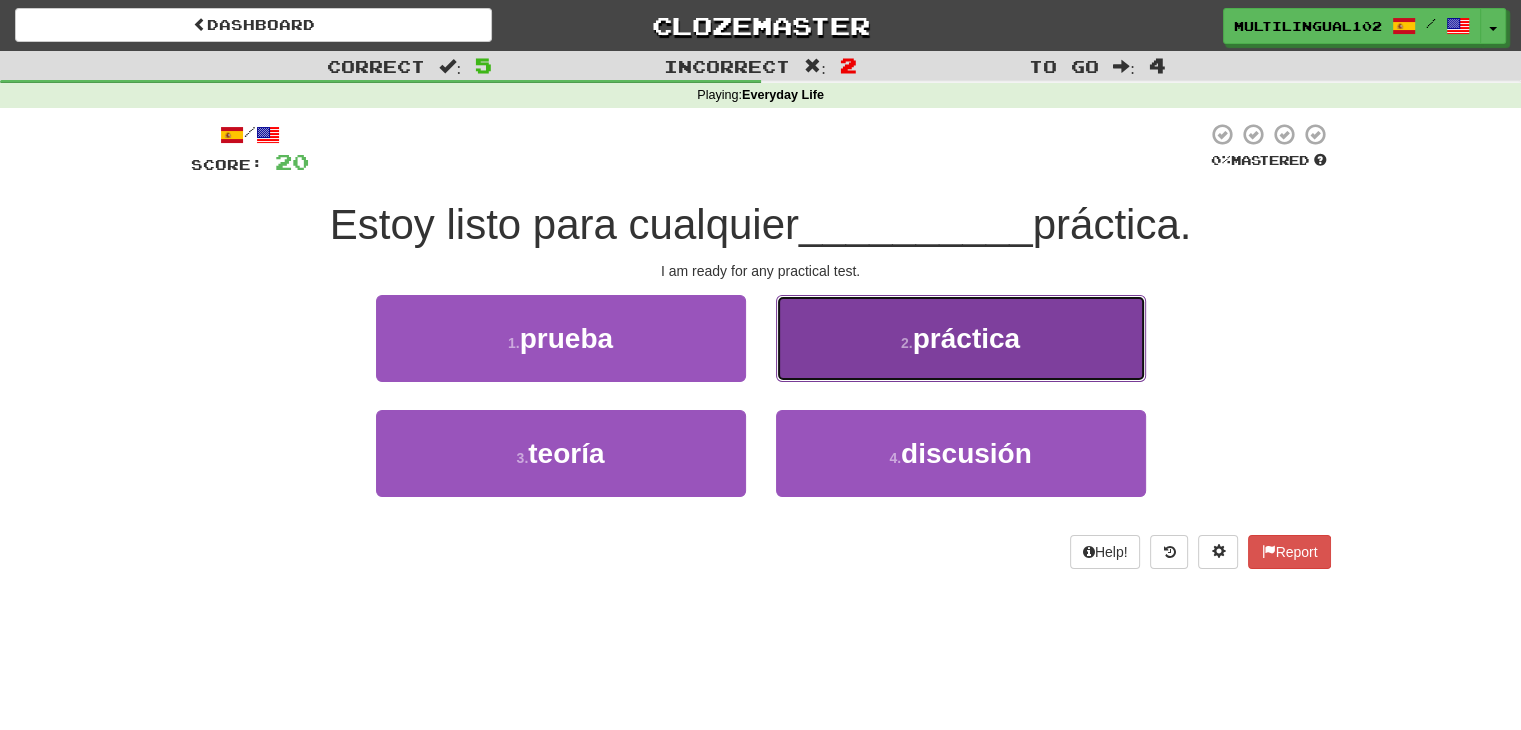 click on "2 .  práctica" at bounding box center (961, 338) 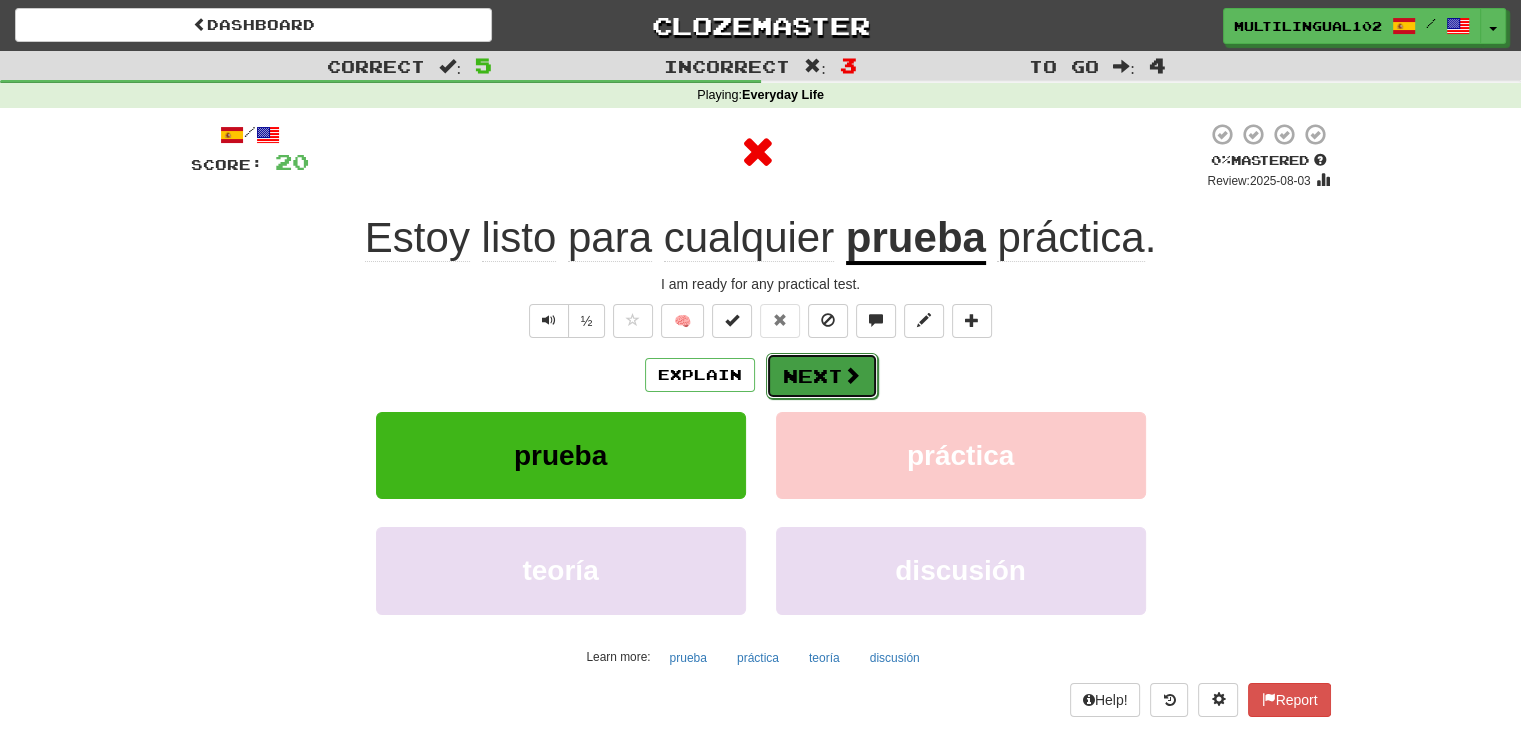 click on "Next" at bounding box center [822, 376] 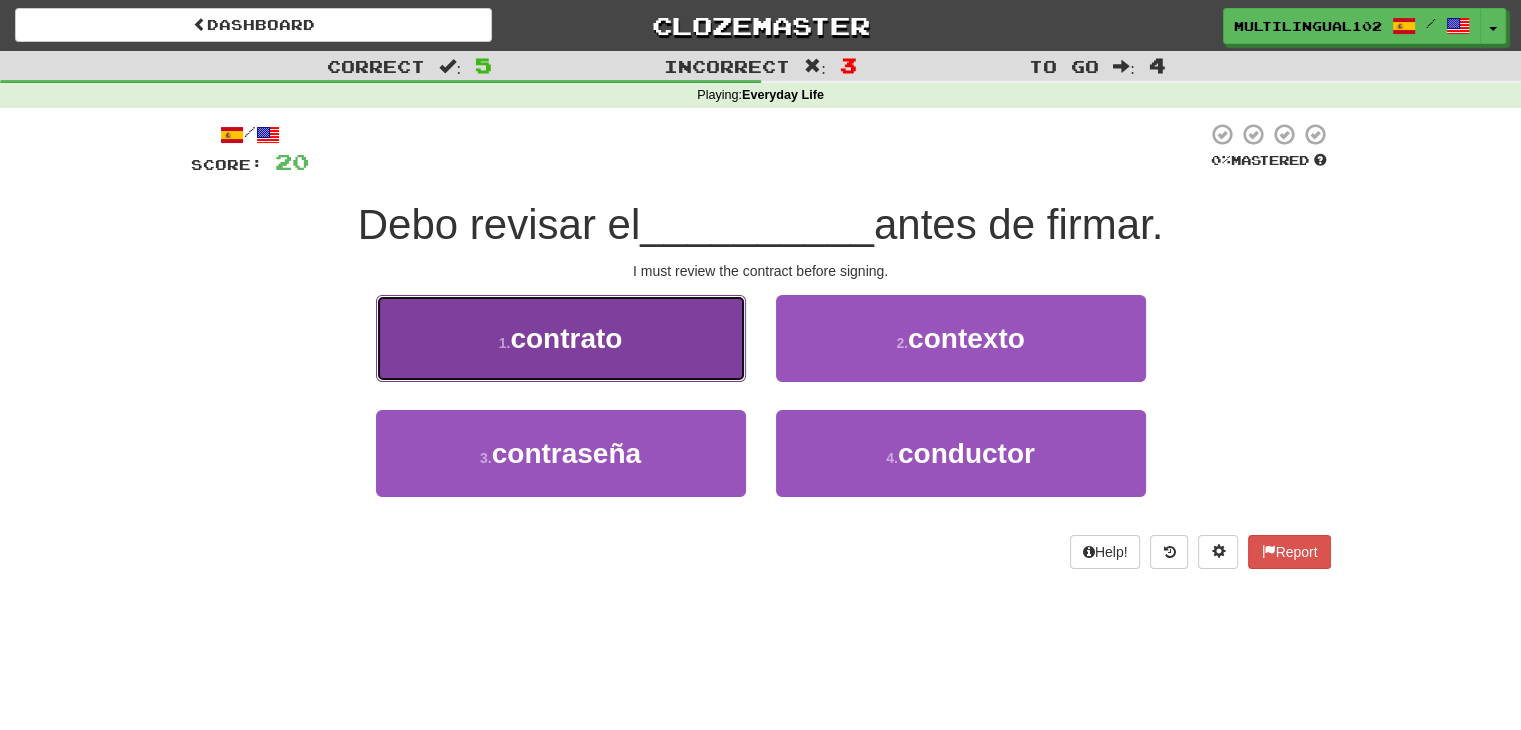 click on "1 .  contrato" at bounding box center (561, 338) 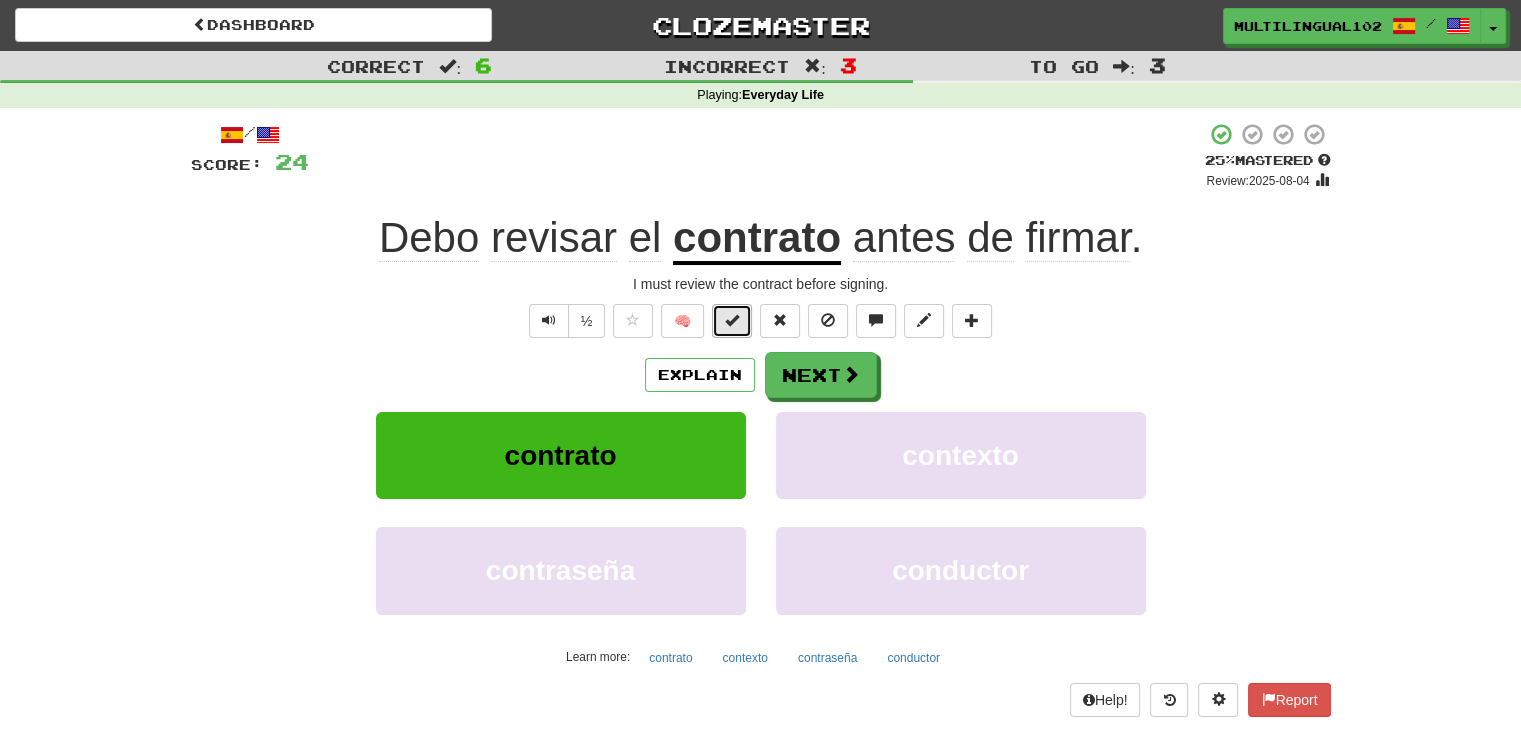 drag, startPoint x: 730, startPoint y: 323, endPoint x: 720, endPoint y: 326, distance: 10.440307 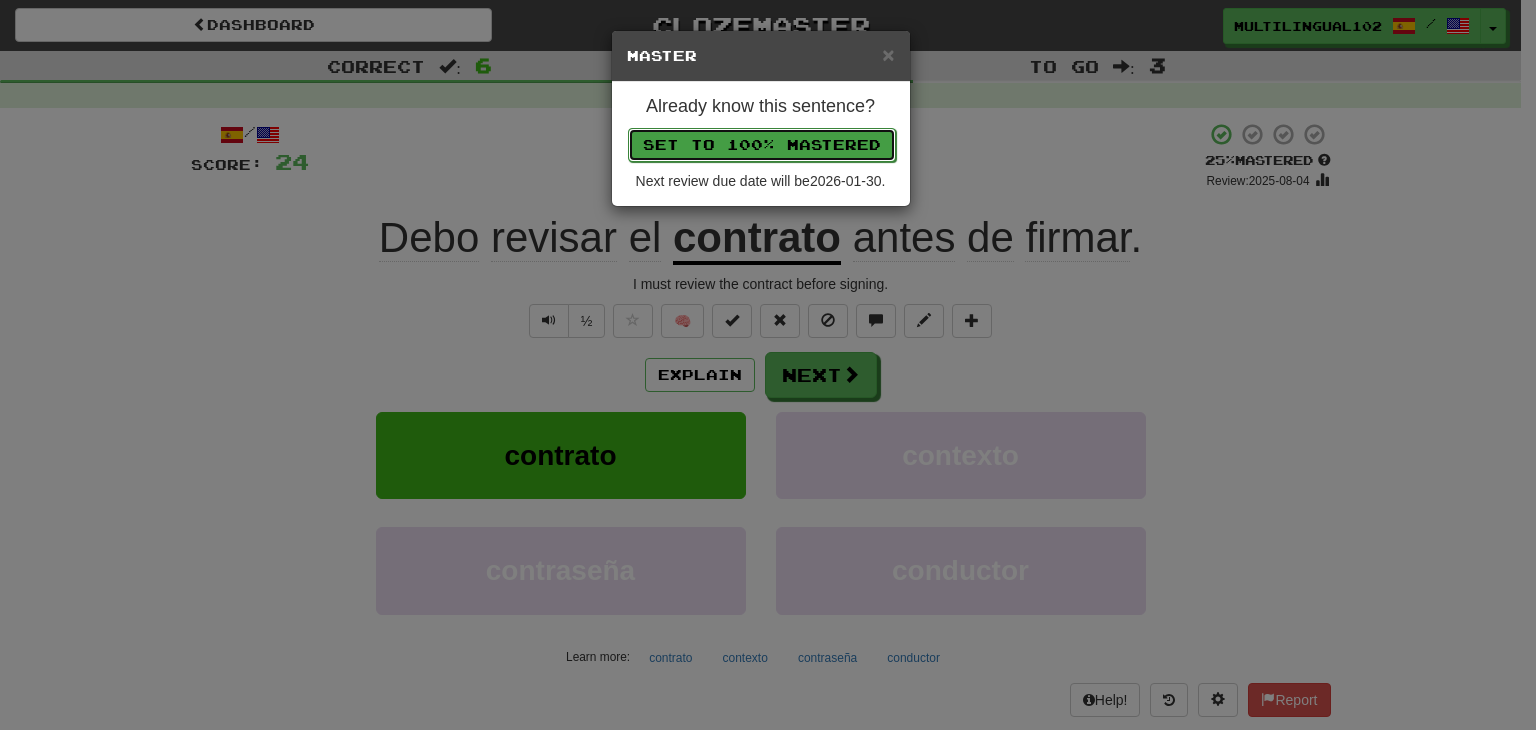 click on "Set to 100% Mastered" at bounding box center (762, 145) 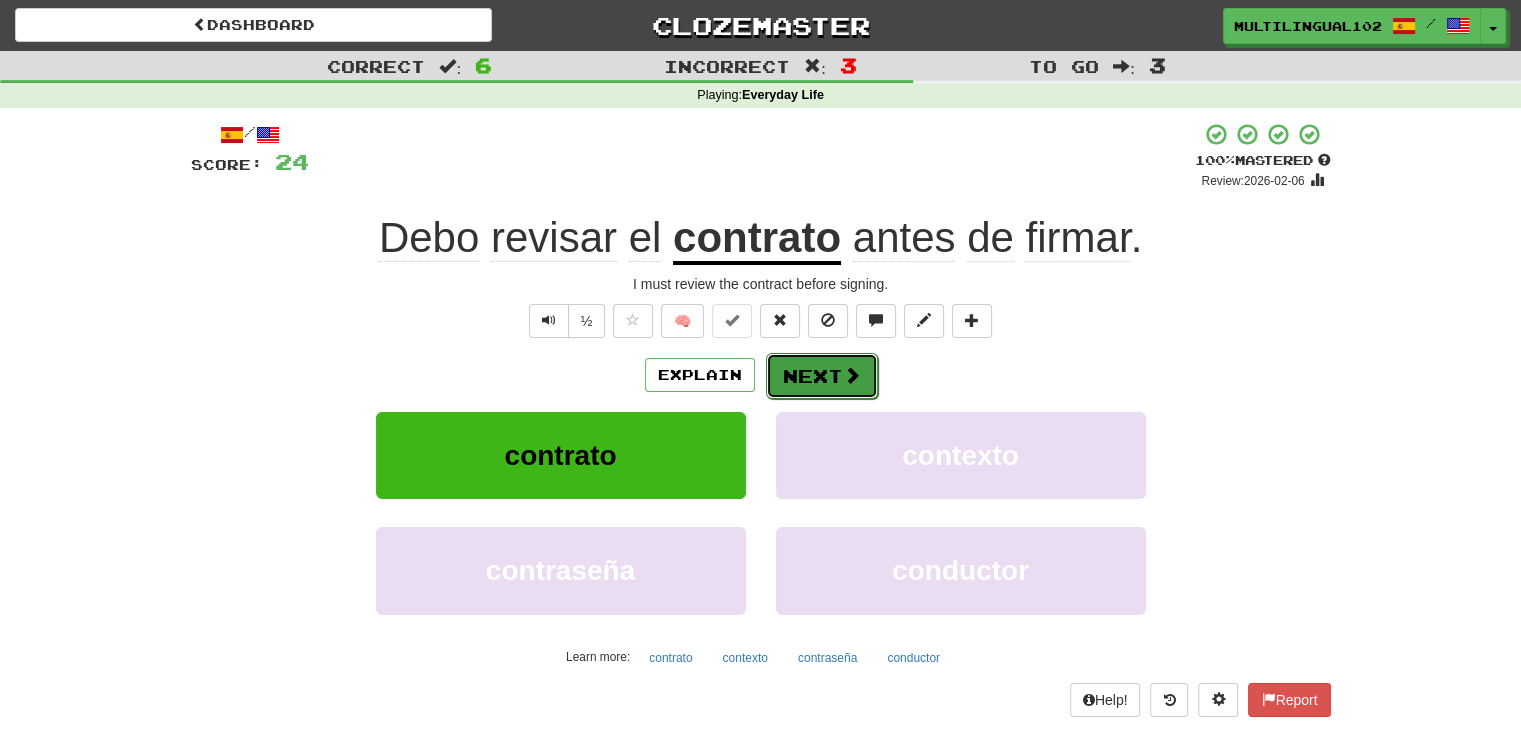 click on "Next" at bounding box center [822, 376] 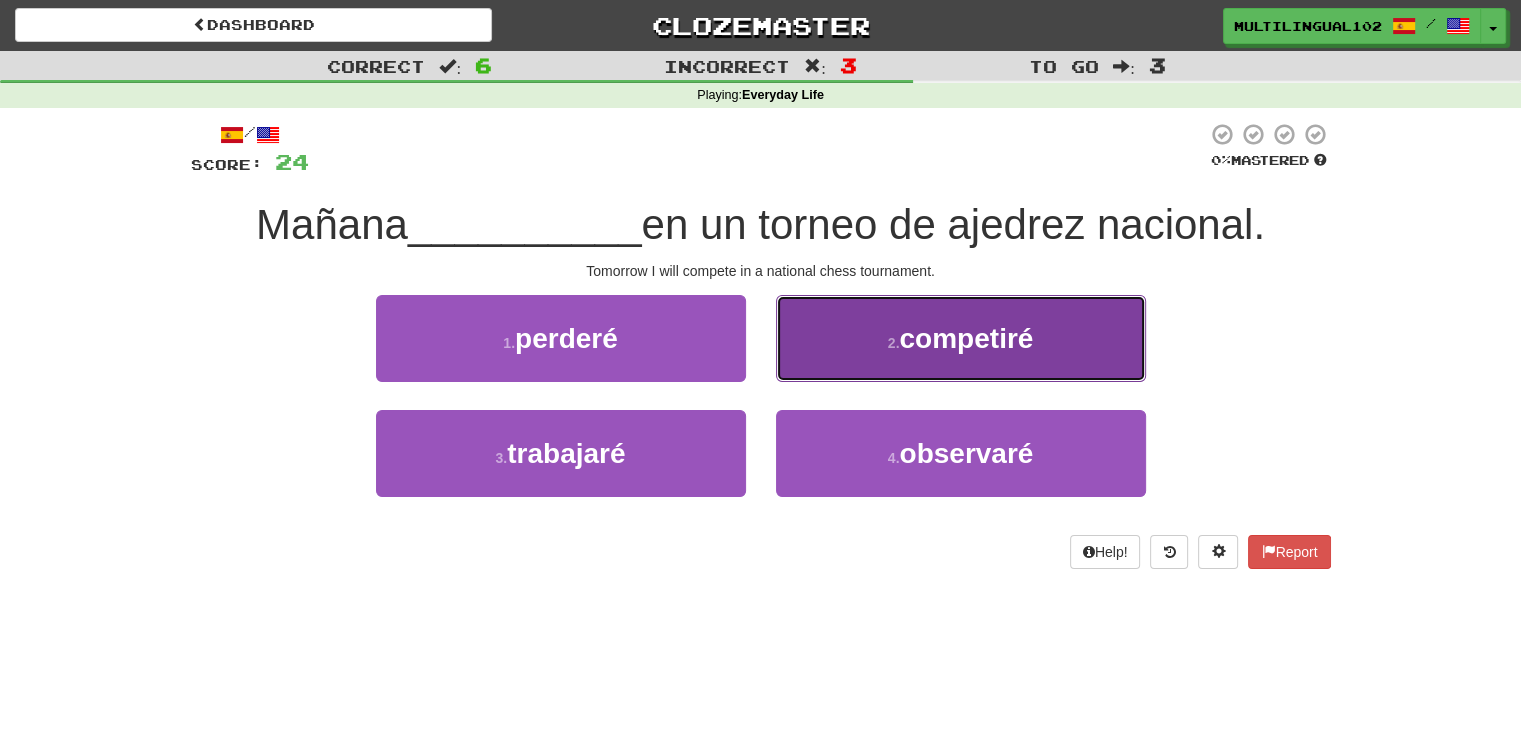 click on "2 .  competiré" at bounding box center (961, 338) 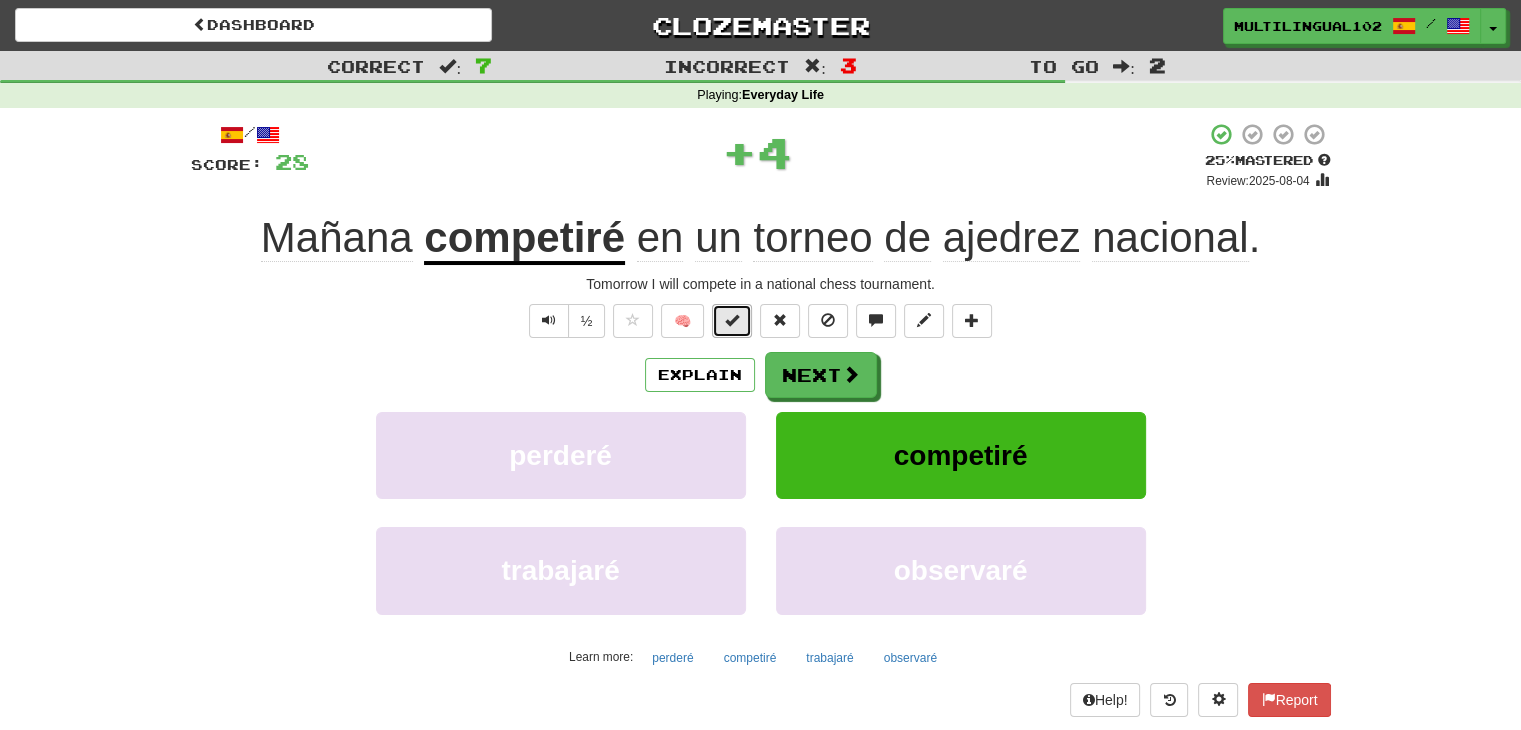 click at bounding box center [732, 320] 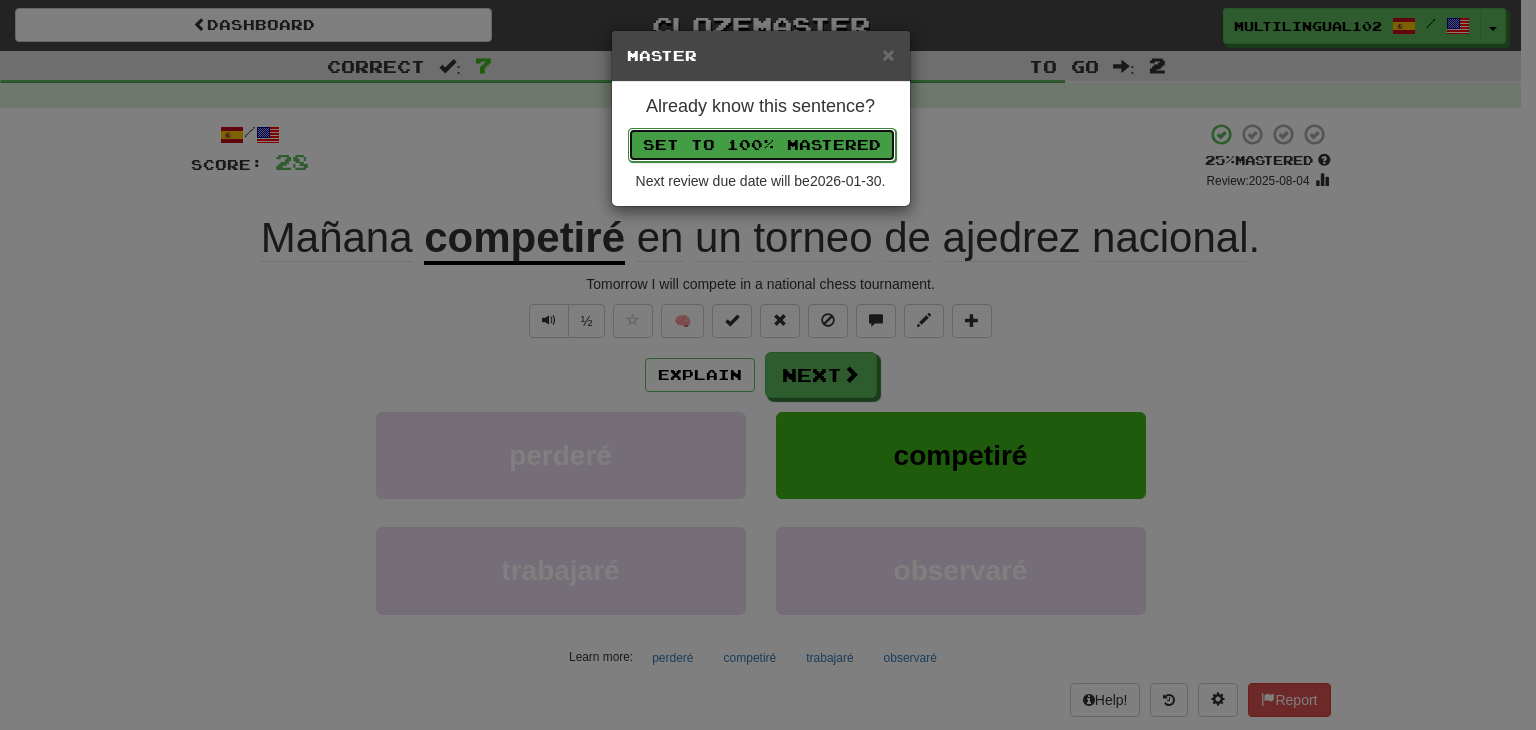 click on "Set to 100% Mastered" at bounding box center [762, 145] 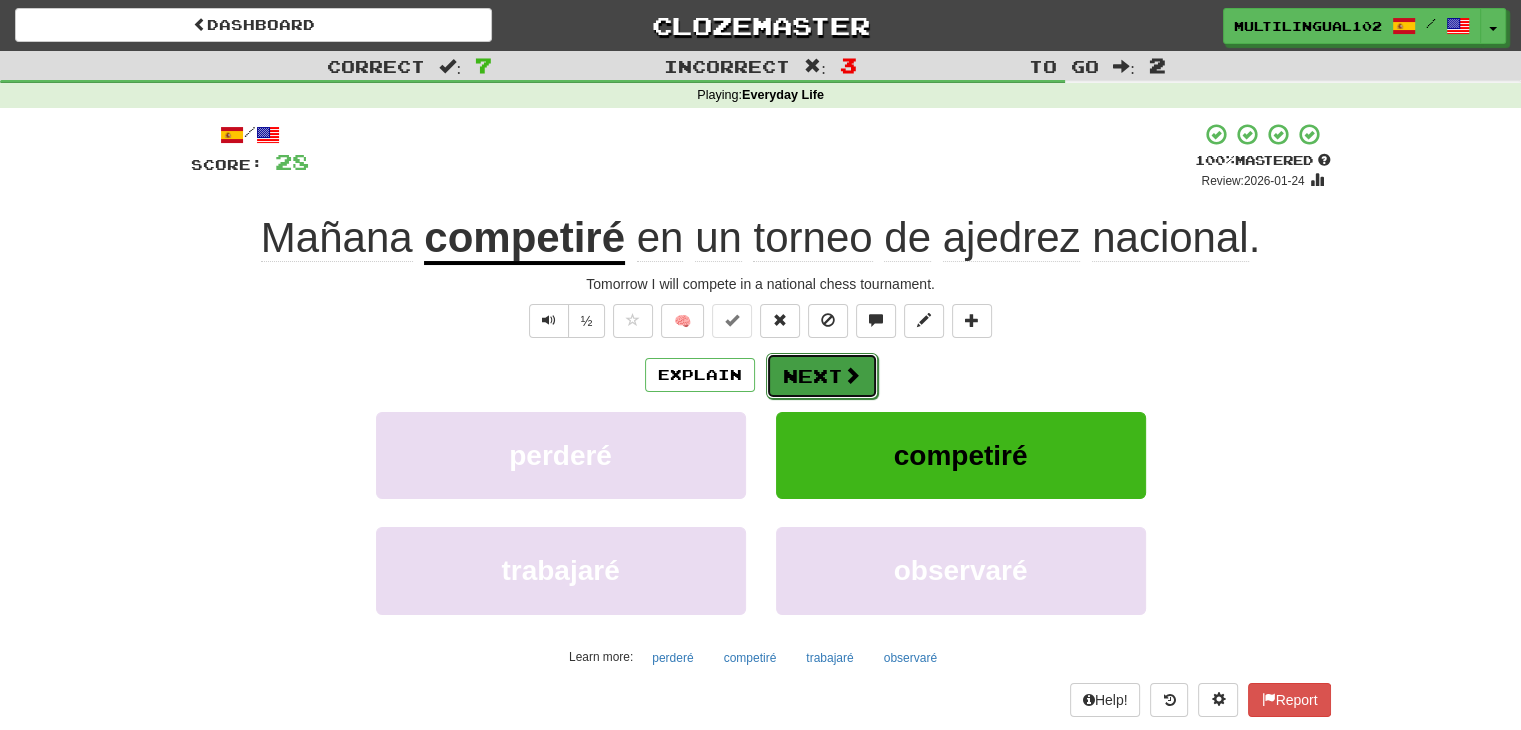 click on "Next" at bounding box center [822, 376] 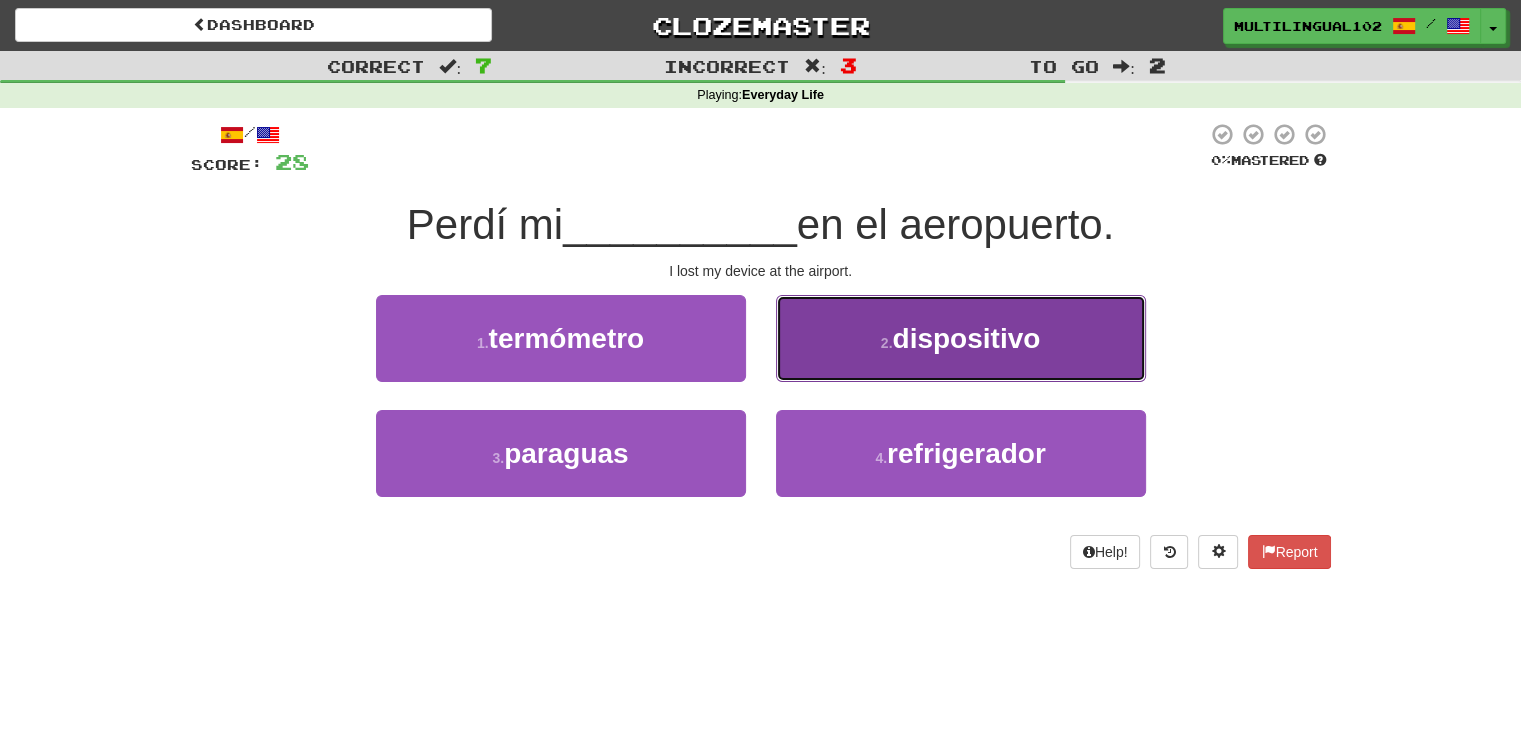 click on "2 .  dispositivo" at bounding box center (961, 338) 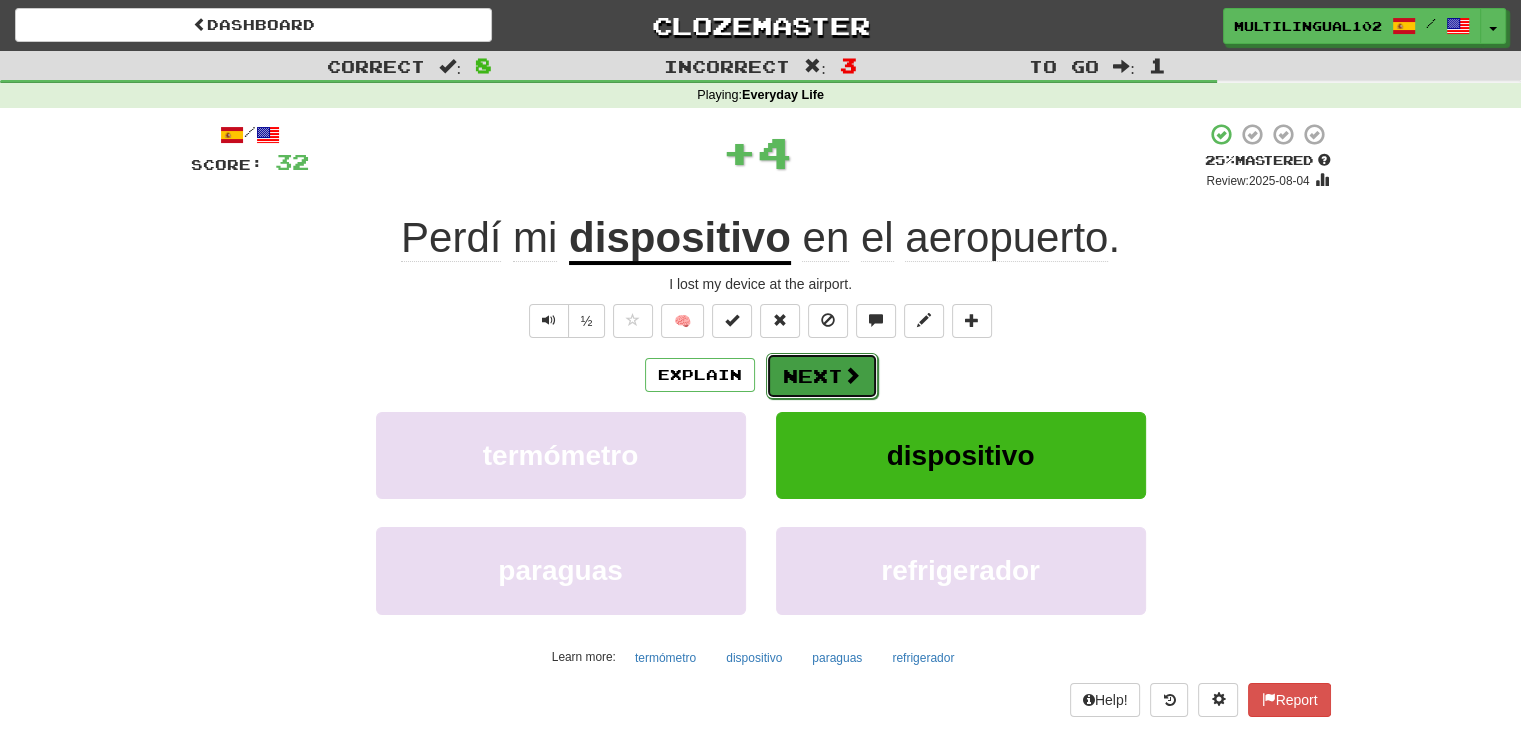 click on "Next" at bounding box center [822, 376] 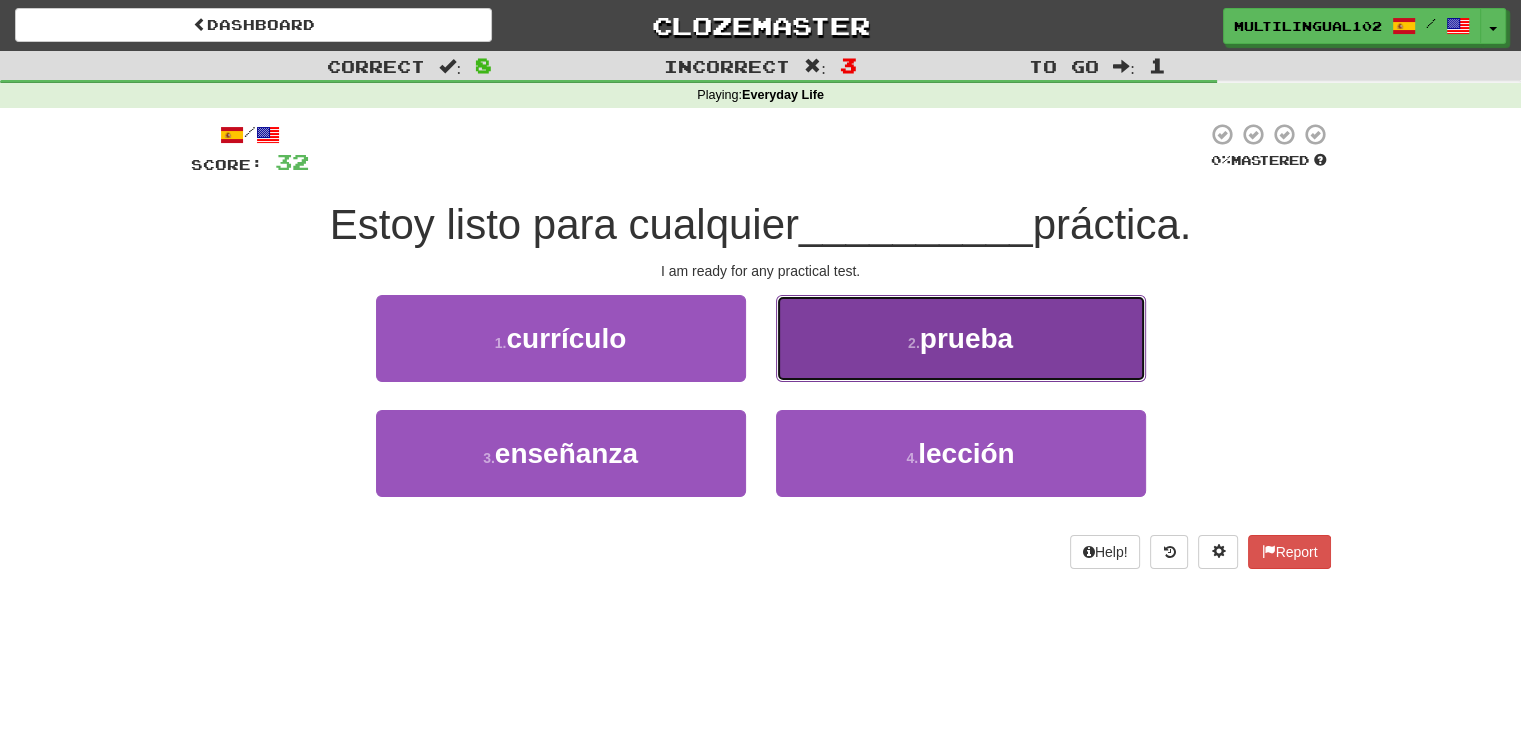 click on "2 .  prueba" at bounding box center (961, 338) 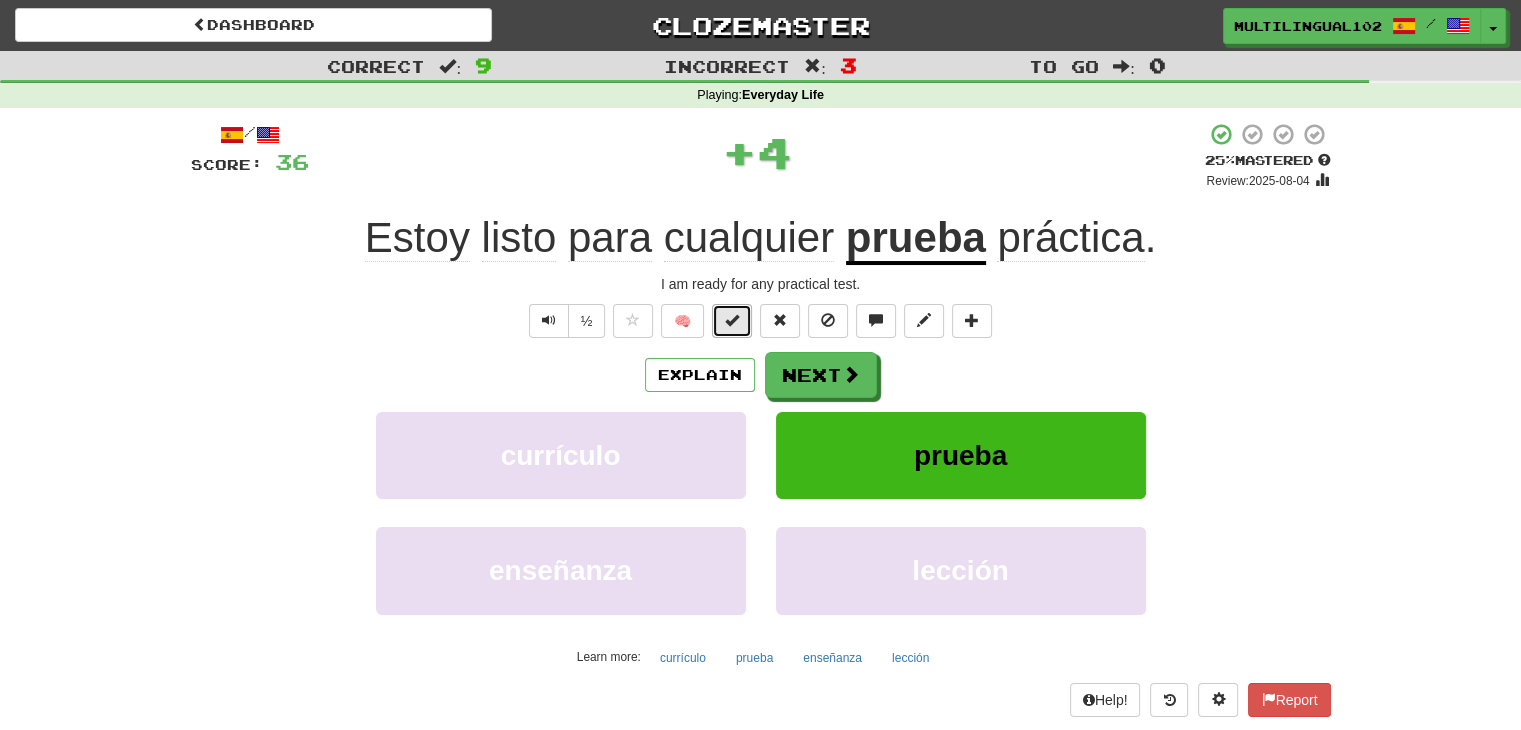 click at bounding box center (732, 320) 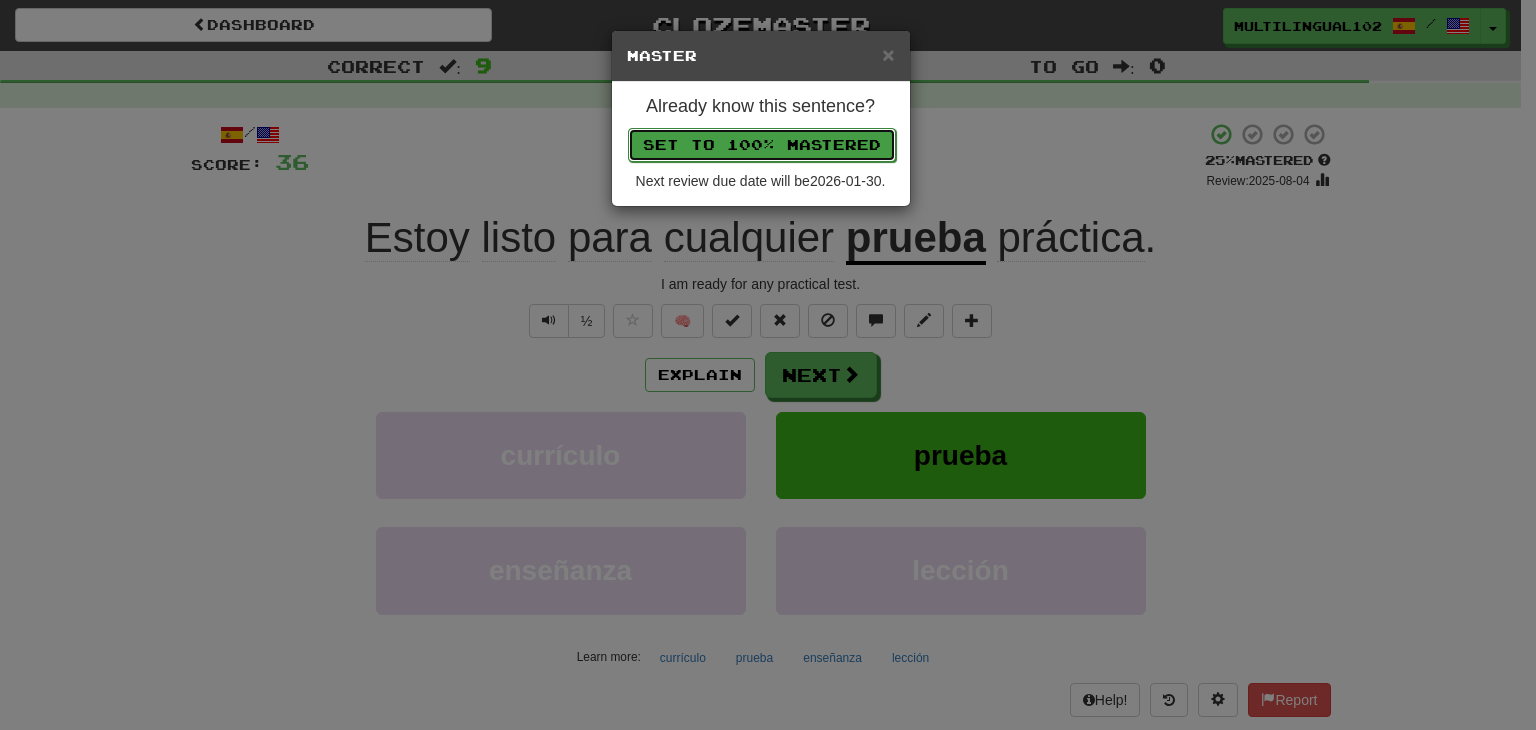 click on "Set to 100% Mastered" at bounding box center [762, 145] 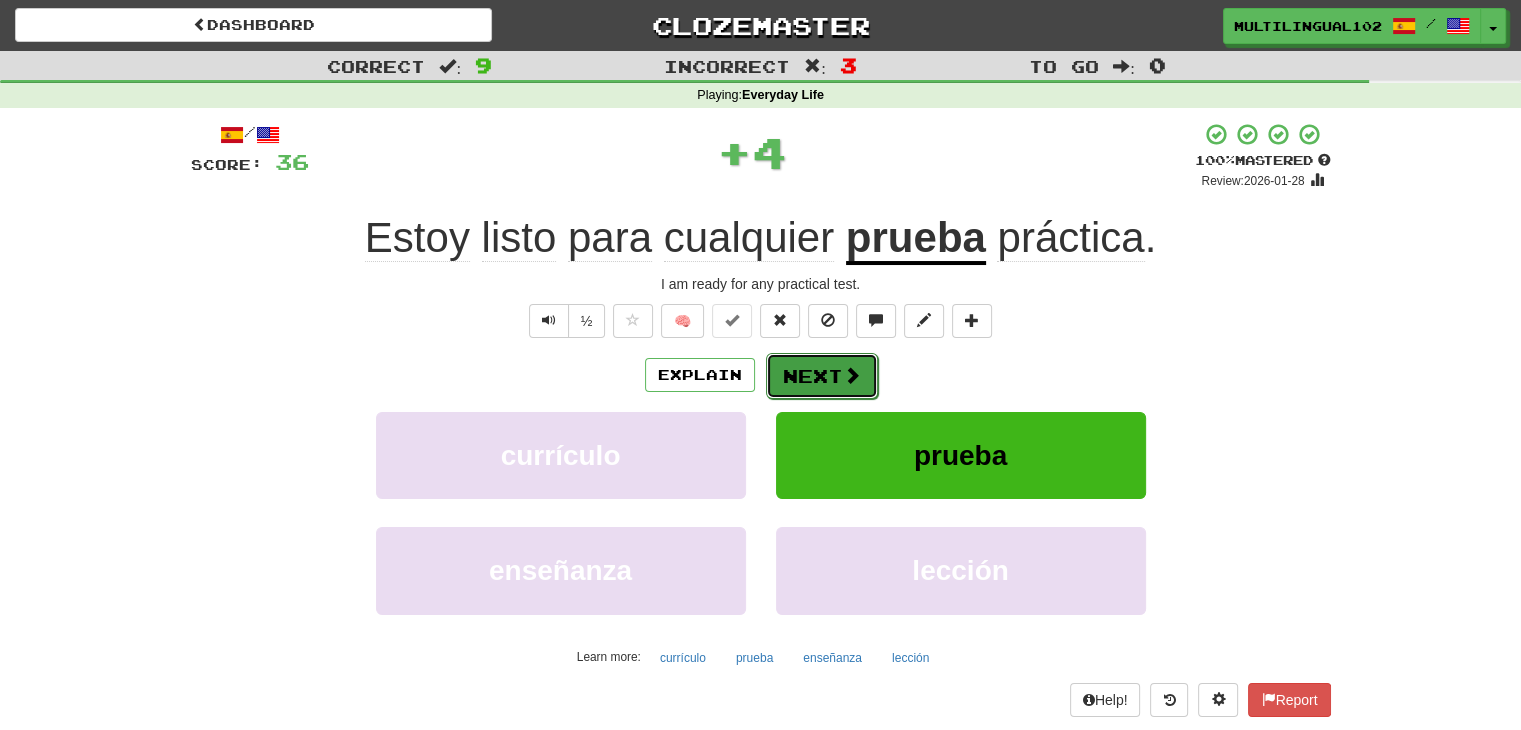 click on "Next" at bounding box center (822, 376) 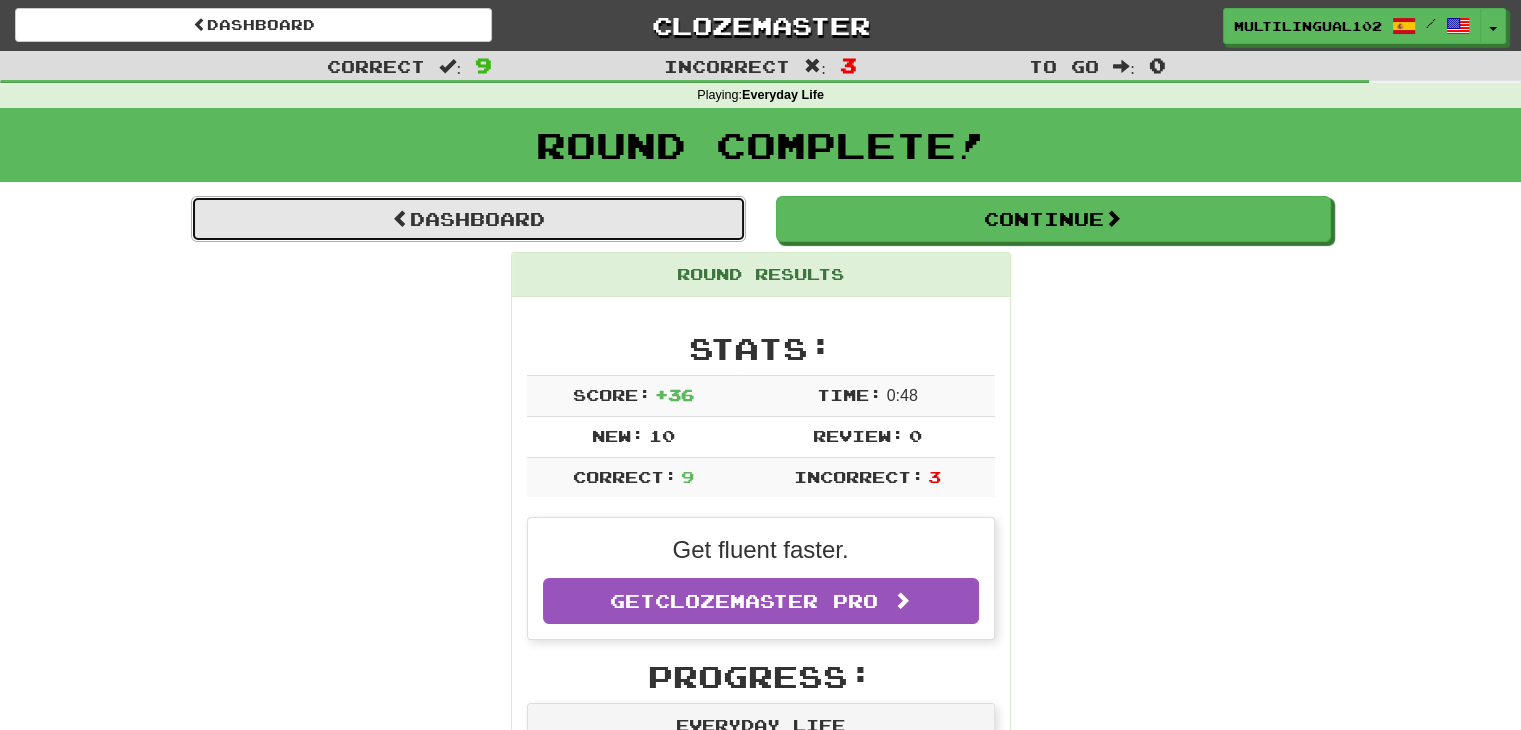 click on "Dashboard" at bounding box center [468, 219] 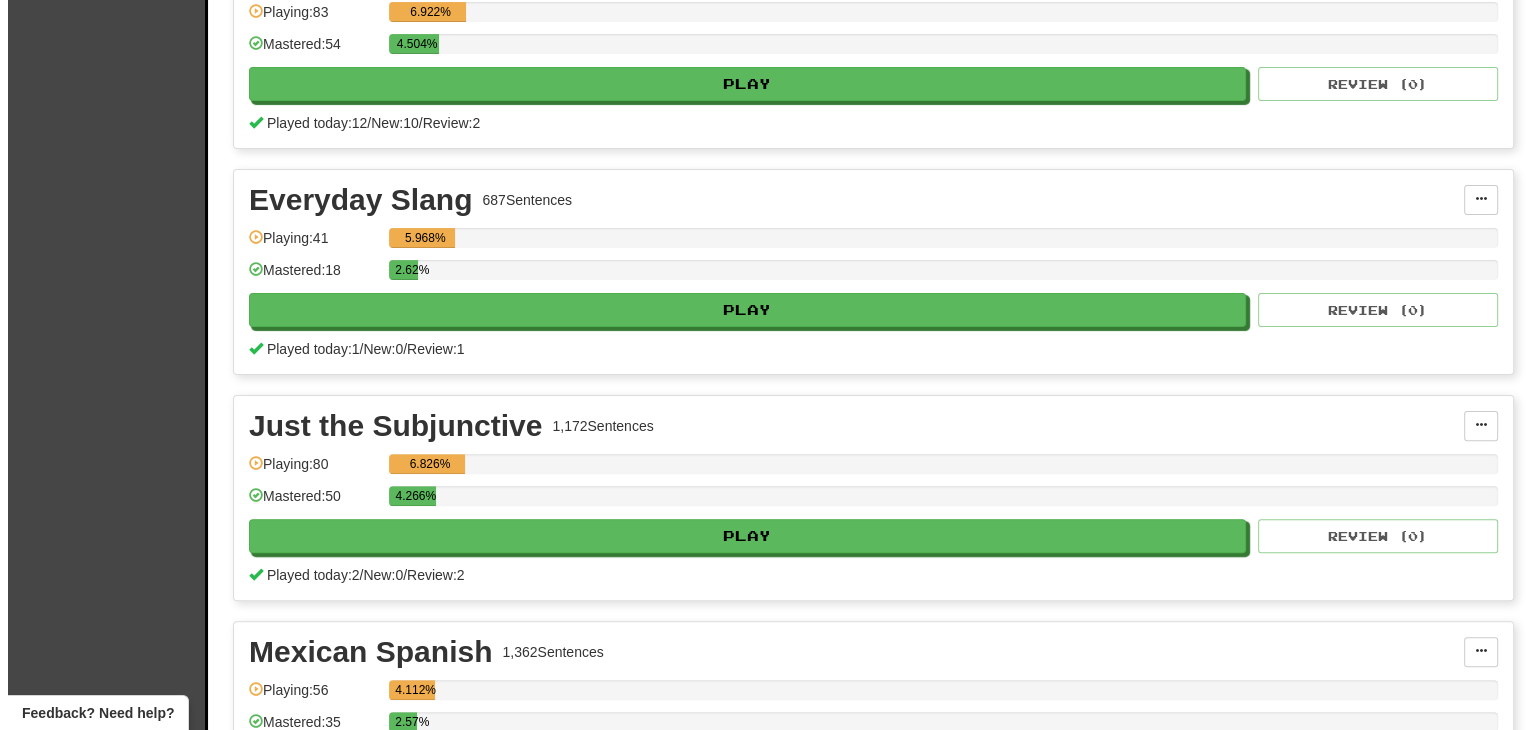 scroll, scrollTop: 519, scrollLeft: 0, axis: vertical 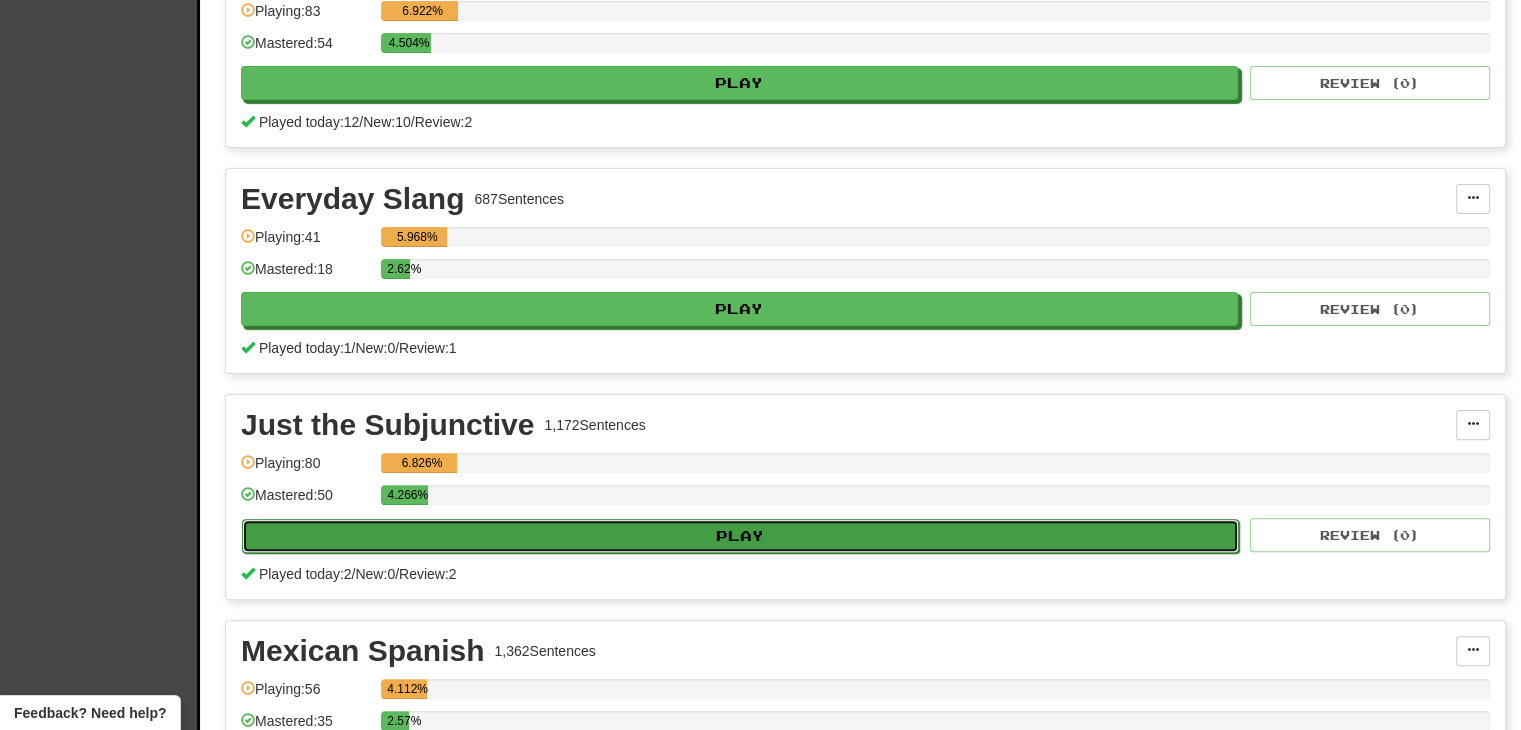 click on "Play" at bounding box center (740, 536) 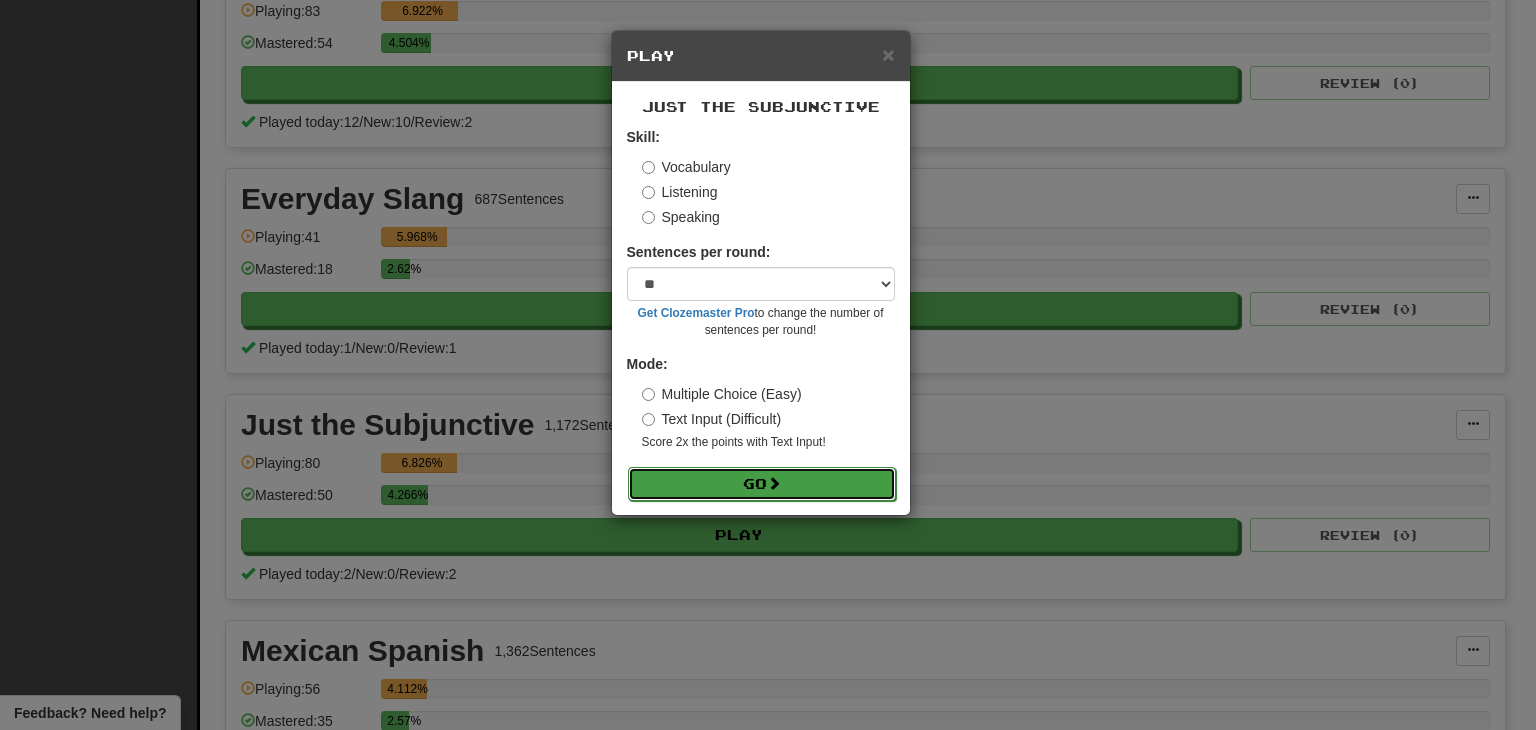 click at bounding box center (774, 483) 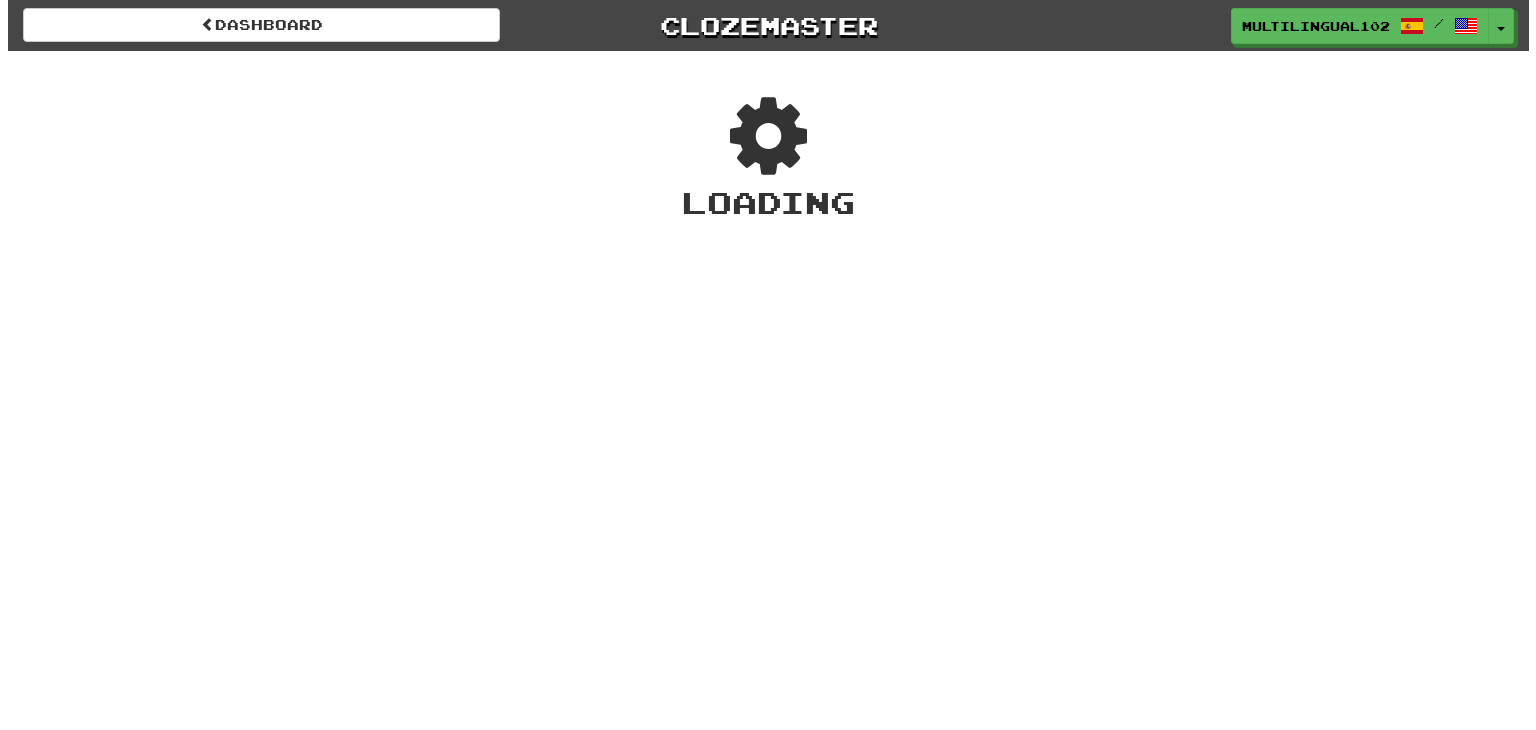 scroll, scrollTop: 0, scrollLeft: 0, axis: both 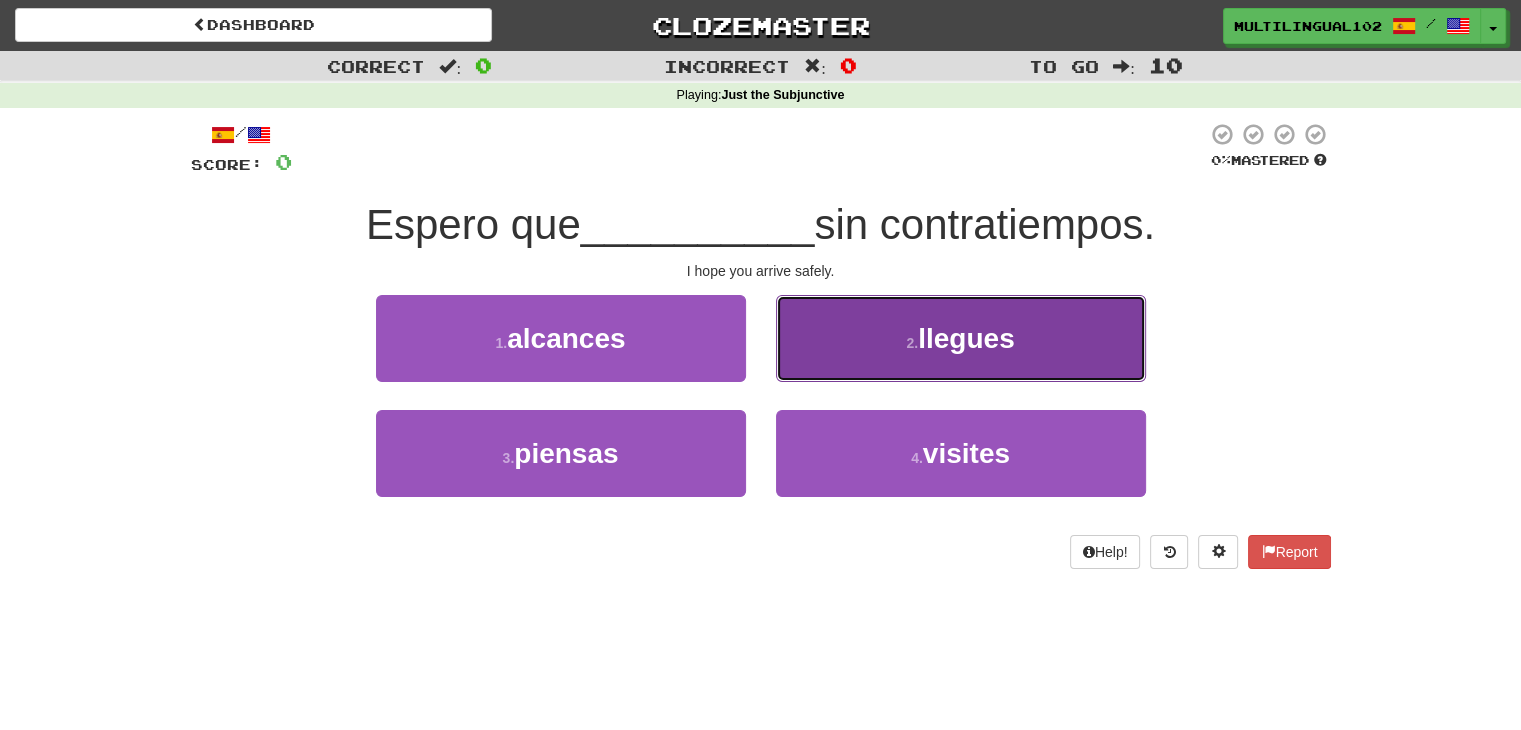 click on "llegues" at bounding box center (966, 338) 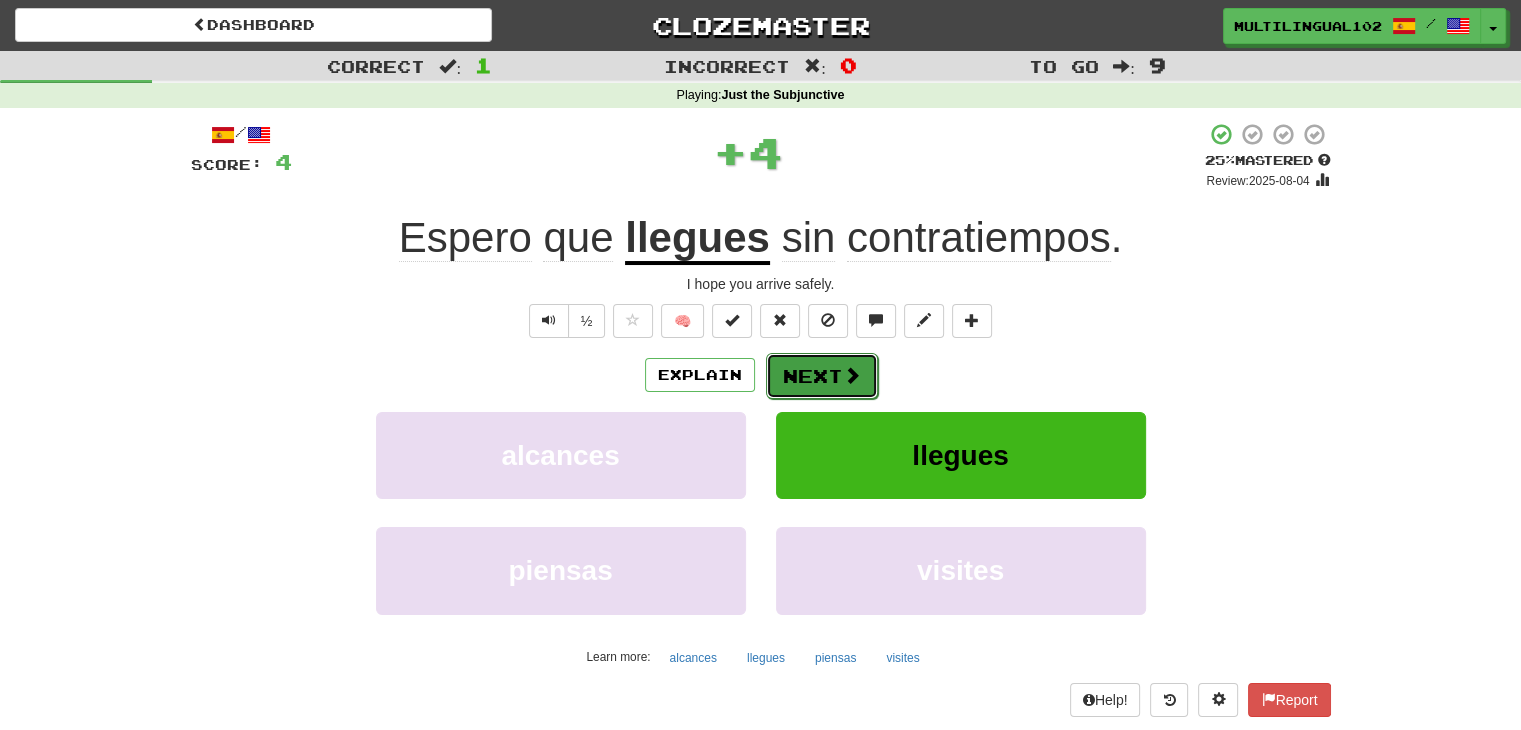 click on "Next" at bounding box center (822, 376) 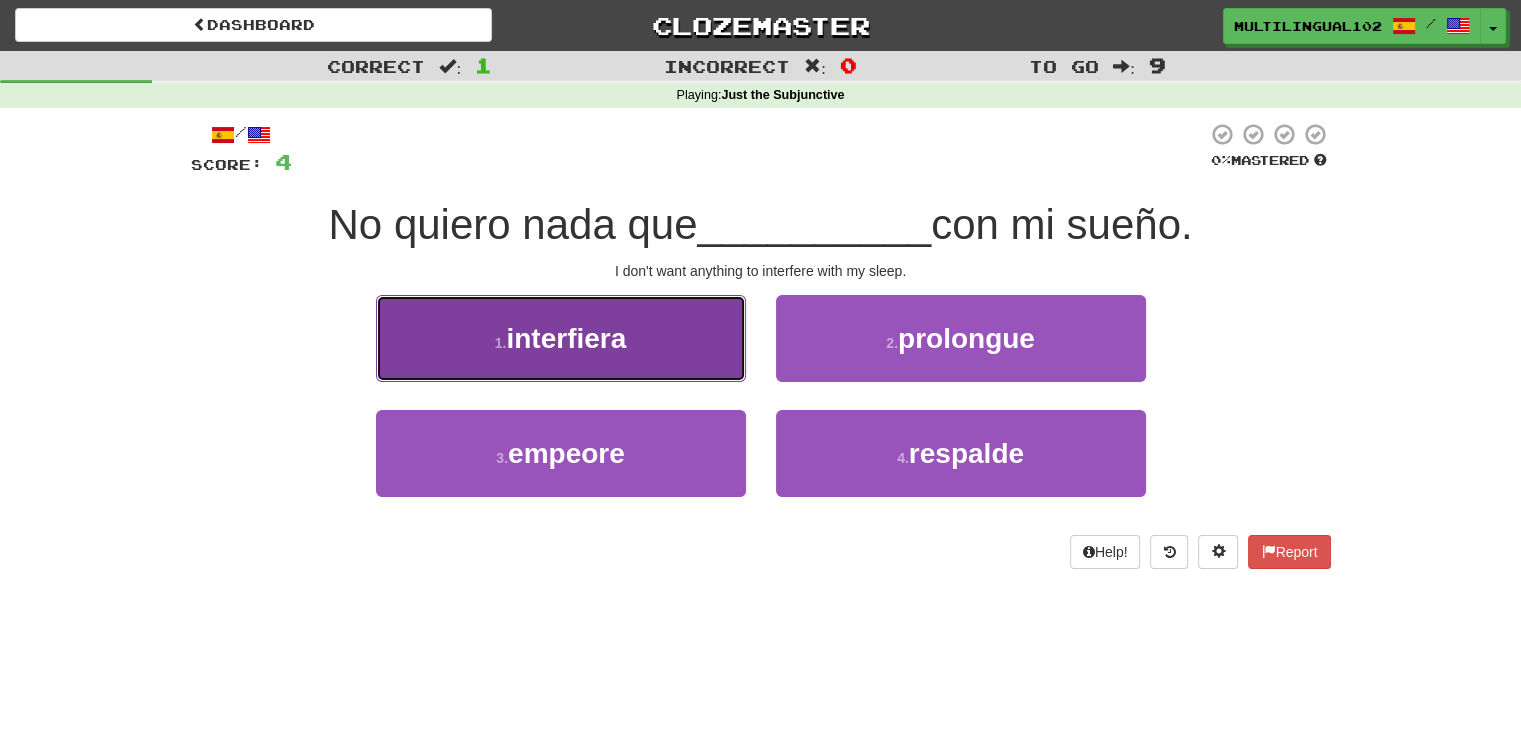 click on "1 . interfiera" at bounding box center (561, 338) 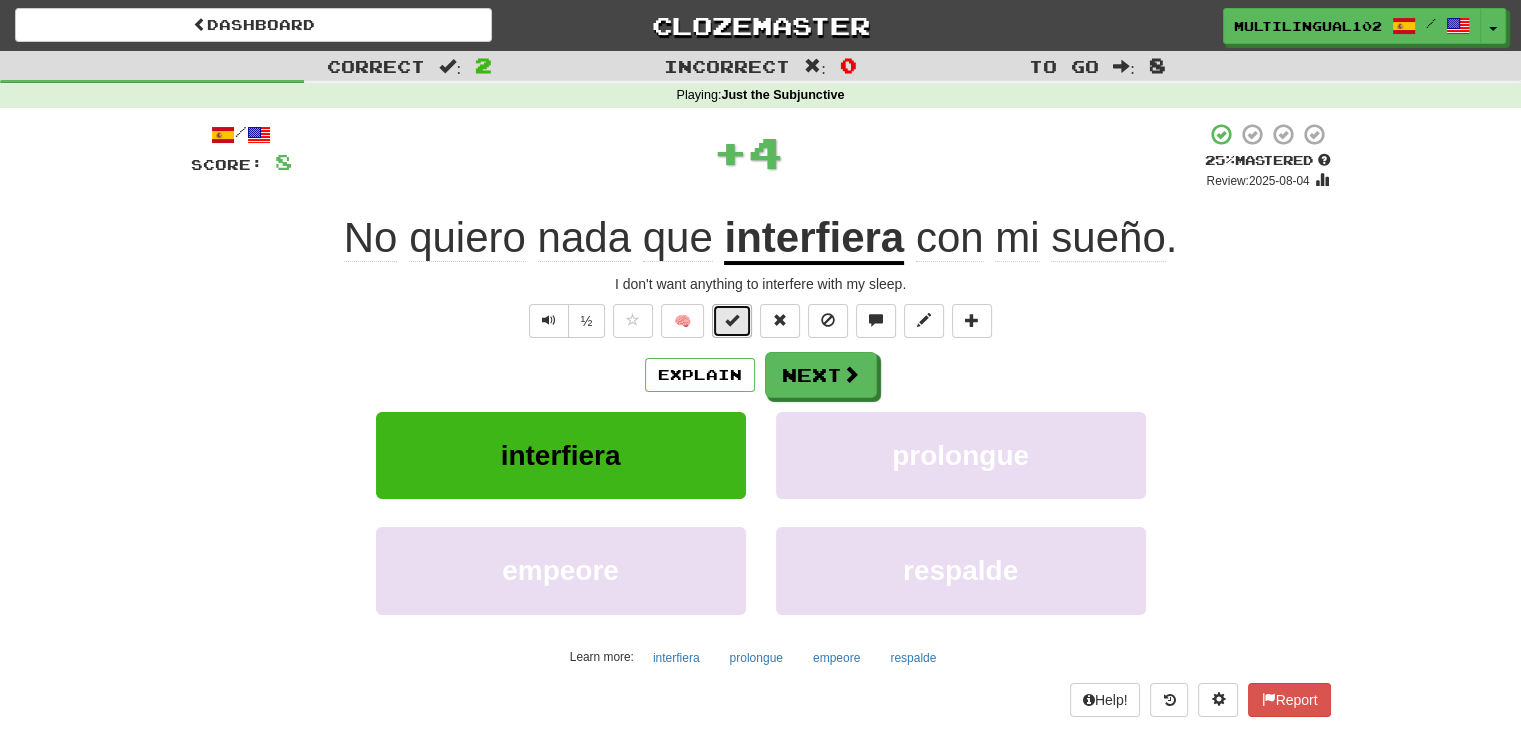 click at bounding box center [732, 320] 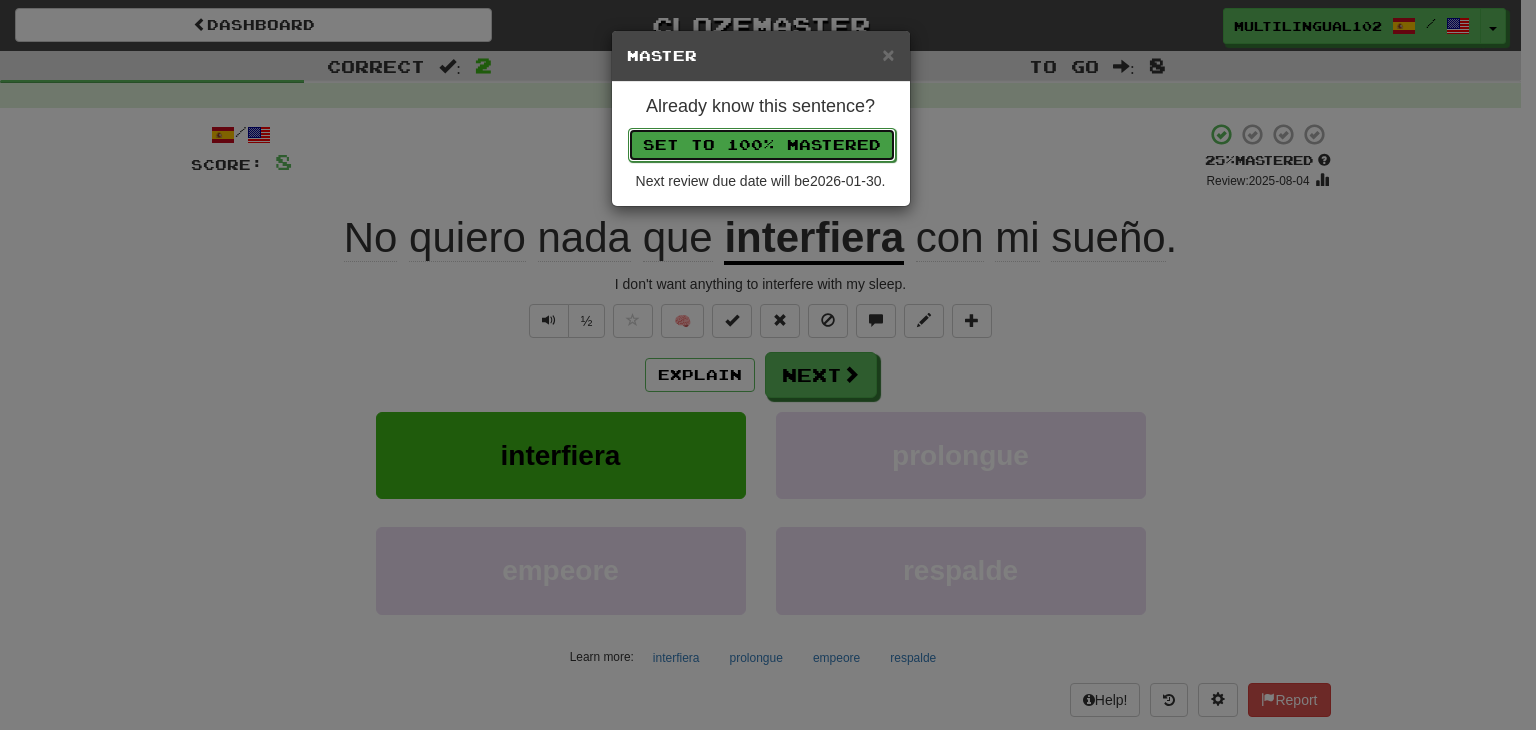 click on "Set to 100% Mastered" at bounding box center [762, 145] 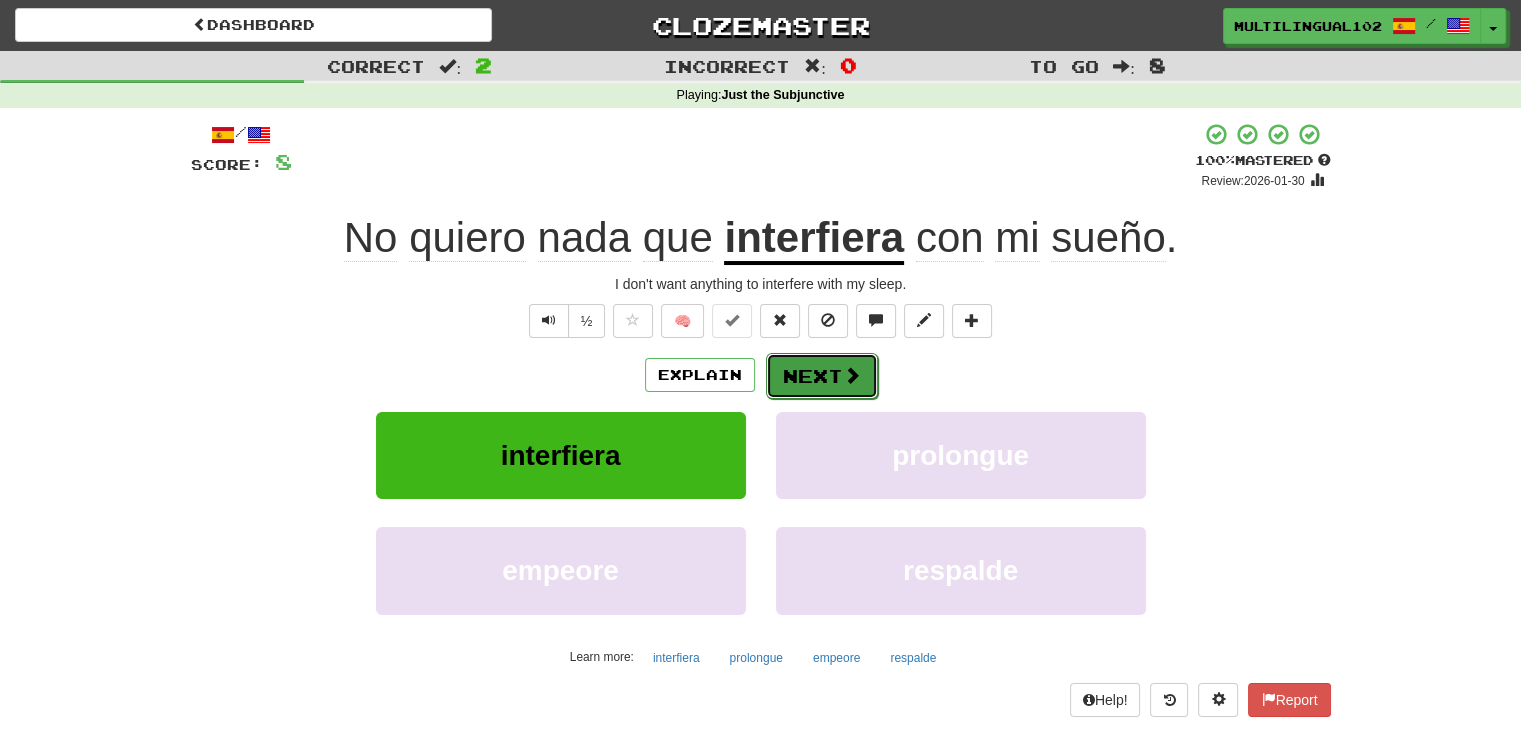 click on "Next" at bounding box center [822, 376] 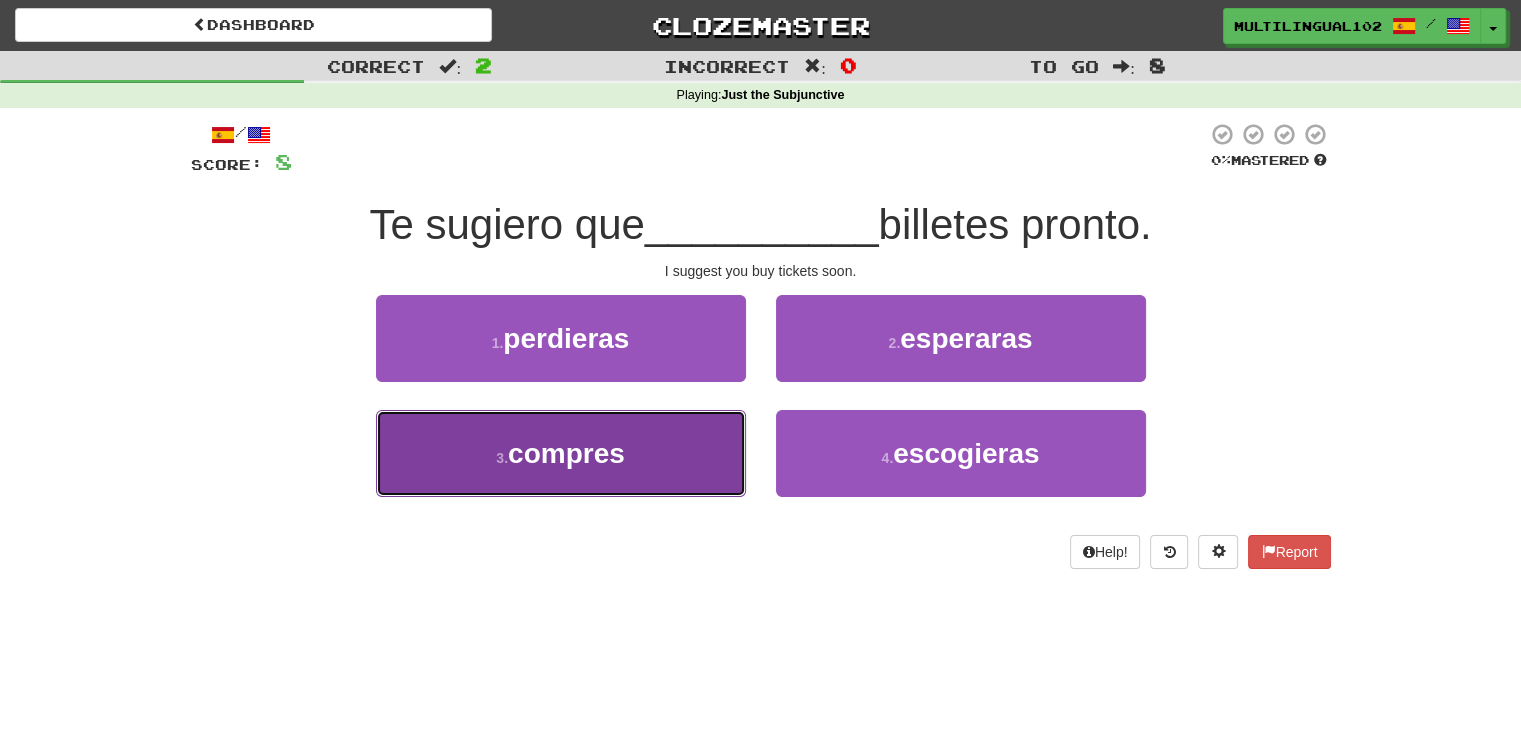 click on "3 . compres" at bounding box center (561, 453) 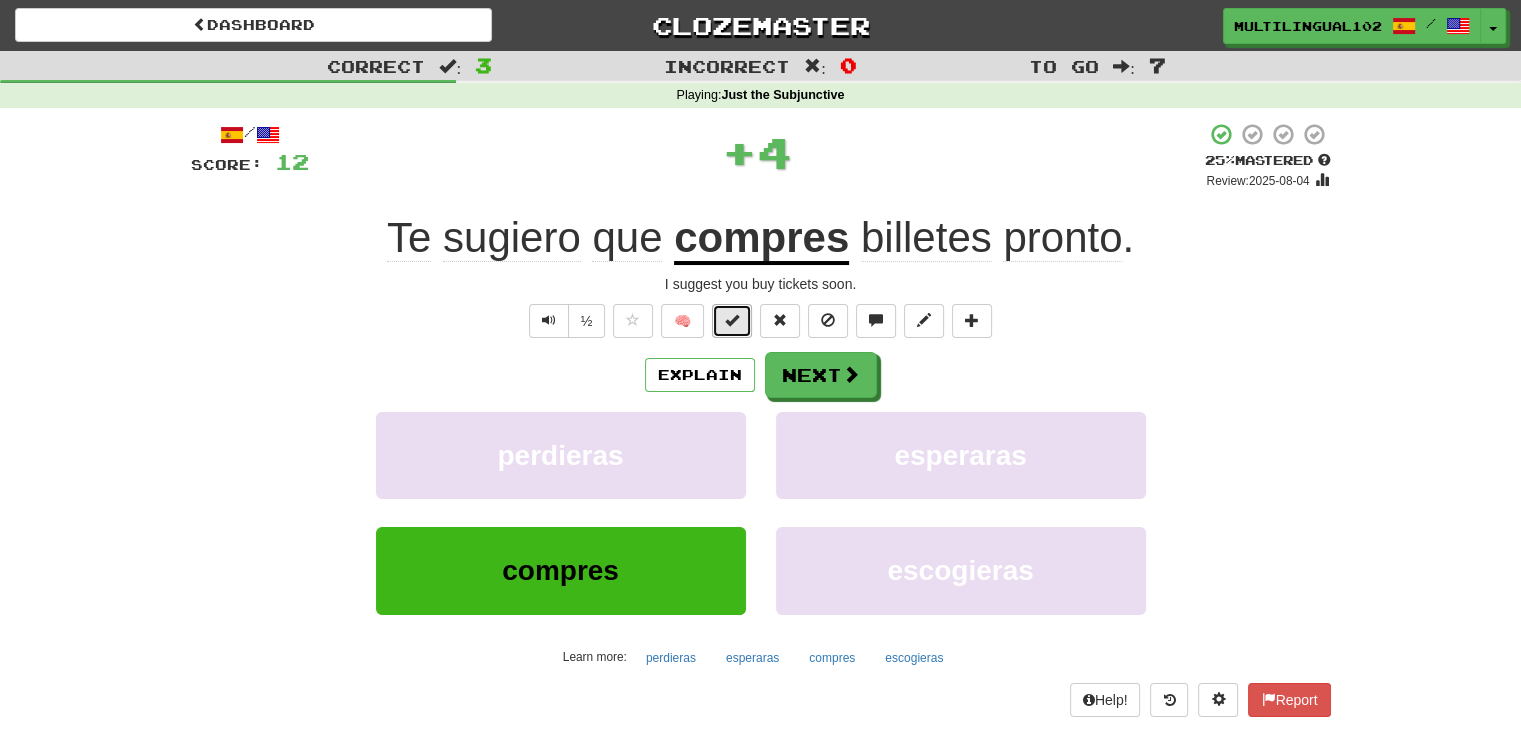 click at bounding box center [732, 320] 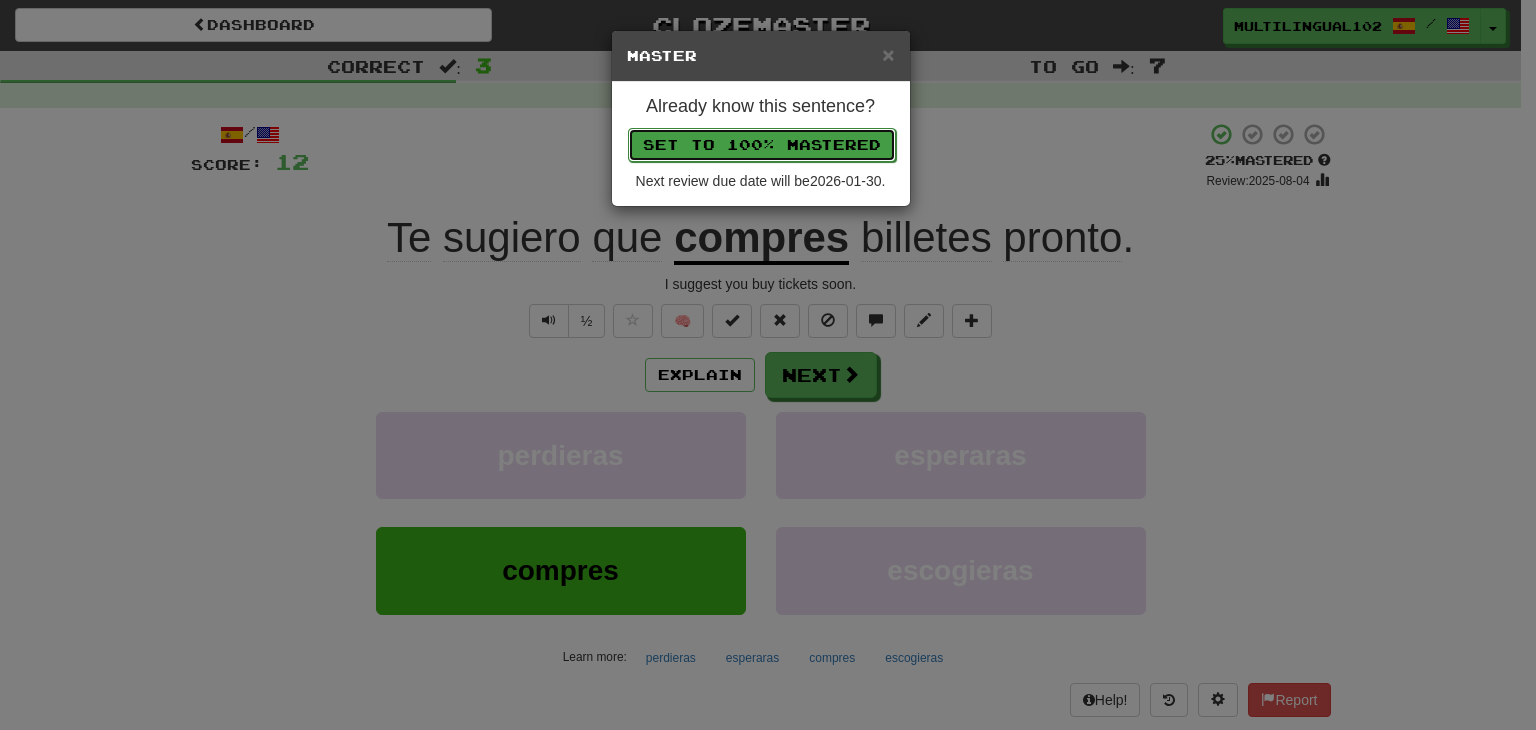 click on "Set to 100% Mastered" at bounding box center [762, 145] 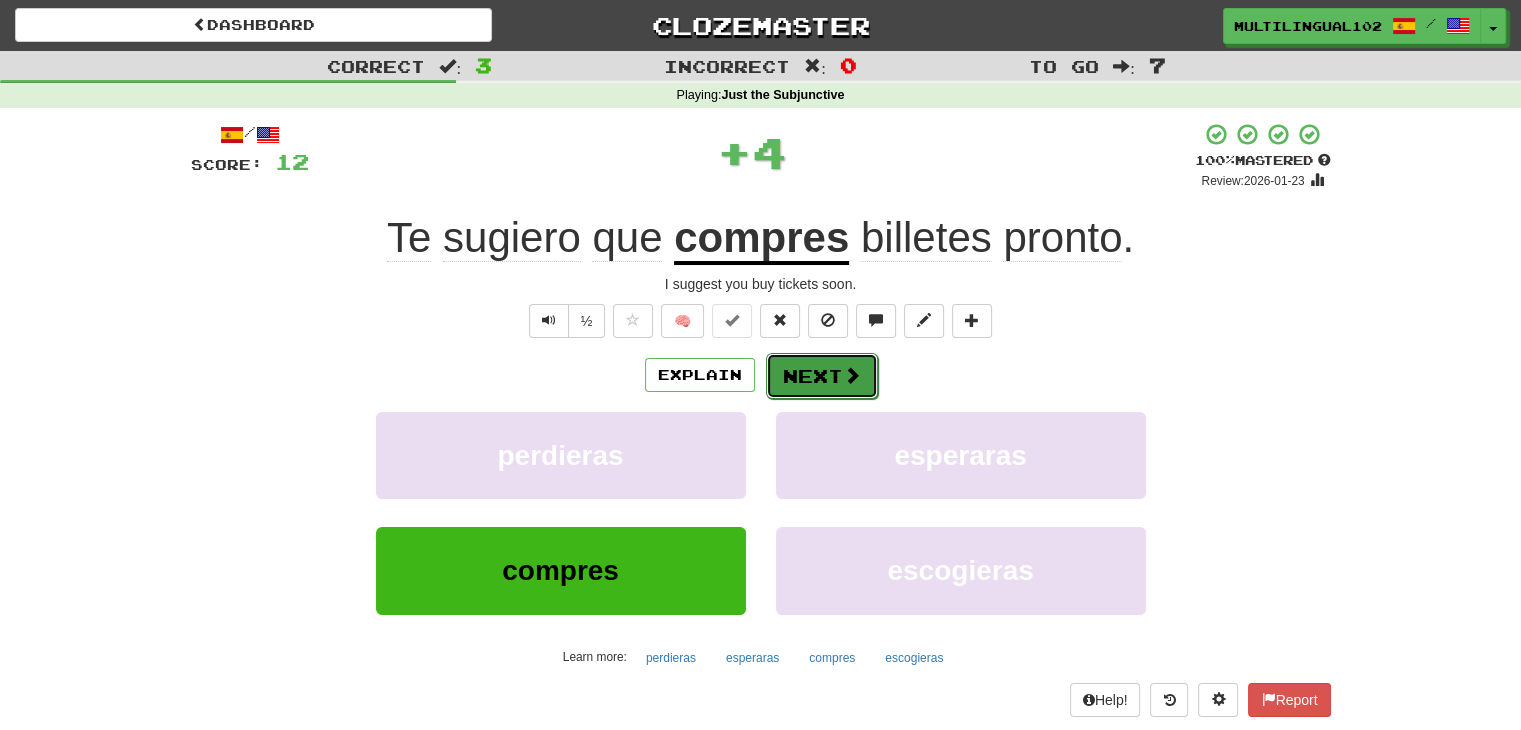 click on "Next" at bounding box center (822, 376) 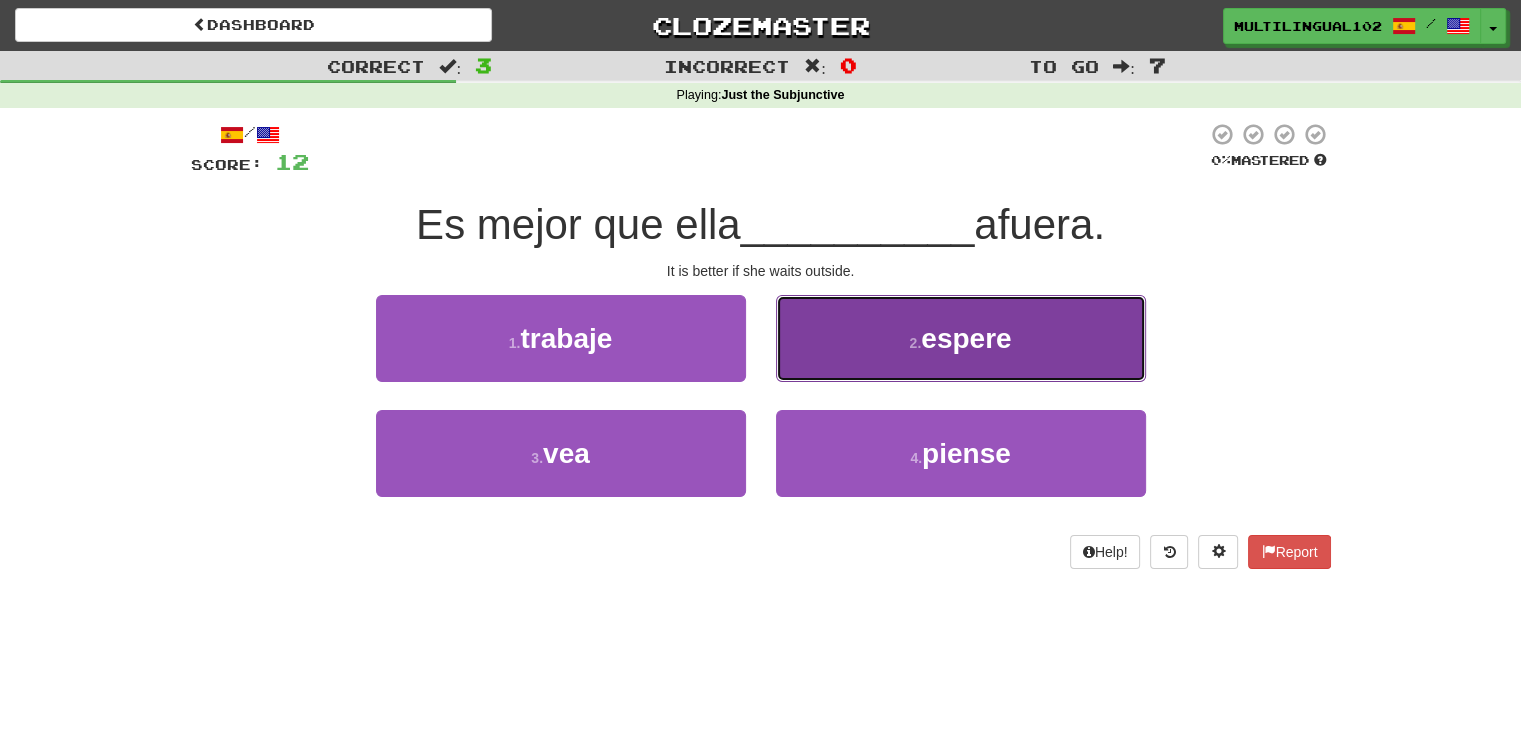 click on "2 .  espere" at bounding box center (961, 338) 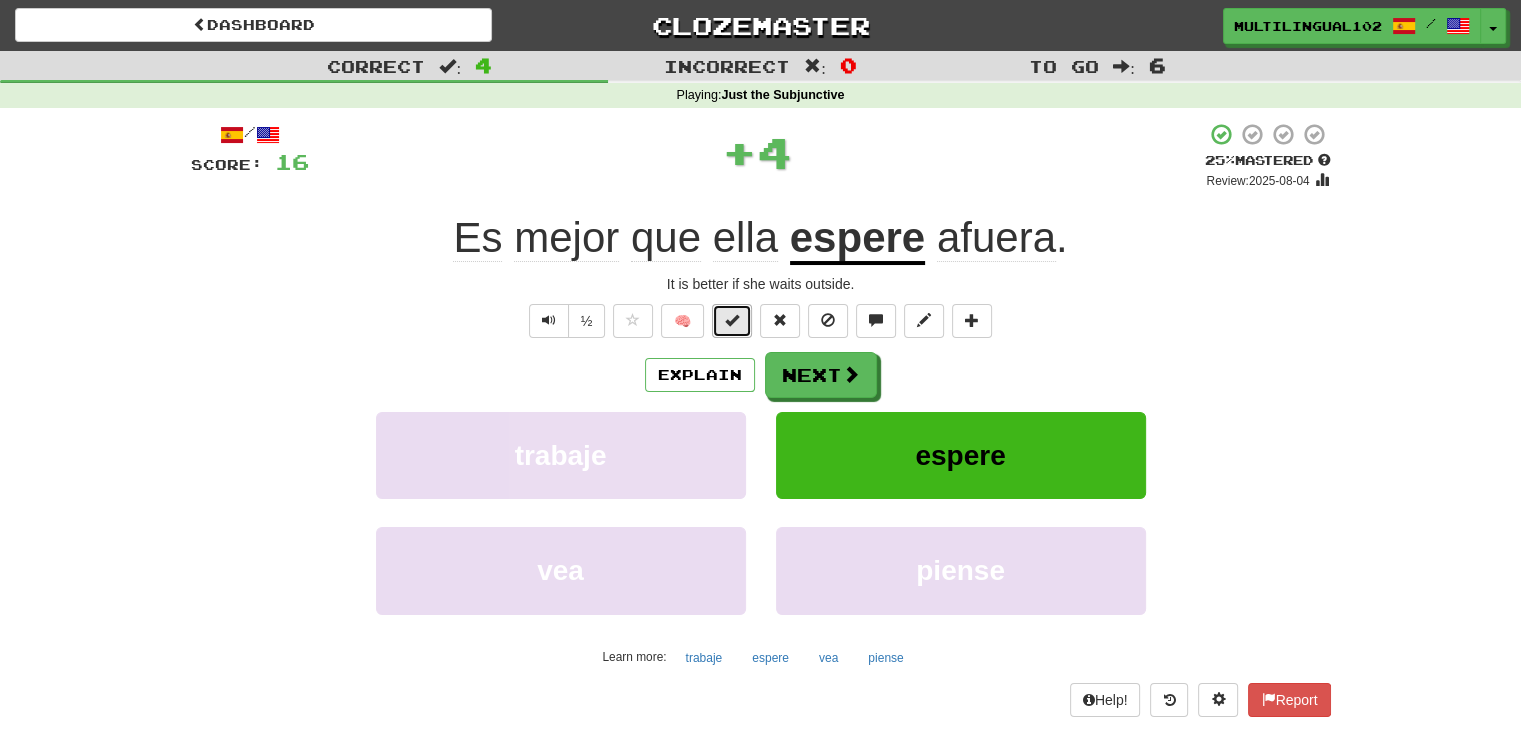 click at bounding box center [732, 321] 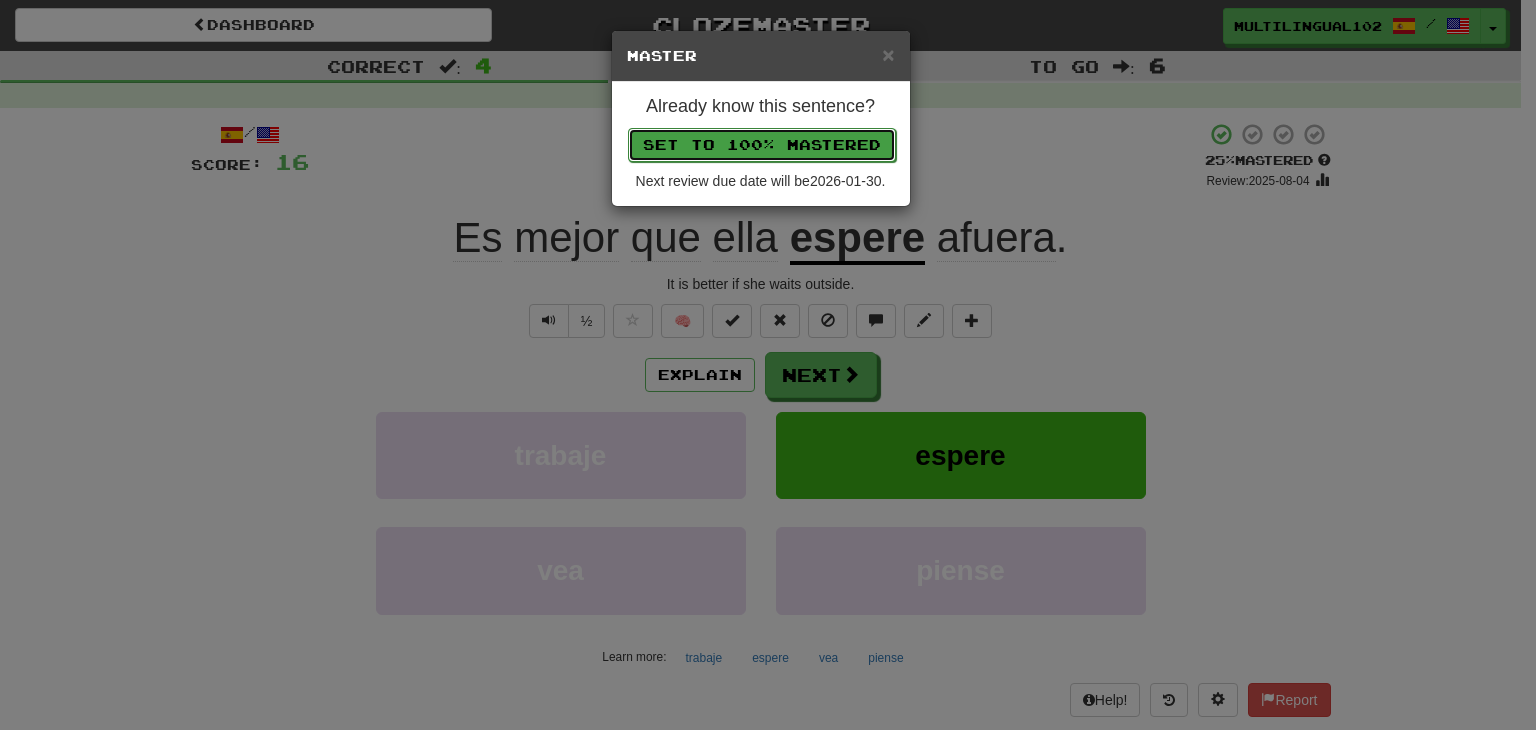click on "Set to 100% Mastered" at bounding box center [762, 145] 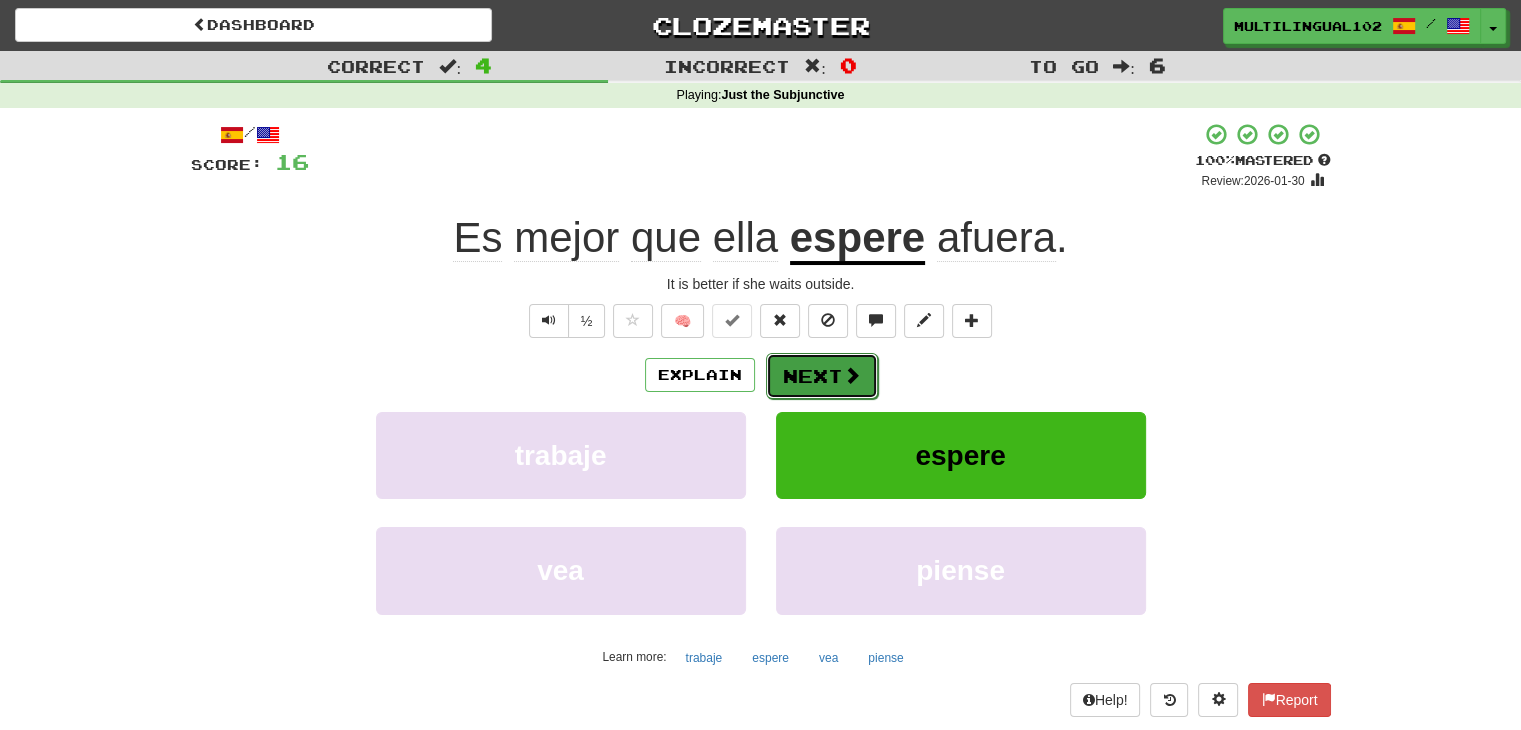click on "Next" at bounding box center (822, 376) 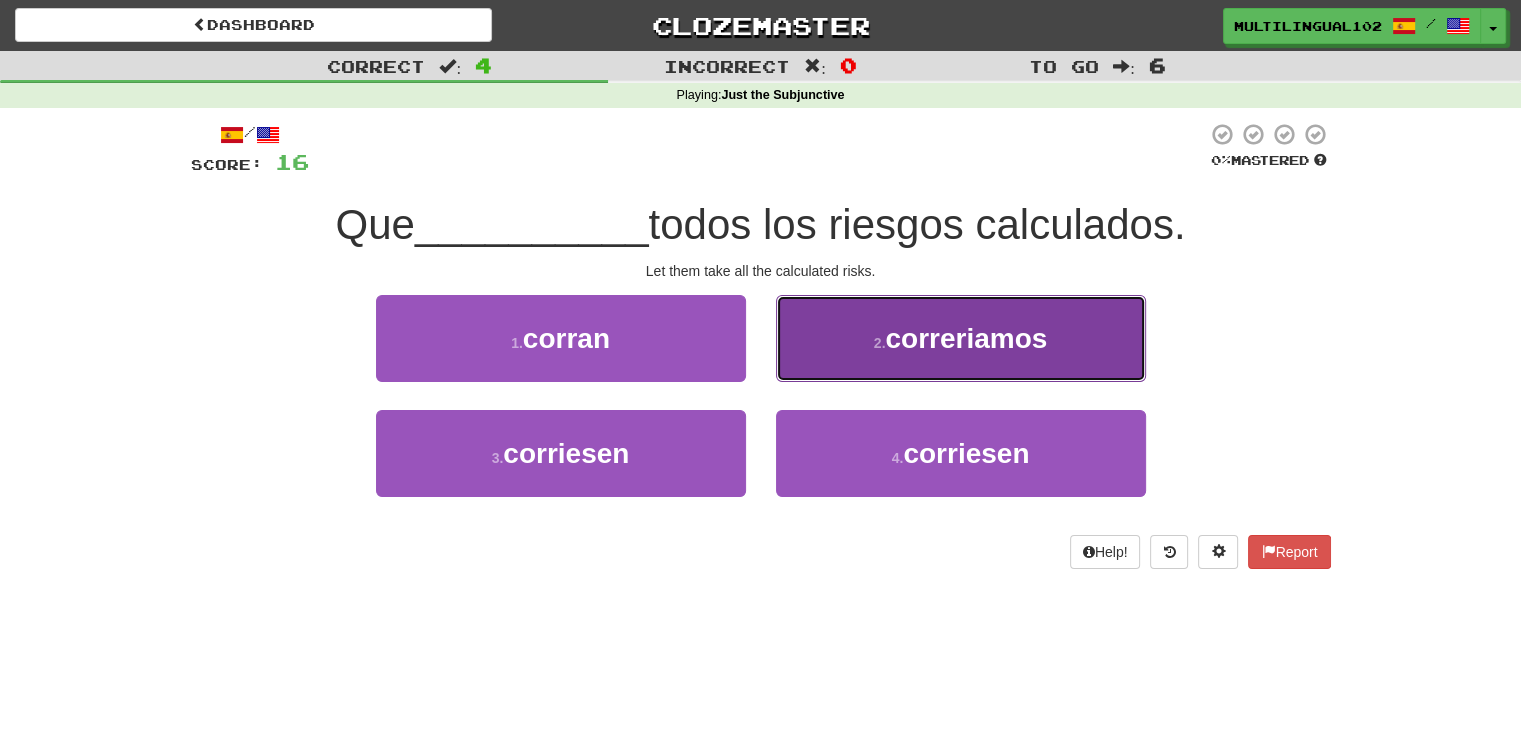 click on "2 .  correriamos" at bounding box center [961, 338] 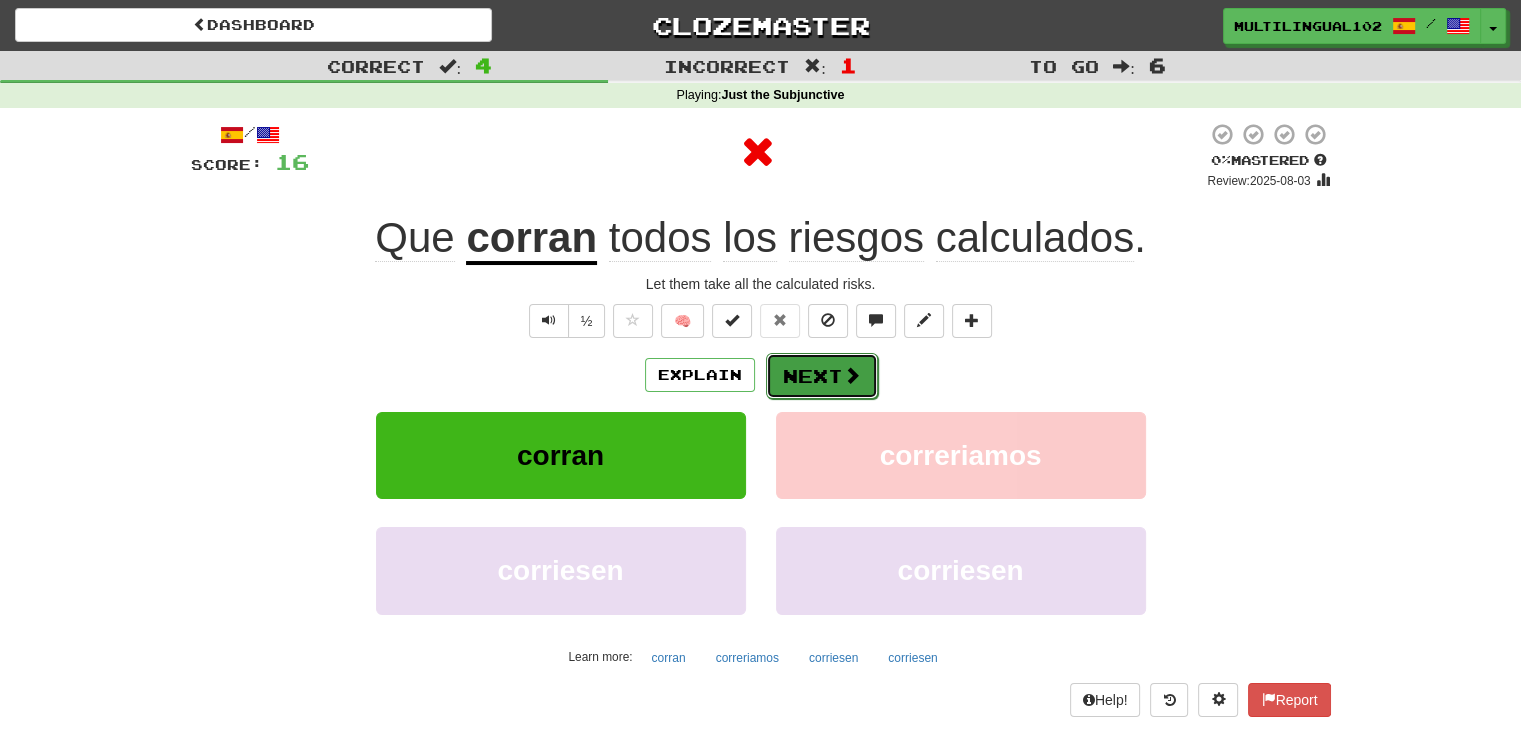 click on "Next" at bounding box center (822, 376) 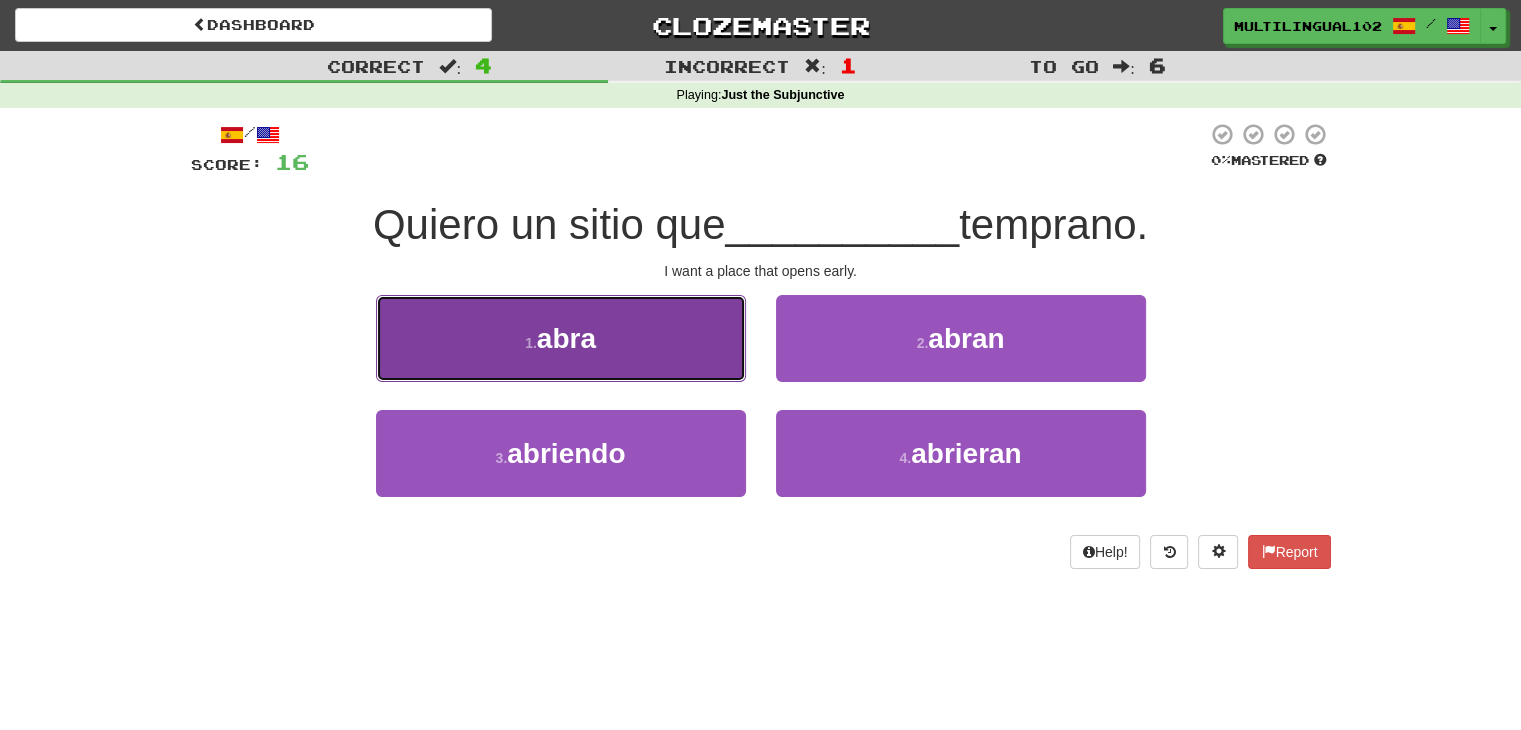 click on "1 .  abra" at bounding box center [561, 338] 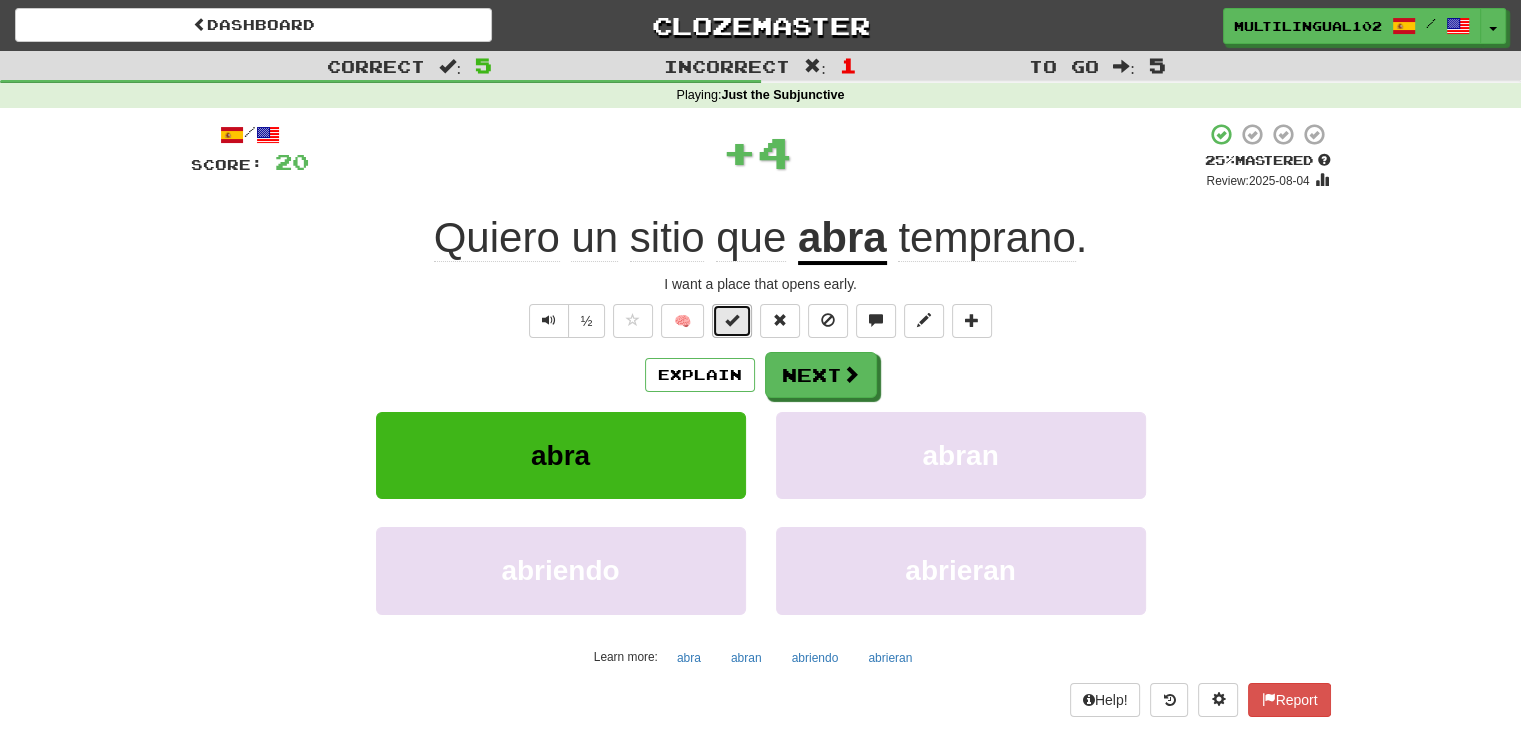 click at bounding box center [732, 320] 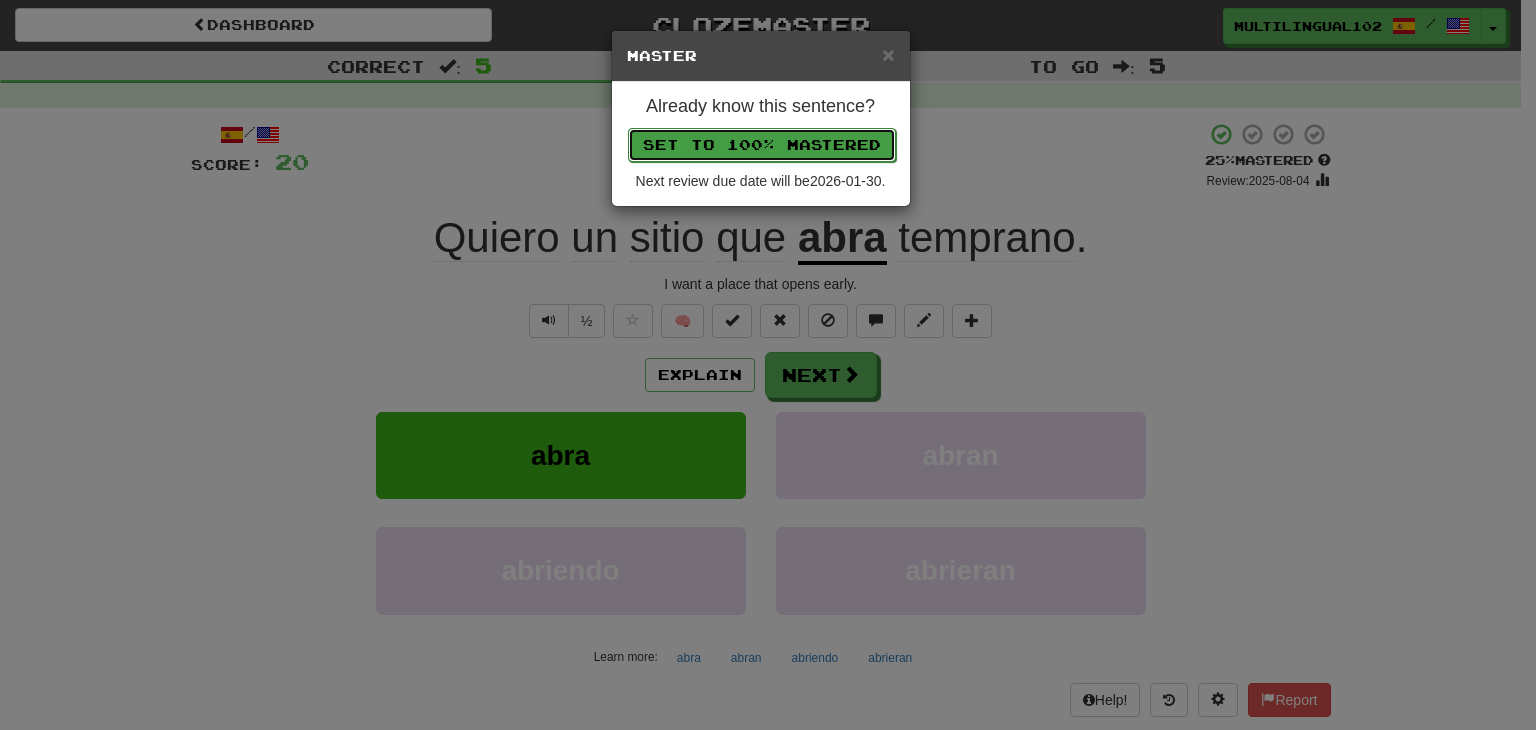 click on "Set to 100% Mastered" at bounding box center (762, 145) 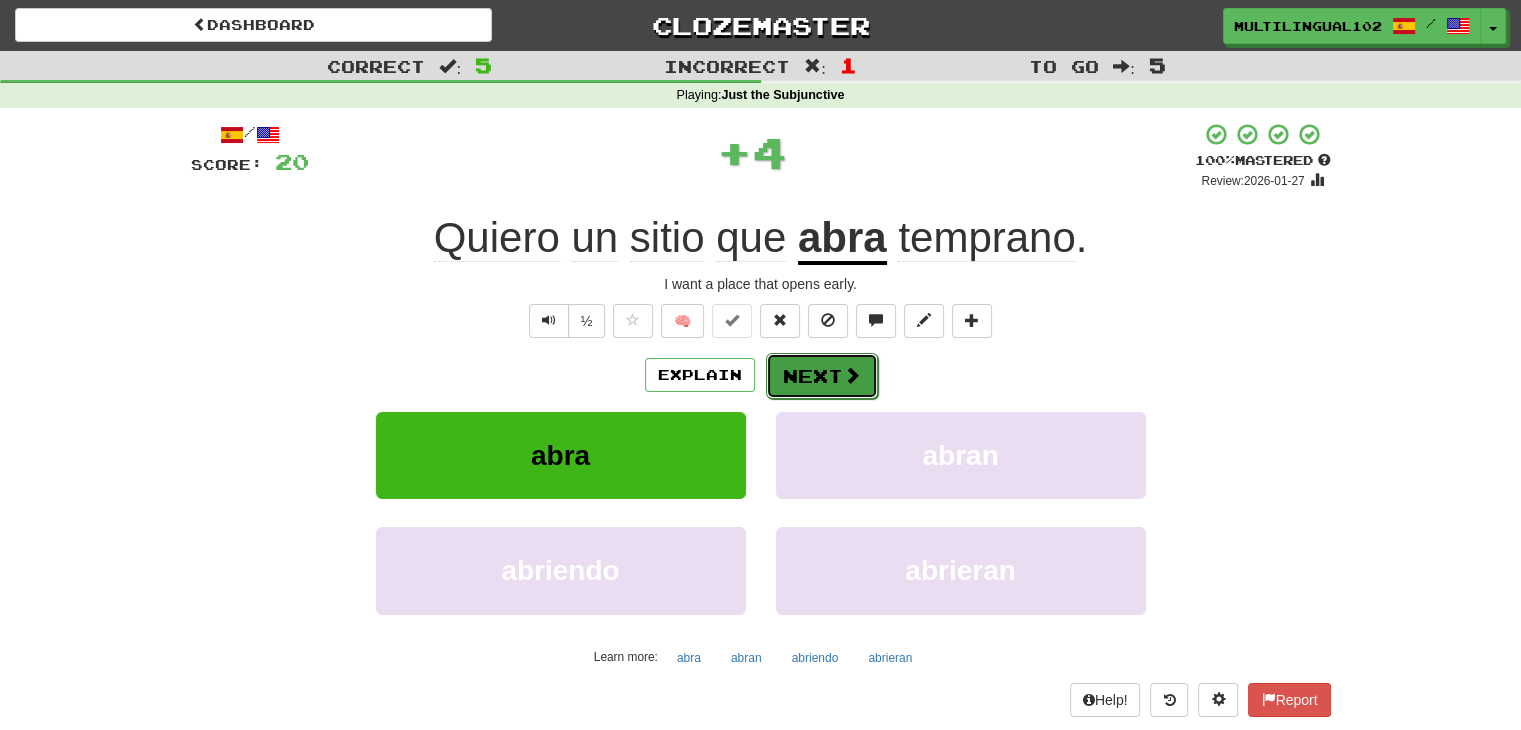 click on "Next" at bounding box center [822, 376] 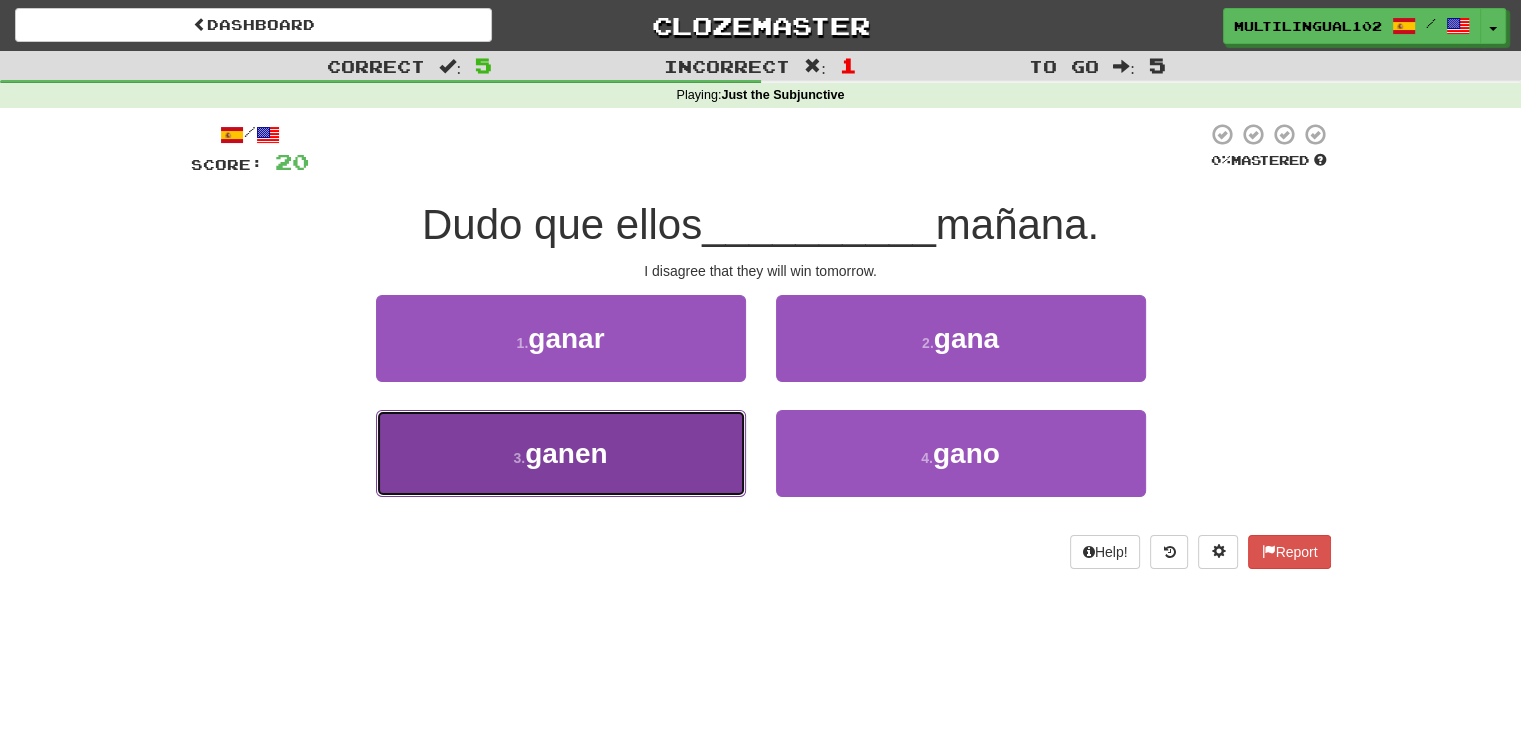 click on "3 .  ganen" at bounding box center [561, 453] 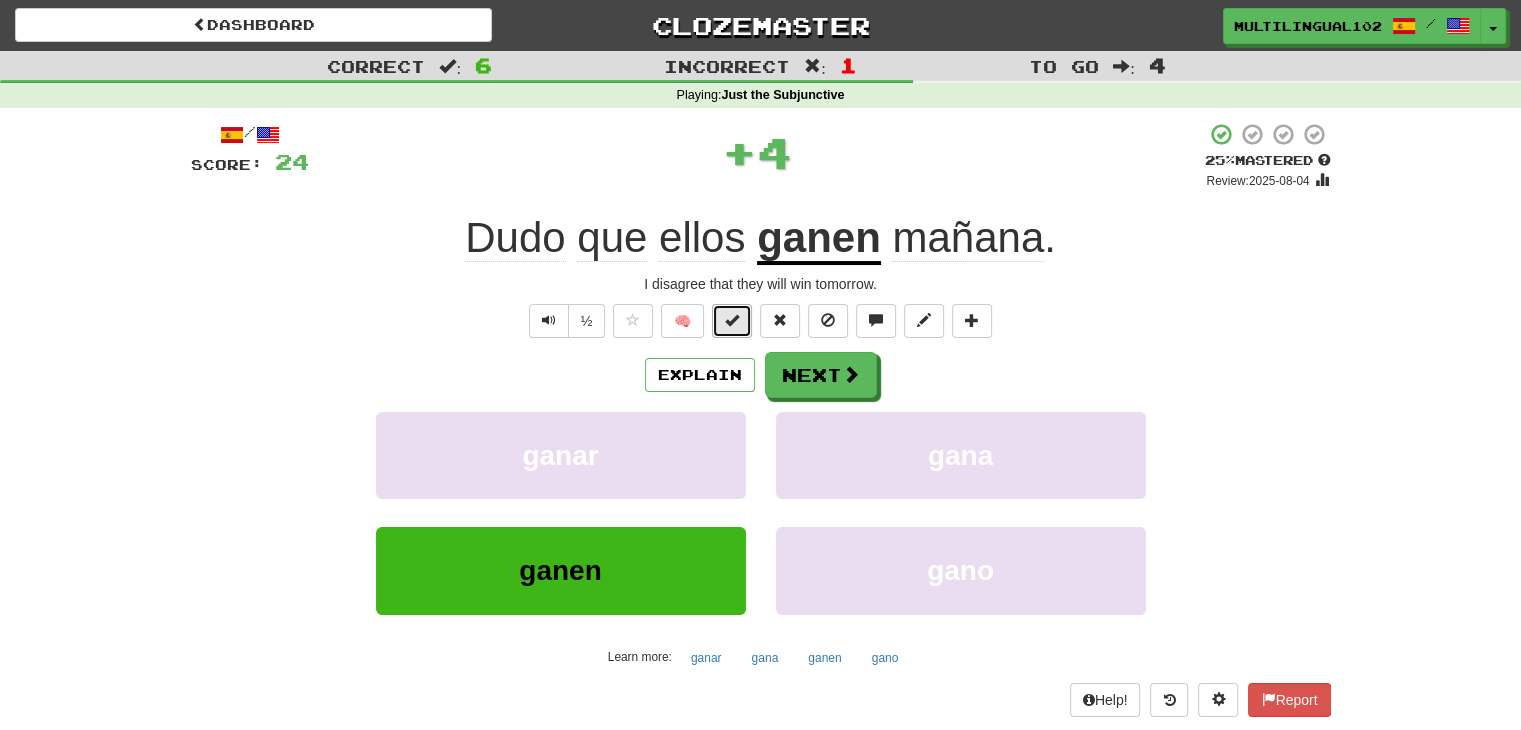 click at bounding box center [732, 320] 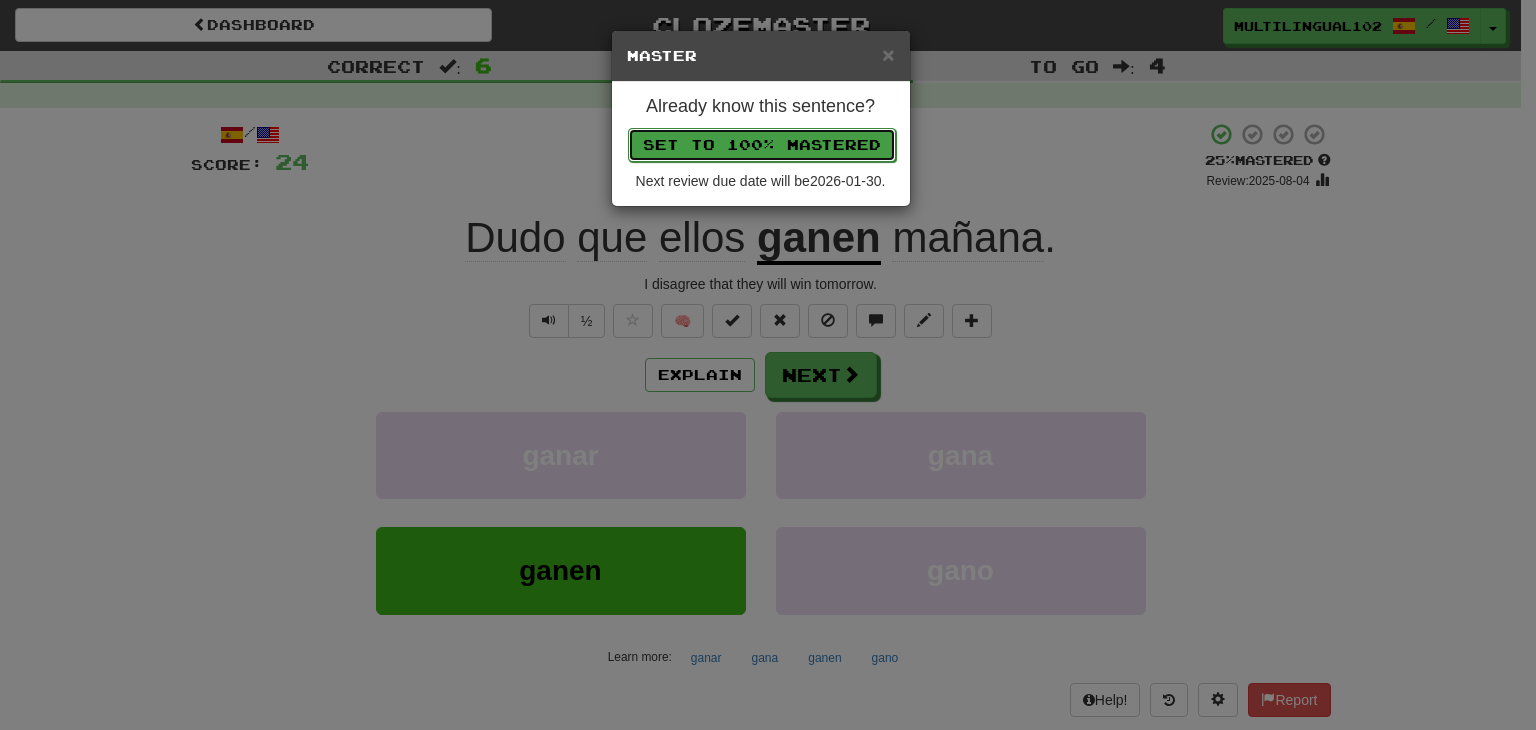 click on "Set to 100% Mastered" at bounding box center (762, 145) 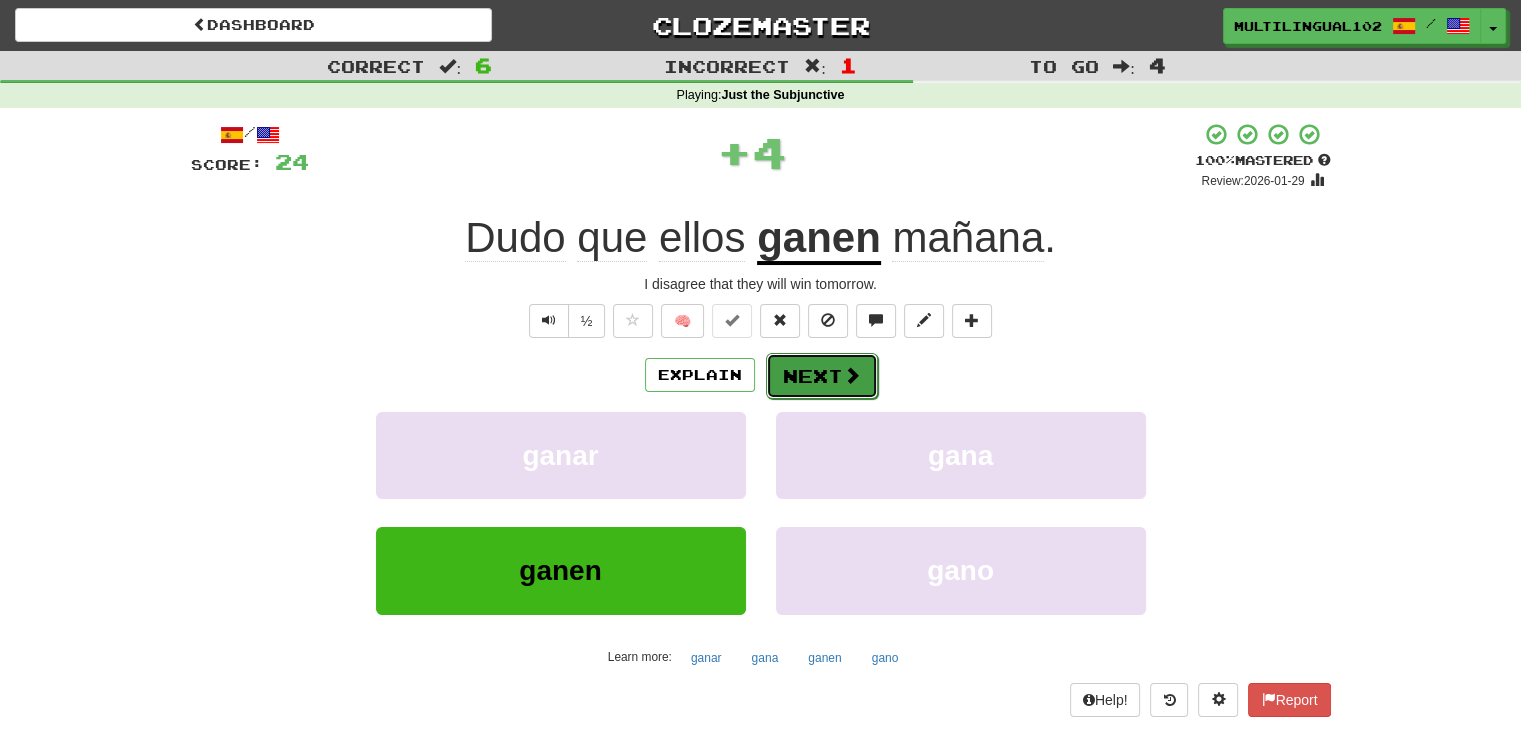 click on "Next" at bounding box center (822, 376) 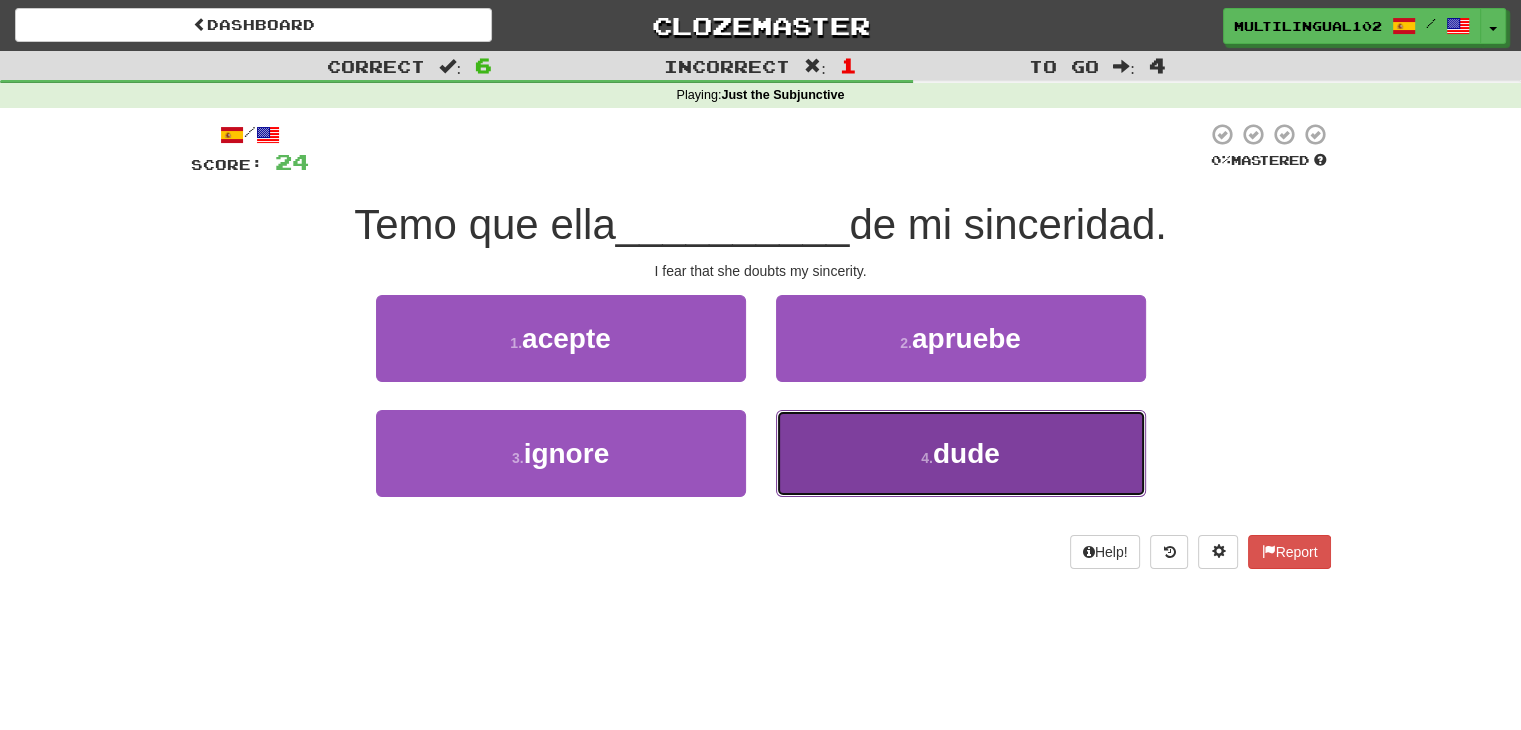click on "4 .  dude" at bounding box center [961, 453] 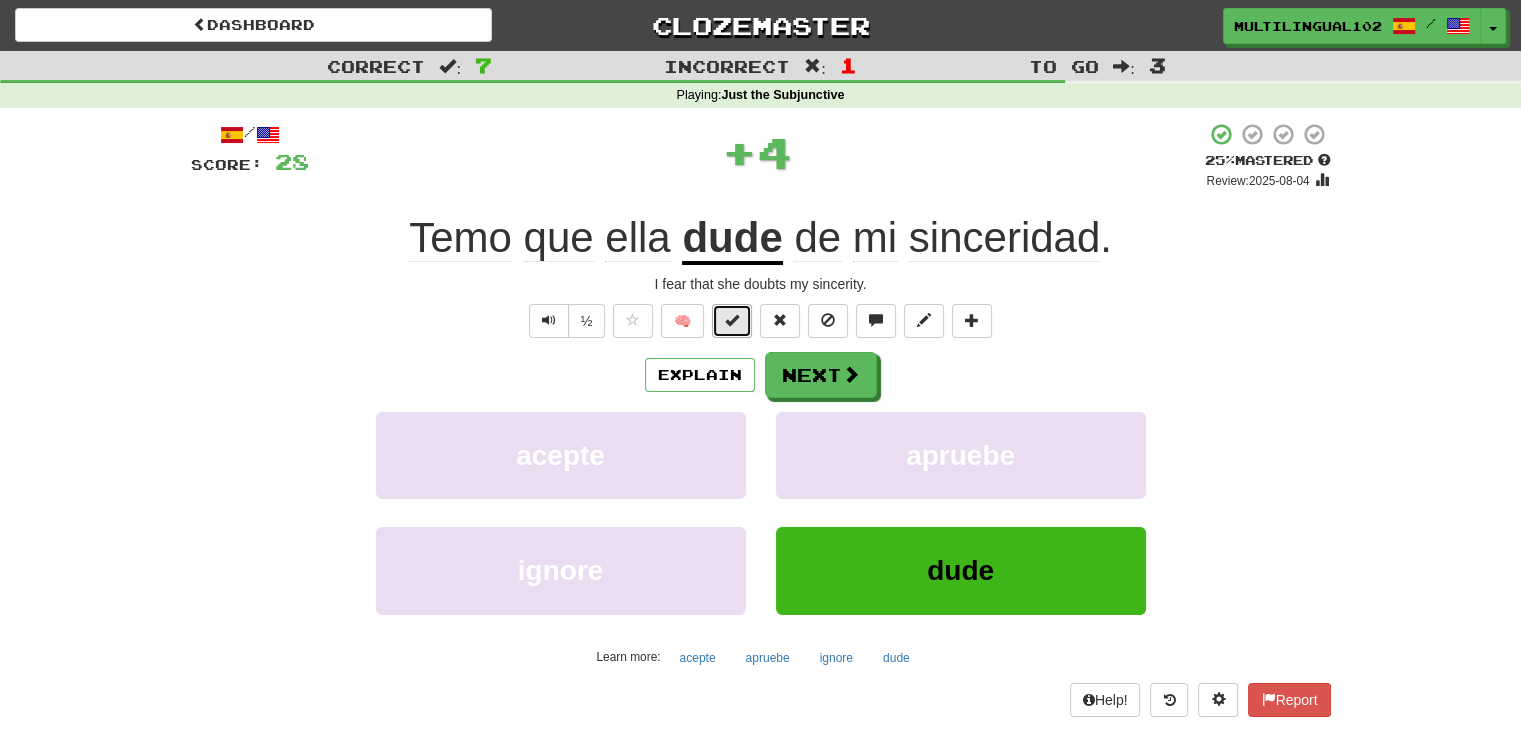 click at bounding box center (732, 321) 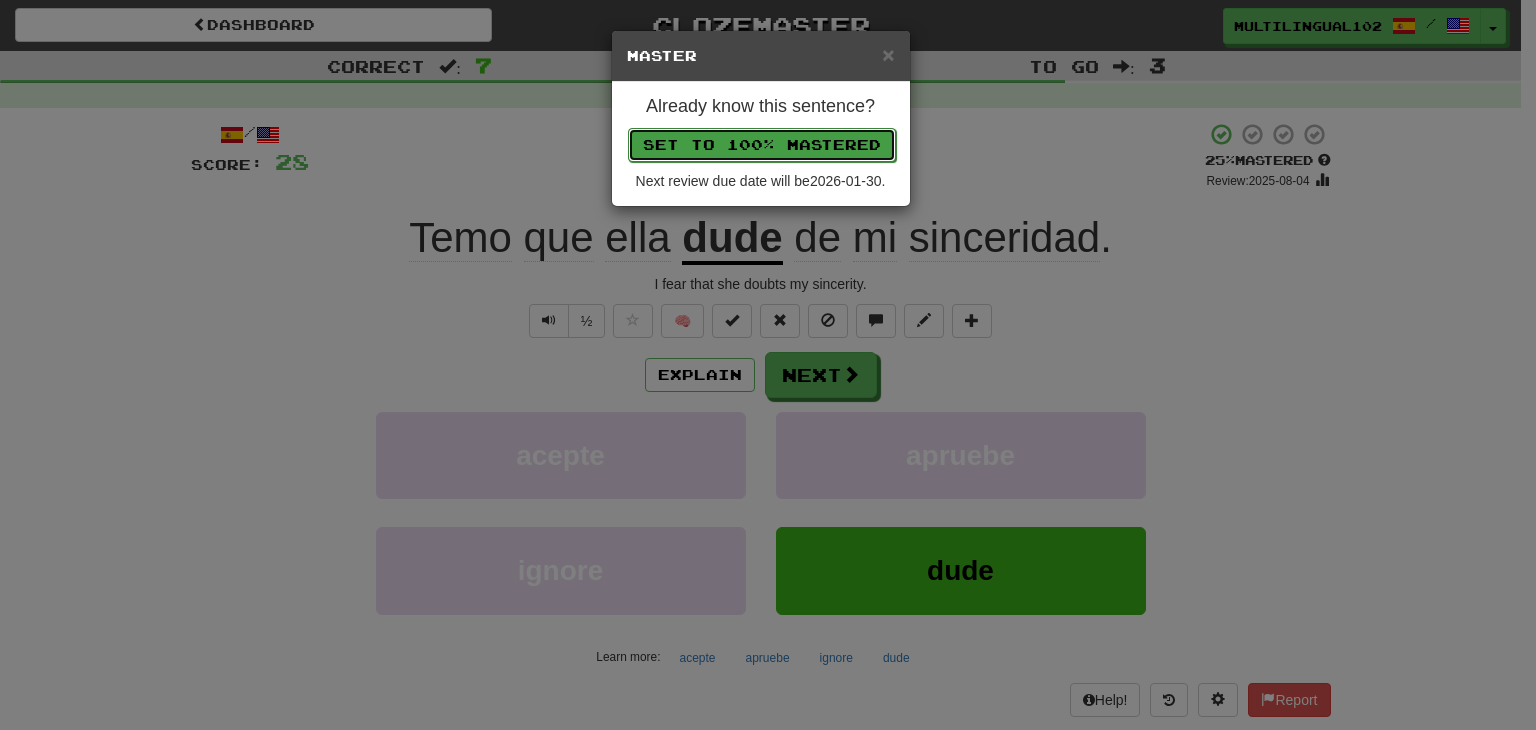click on "Set to 100% Mastered" at bounding box center (762, 145) 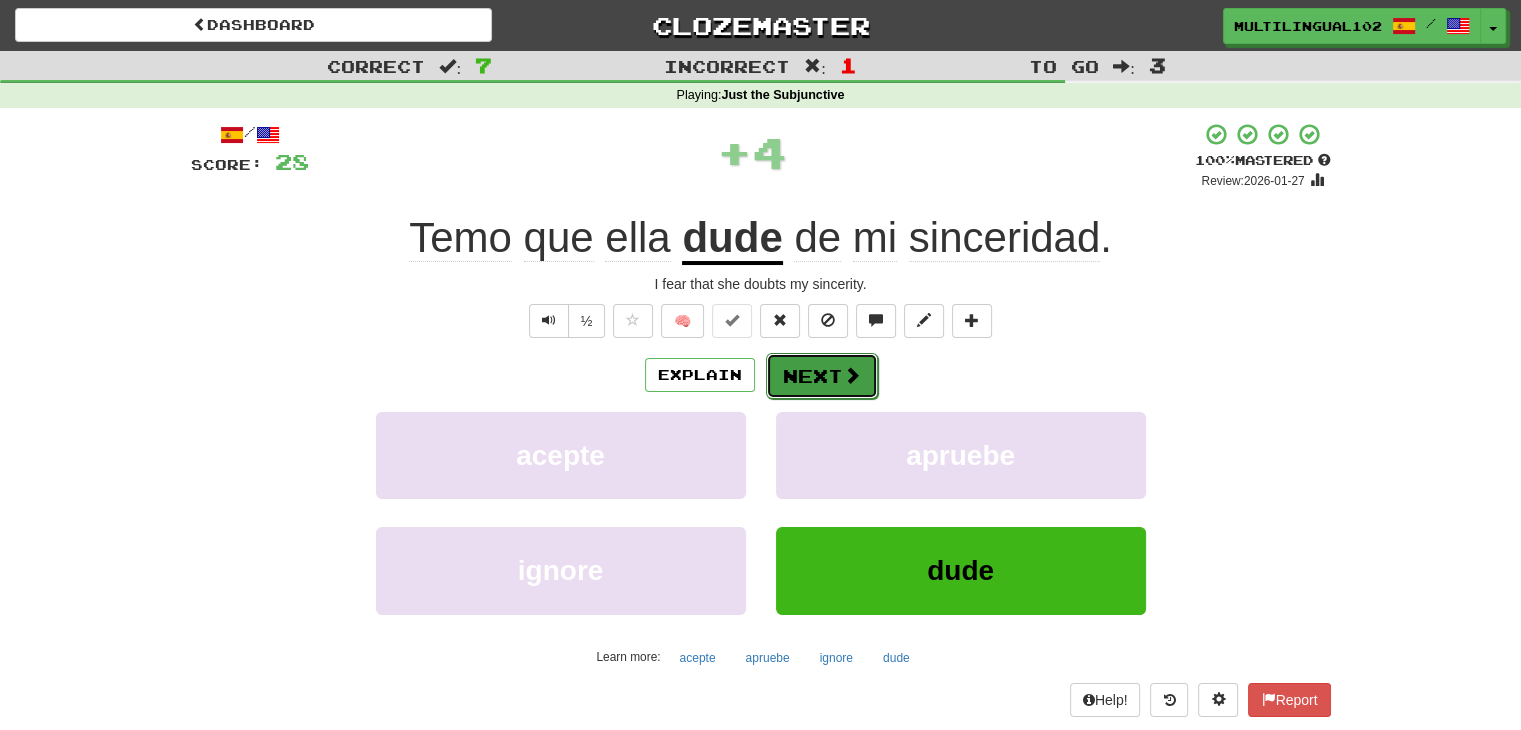 click on "Next" at bounding box center (822, 376) 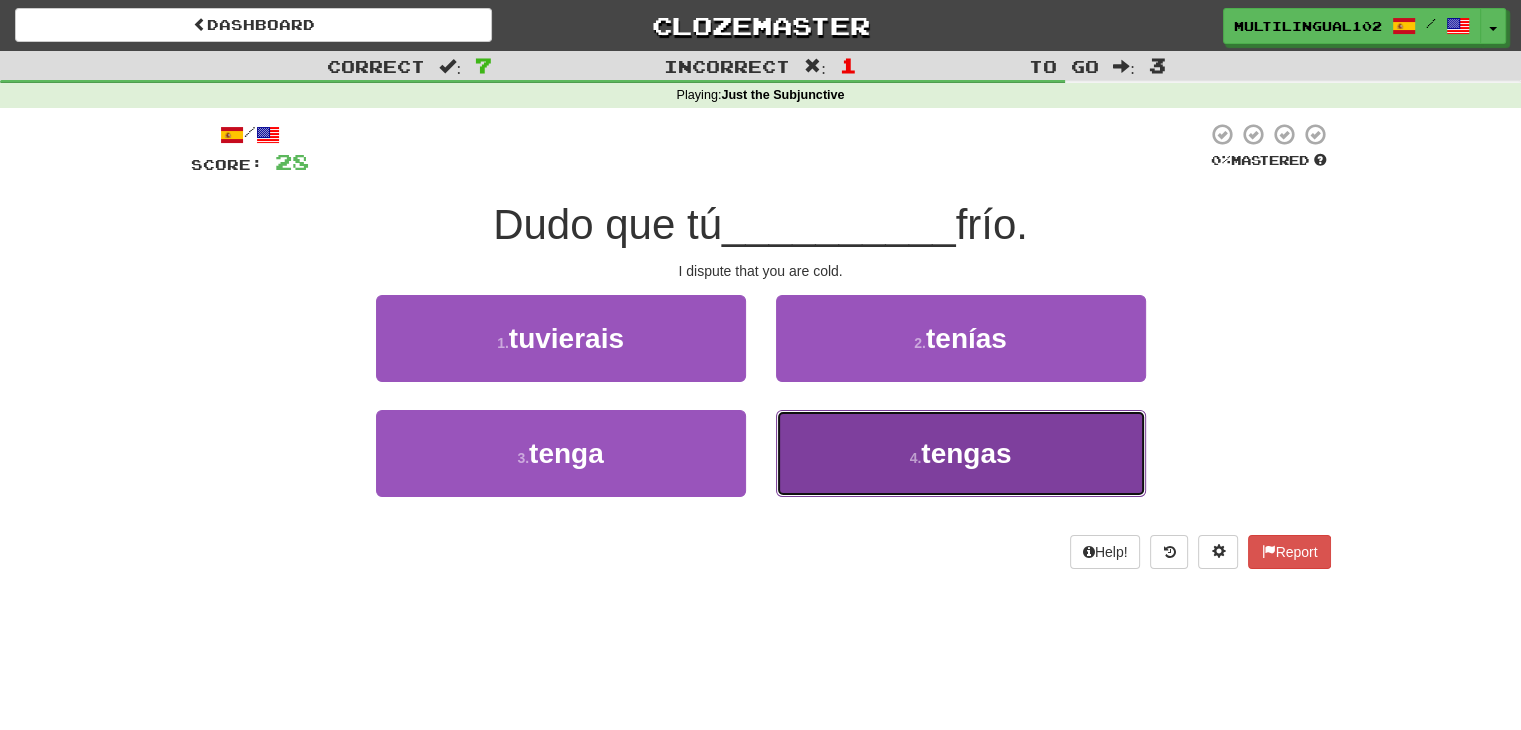click on "4 .  tengas" at bounding box center (961, 453) 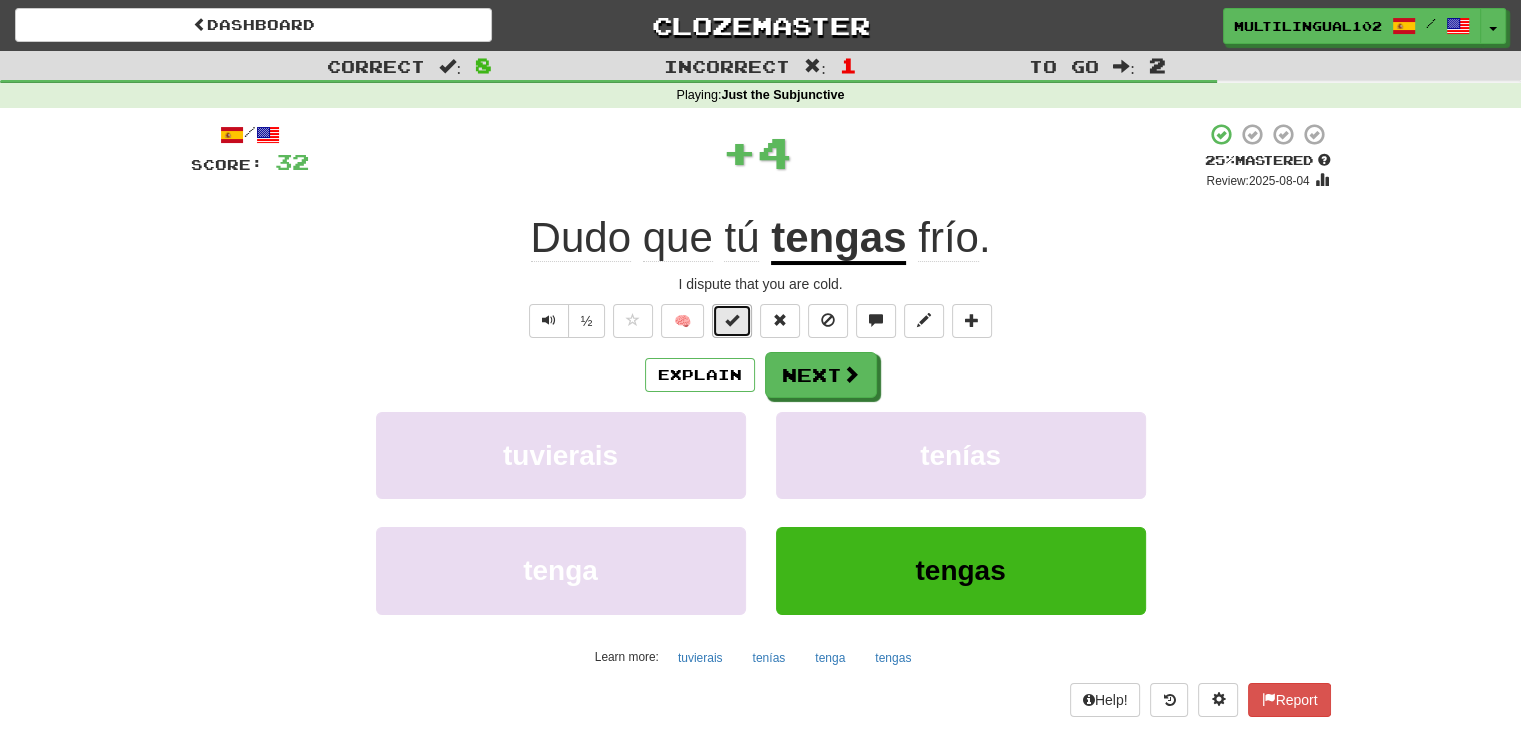 click at bounding box center (732, 320) 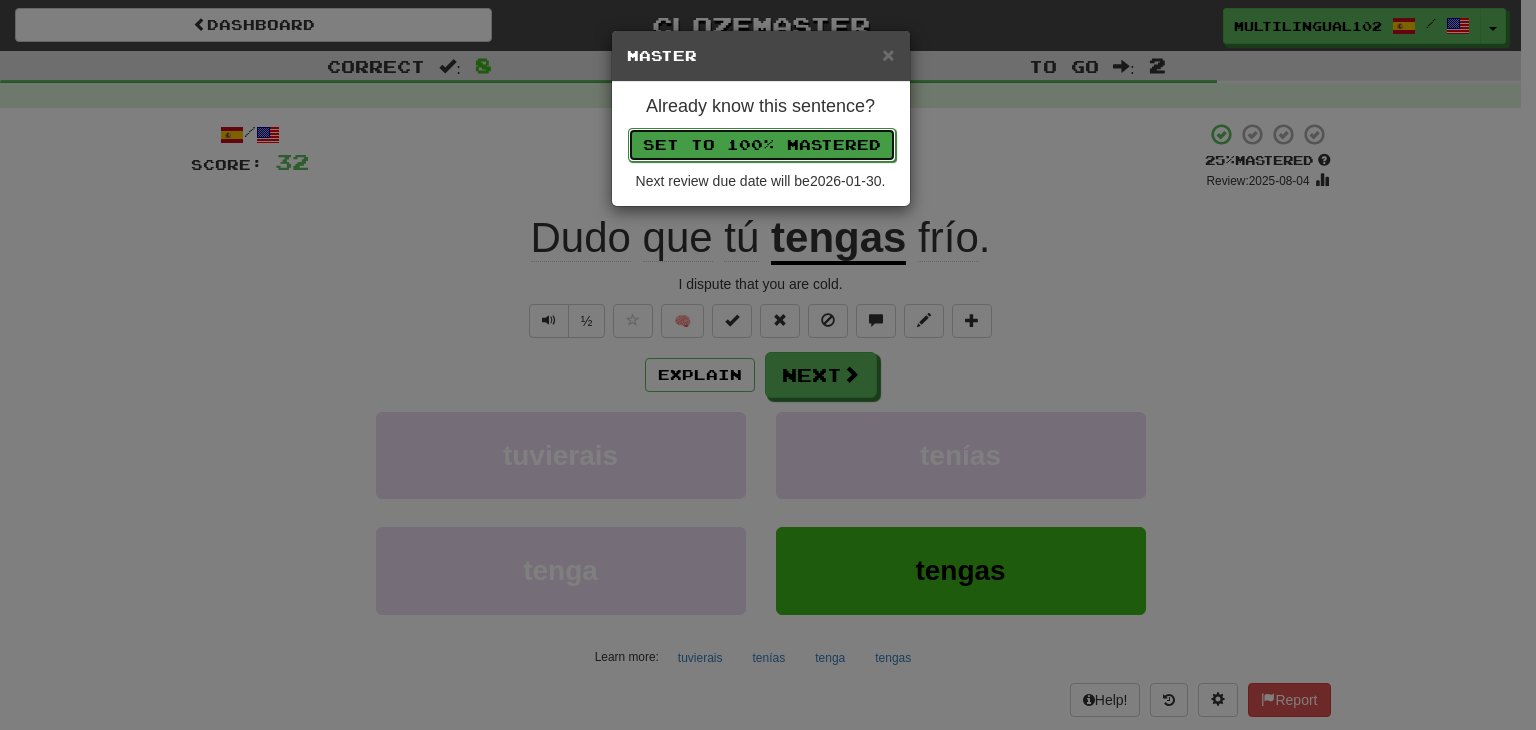 click on "Set to 100% Mastered" at bounding box center (762, 145) 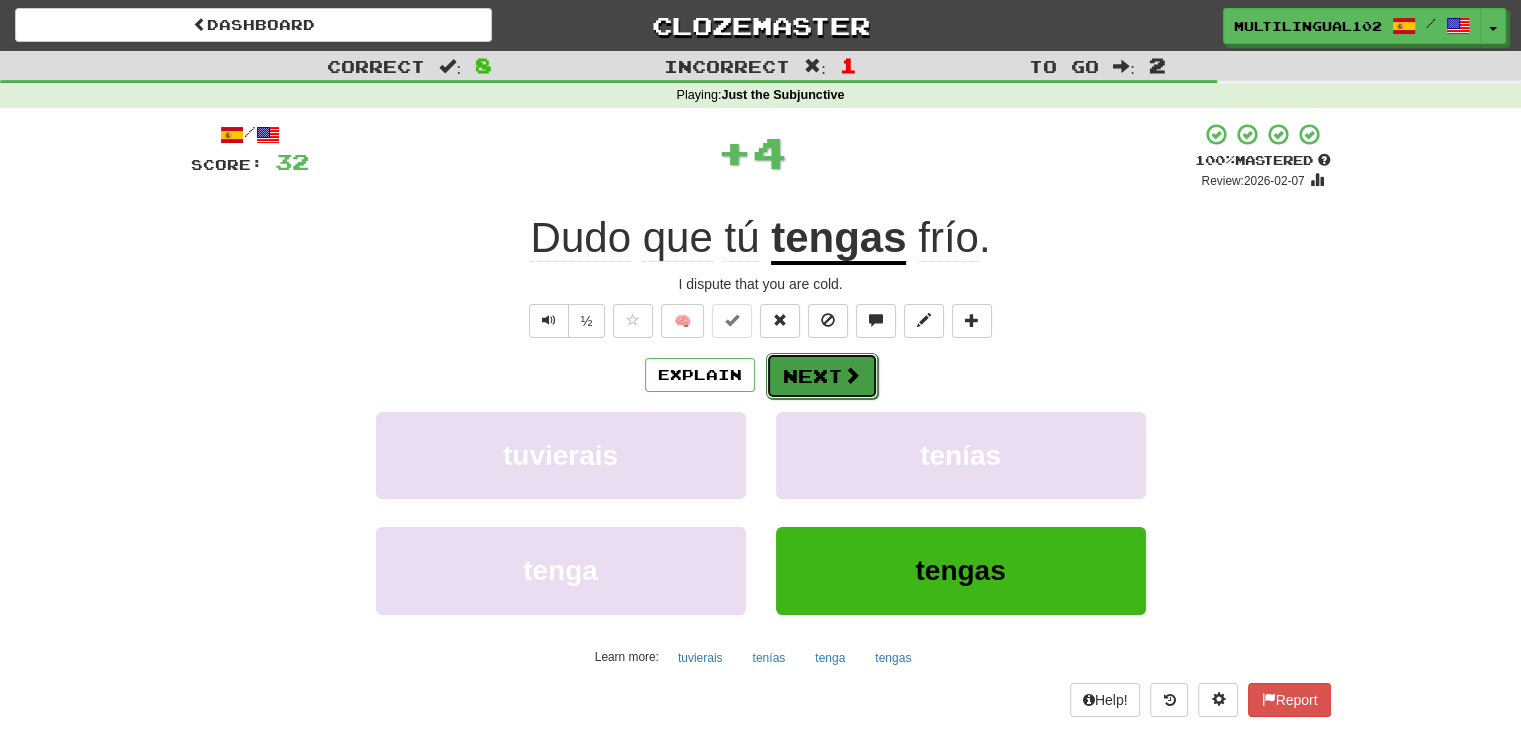 click on "Next" at bounding box center (822, 376) 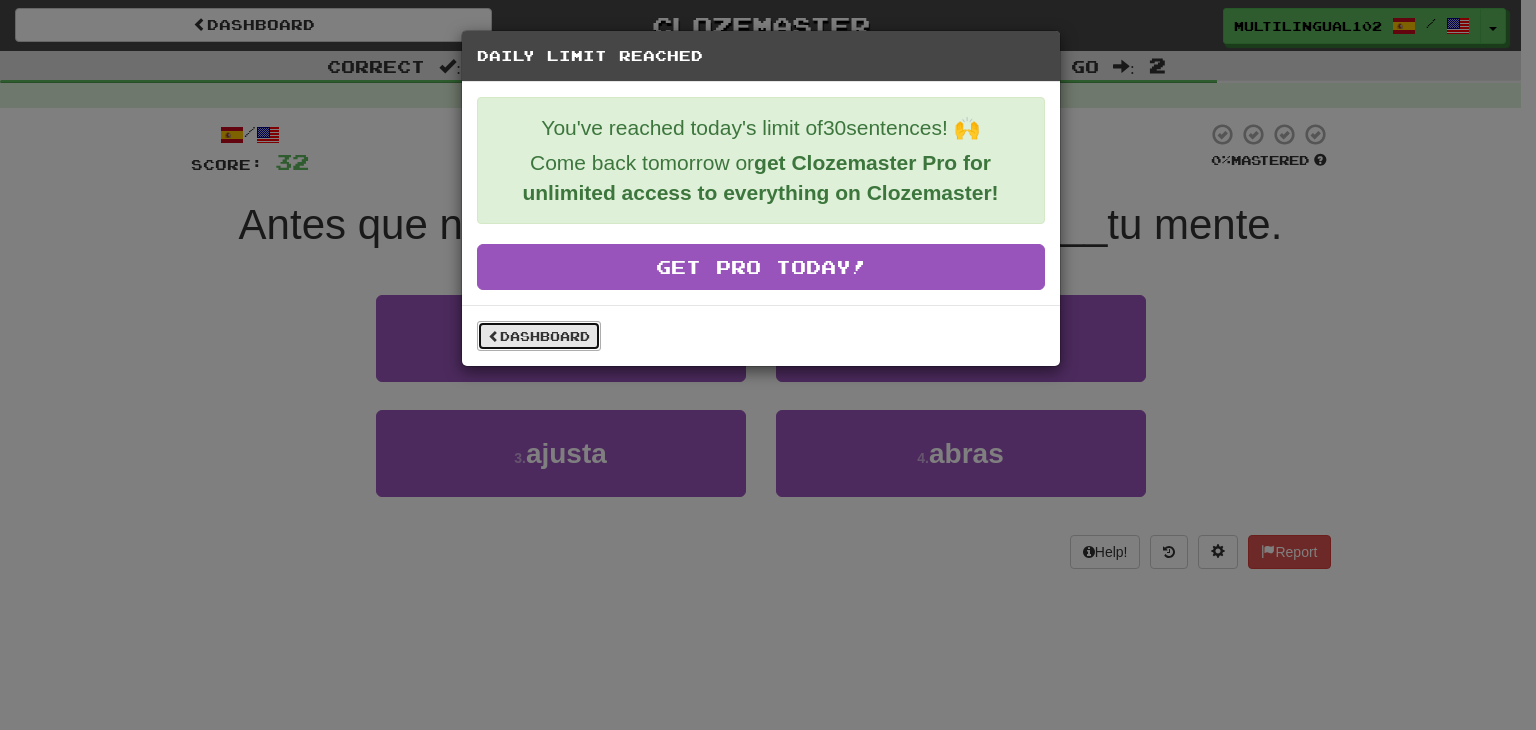 click on "Dashboard" at bounding box center (539, 336) 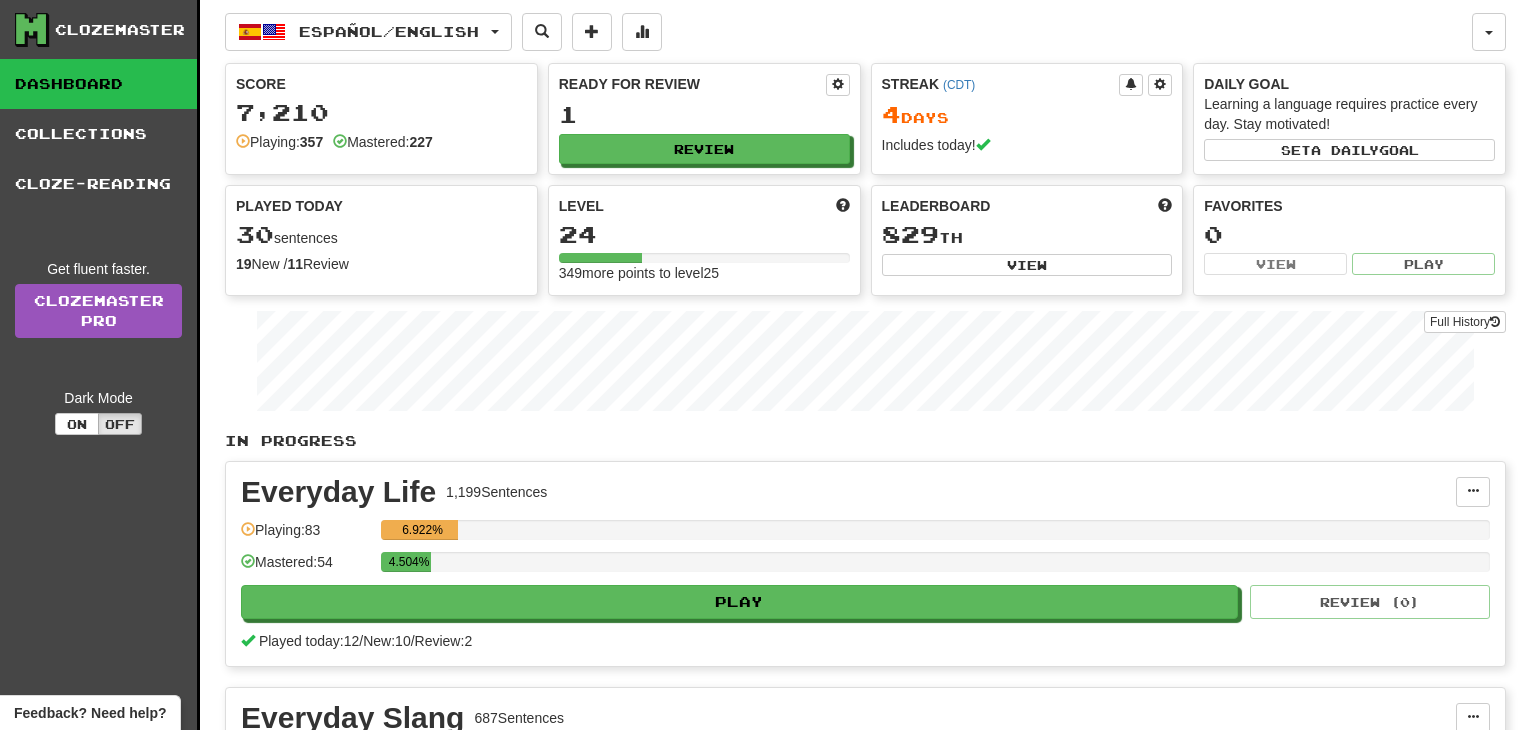 scroll, scrollTop: 0, scrollLeft: 0, axis: both 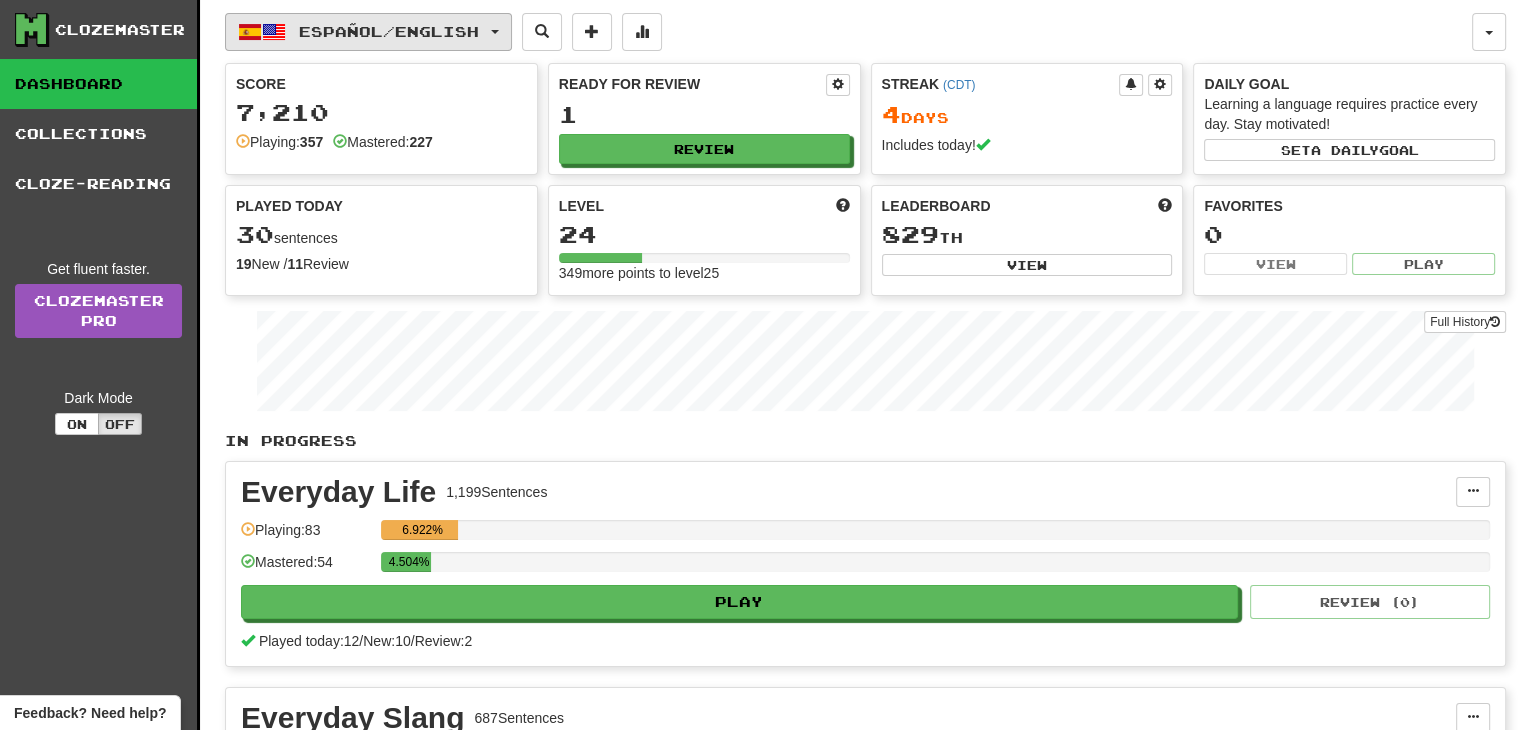 click on "Español  /  English" at bounding box center [368, 32] 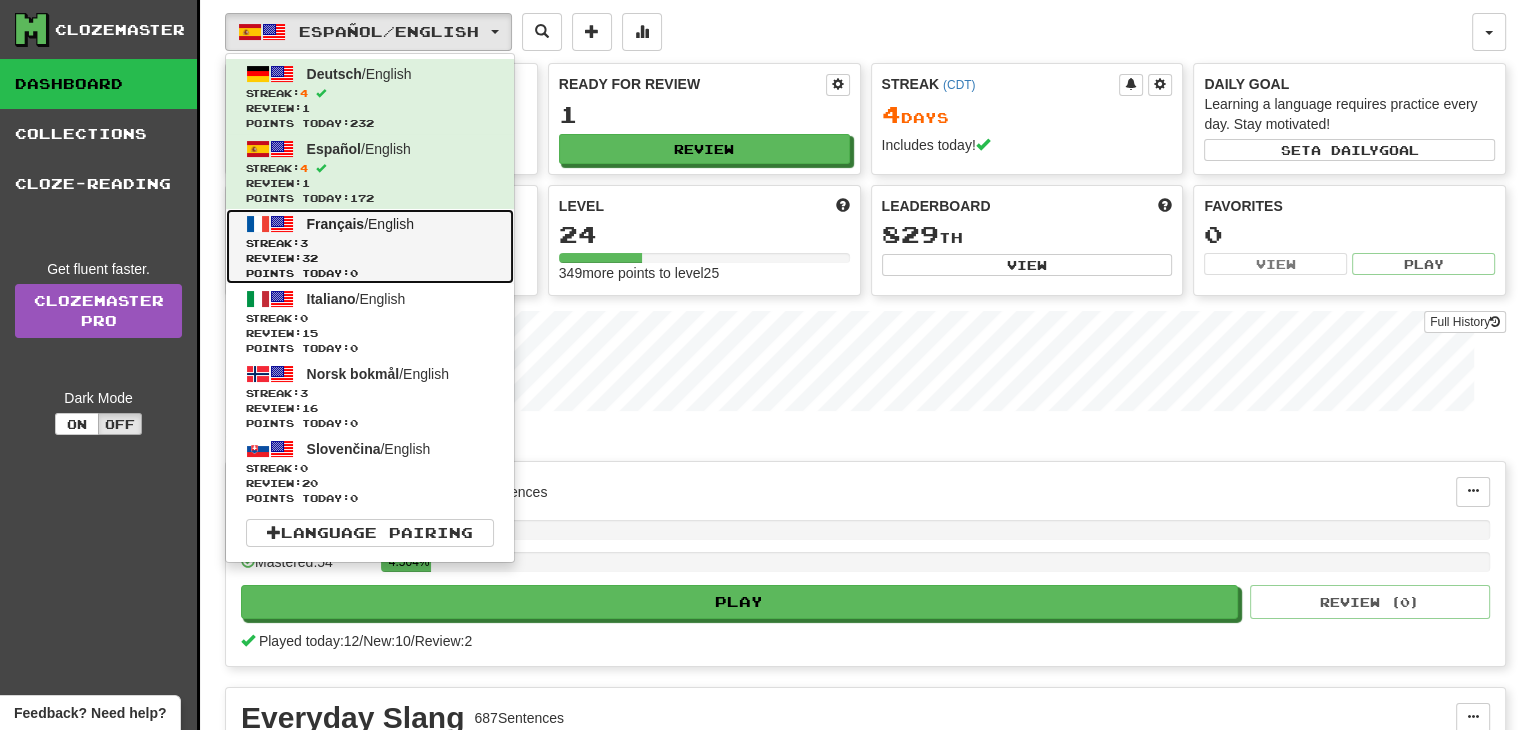 click on "Review:  32" at bounding box center [370, 258] 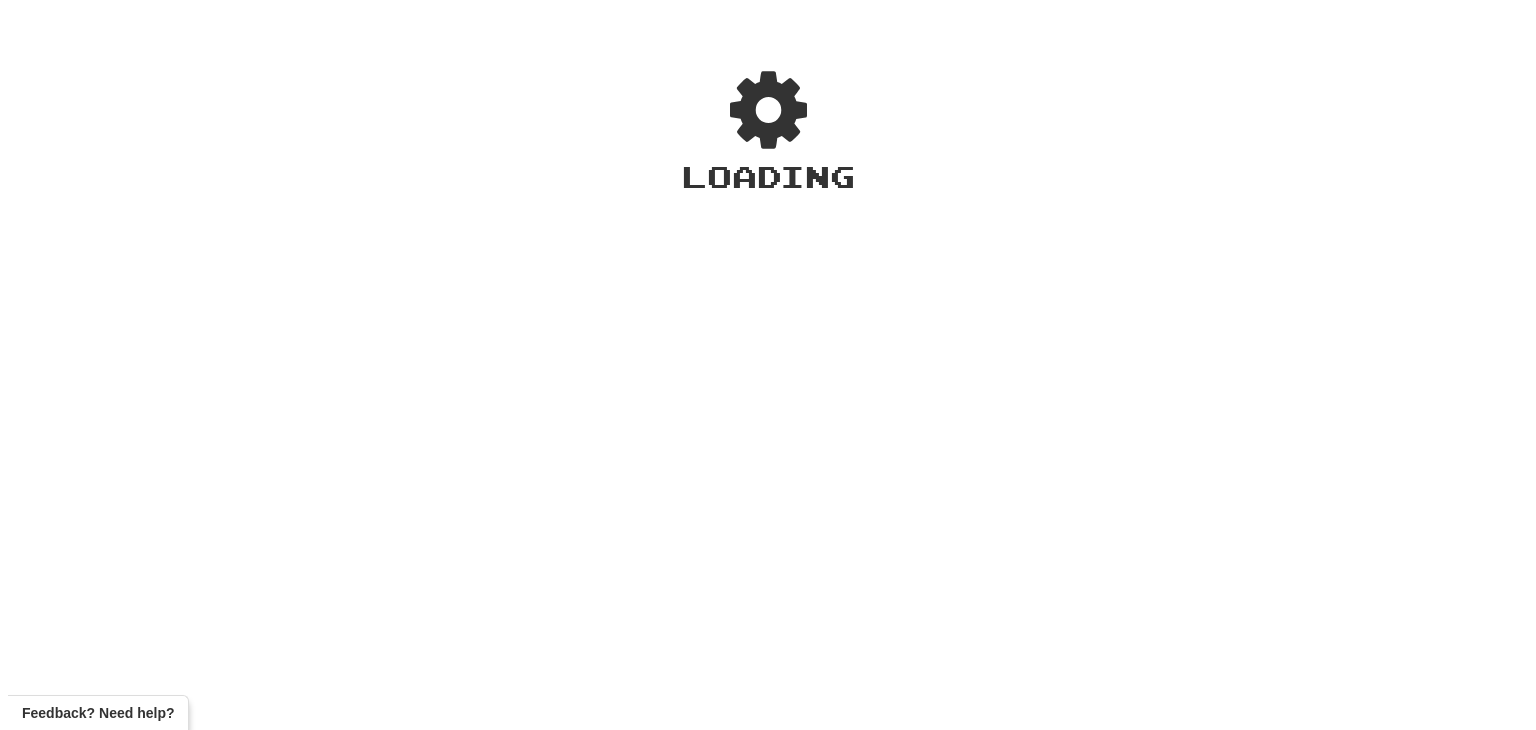 scroll, scrollTop: 0, scrollLeft: 0, axis: both 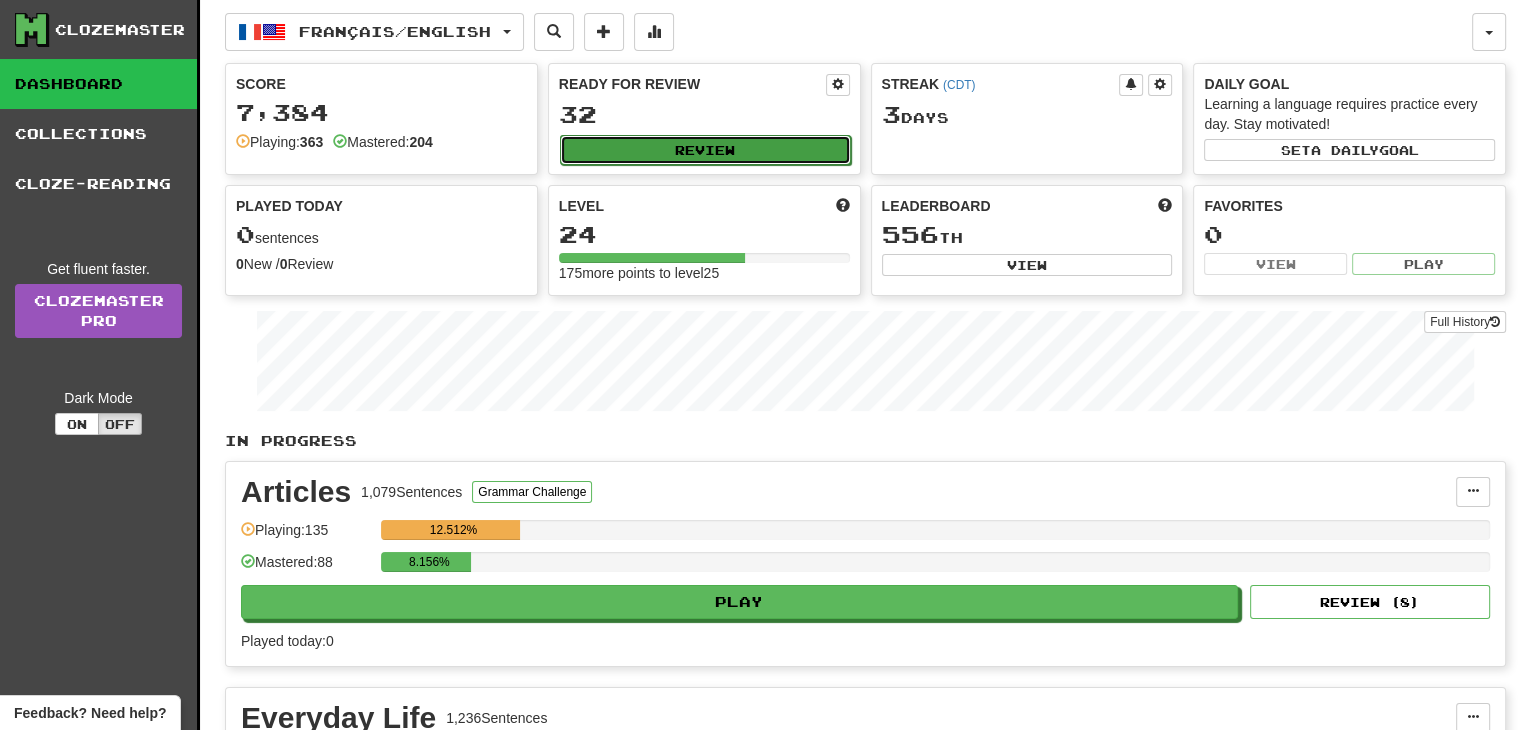 click on "Review" at bounding box center [705, 150] 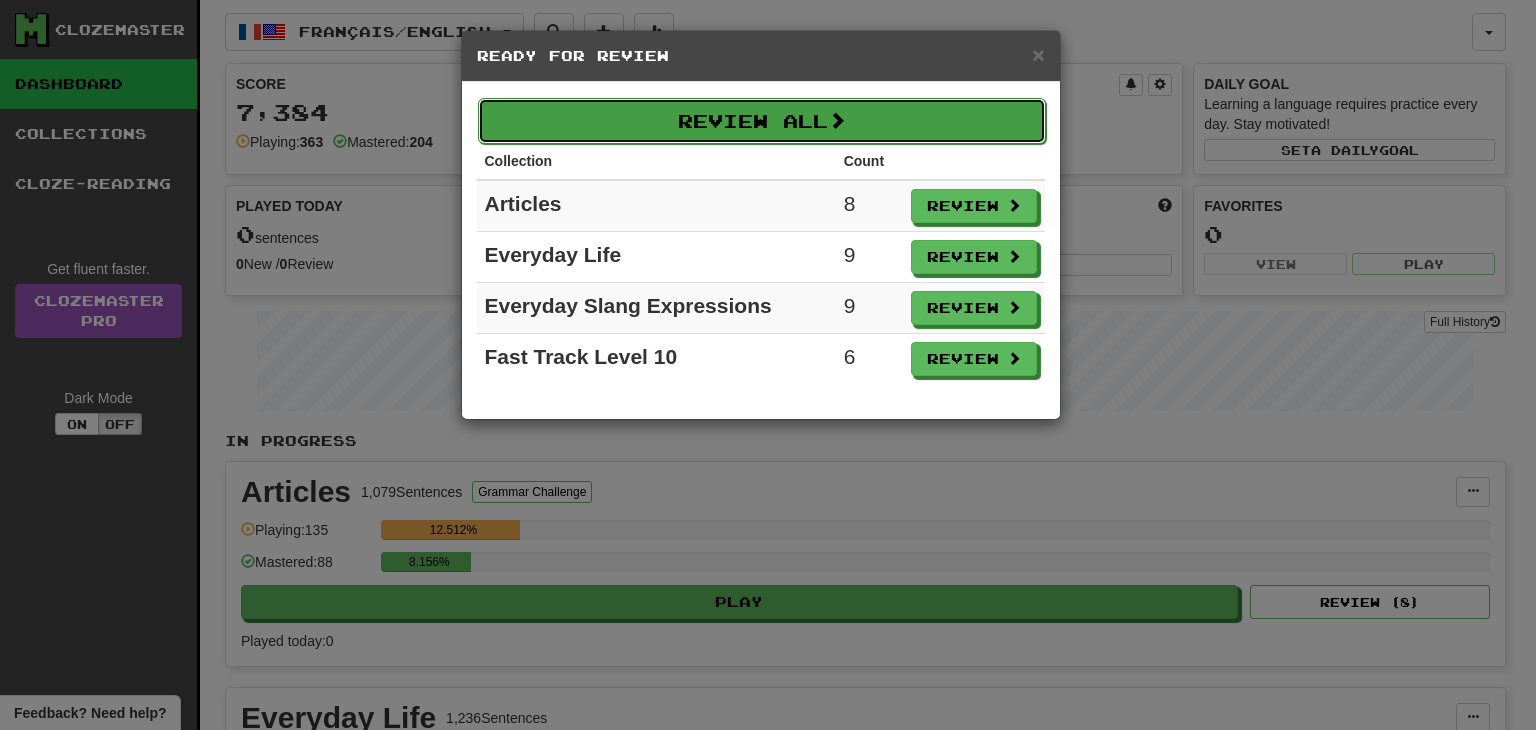 click at bounding box center (837, 120) 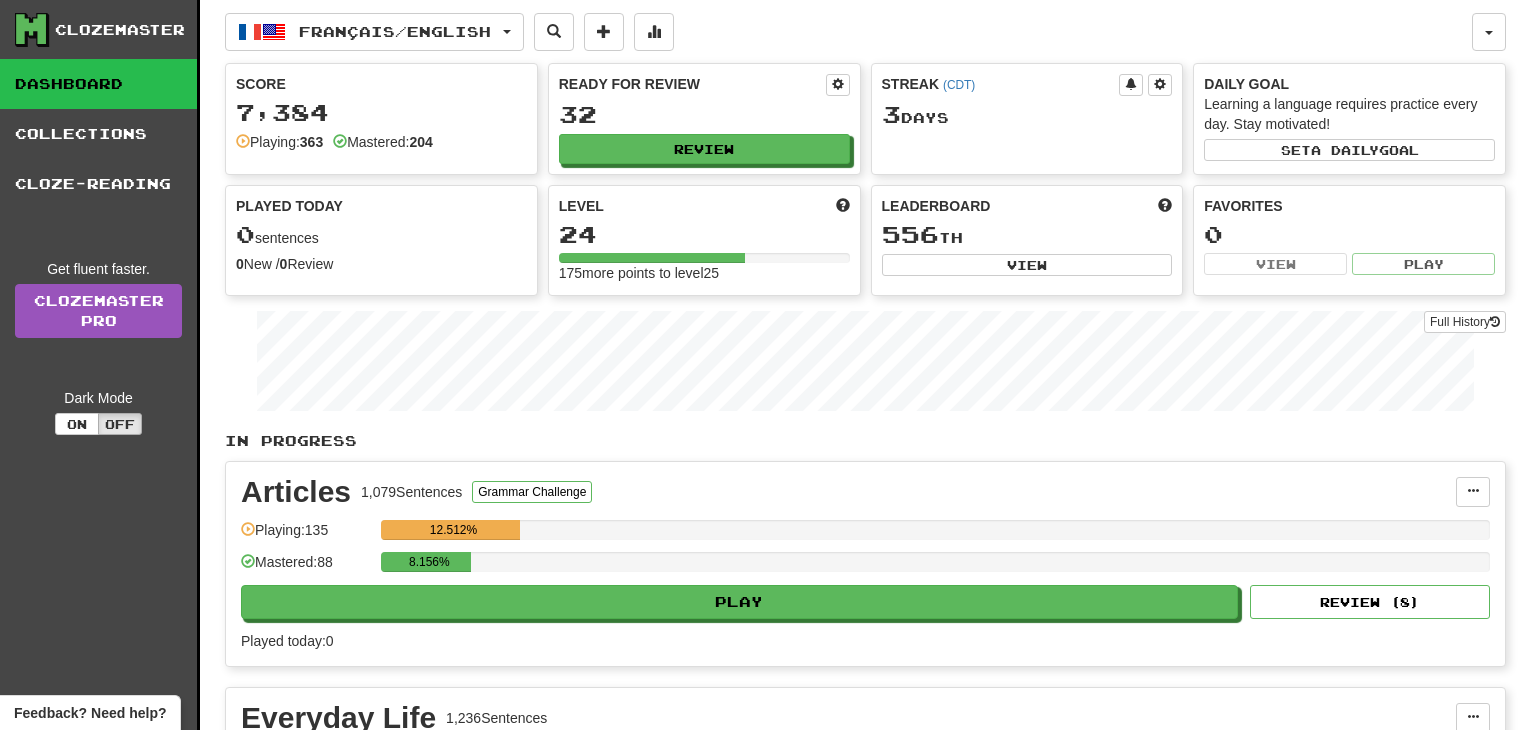 select on "**" 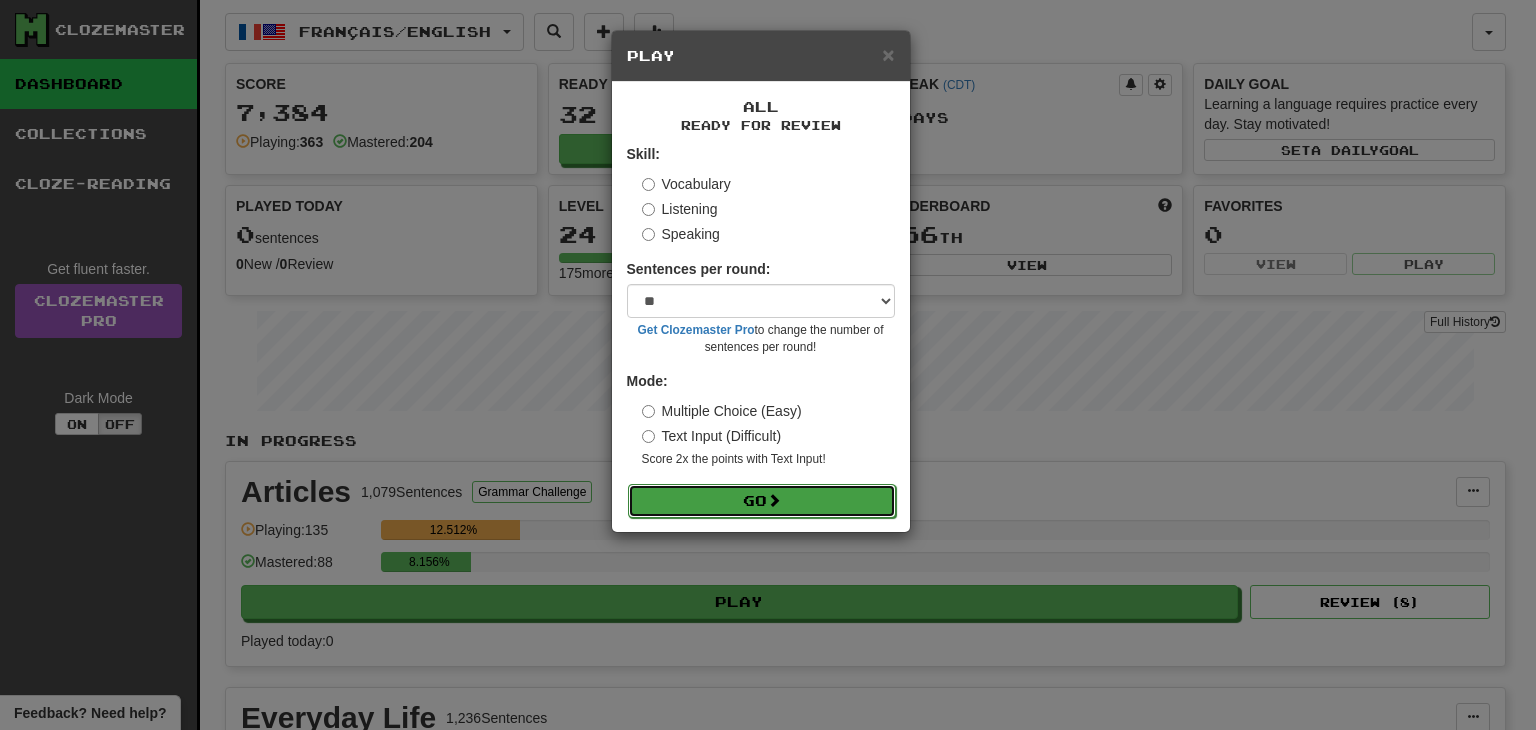 click at bounding box center (774, 500) 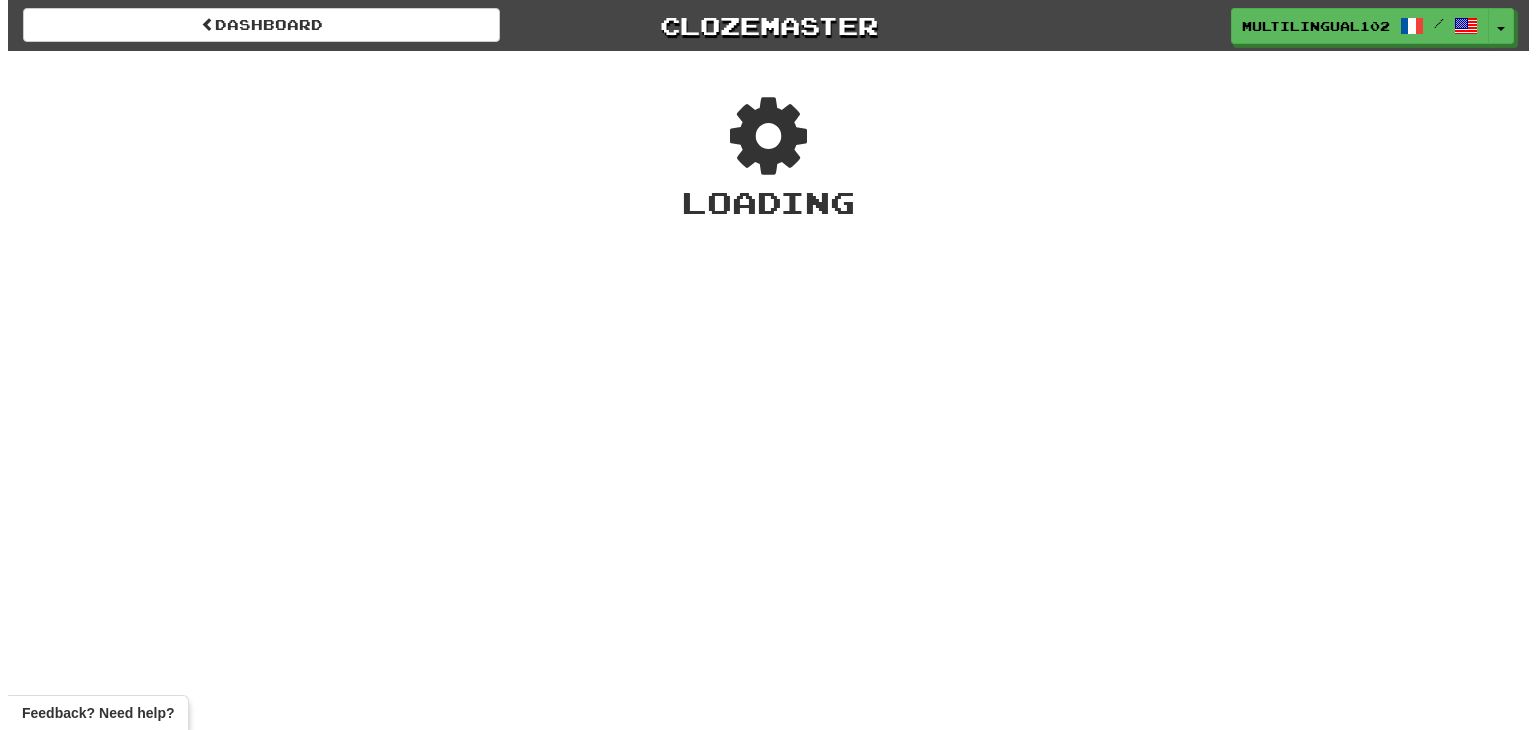 scroll, scrollTop: 0, scrollLeft: 0, axis: both 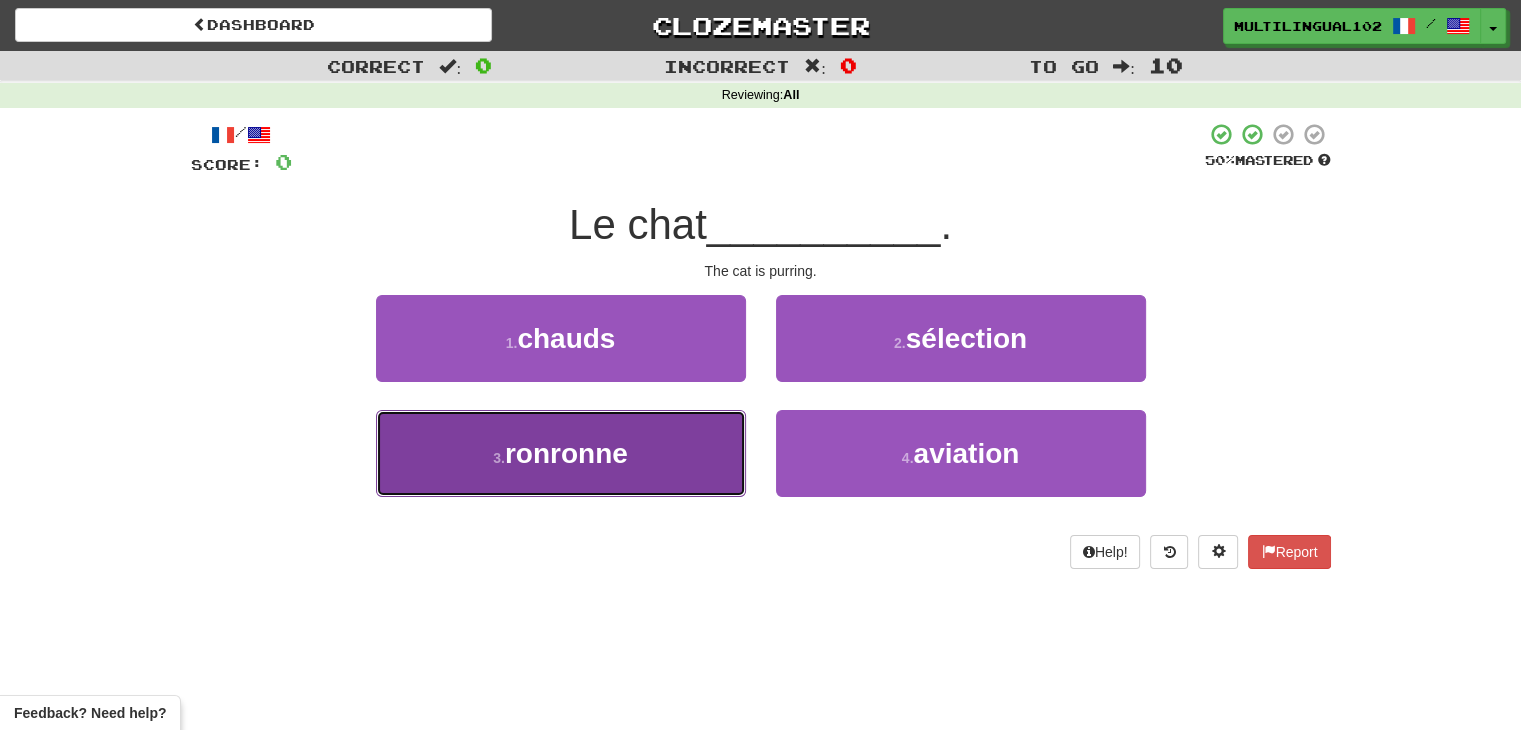 click on "3 .  ronronne" at bounding box center [561, 453] 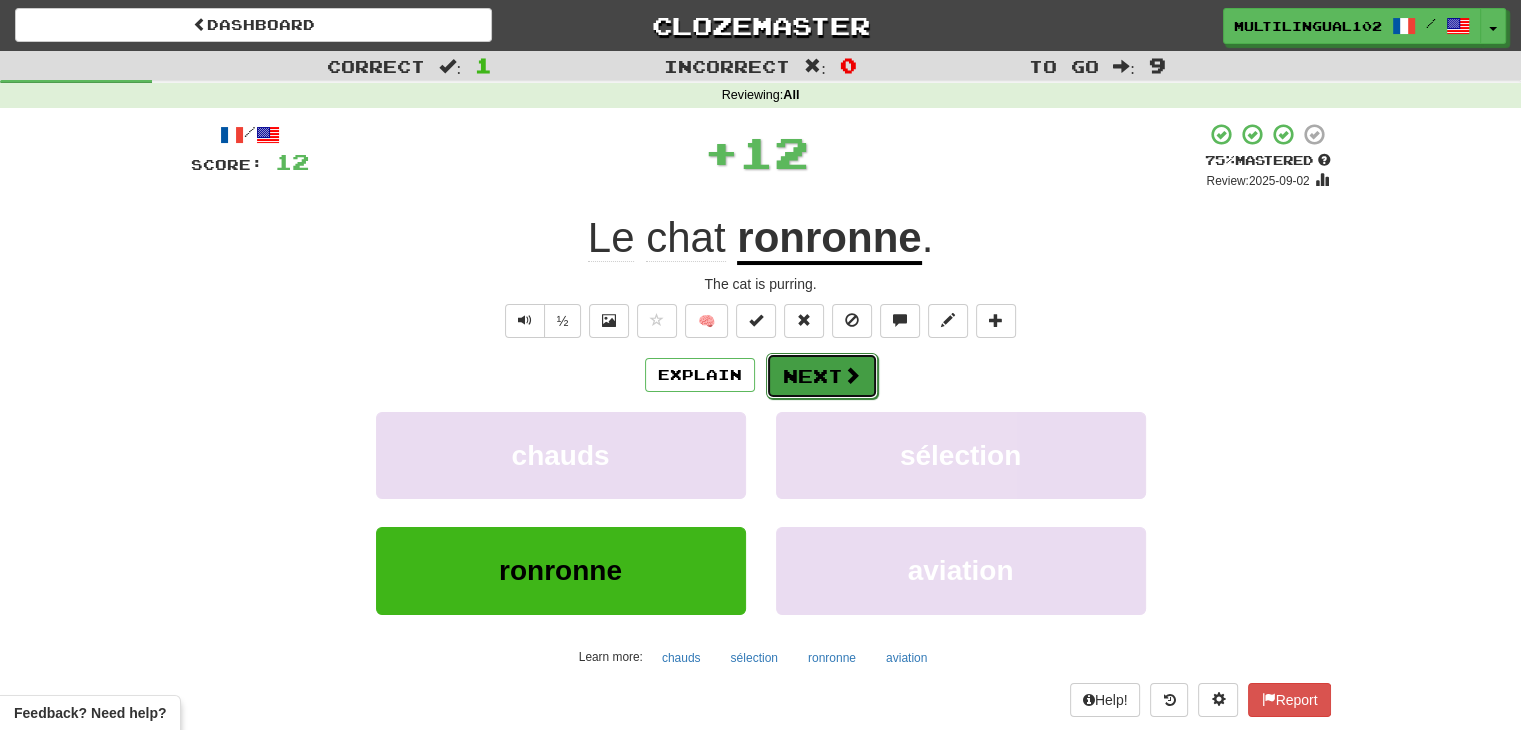 click on "Next" at bounding box center (822, 376) 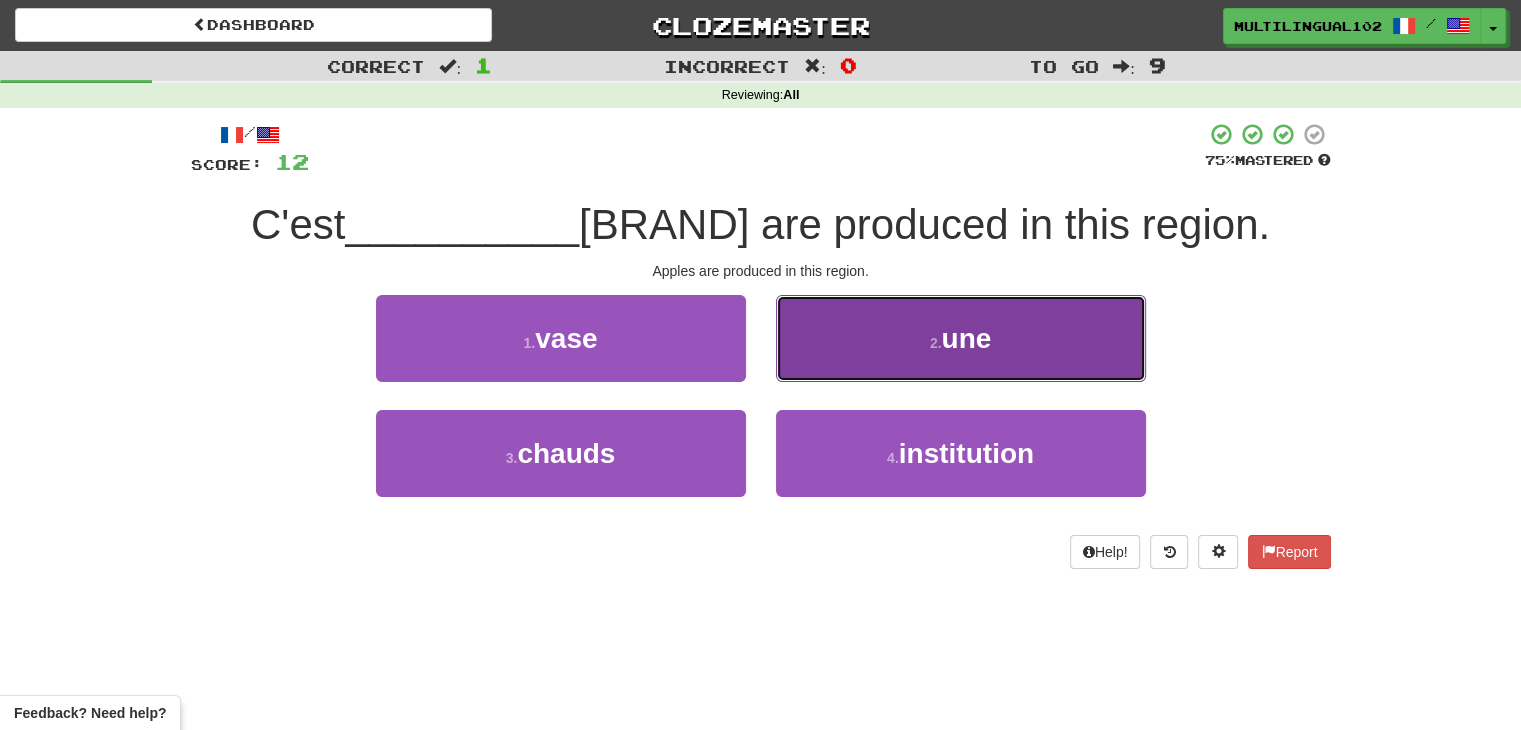 click on "2 .  une" at bounding box center (961, 338) 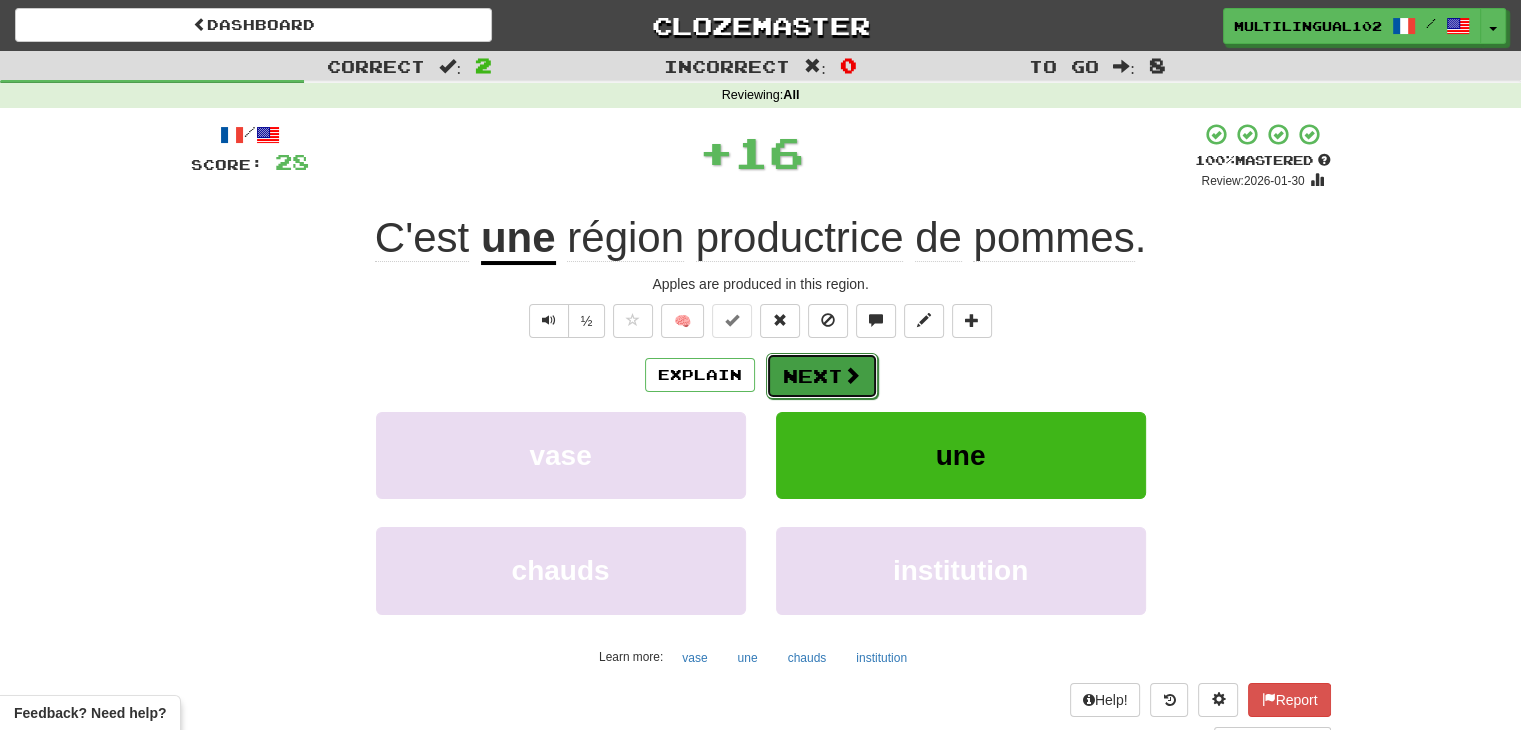 click on "Next" at bounding box center [822, 376] 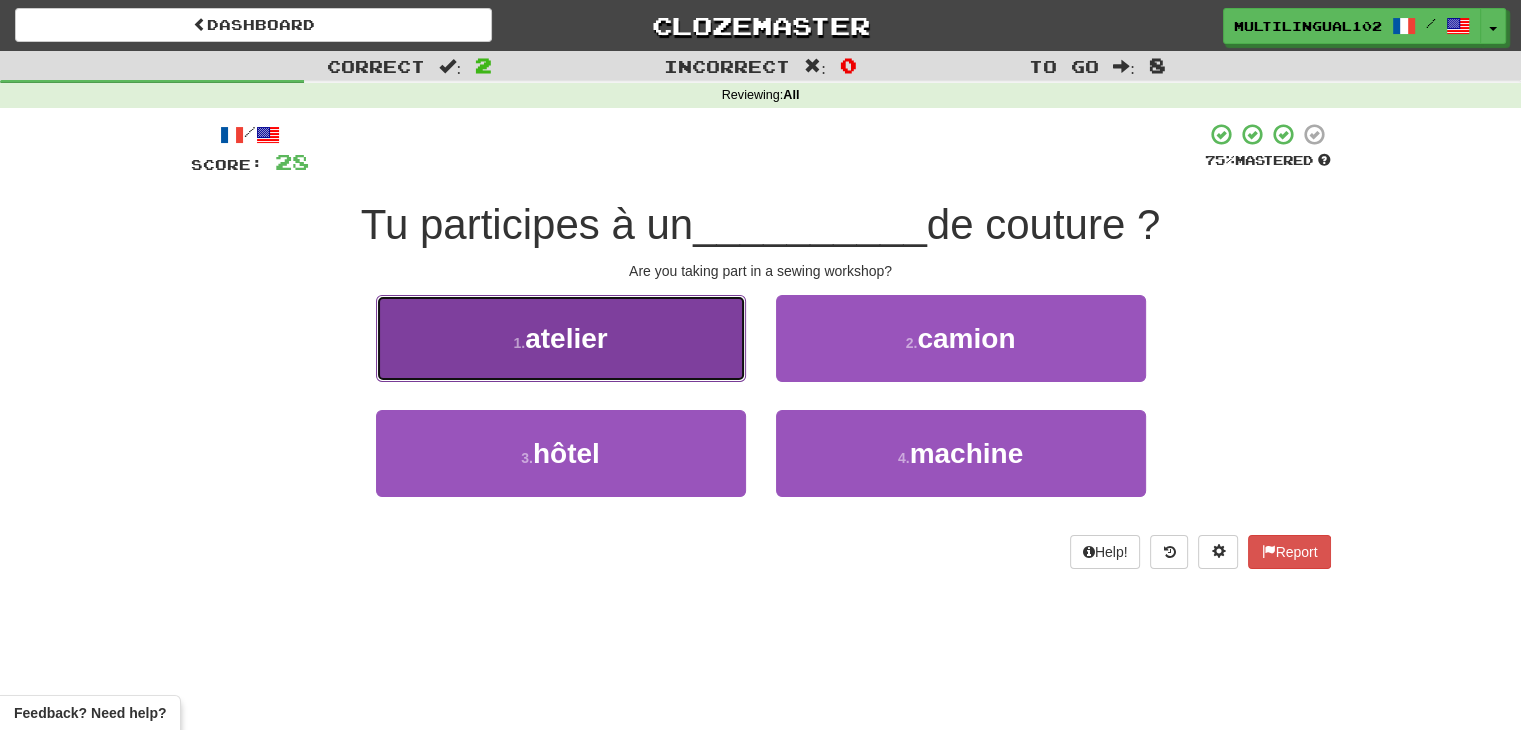 click on "1 .  atelier" at bounding box center [561, 338] 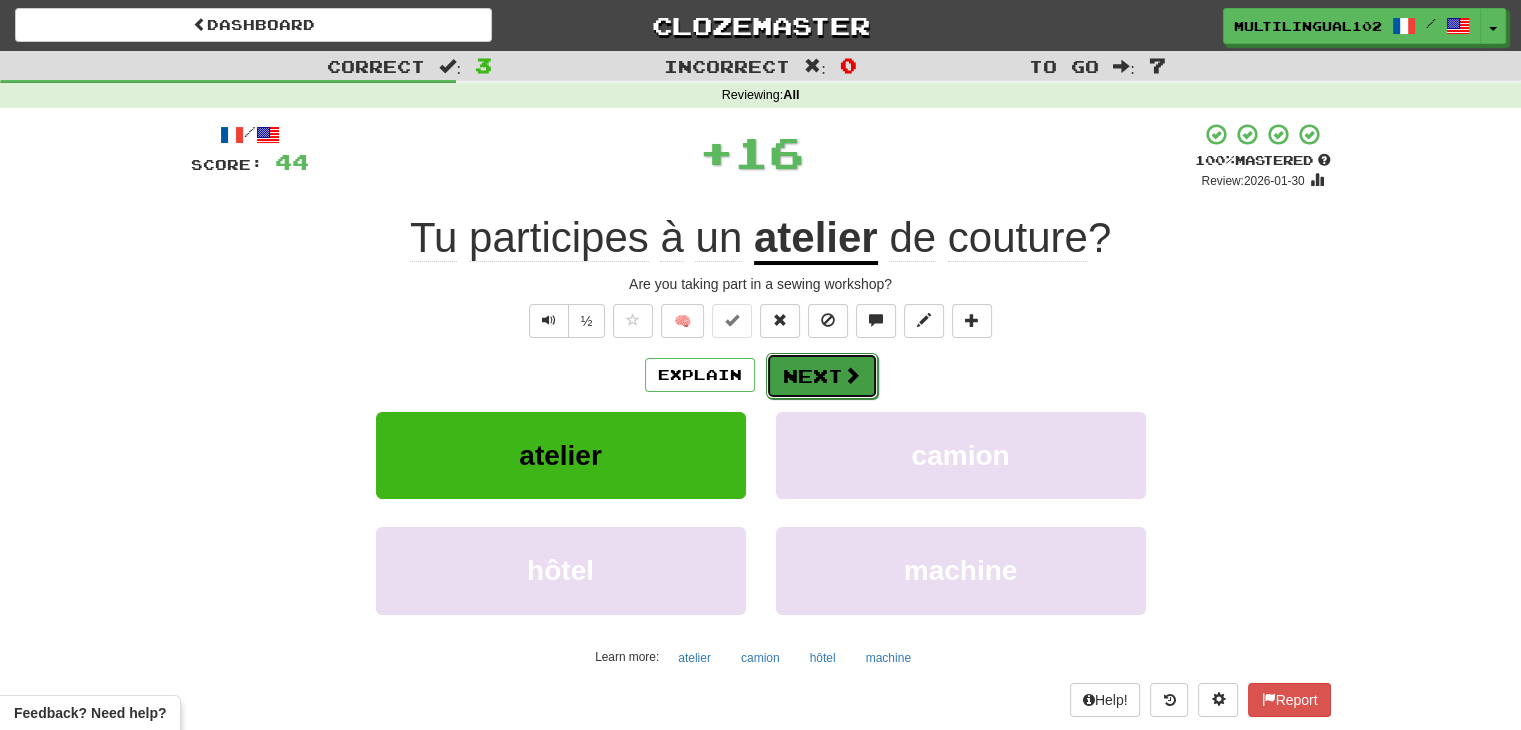 click on "Next" at bounding box center [822, 376] 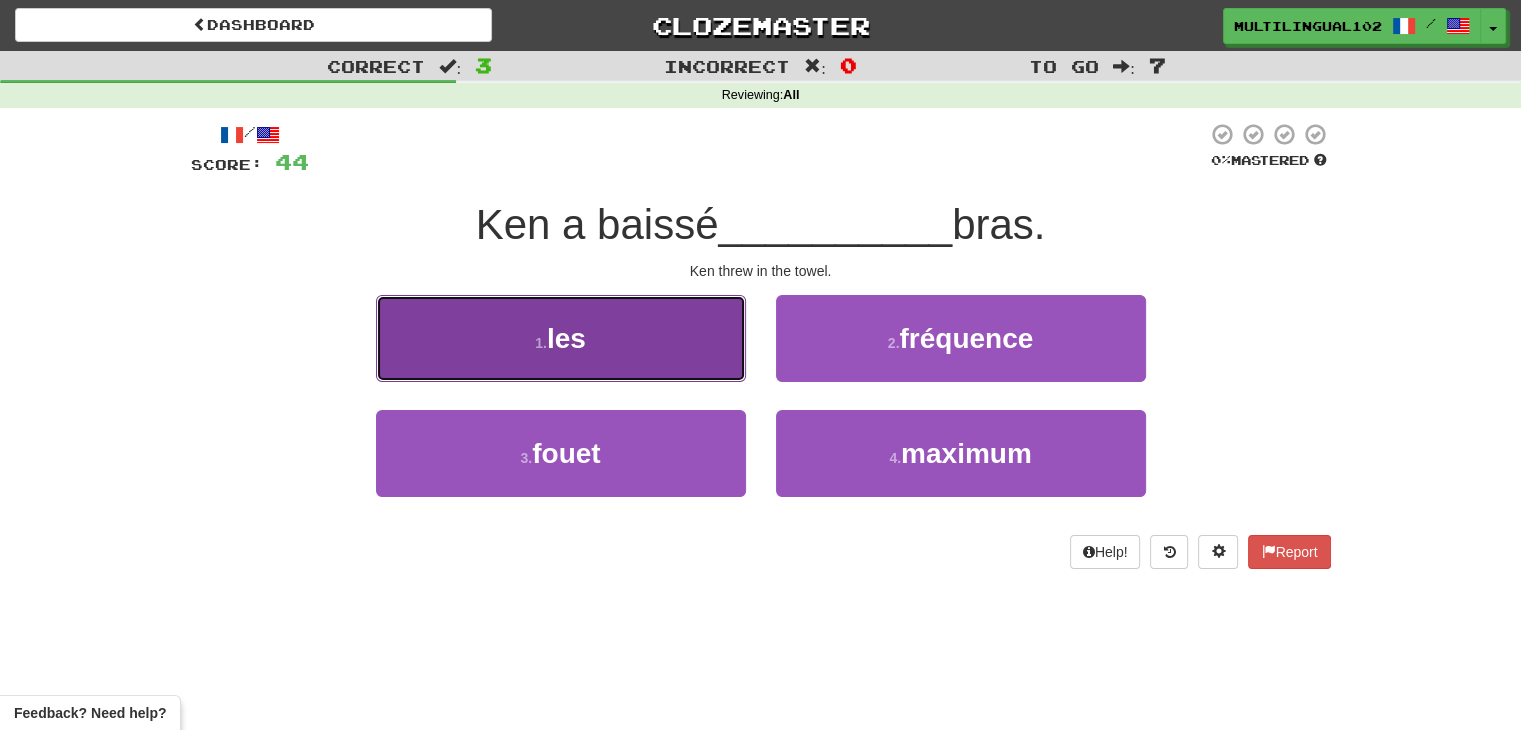 click on "1 .  les" at bounding box center (561, 338) 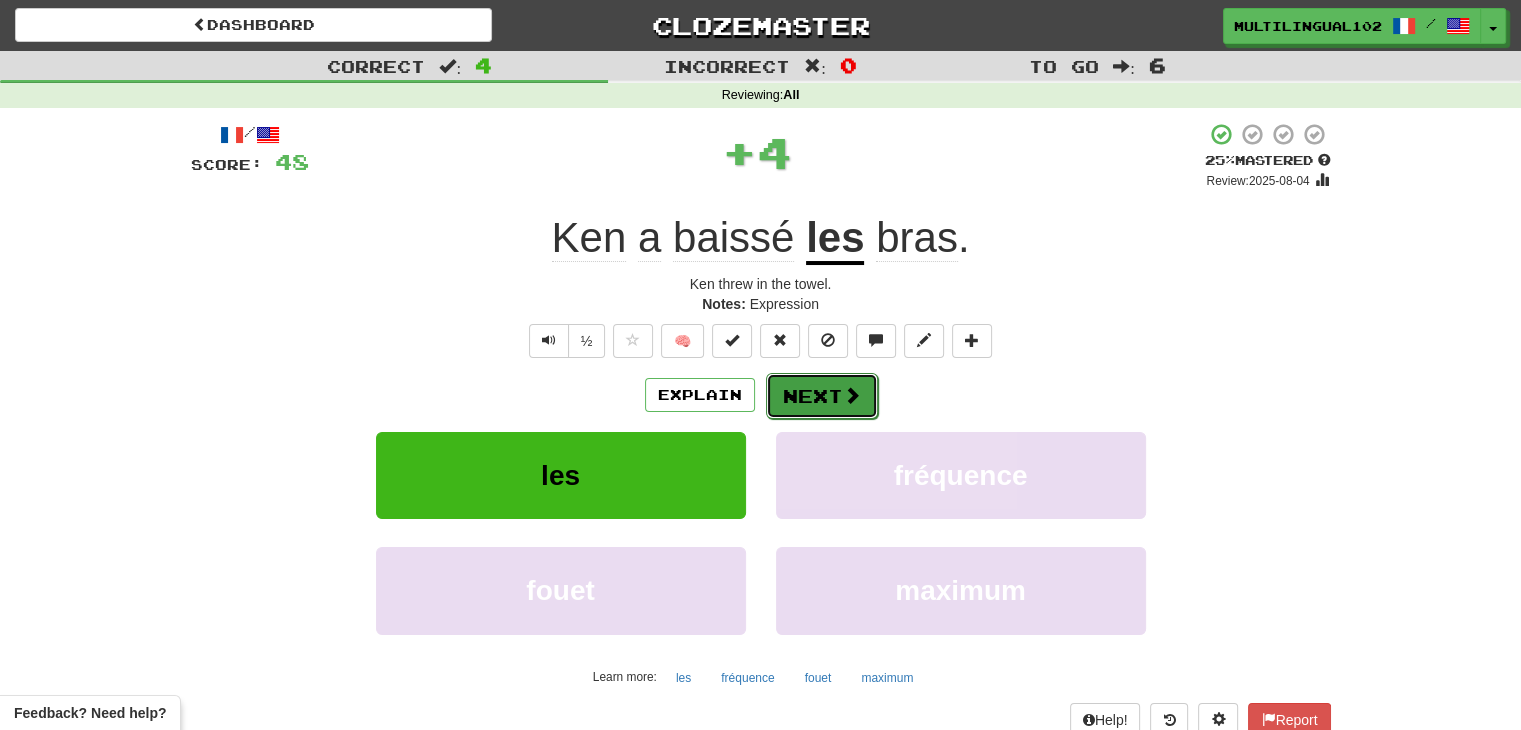 click on "Next" at bounding box center [822, 396] 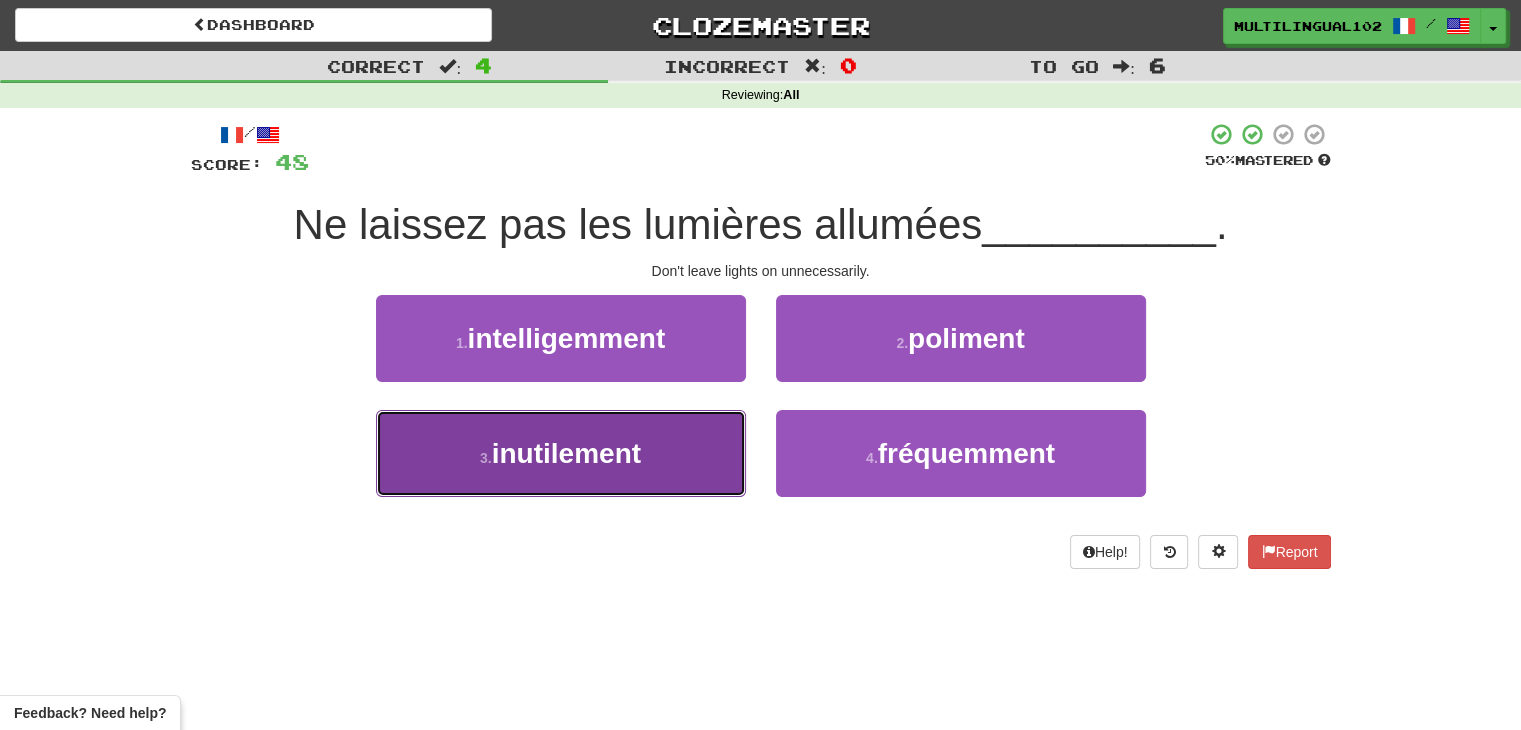 click on "3 .  inutilement" at bounding box center (561, 453) 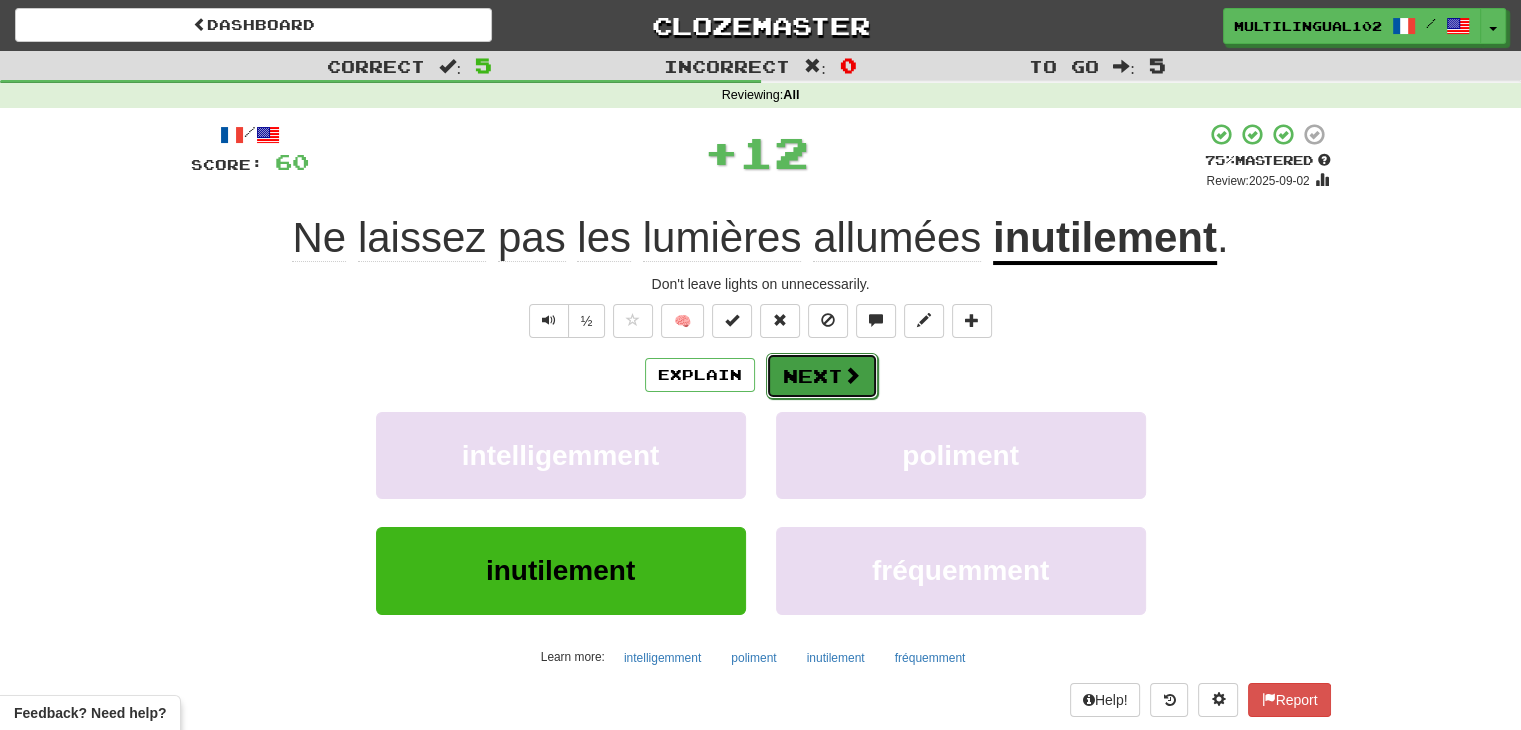 click on "Next" at bounding box center (822, 376) 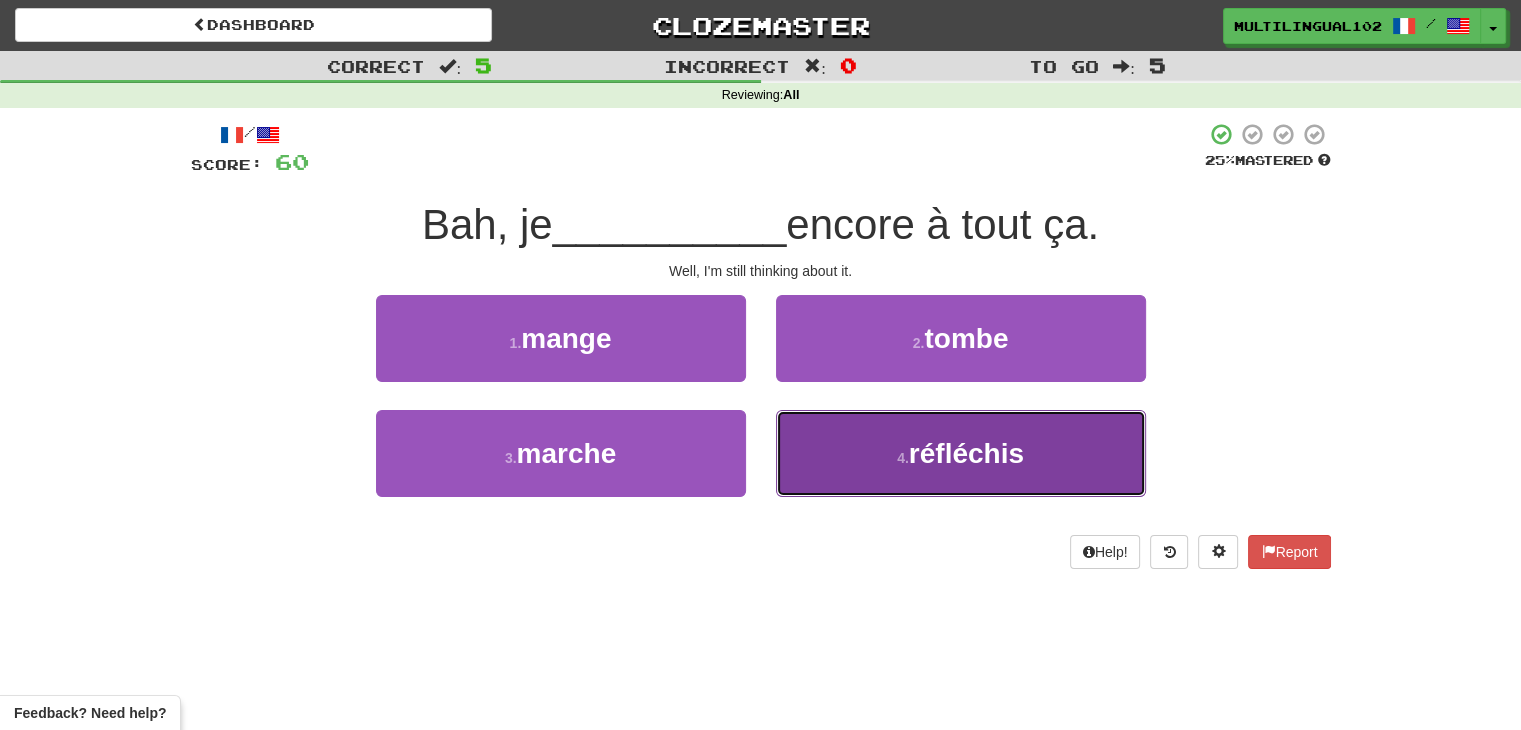 click on "réfléchis" at bounding box center [966, 453] 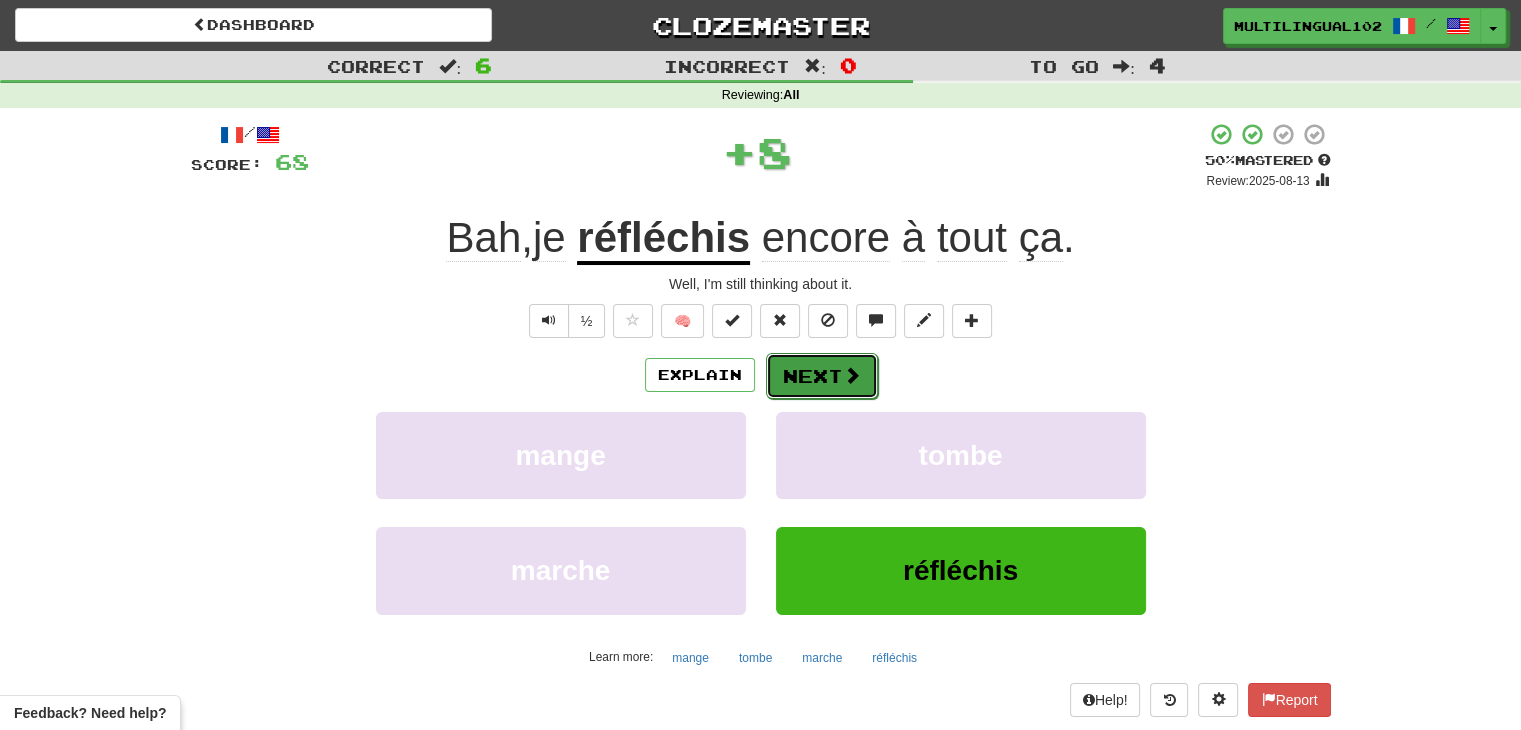click on "Next" at bounding box center (822, 376) 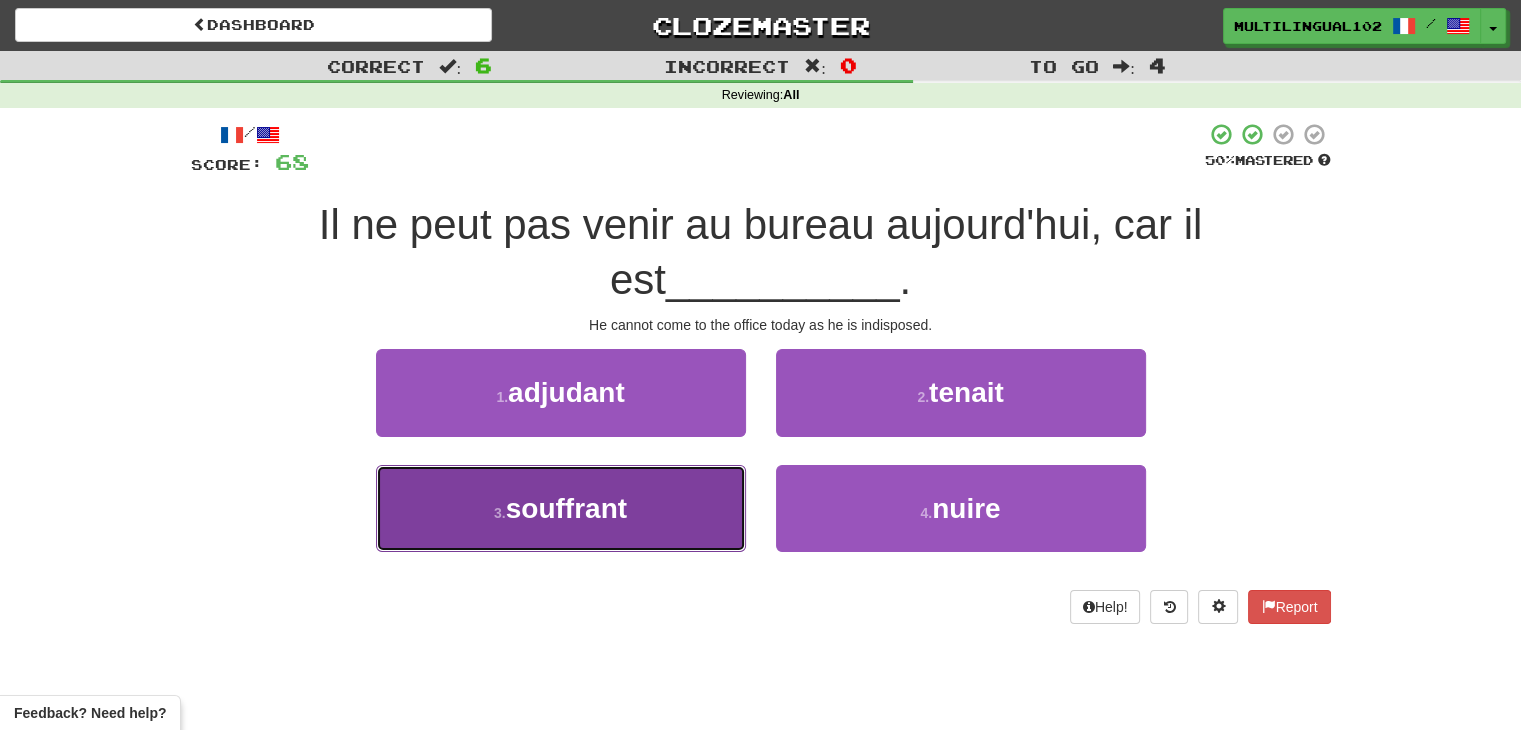 click on "3 .  souffrant" at bounding box center (561, 508) 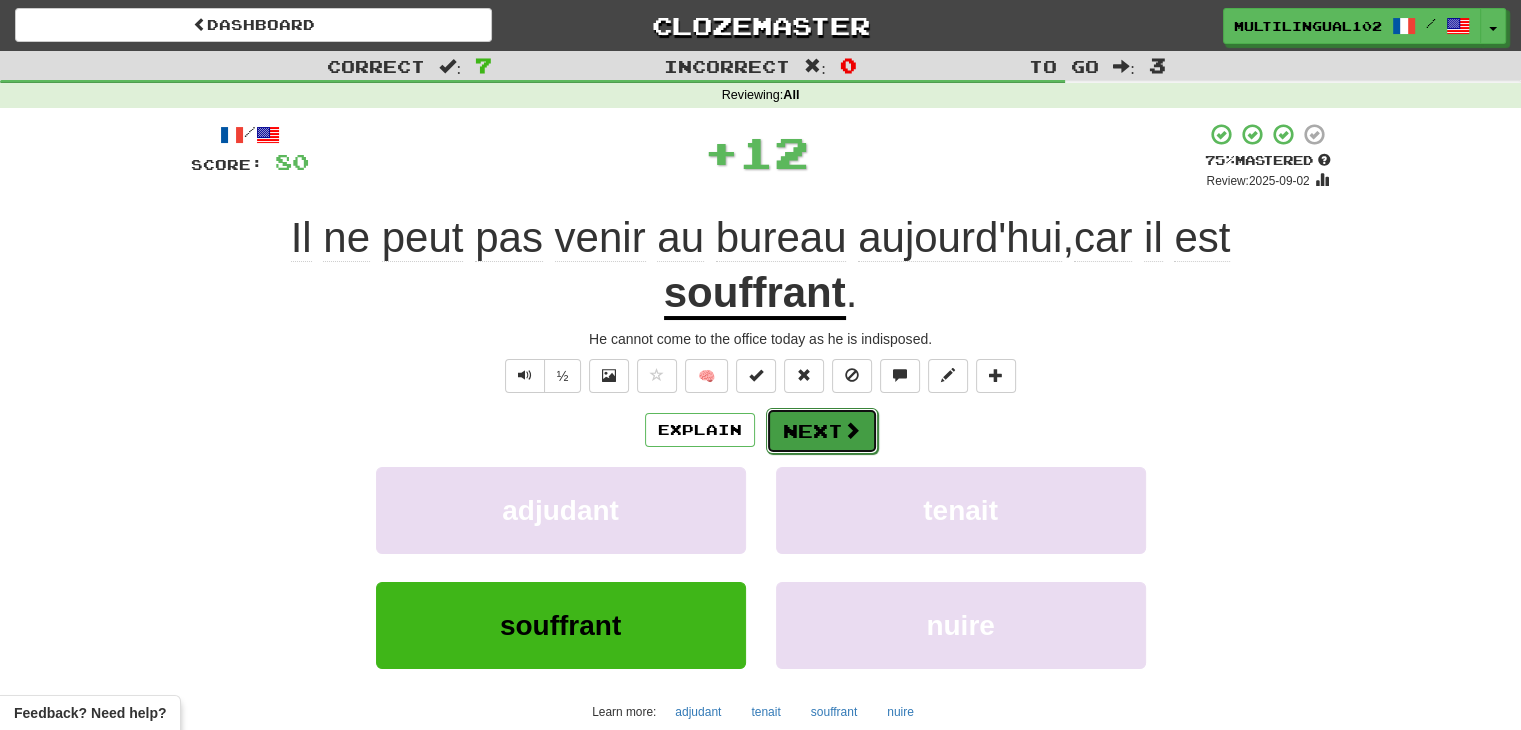 click on "Next" at bounding box center [822, 431] 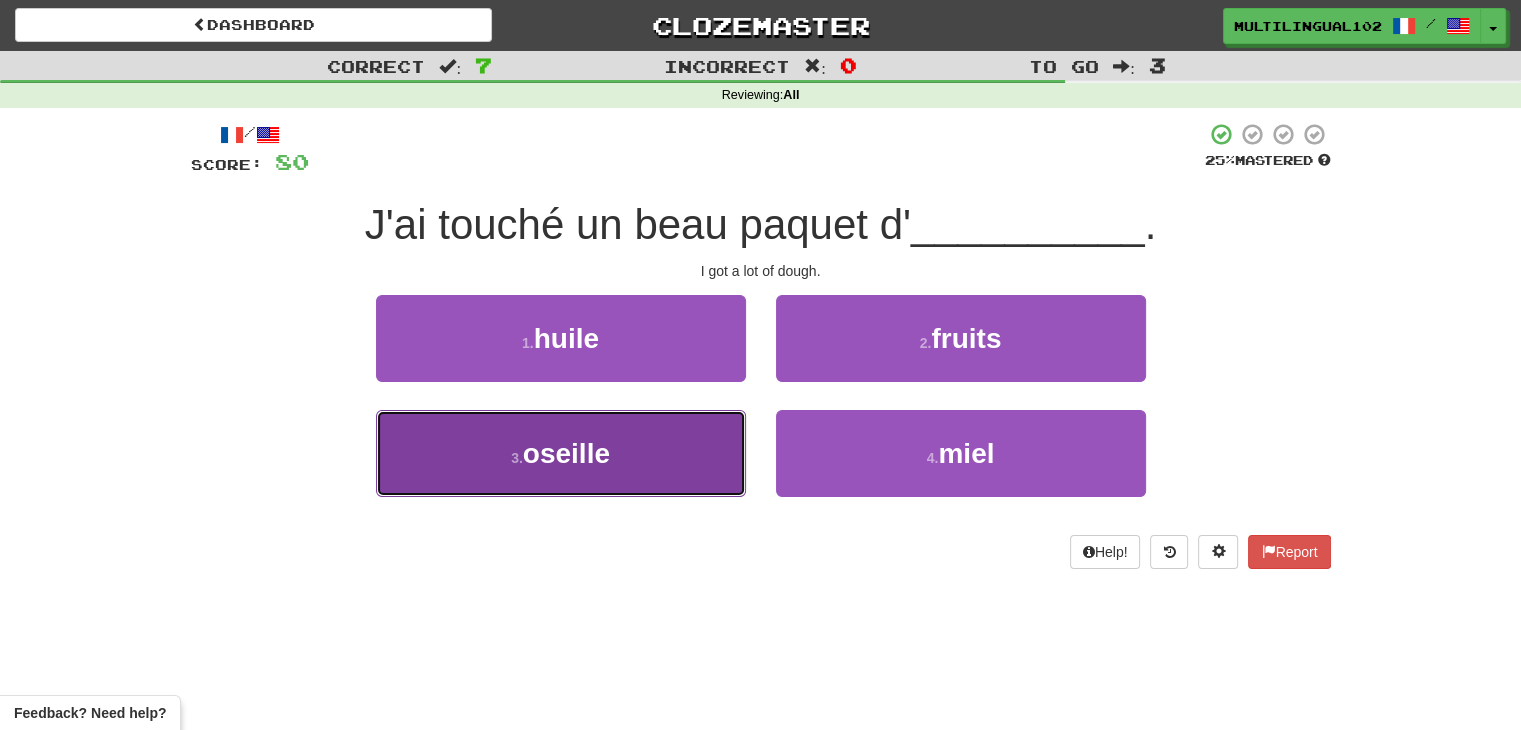 click on "3 .  oseille" at bounding box center (561, 453) 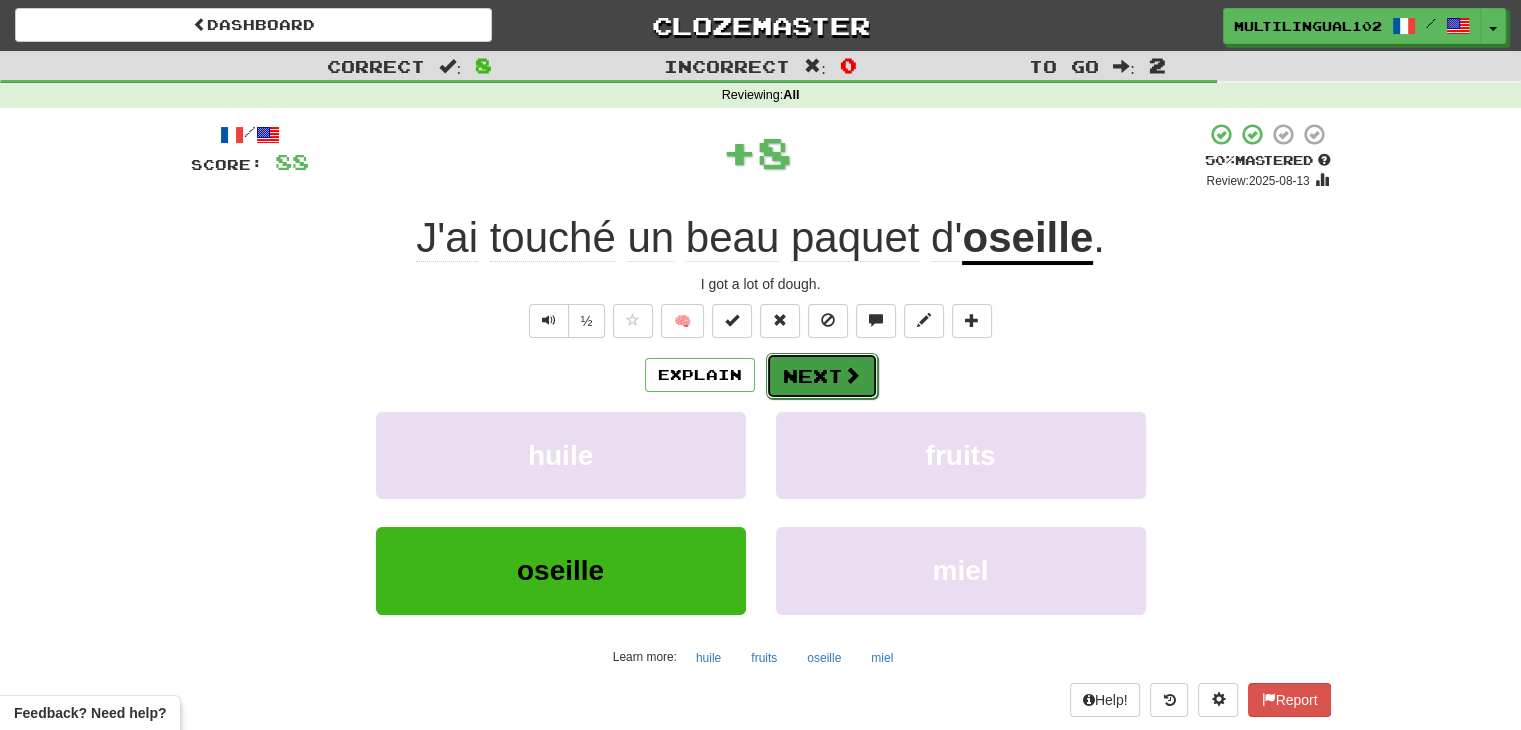 click on "Next" at bounding box center (822, 376) 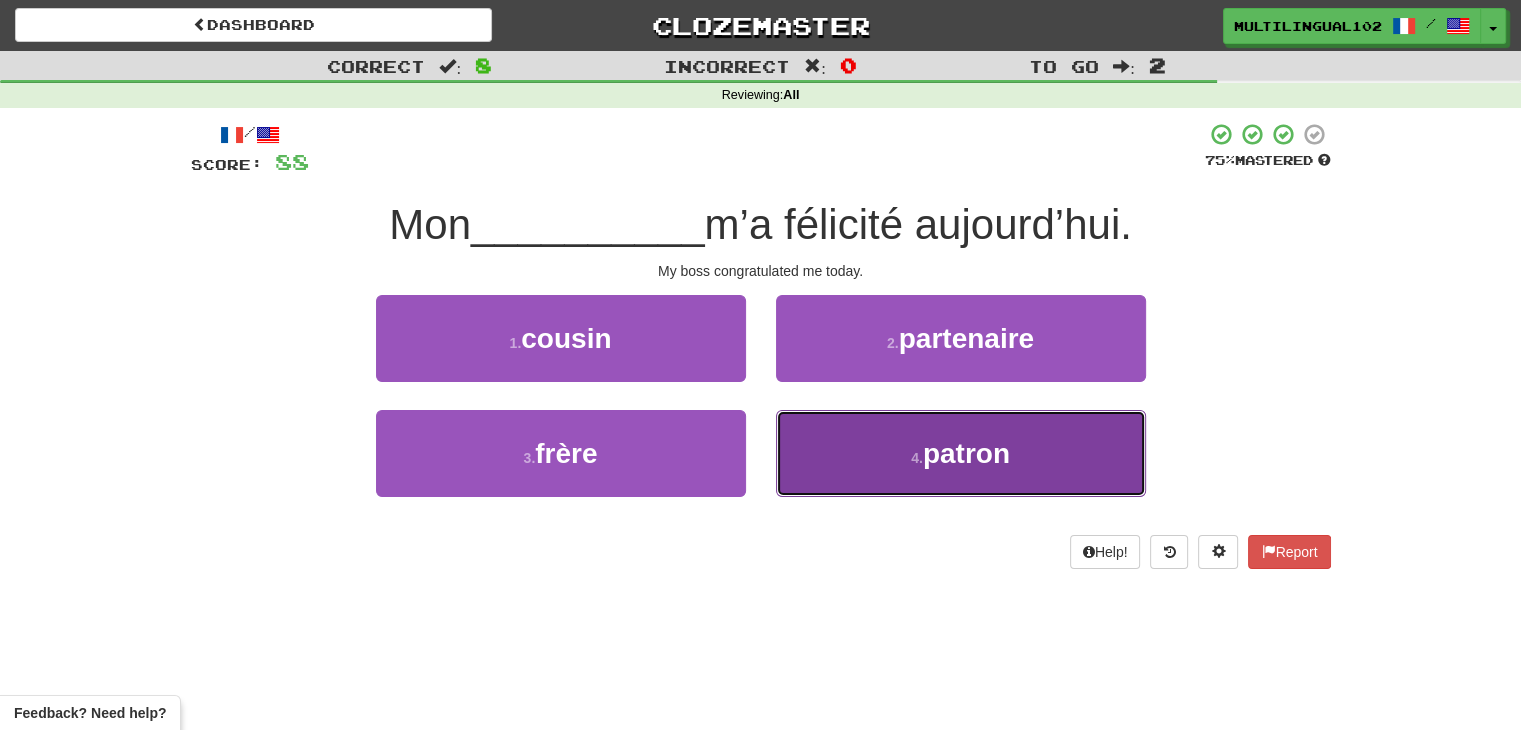click on "4 .  patron" at bounding box center [961, 453] 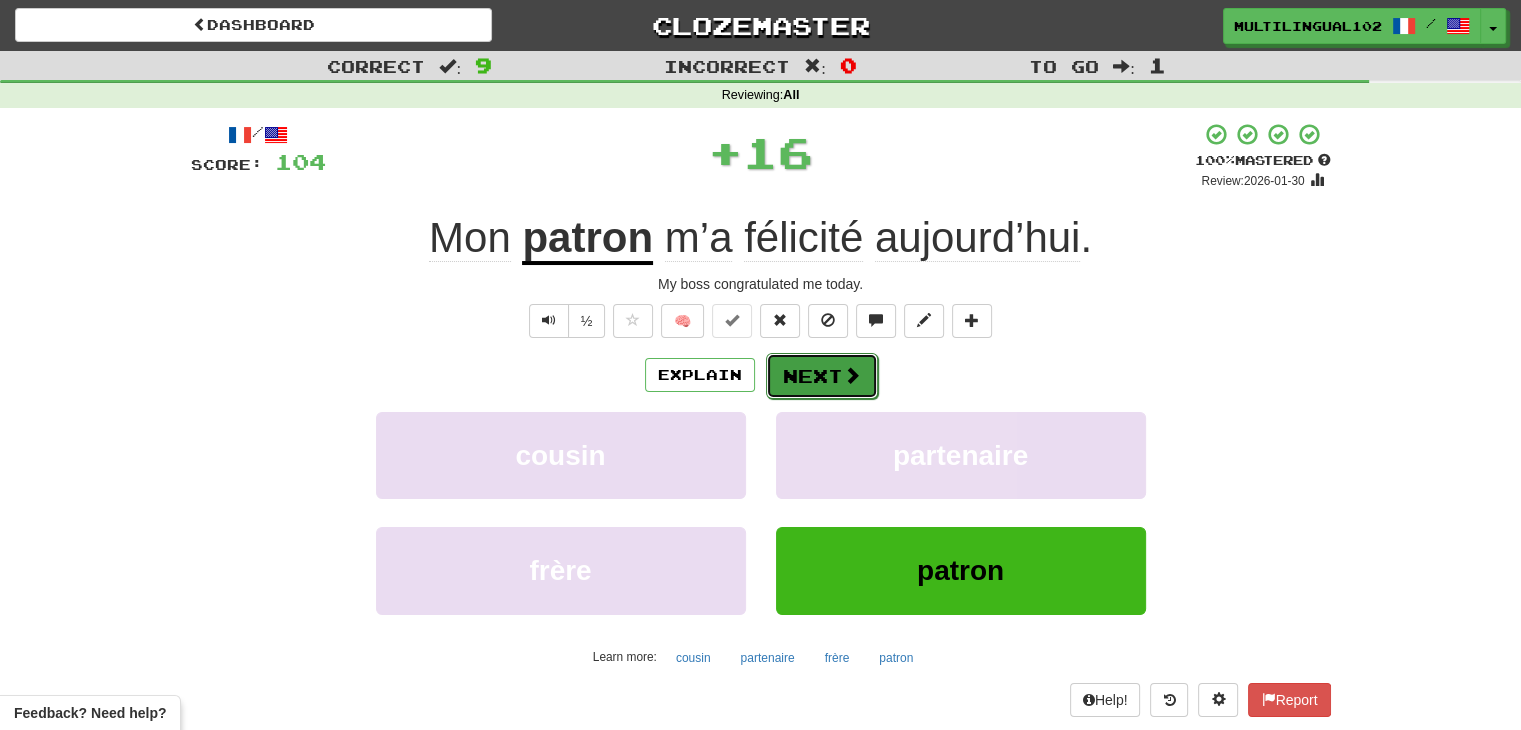 click on "Next" at bounding box center [822, 376] 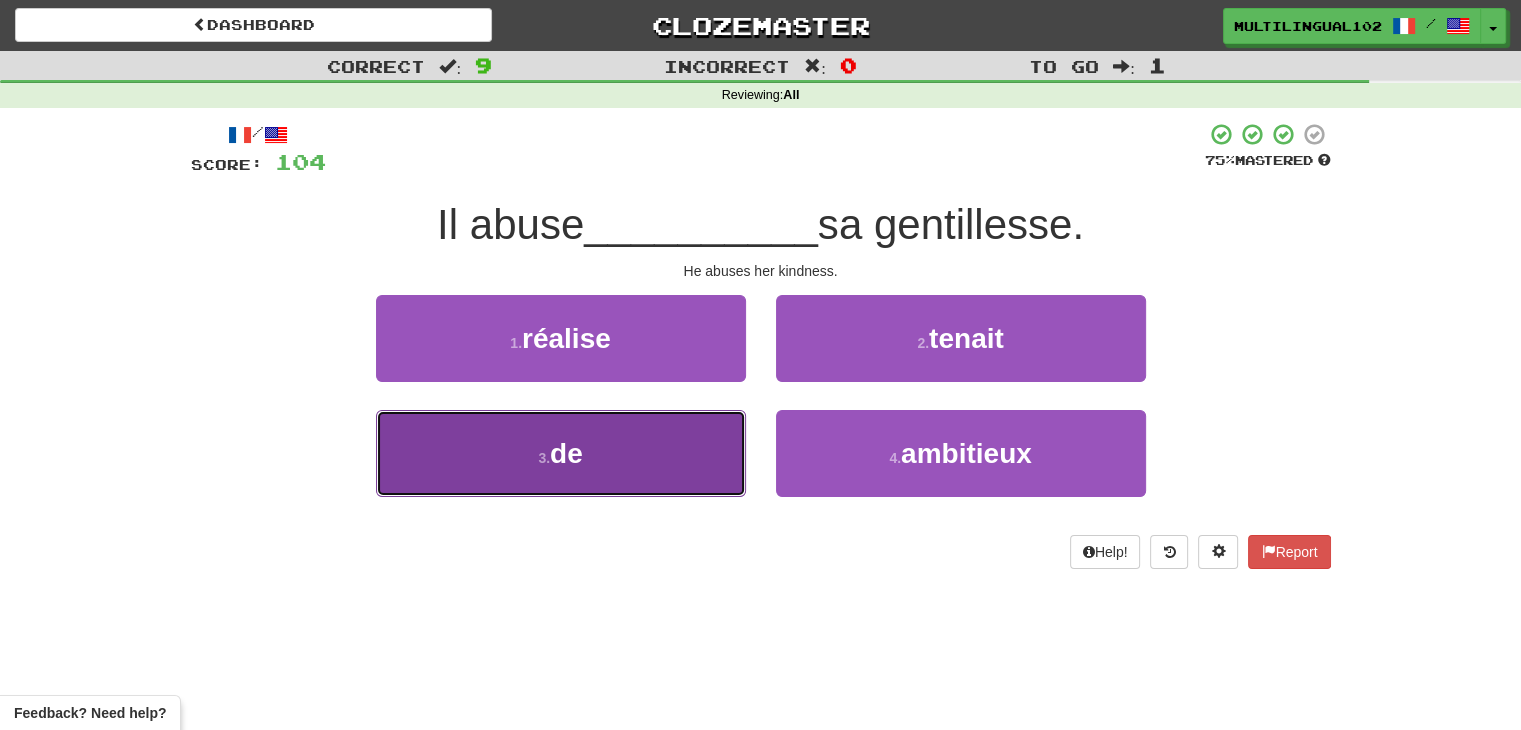 click on "3 .  de" at bounding box center [561, 453] 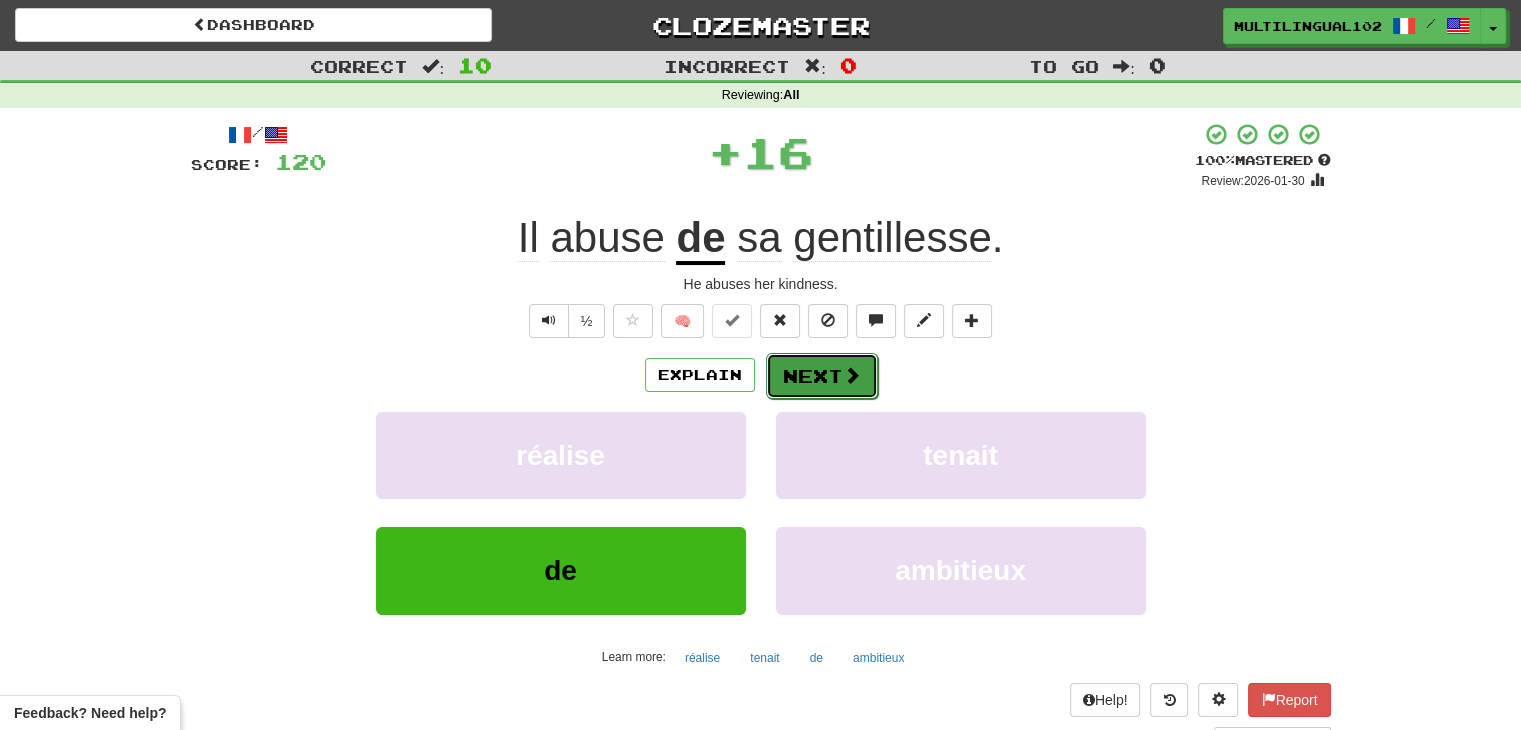 click on "Next" at bounding box center [822, 376] 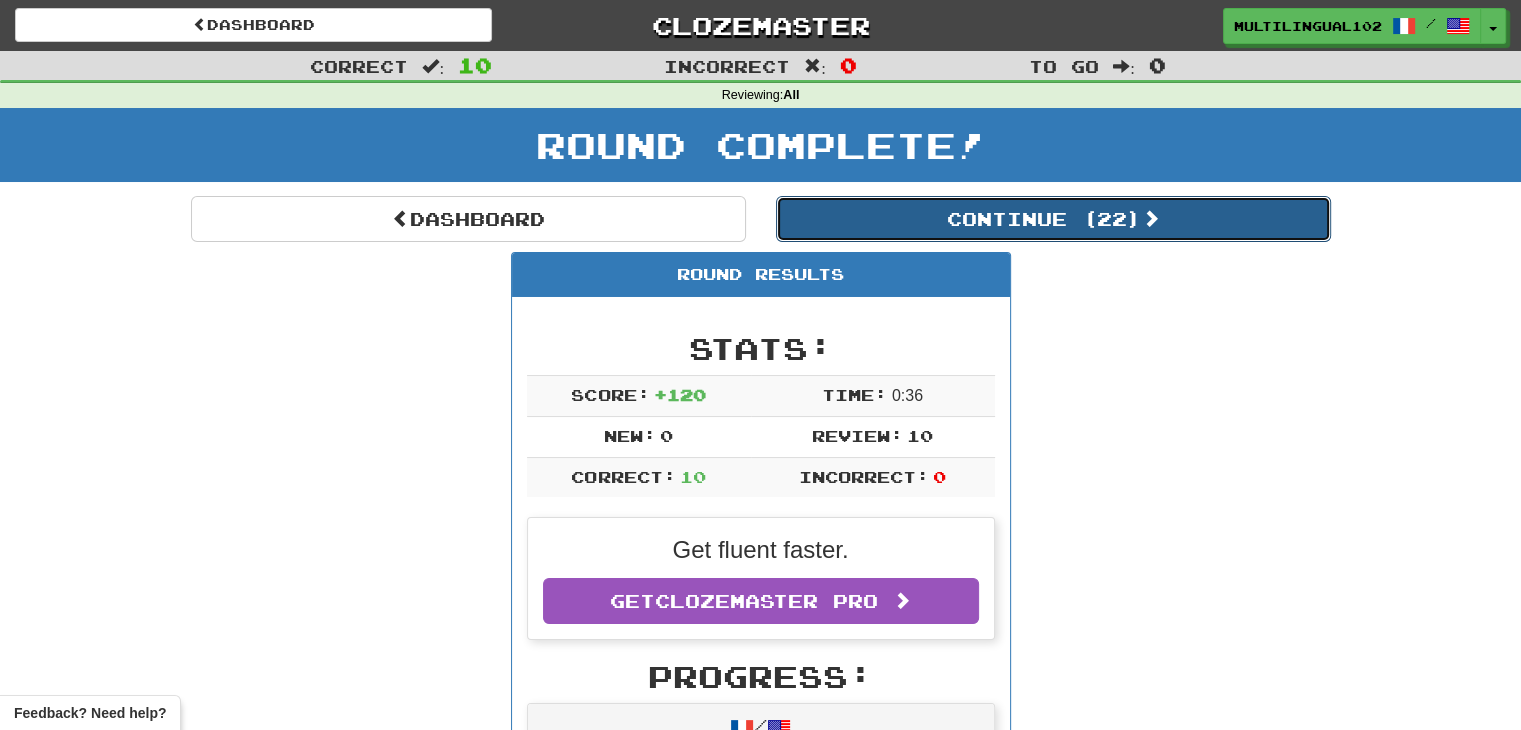 click on "Continue ( 22 )" at bounding box center (1053, 219) 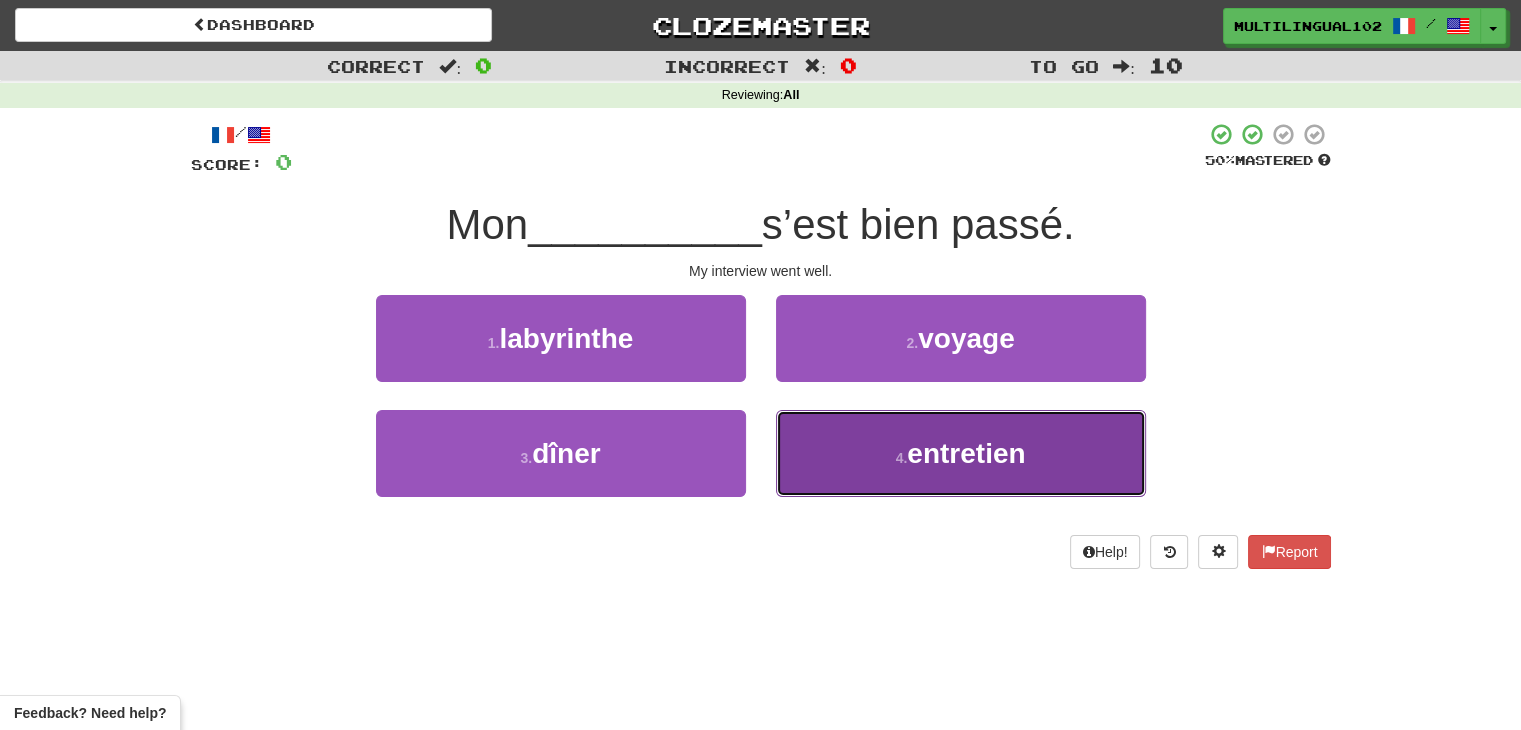 click on "4 .  entretien" at bounding box center [961, 453] 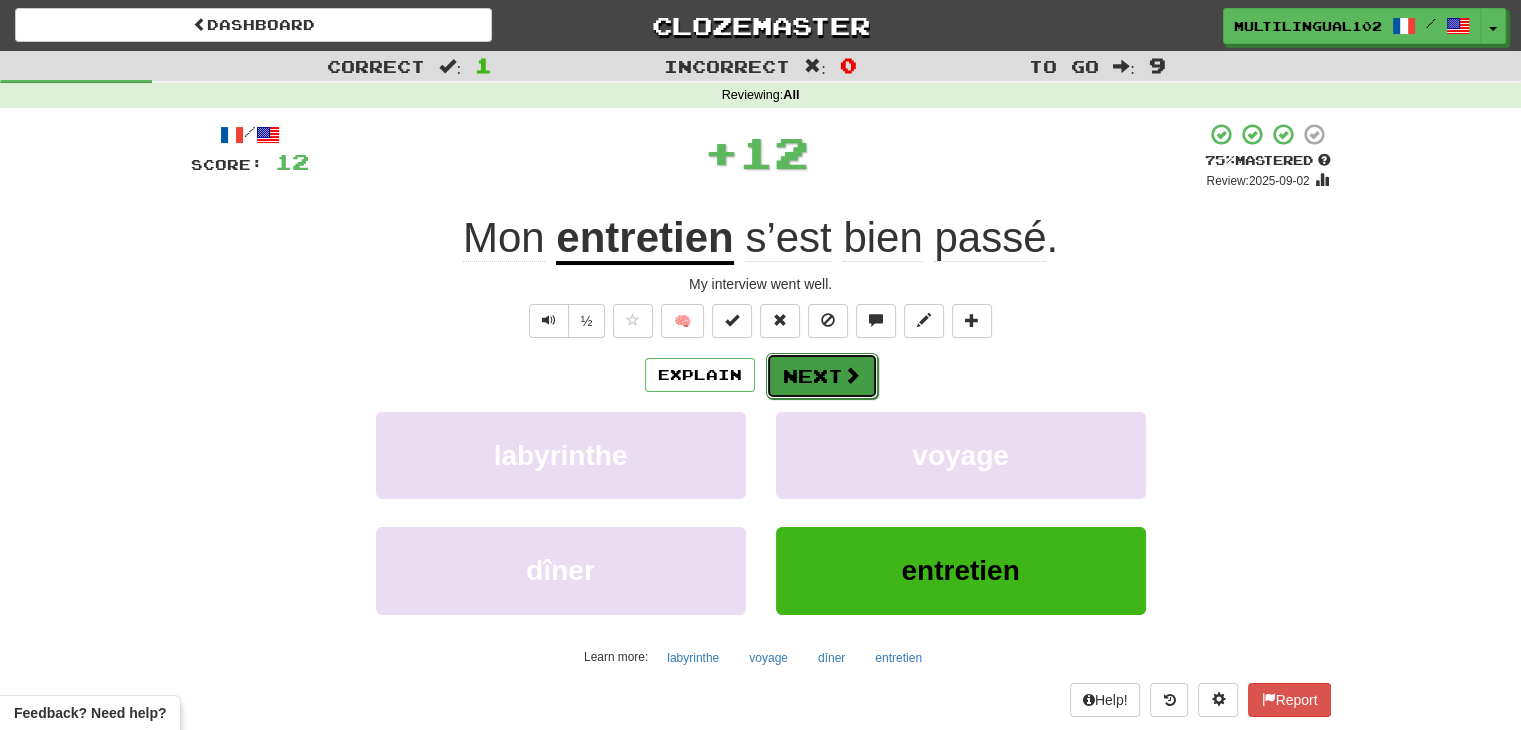 click on "Next" at bounding box center [822, 376] 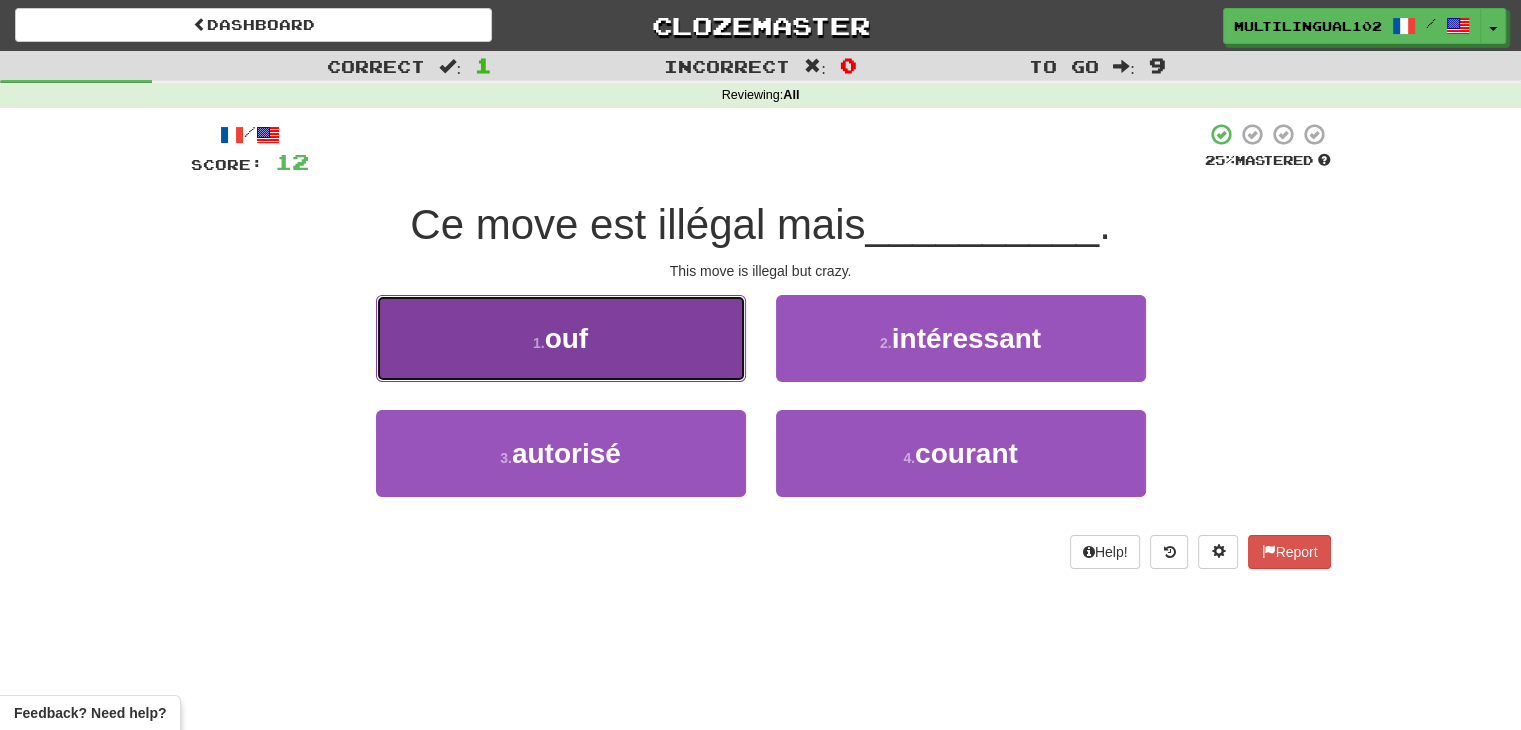 click on "1 .  ouf" at bounding box center (561, 338) 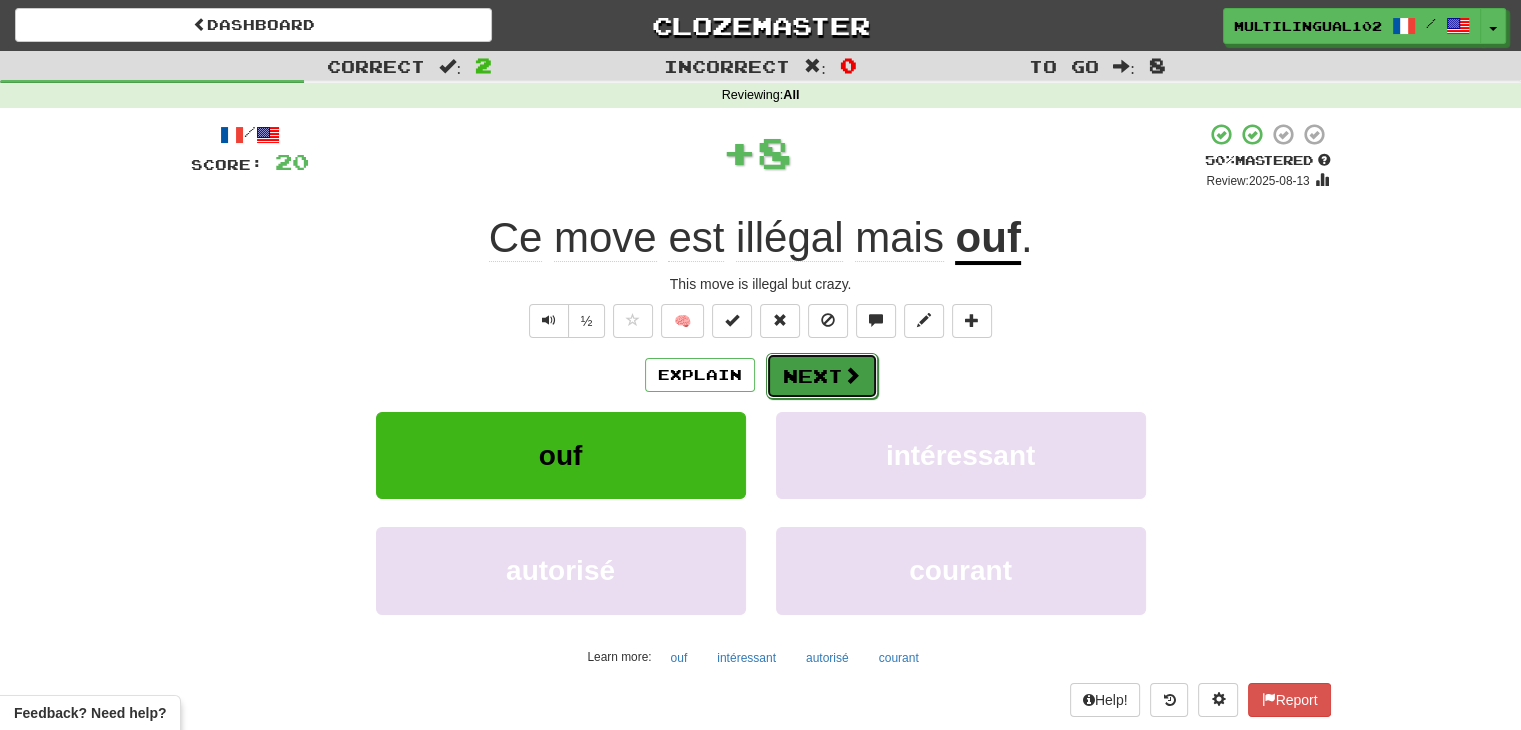 click on "Next" at bounding box center (822, 376) 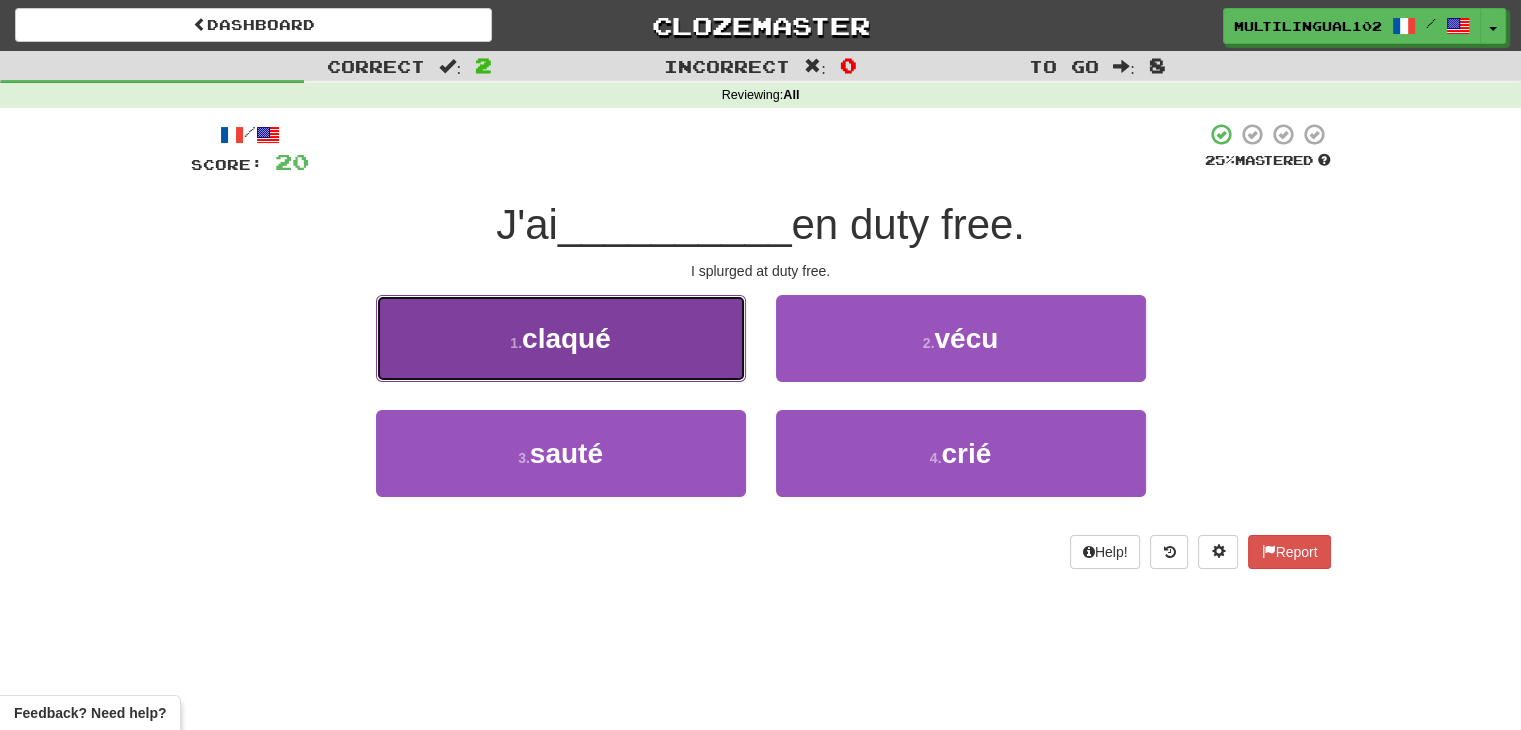 click on "1 .  claqué" at bounding box center [561, 338] 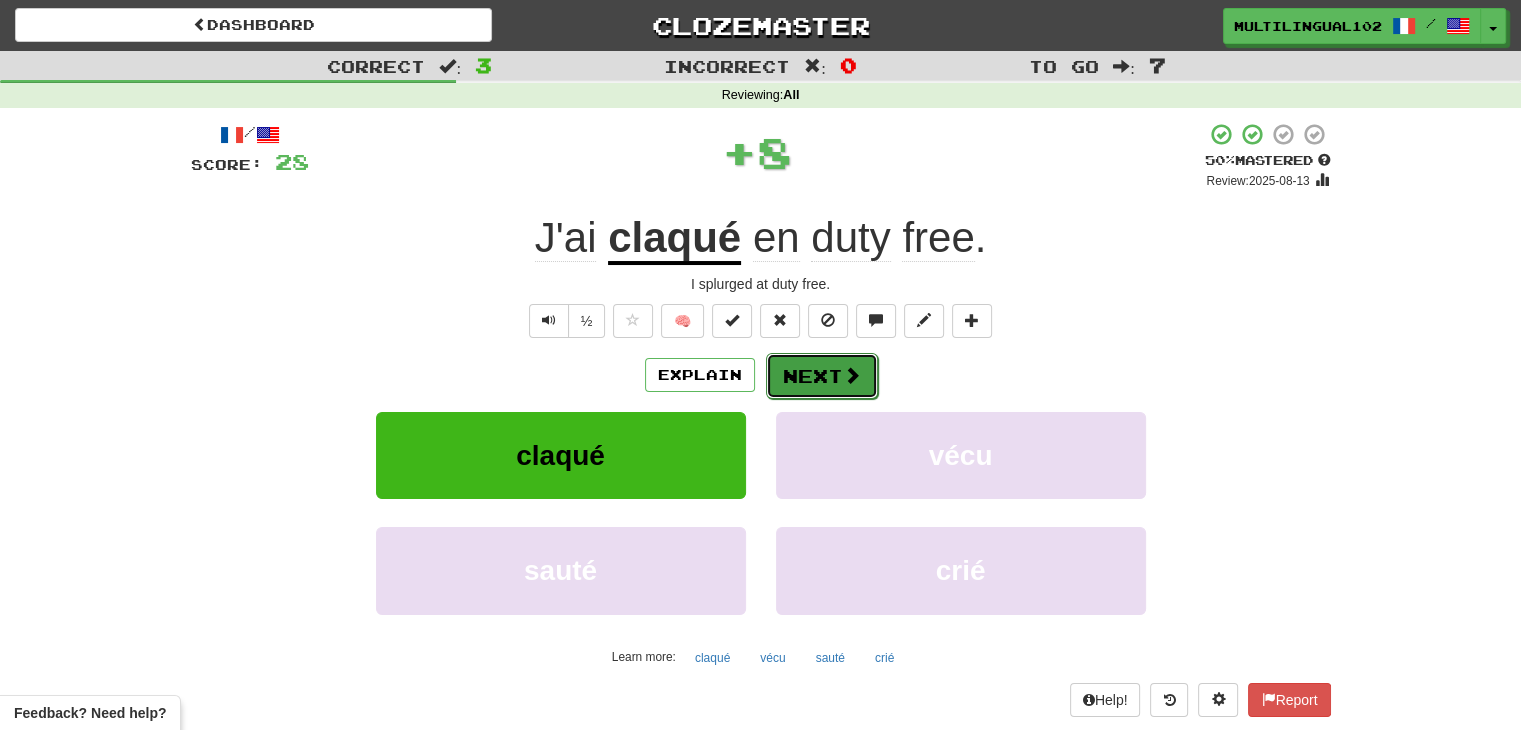 click on "Next" at bounding box center [822, 376] 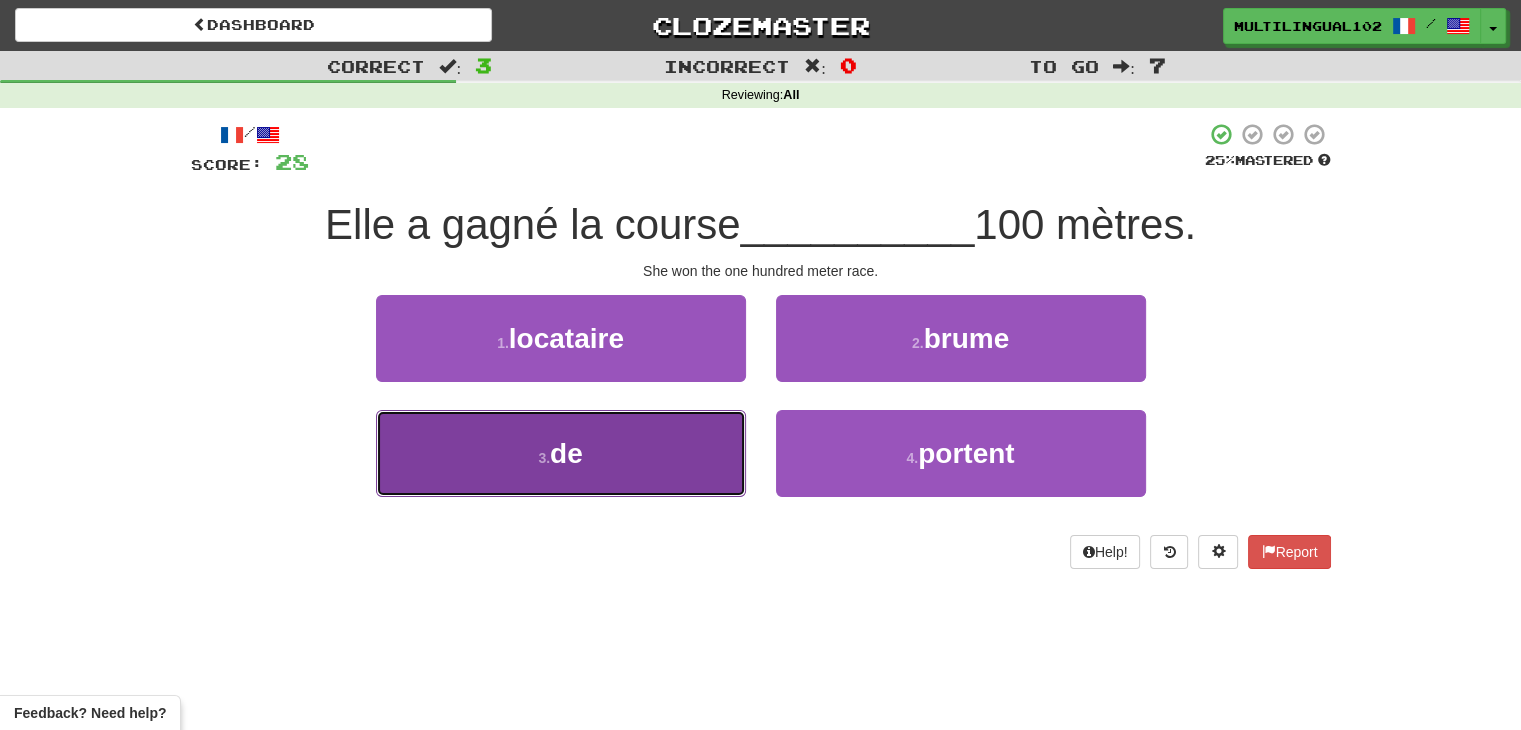 click on "3 .  de" at bounding box center (561, 453) 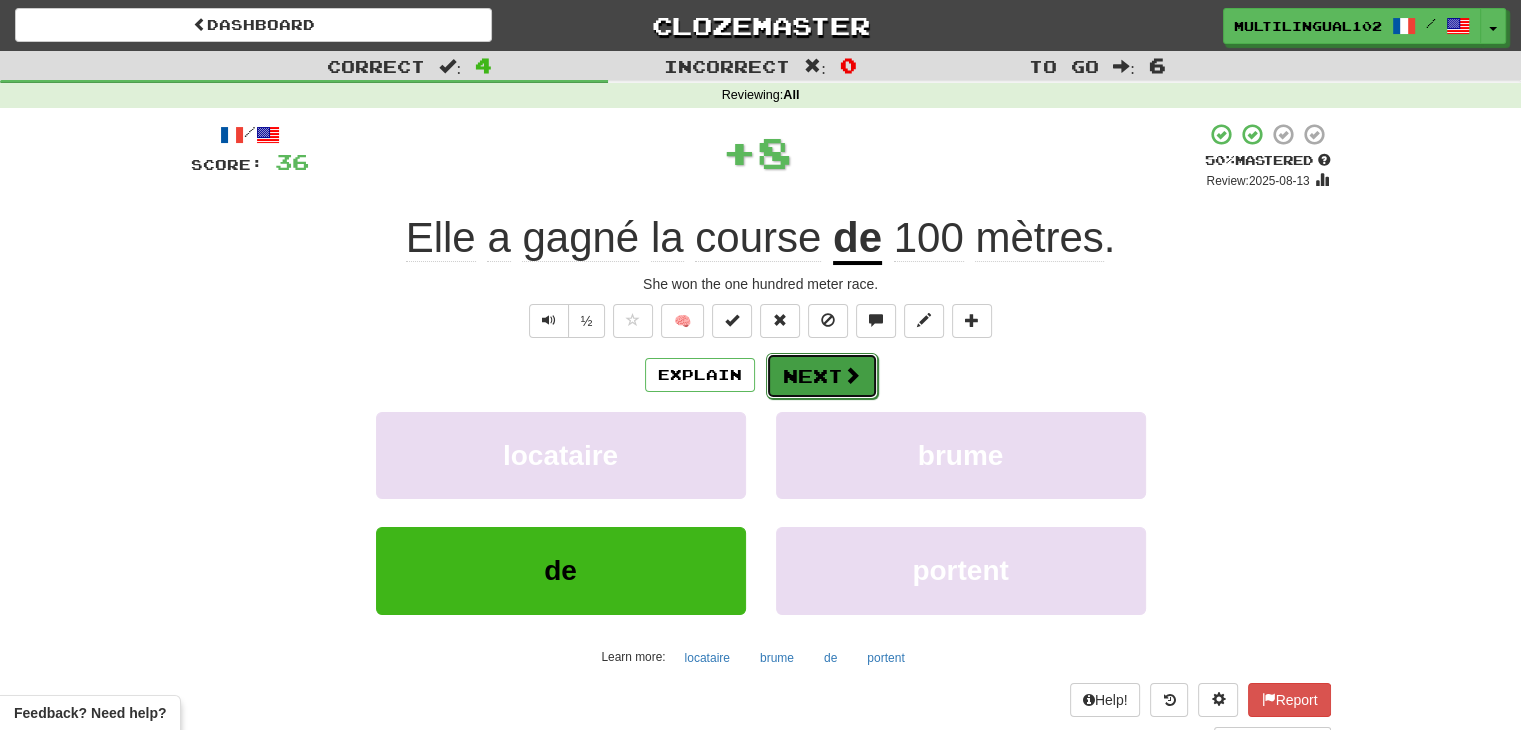 click on "Next" at bounding box center (822, 376) 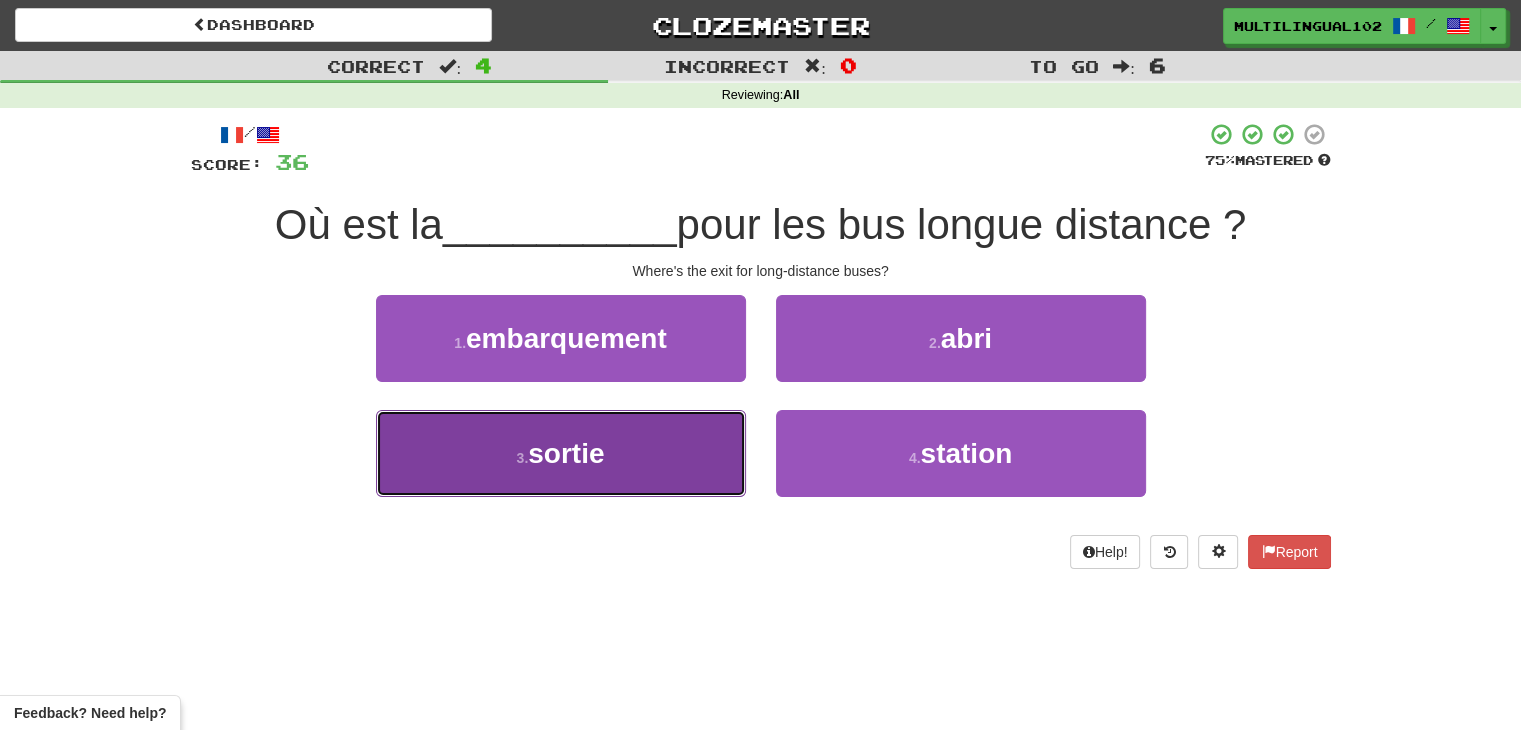 click on "3 .  sortie" at bounding box center [561, 453] 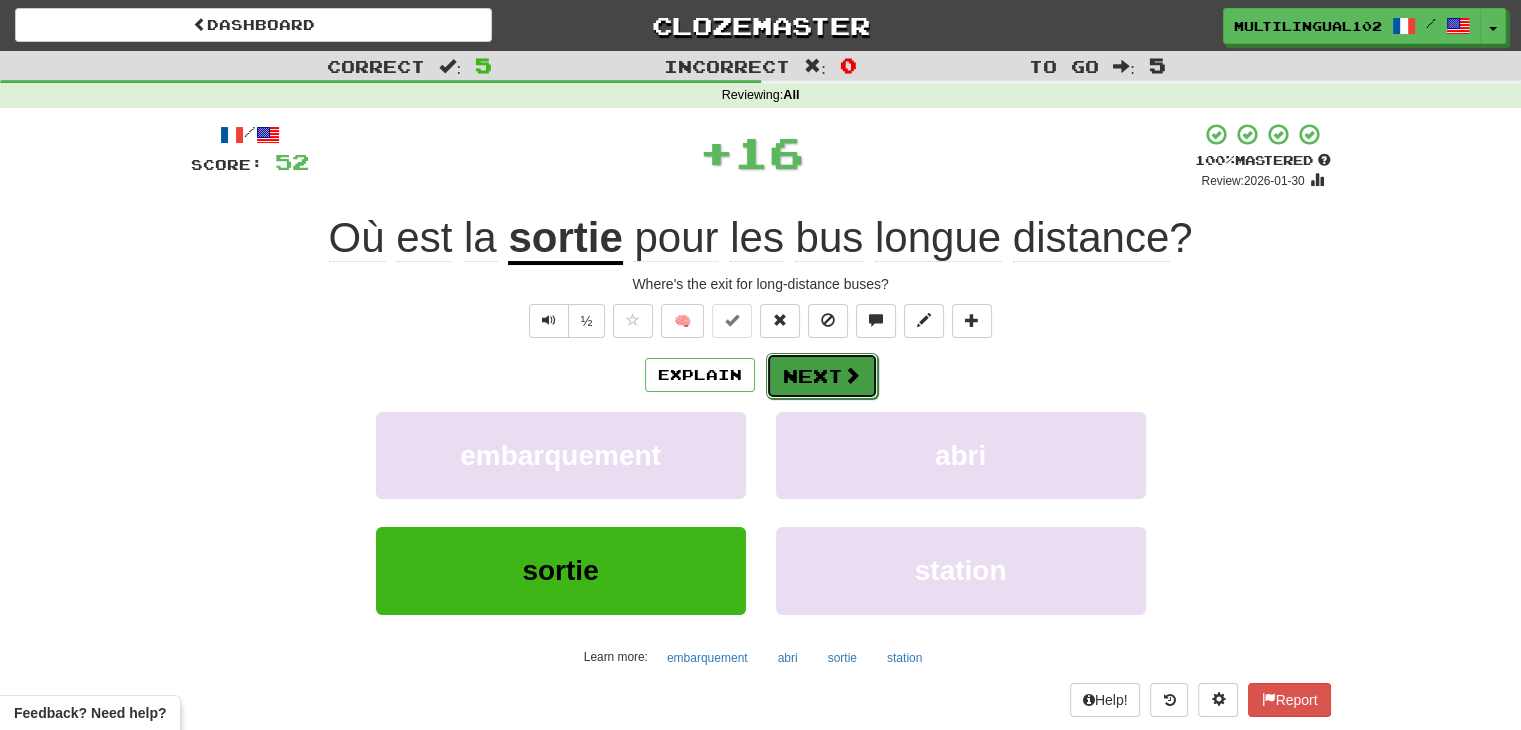 click on "Next" at bounding box center (822, 376) 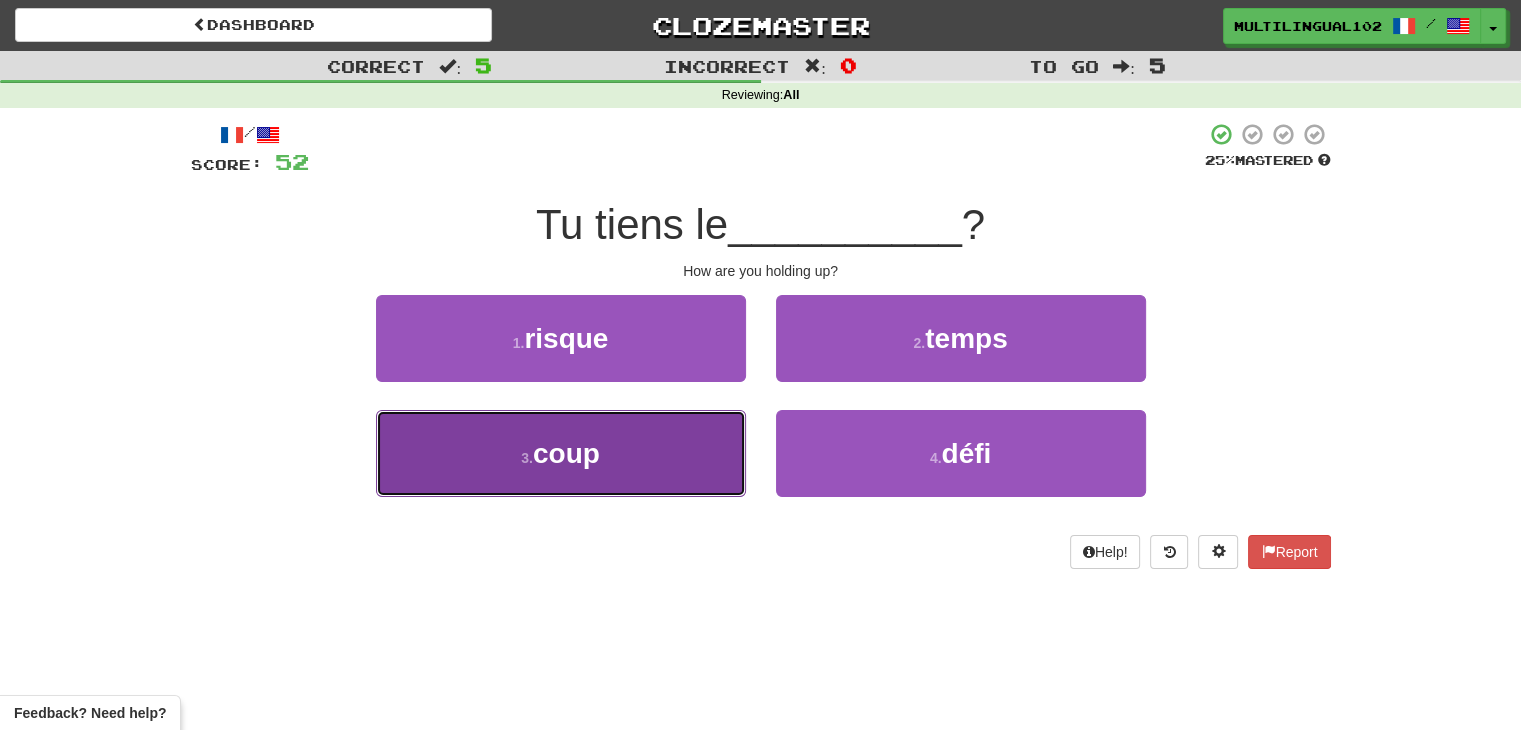 click on "3 .  coup" at bounding box center [561, 453] 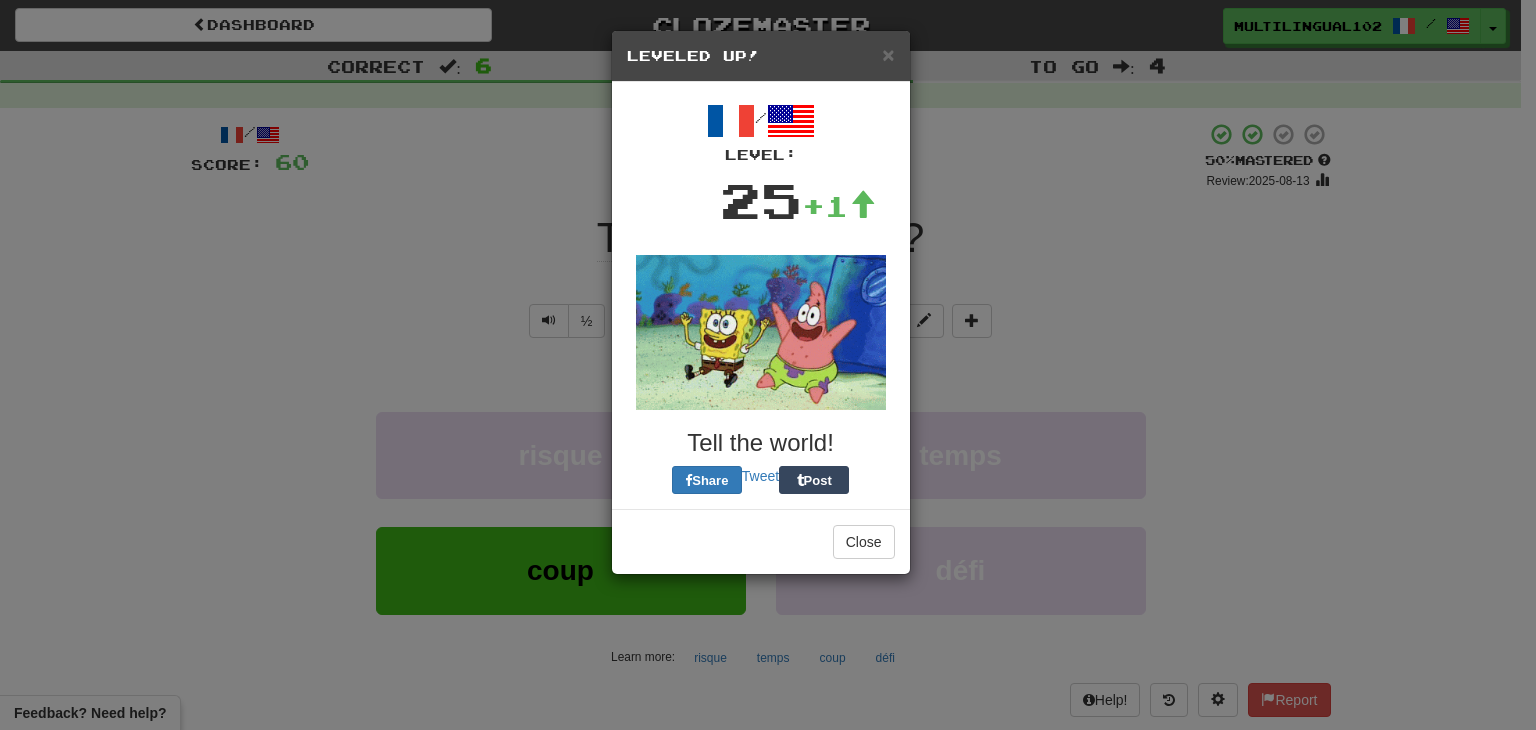 click at bounding box center (761, 332) 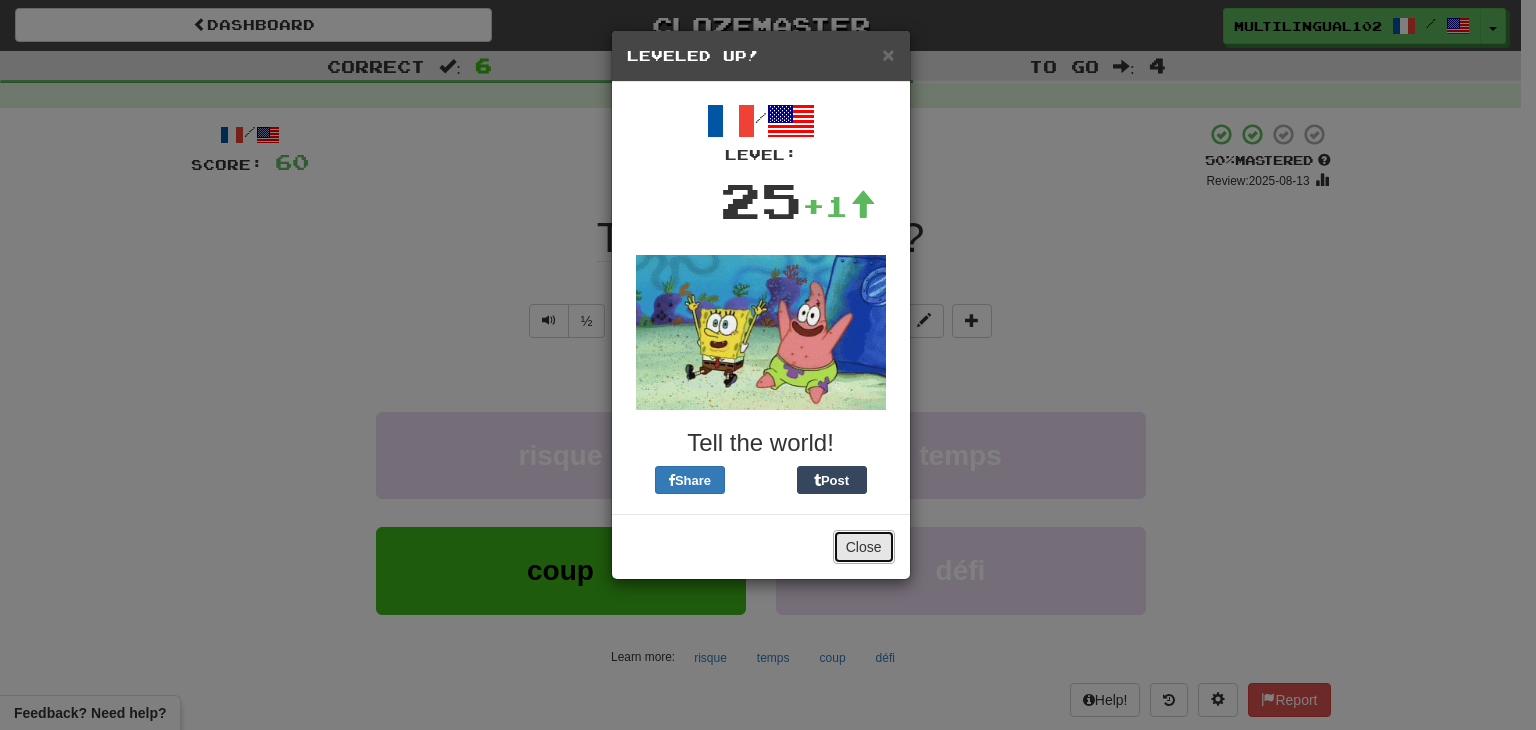 click on "Close" at bounding box center [864, 547] 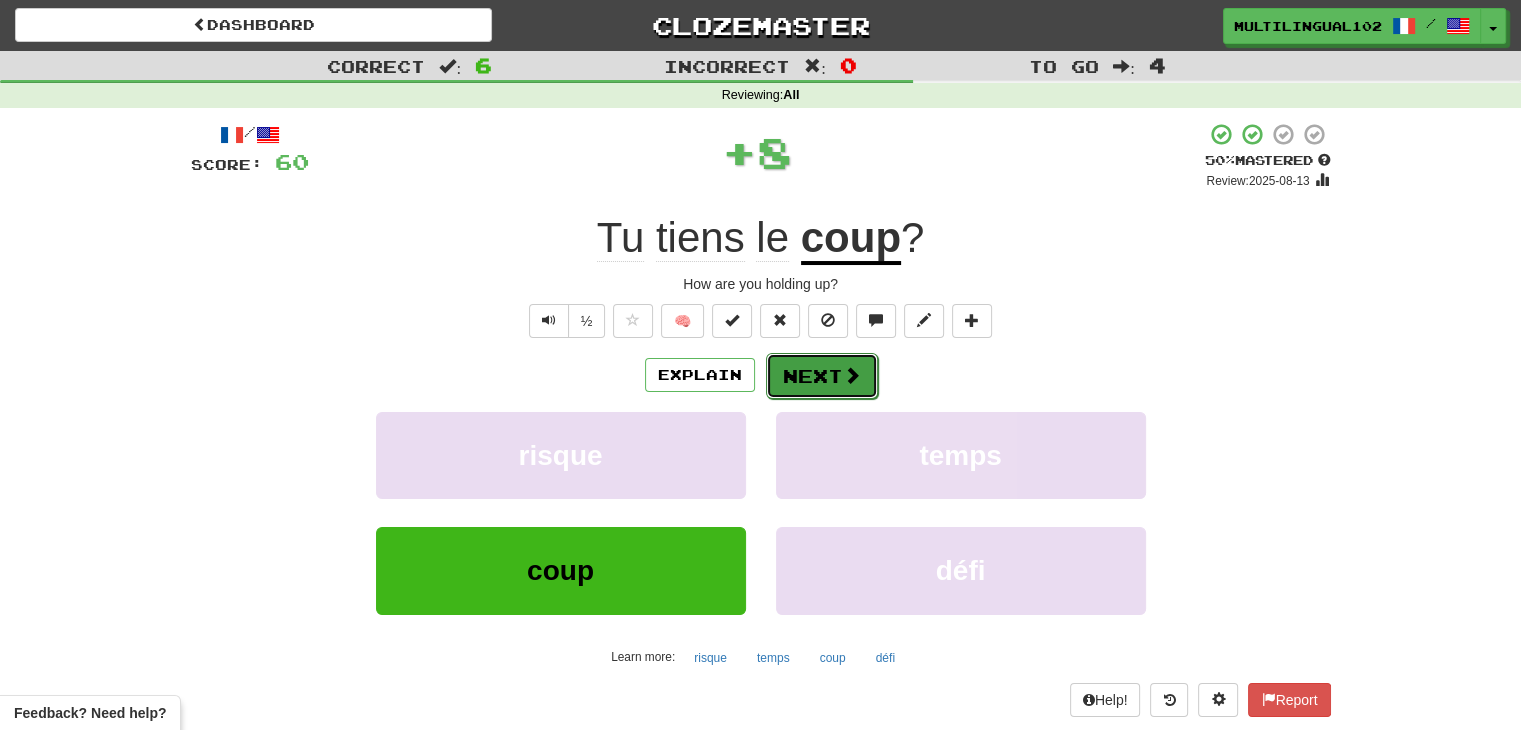 click on "Next" at bounding box center [822, 376] 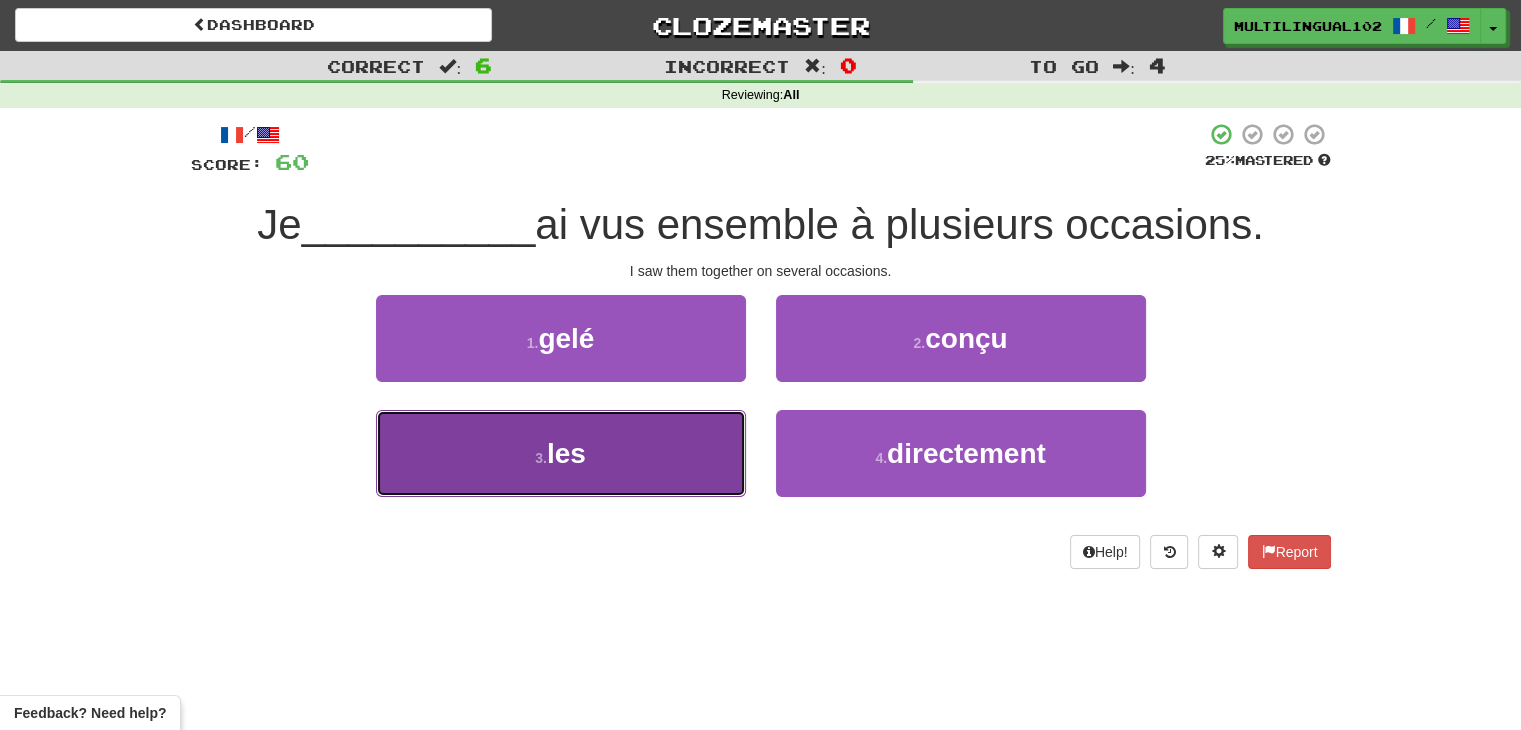 click on "3 .  les" at bounding box center [561, 453] 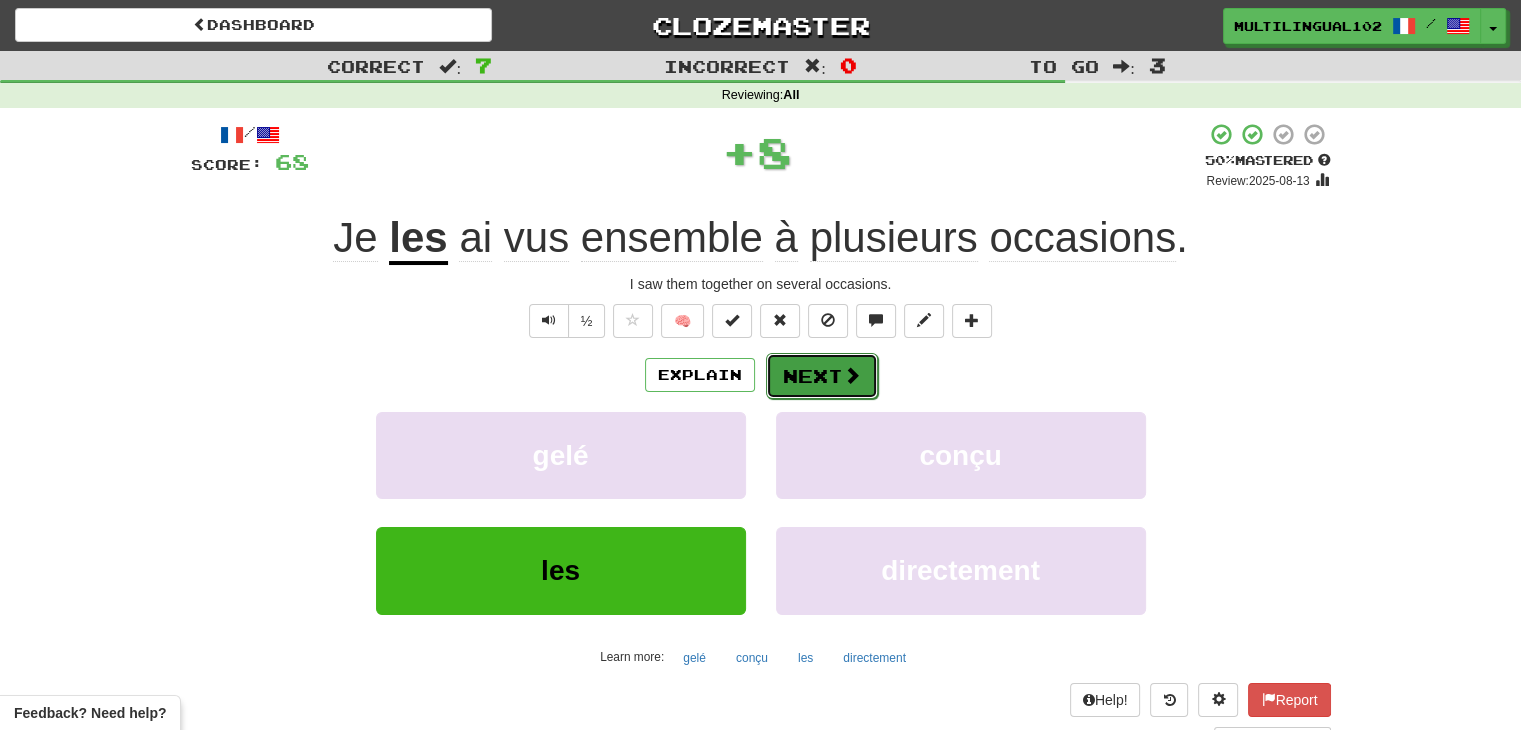 click on "Next" at bounding box center (822, 376) 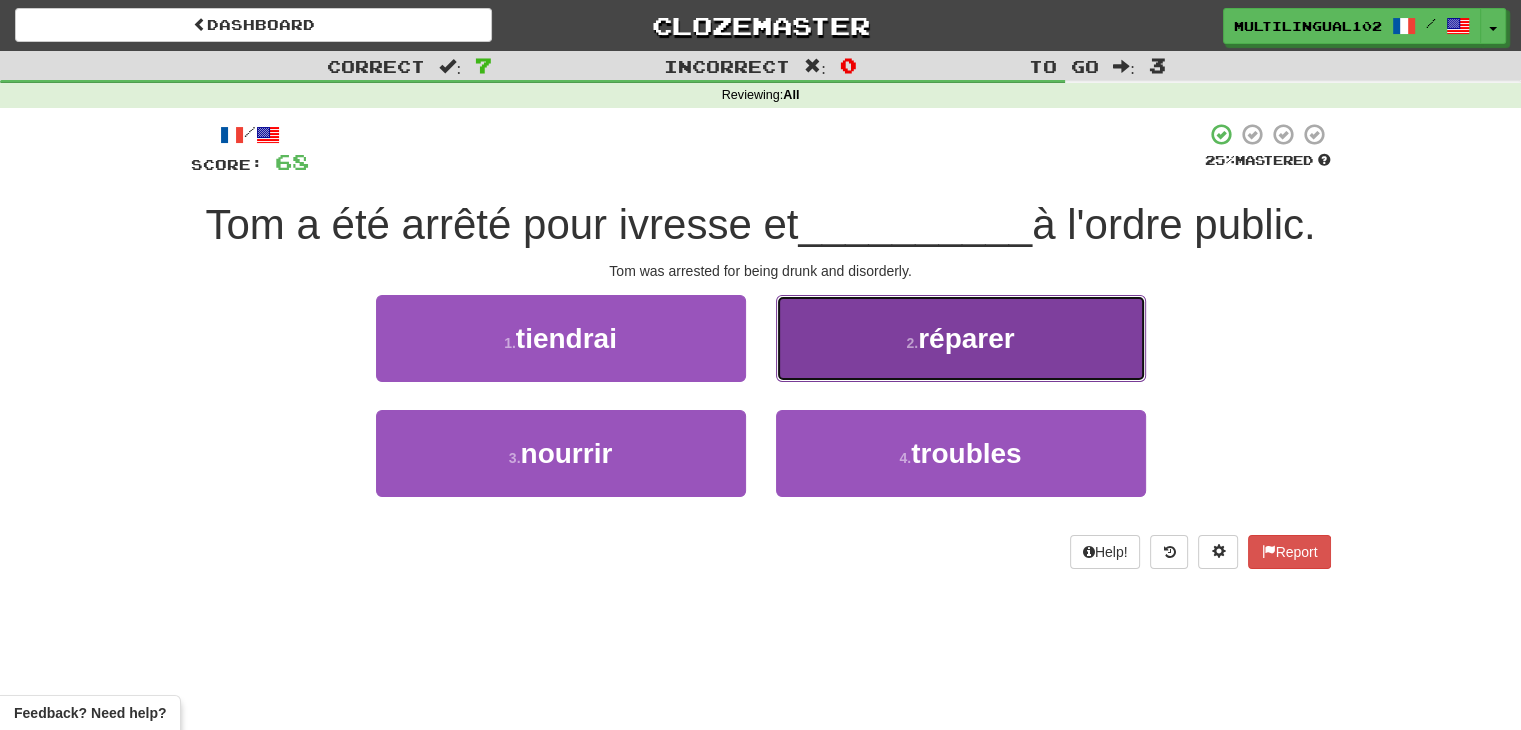 click on "2 .  réparer" at bounding box center [961, 338] 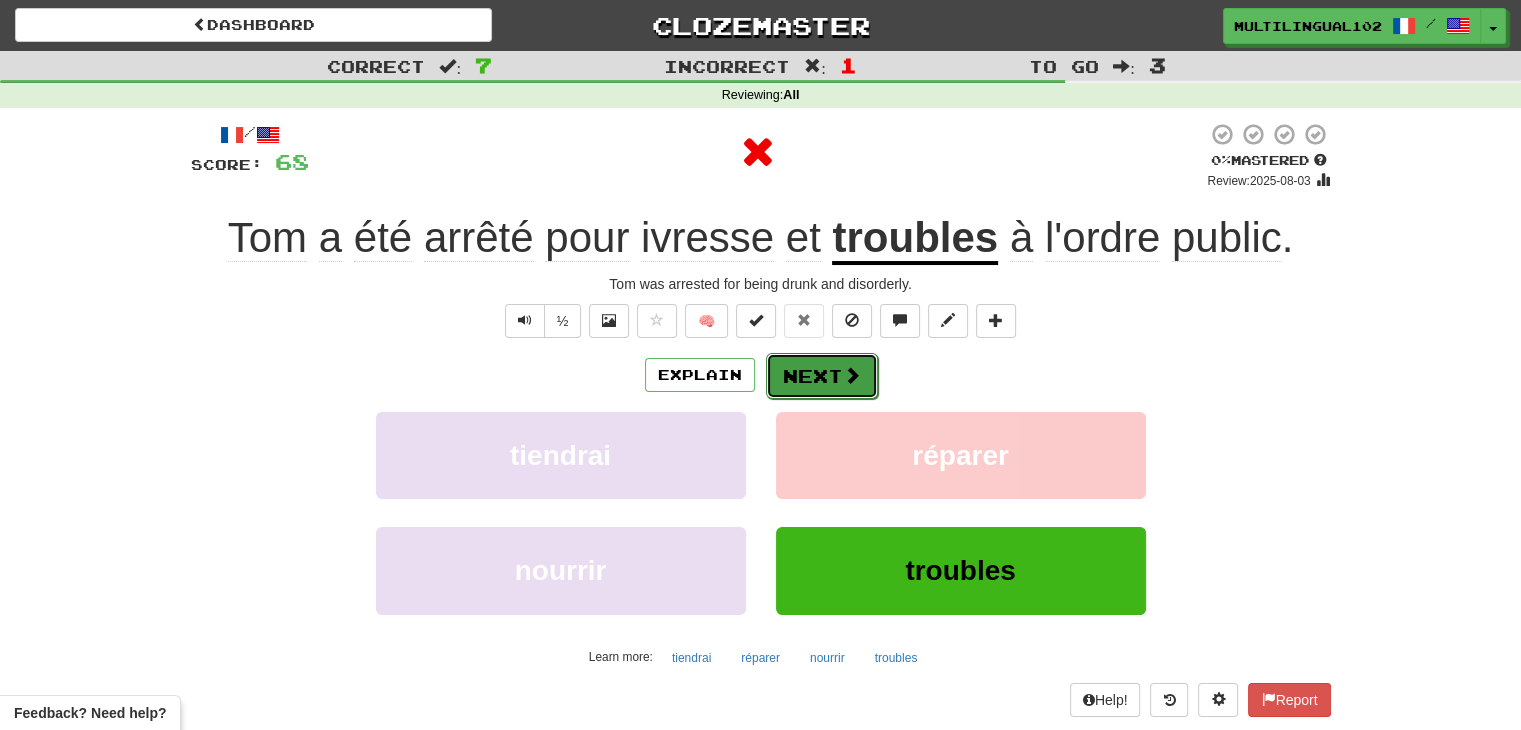 click on "Next" at bounding box center [822, 376] 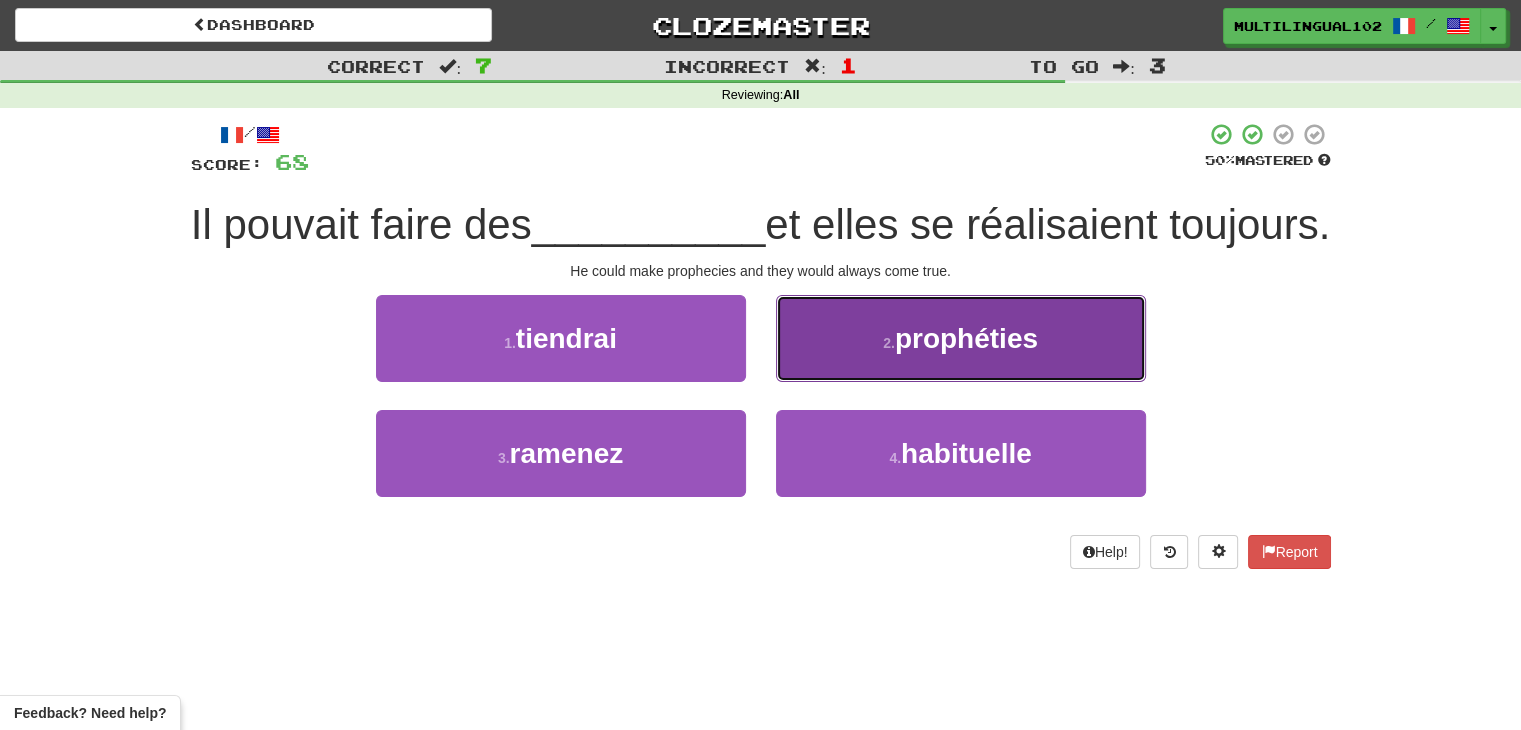 click on "2 .  prophéties" at bounding box center [961, 338] 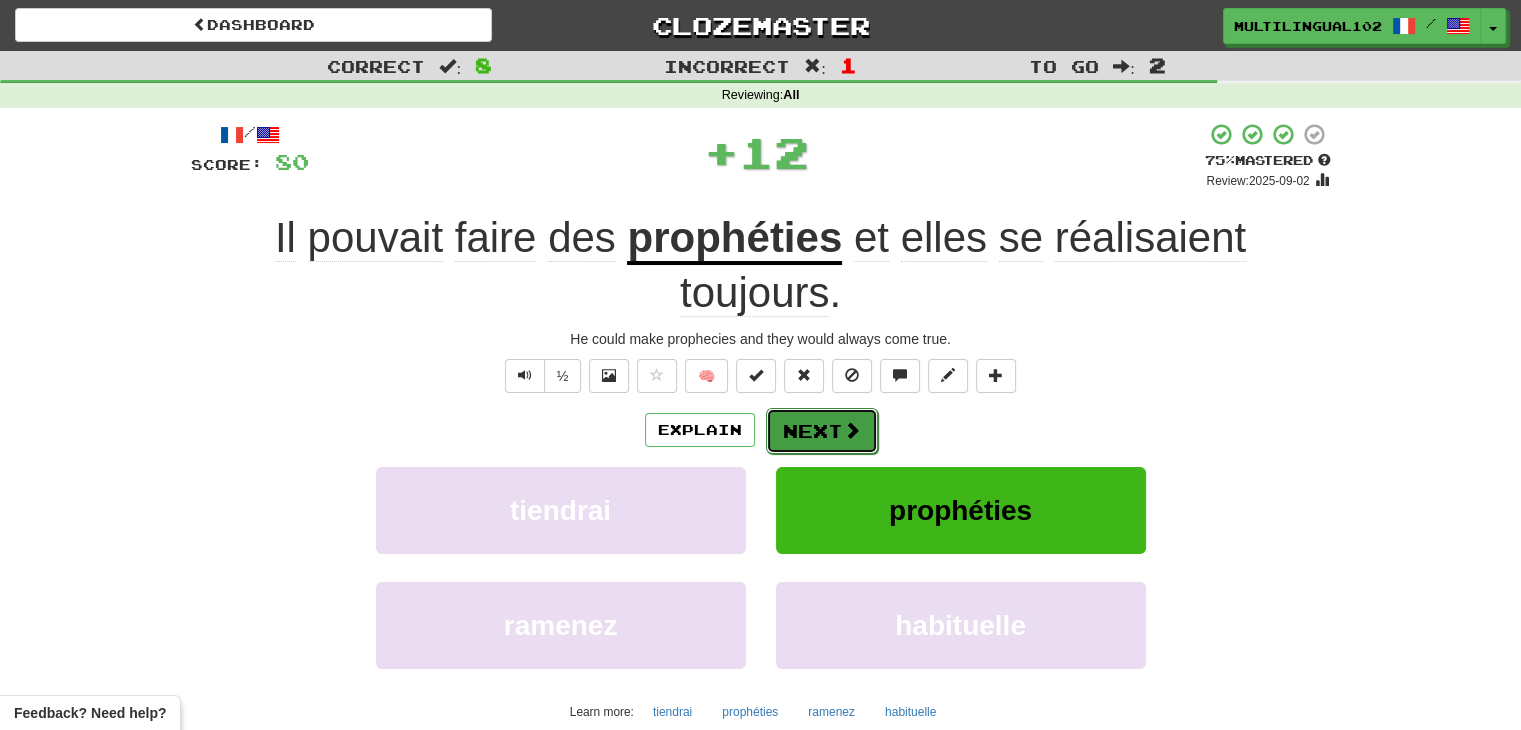click on "Next" at bounding box center [822, 431] 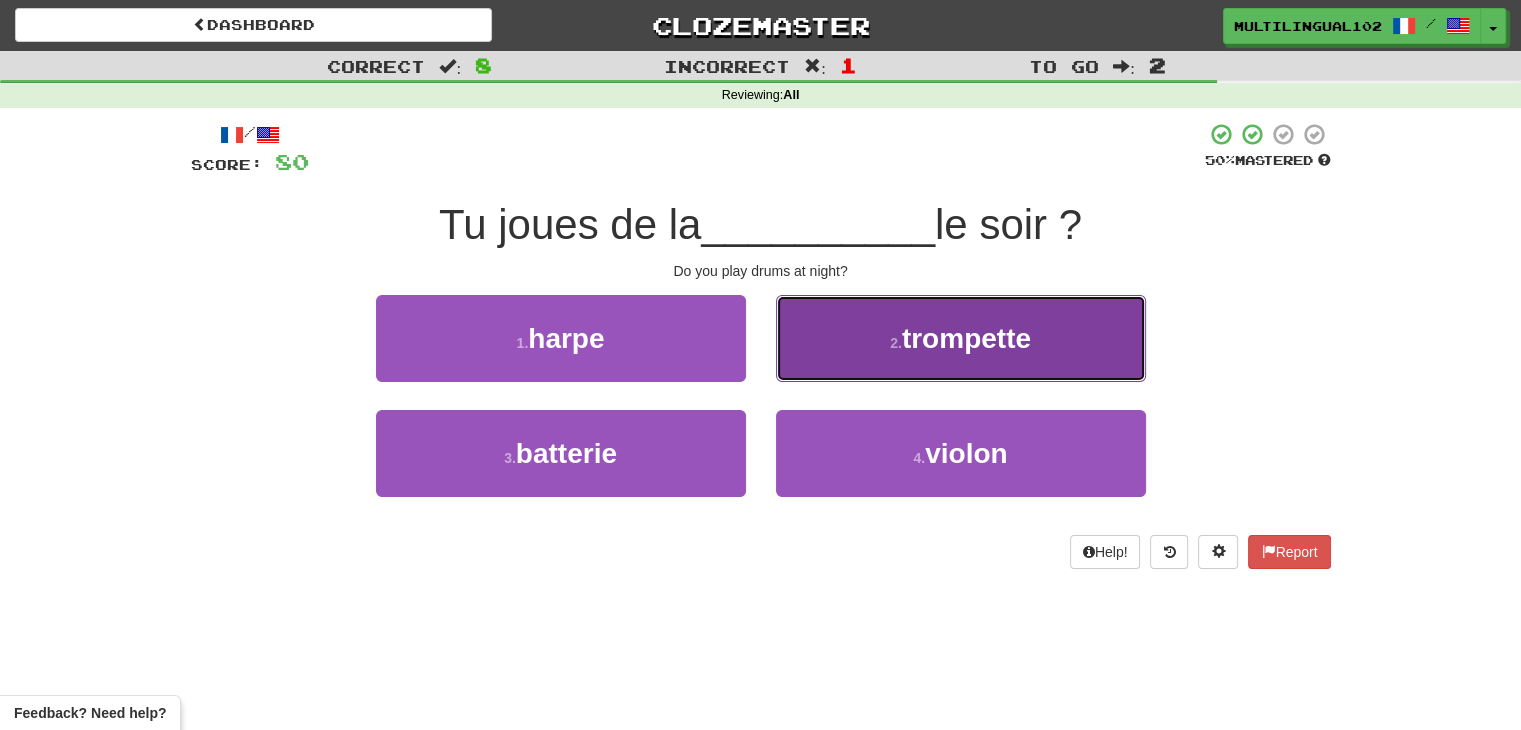 click on "2 .  trompette" at bounding box center [961, 338] 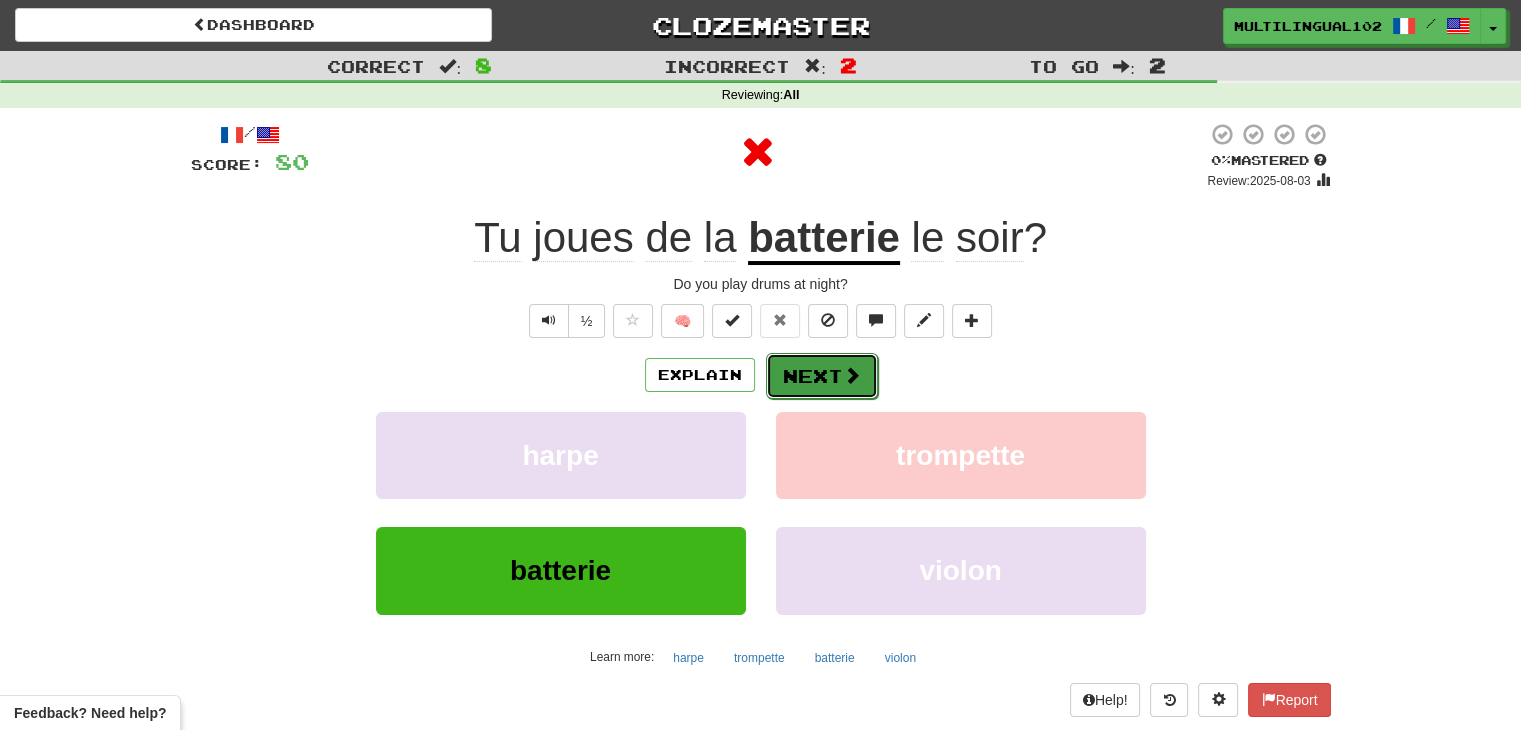 click on "Next" at bounding box center [822, 376] 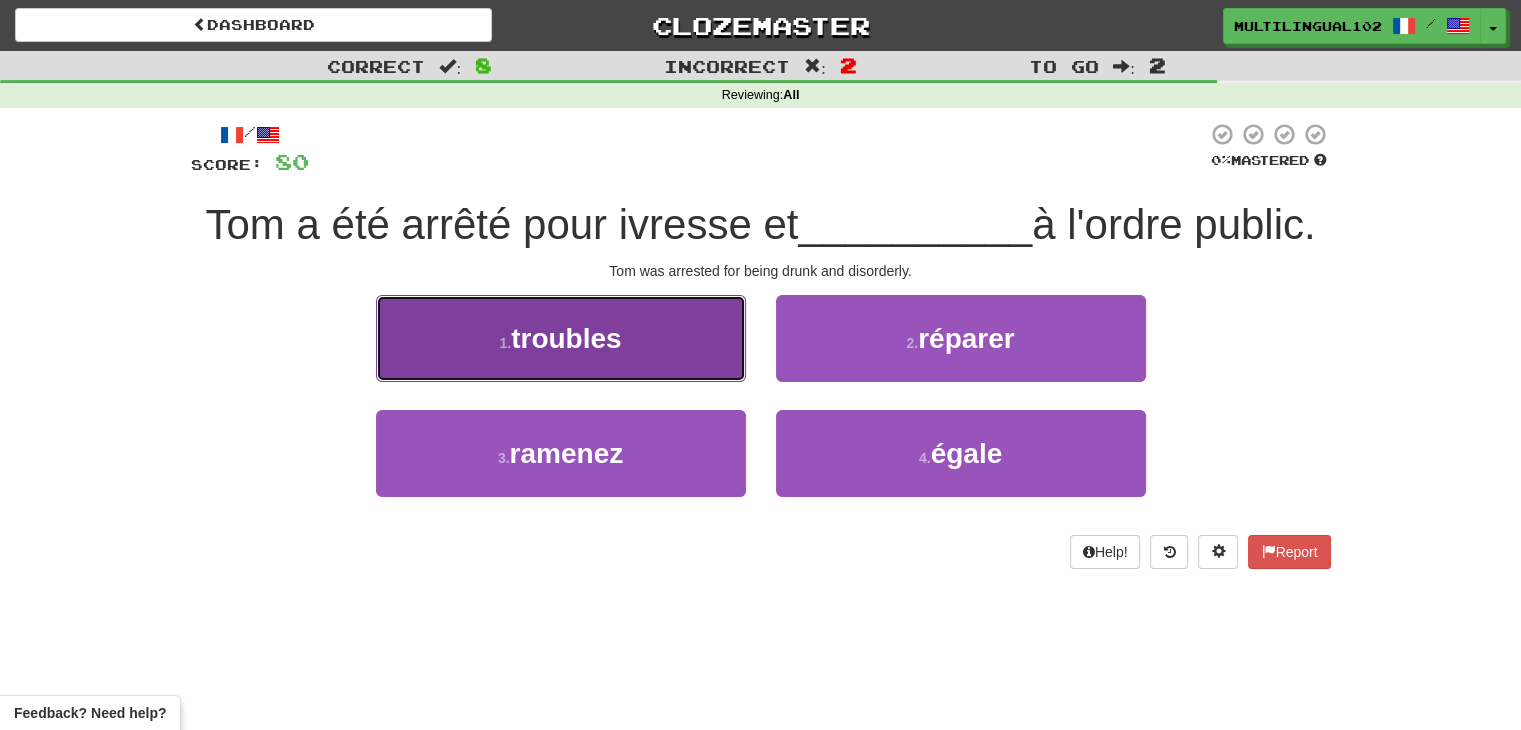 click on "1 .  troubles" at bounding box center (561, 338) 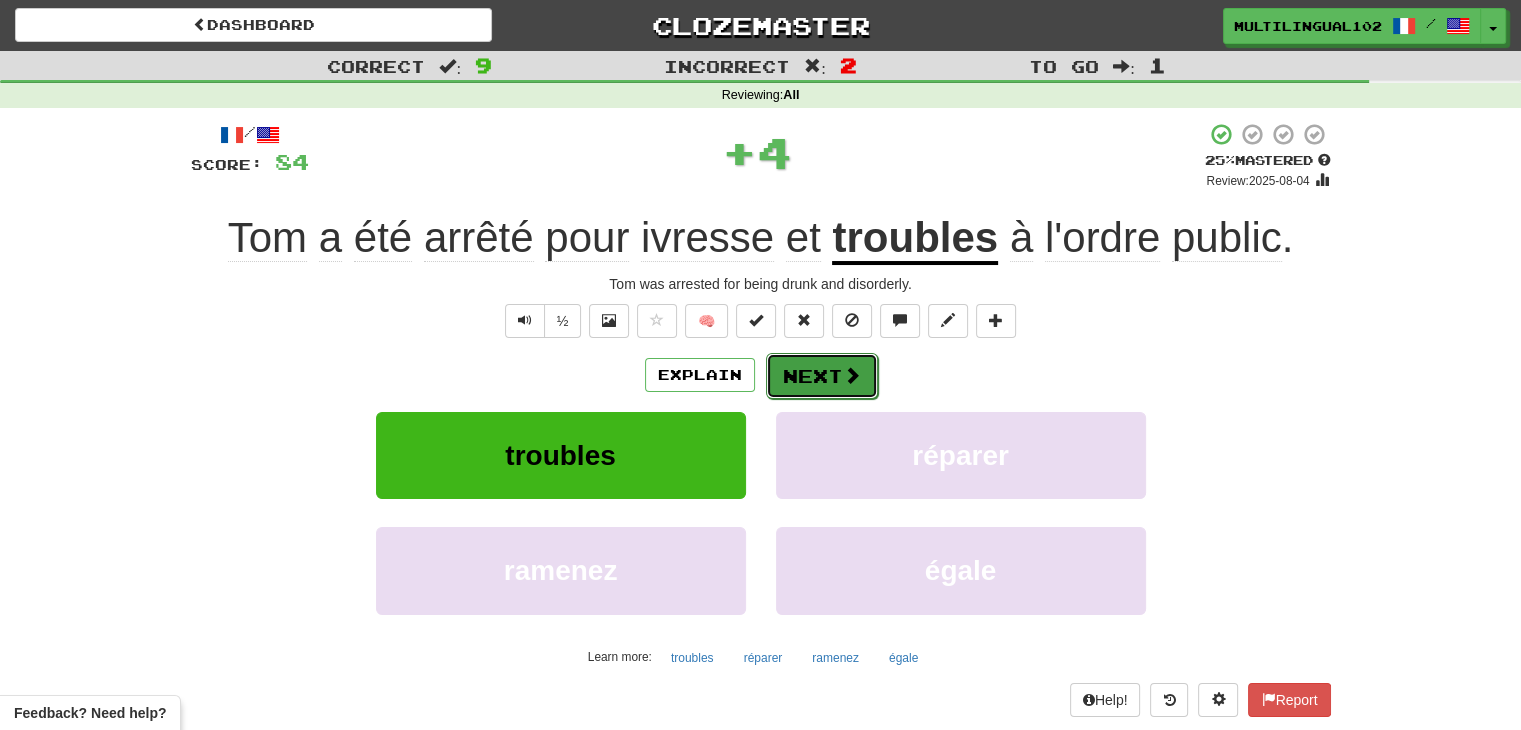 click on "Next" at bounding box center (822, 376) 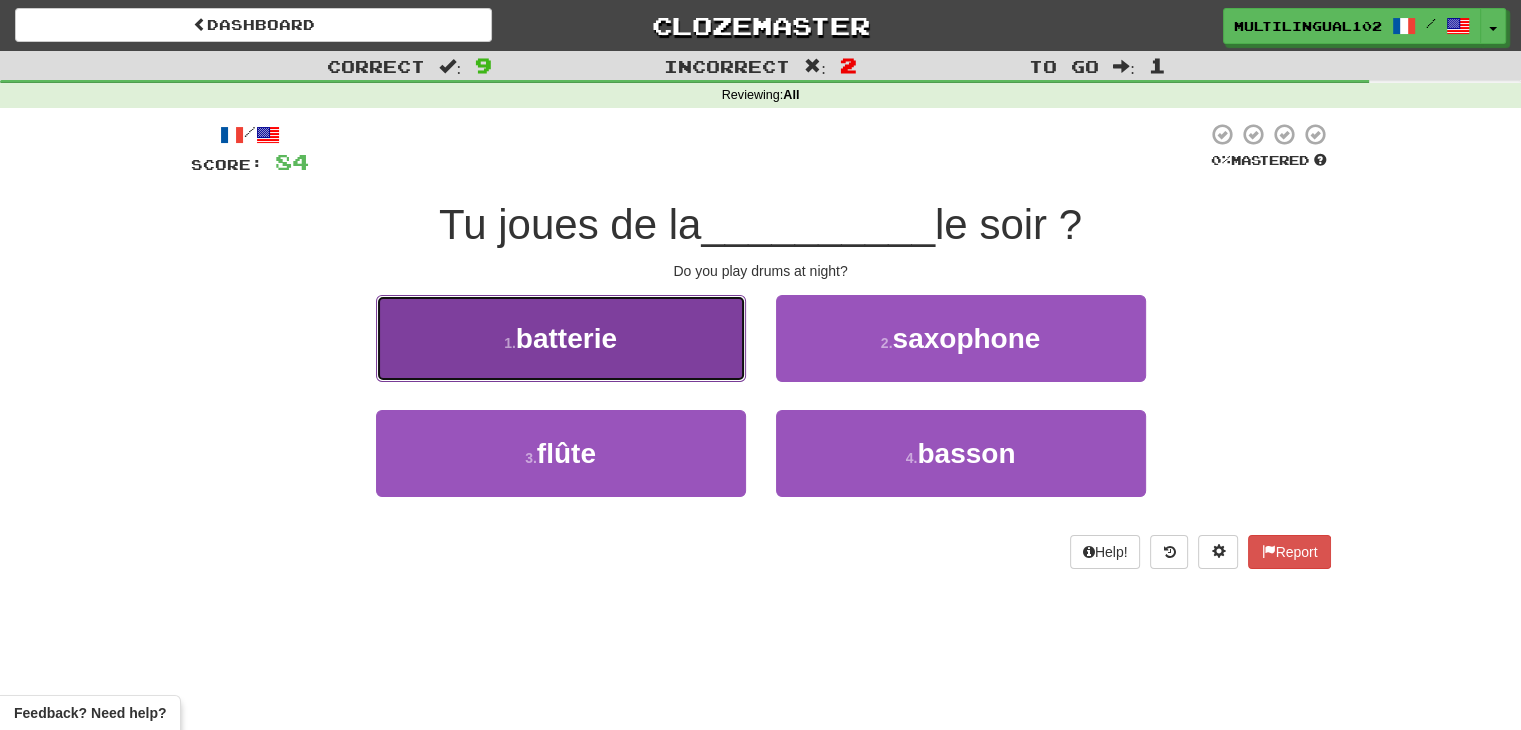 click on "1 .  batterie" at bounding box center [561, 338] 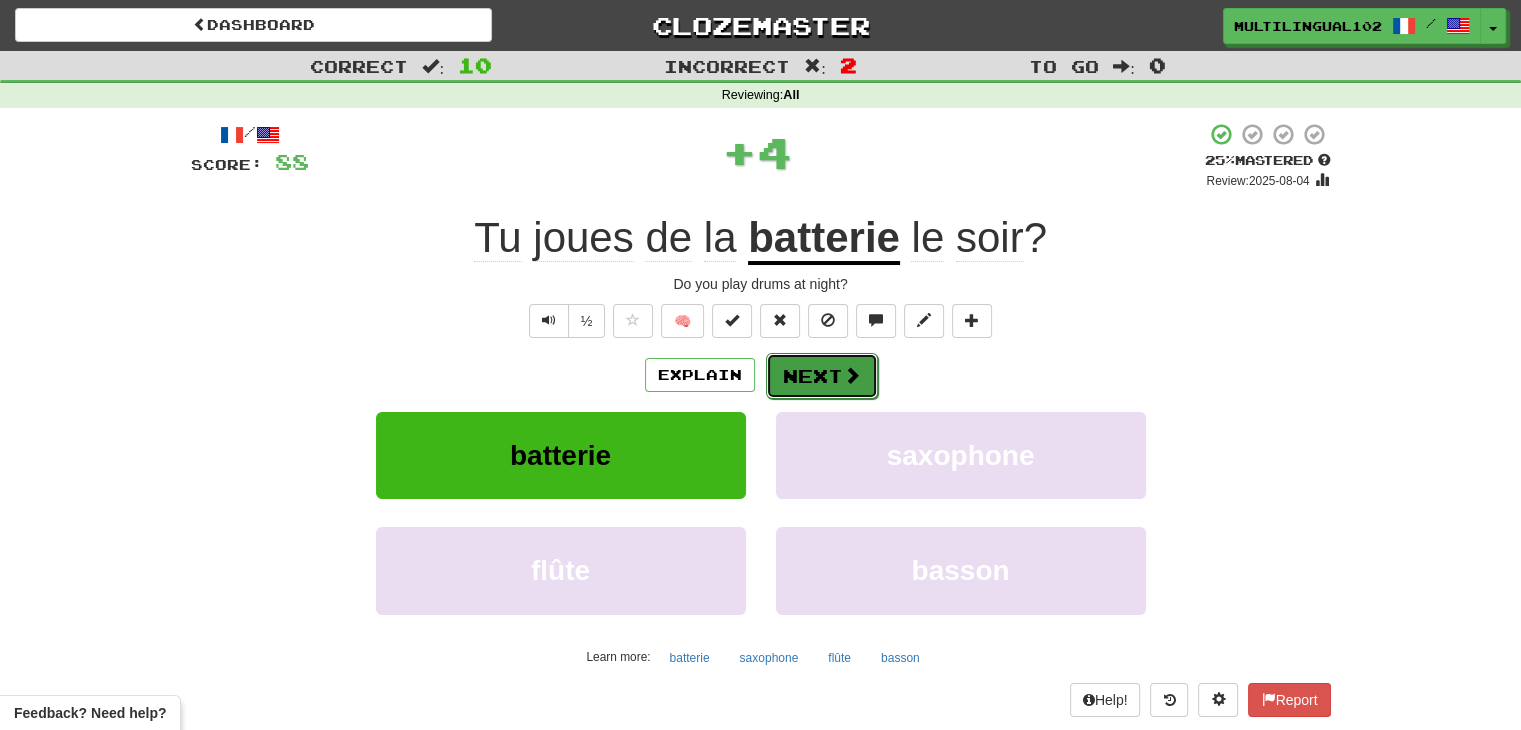 click on "Next" at bounding box center [822, 376] 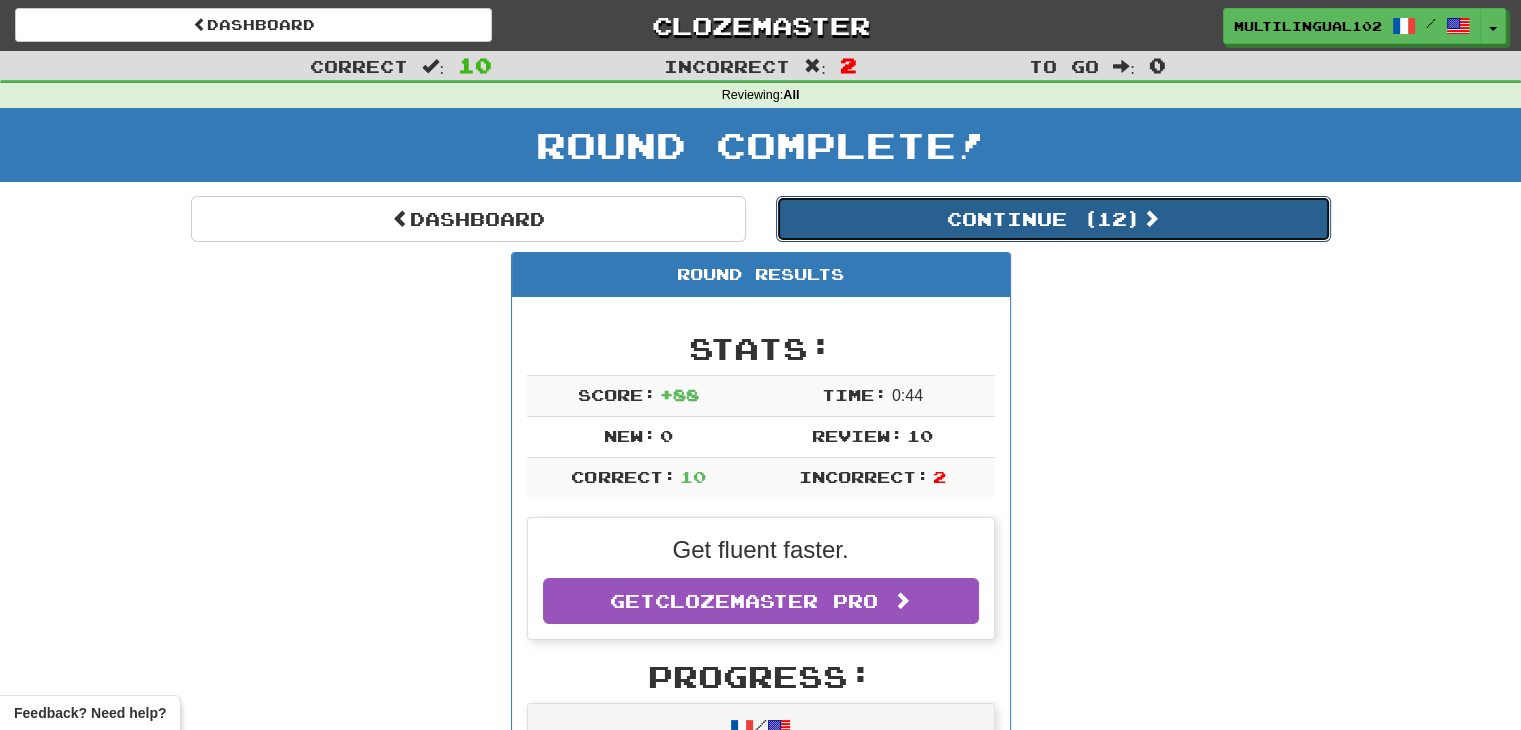 click on "Continue ( 12 )" at bounding box center [1053, 219] 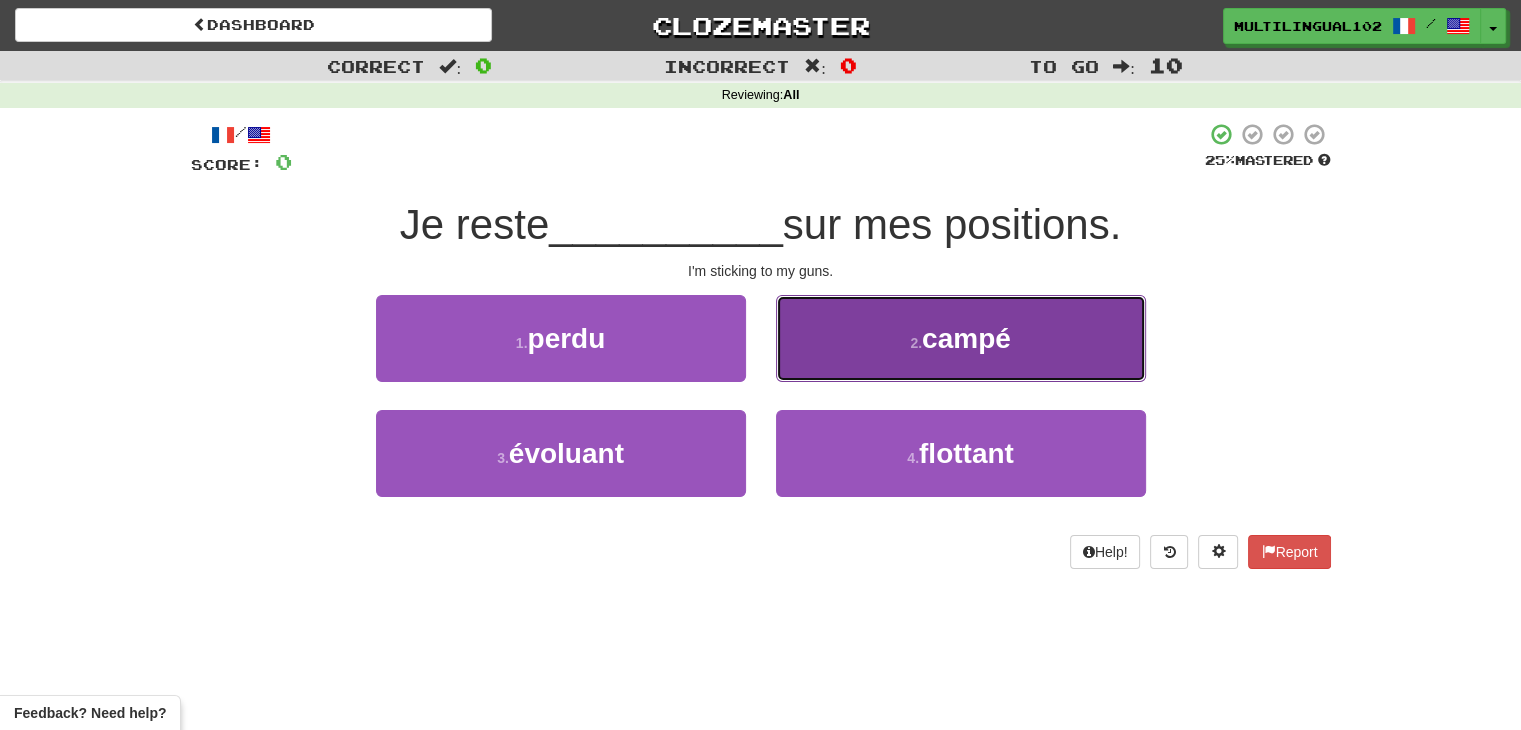 click on "campé" at bounding box center (966, 338) 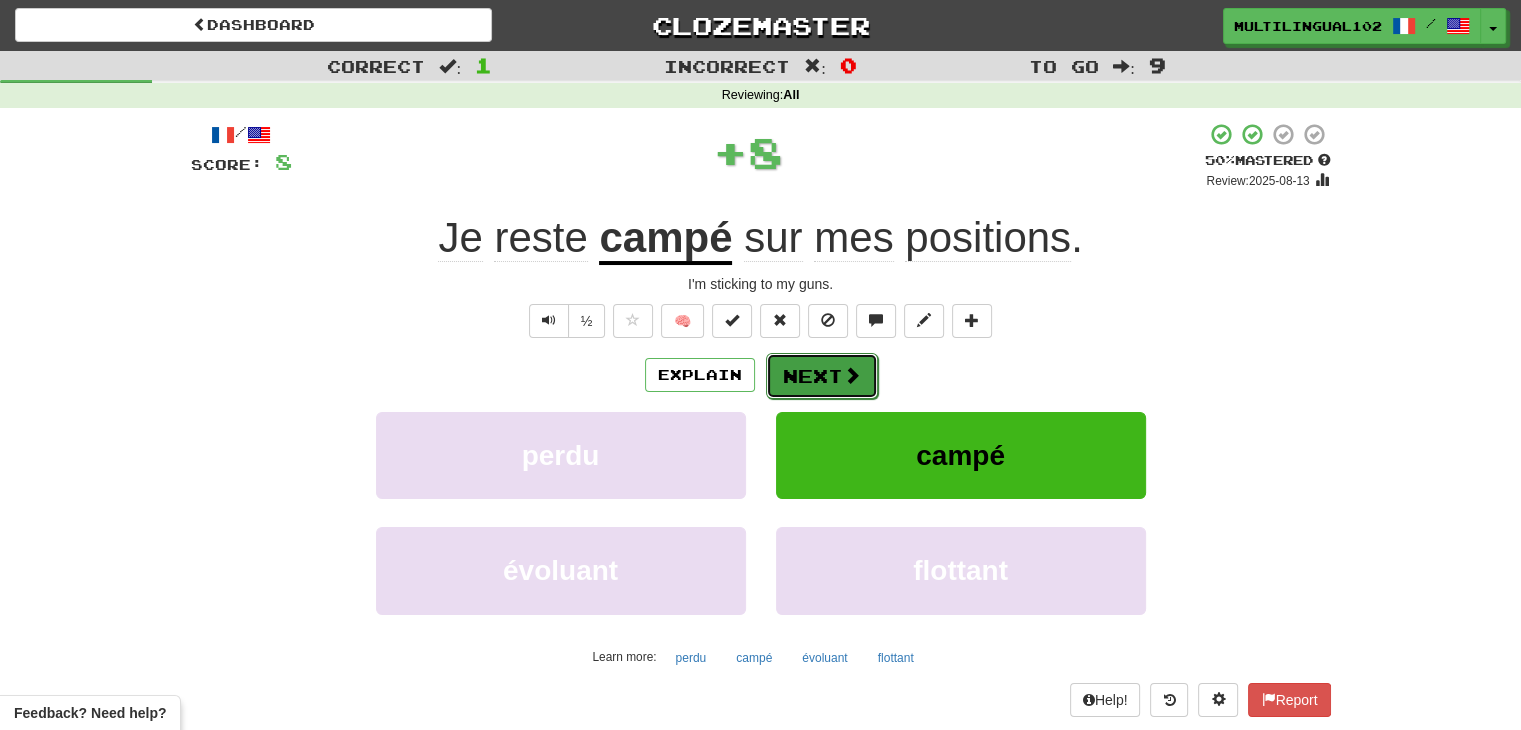 click on "Next" at bounding box center (822, 376) 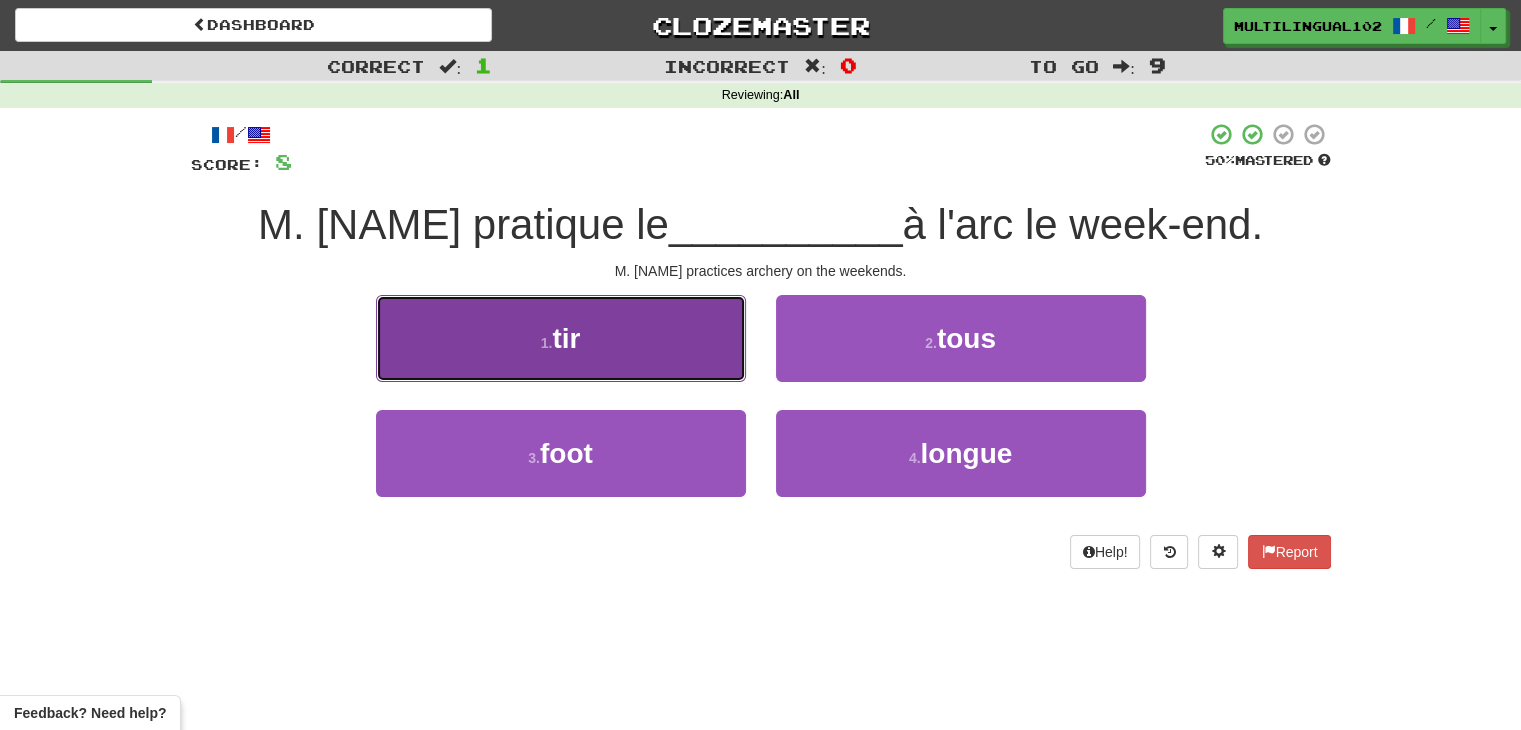 click on "1 .  tir" at bounding box center (561, 338) 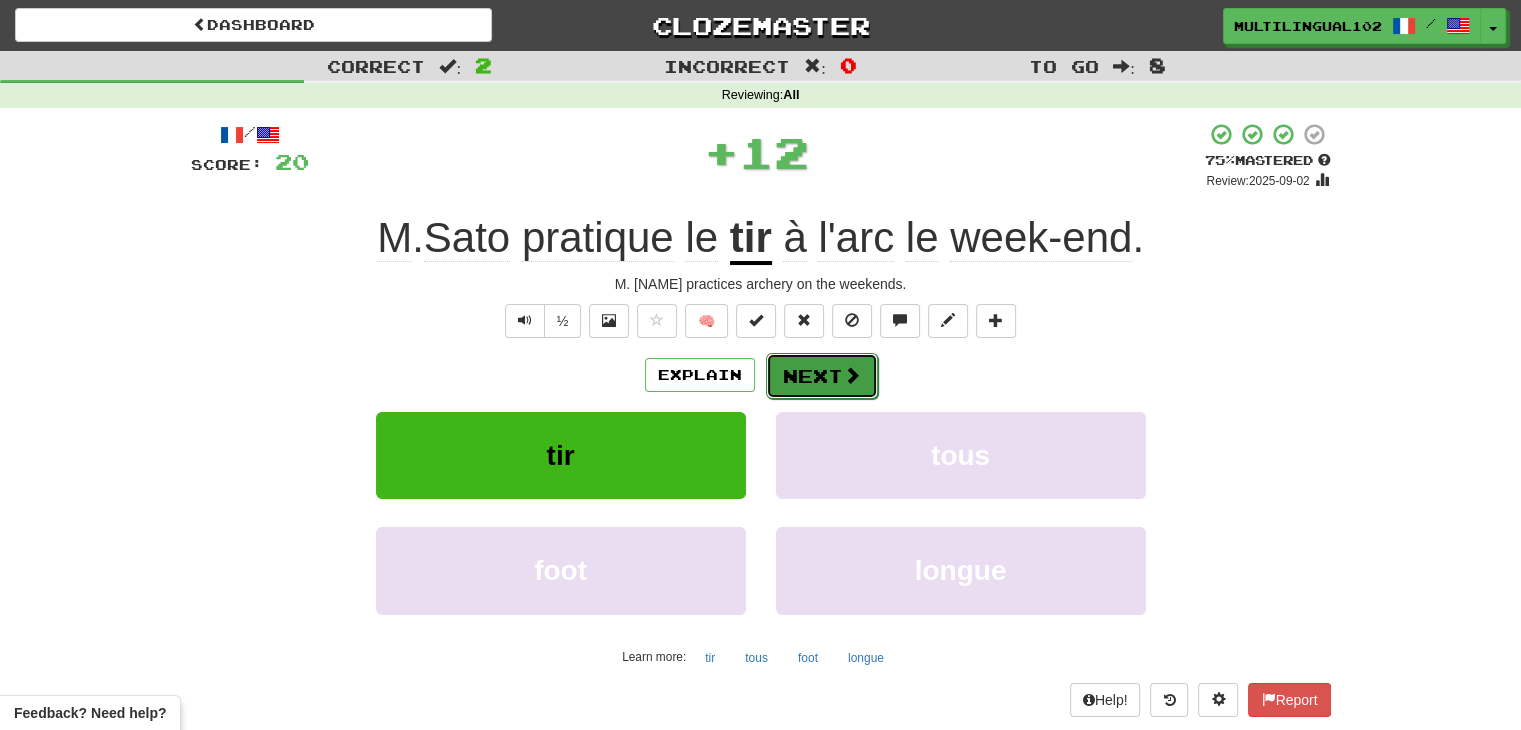 click on "Next" at bounding box center [822, 376] 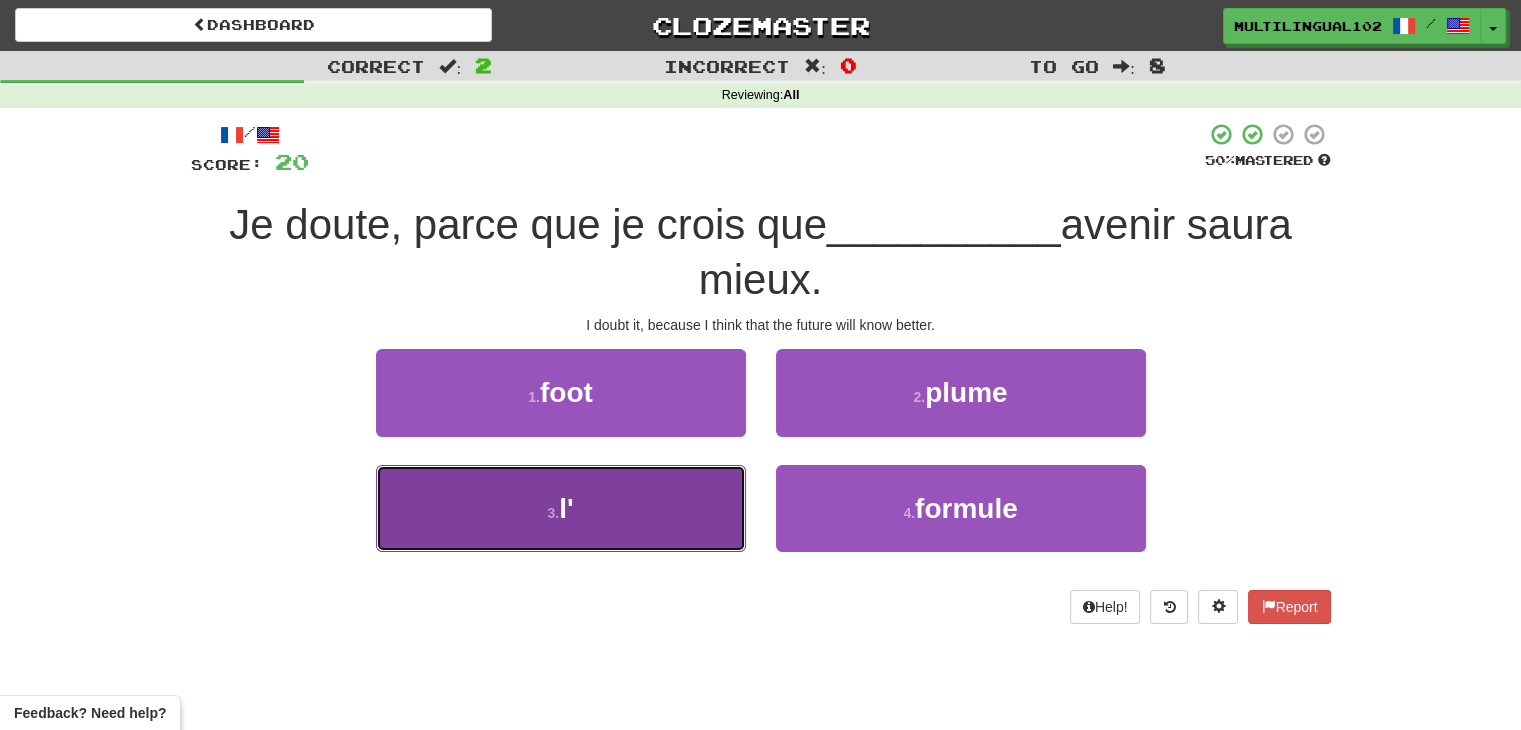 click on "3 .  l'" at bounding box center (561, 508) 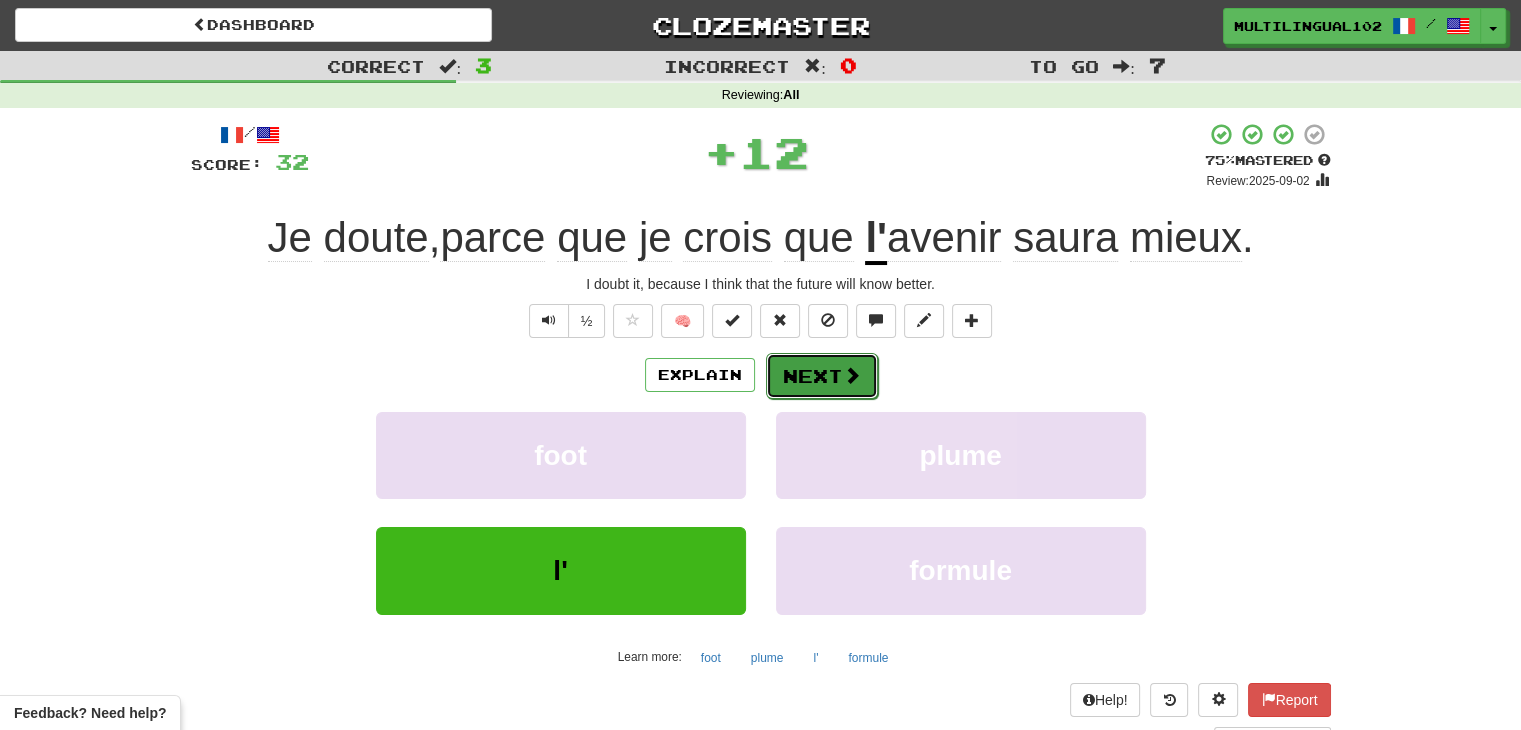 click on "Next" at bounding box center [822, 376] 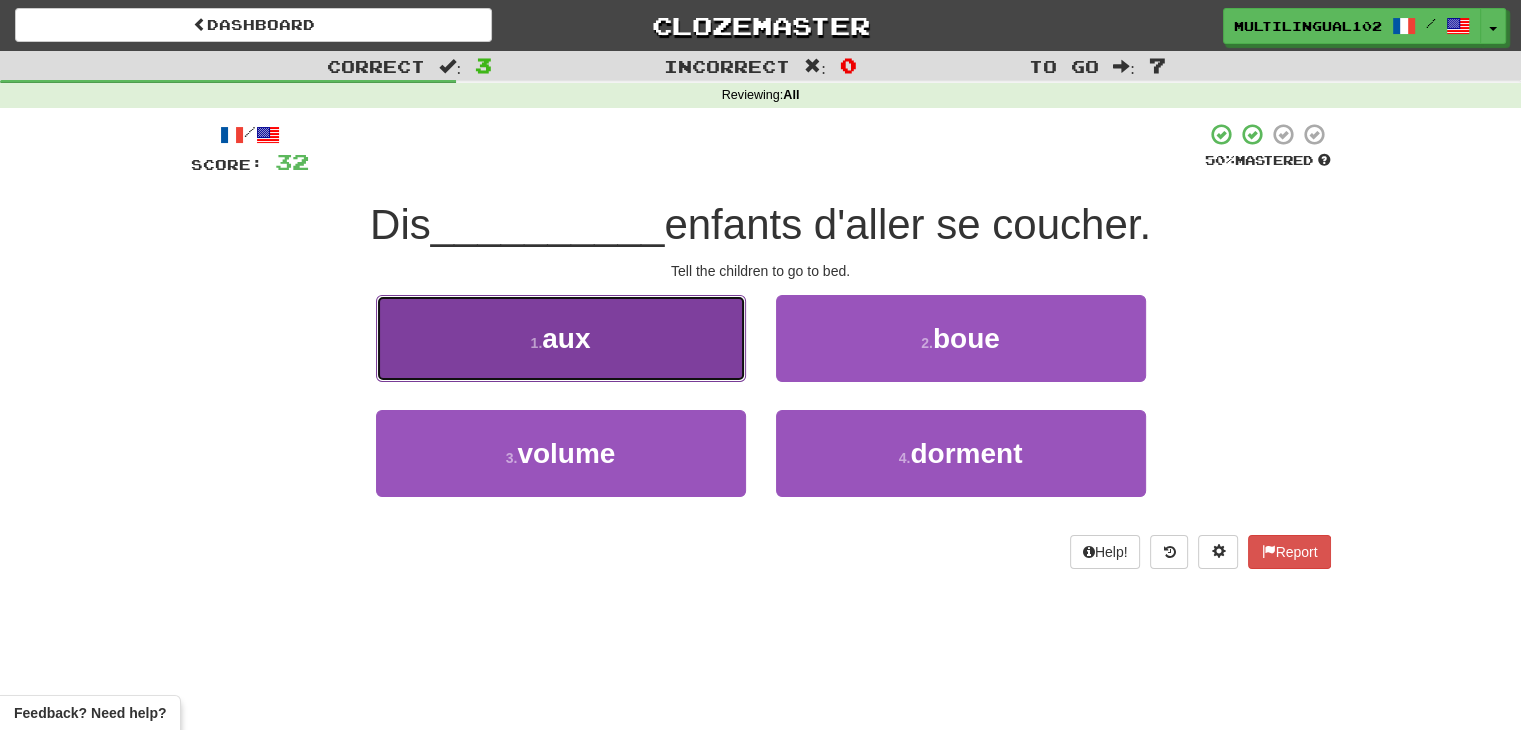 click on "1 .  aux" at bounding box center [561, 338] 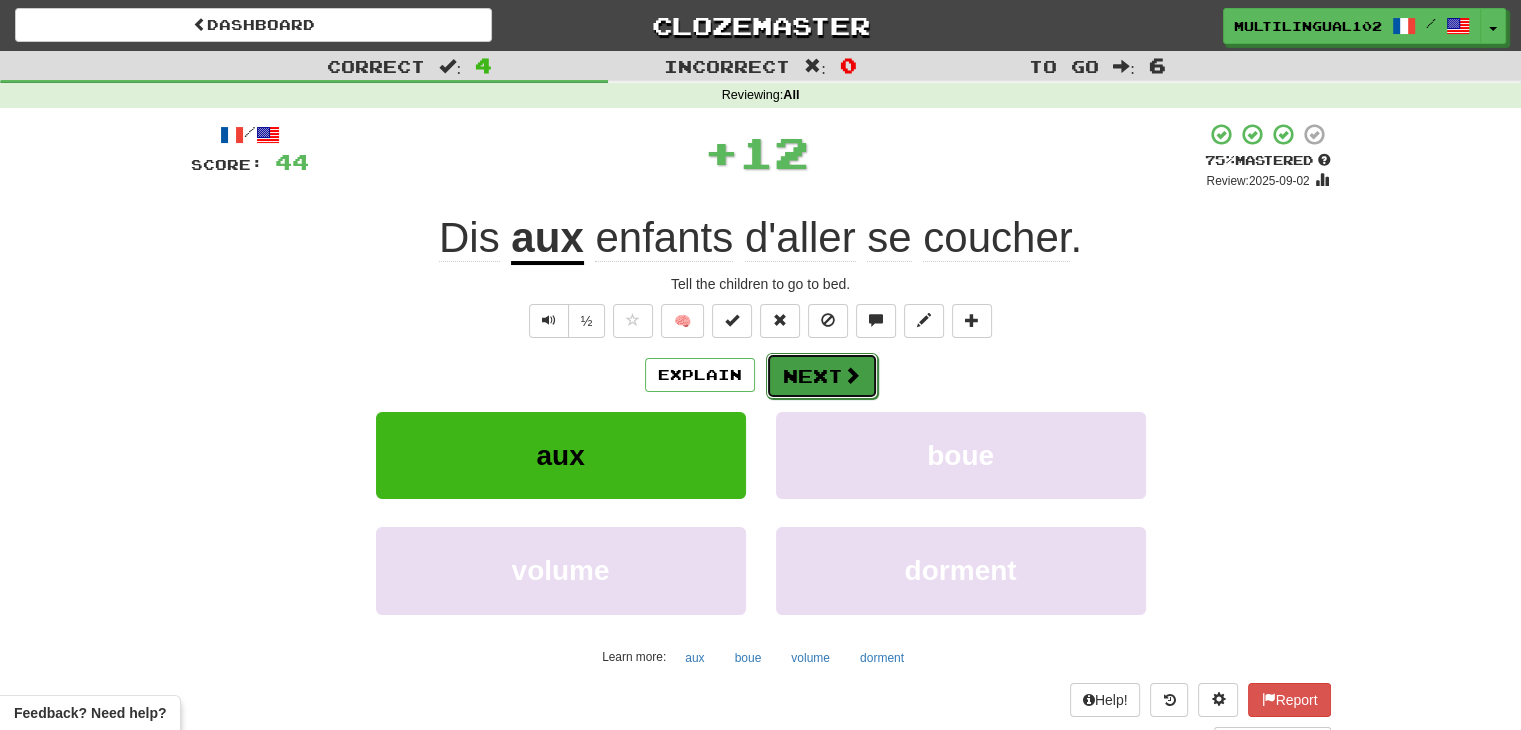 click on "Next" at bounding box center (822, 376) 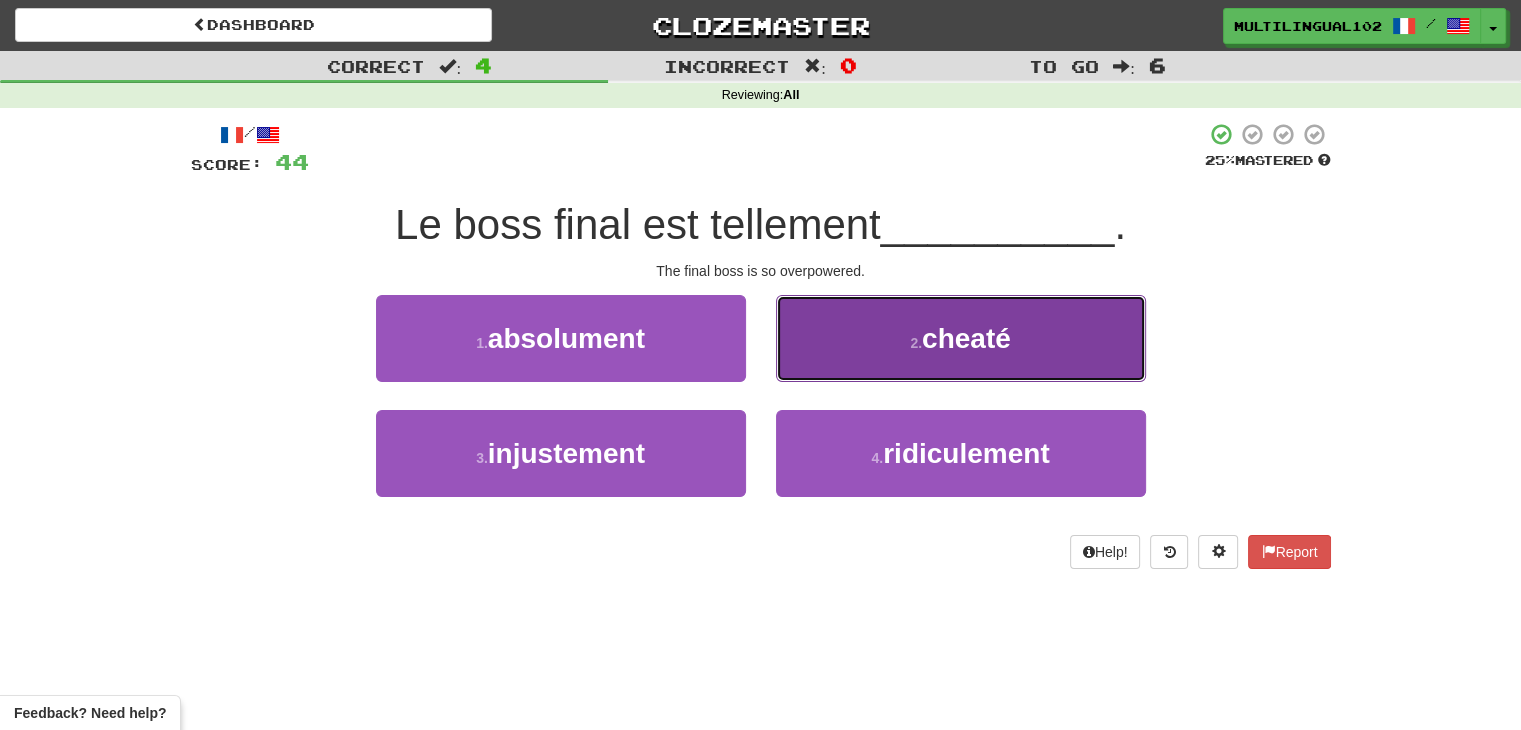 click on "2 .  cheaté" at bounding box center [961, 338] 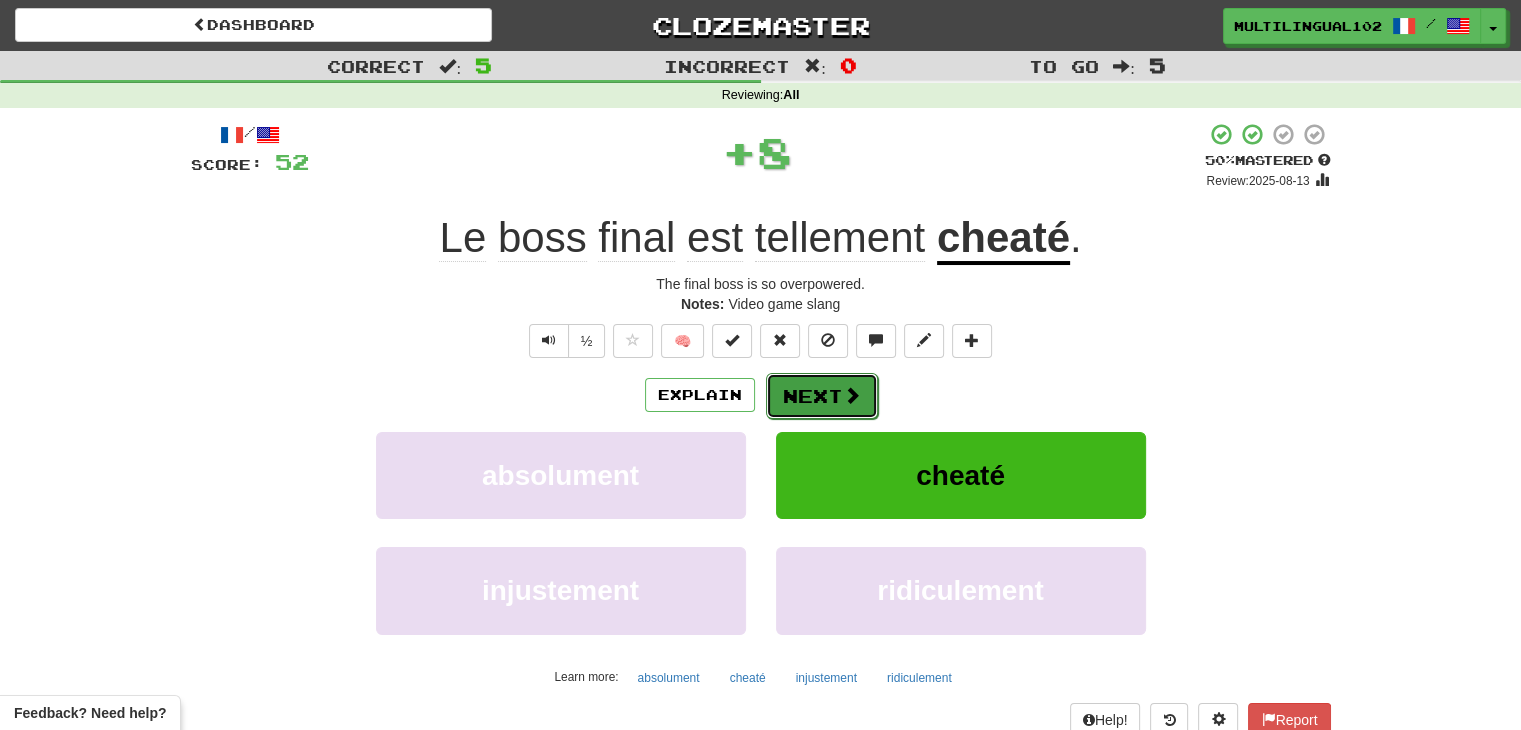 click on "Next" at bounding box center (822, 396) 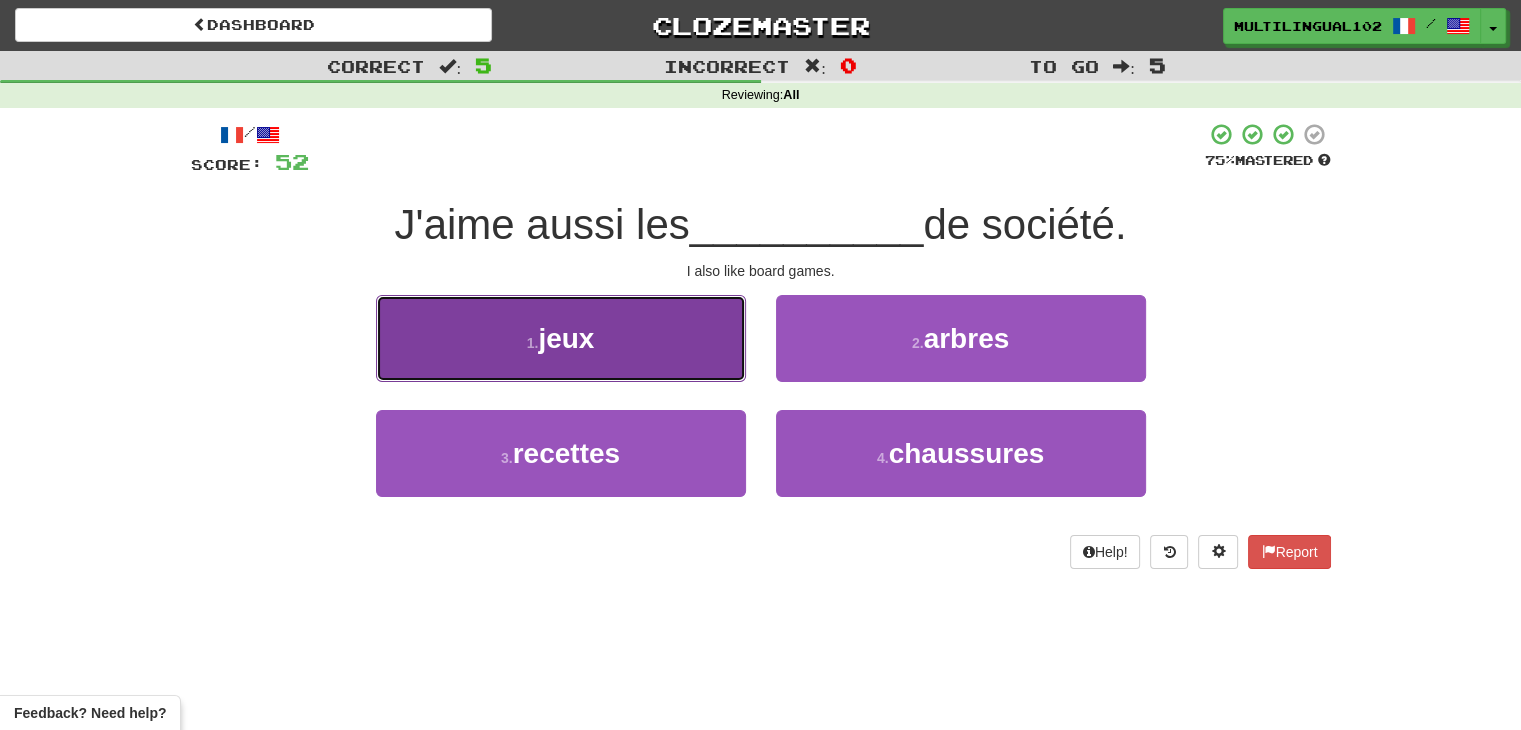 click on "1 .  jeux" at bounding box center [561, 338] 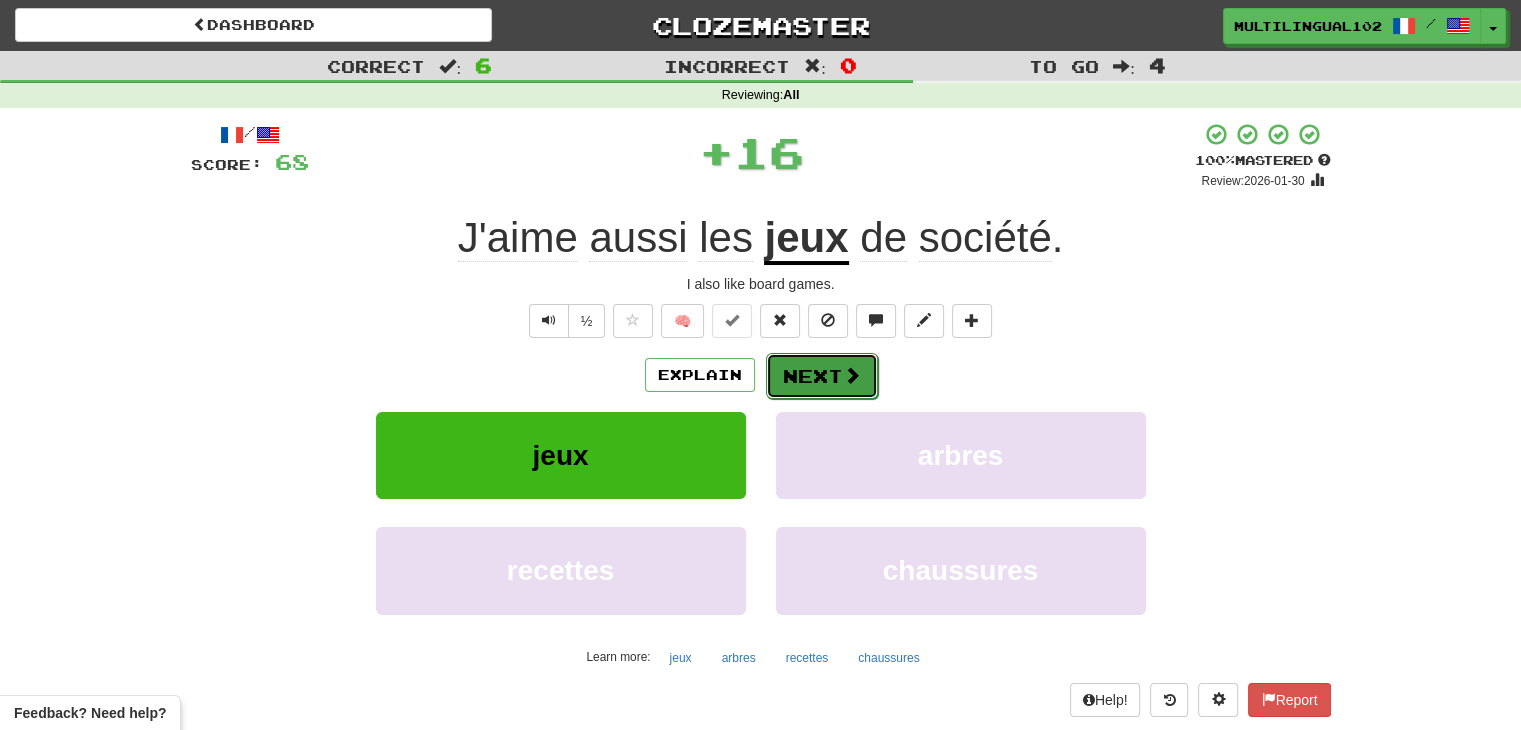 click on "Next" at bounding box center [822, 376] 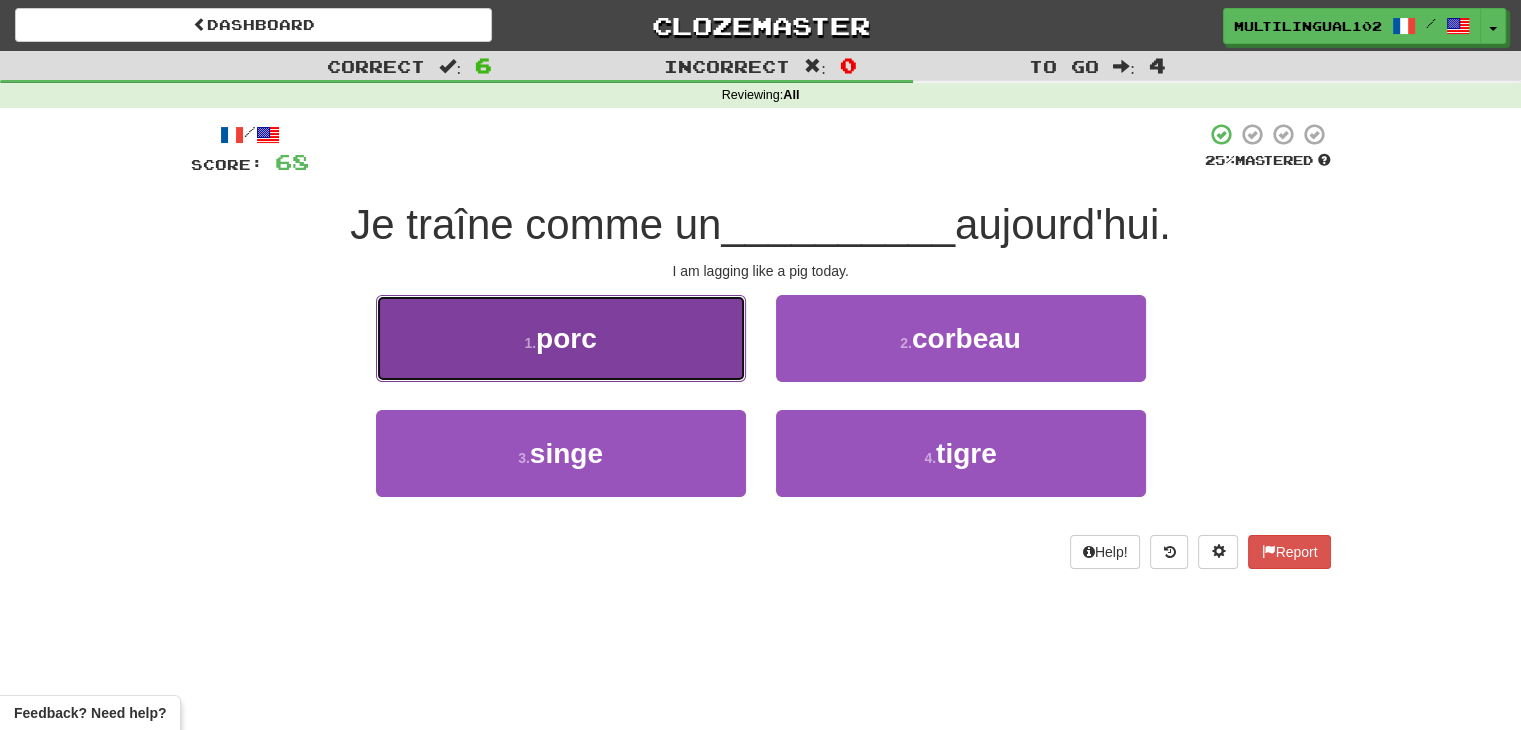 click on "1 .  porc" at bounding box center (561, 338) 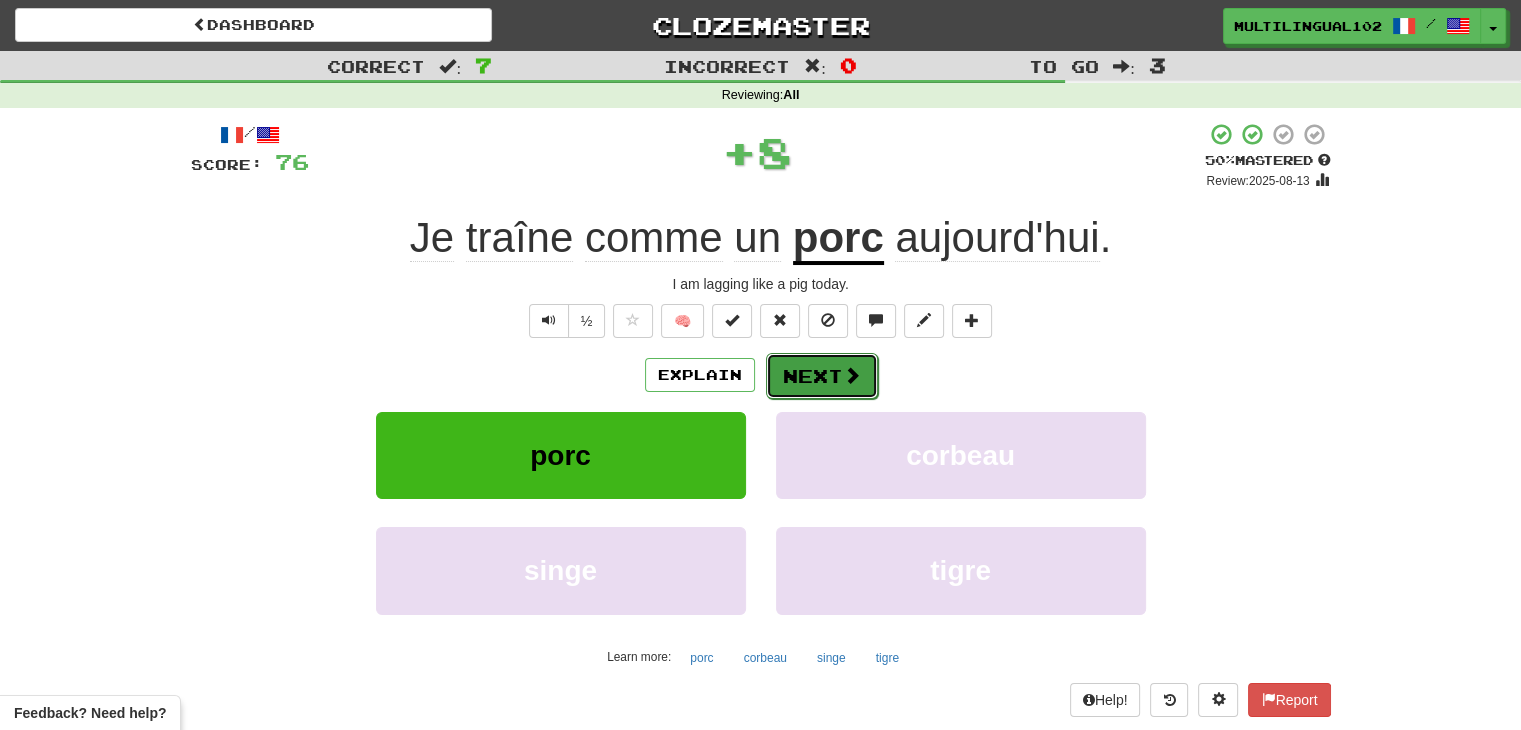 click on "Next" at bounding box center [822, 376] 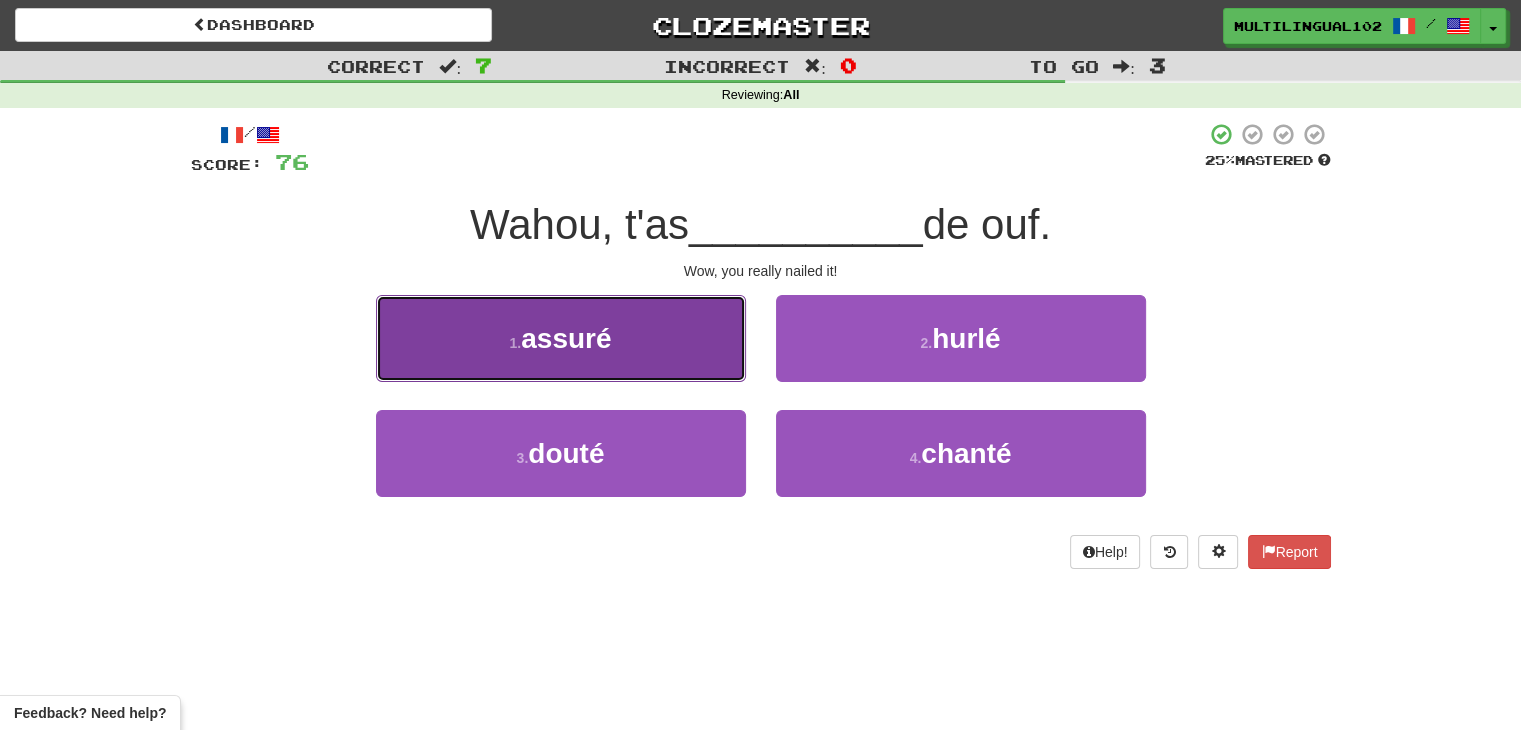 click on "1 .  assuré" at bounding box center (561, 338) 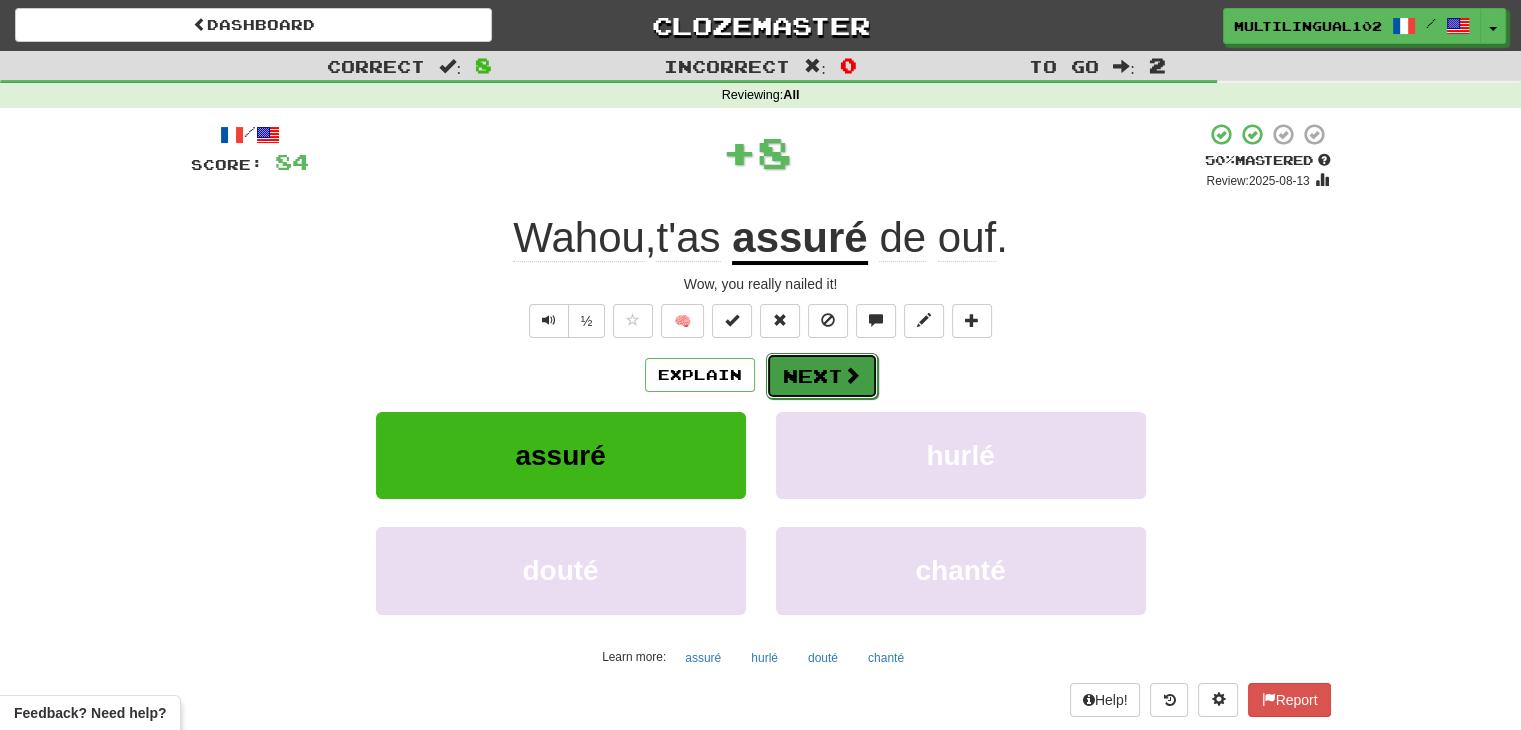 click on "Next" at bounding box center (822, 376) 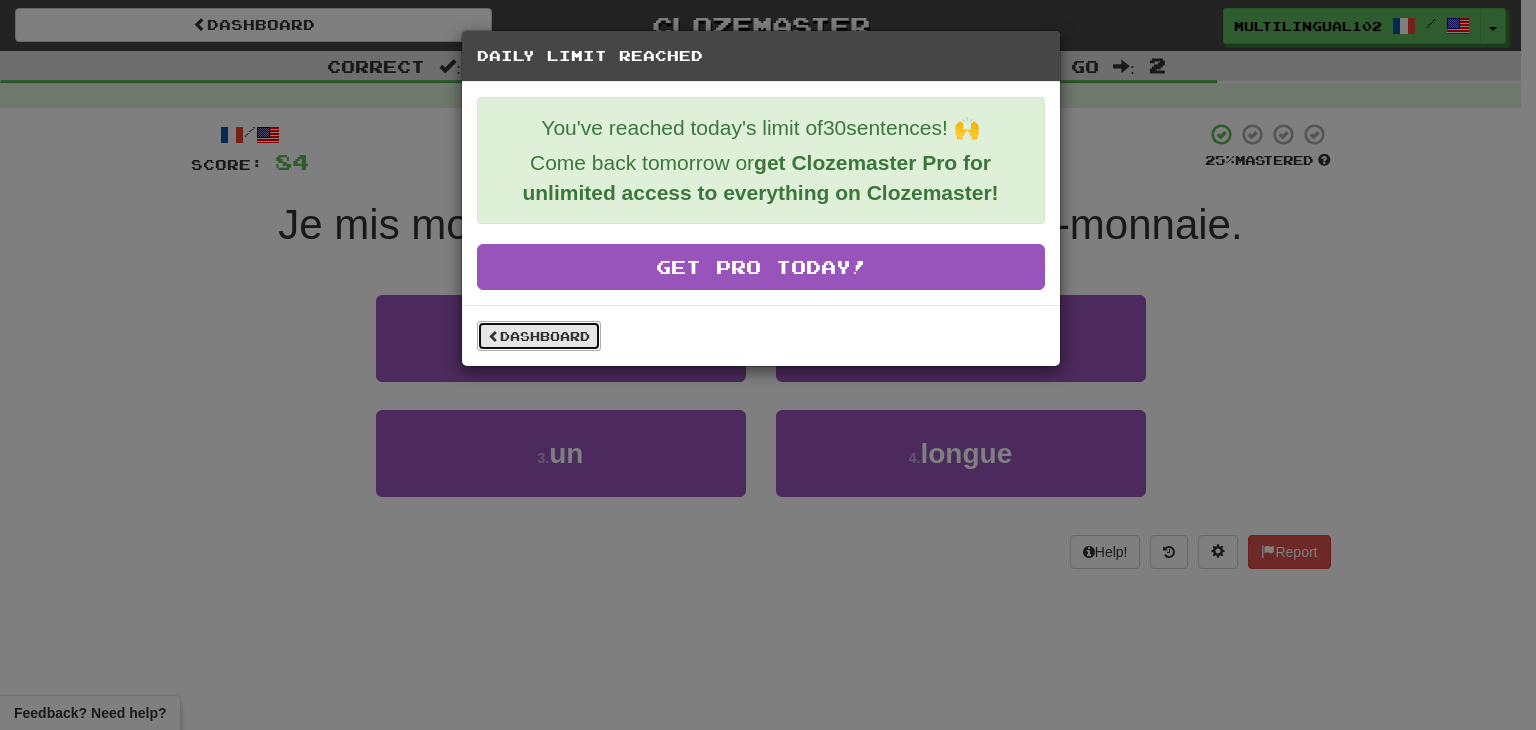 click on "Dashboard" at bounding box center [539, 336] 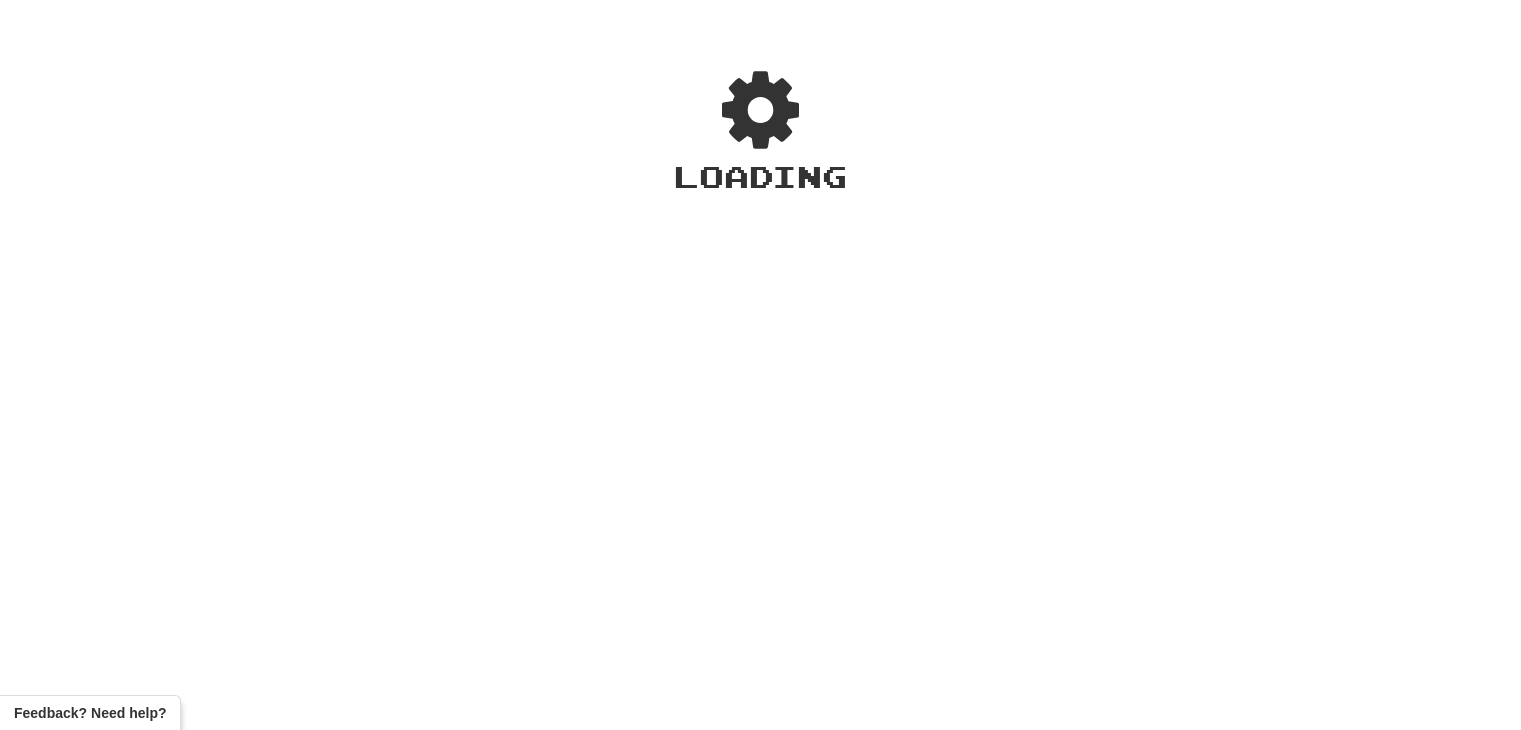scroll, scrollTop: 0, scrollLeft: 0, axis: both 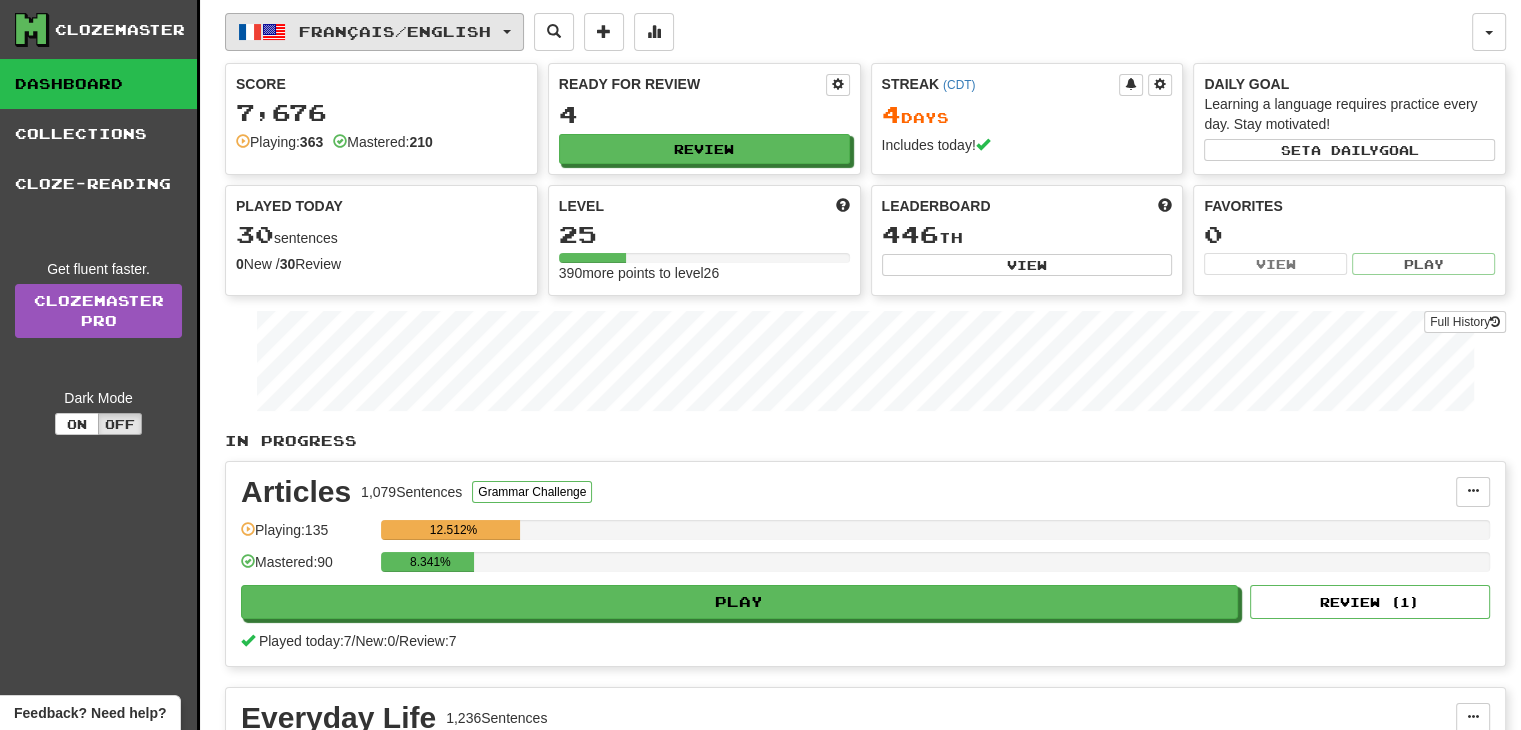 click on "Français  /  English" at bounding box center [374, 32] 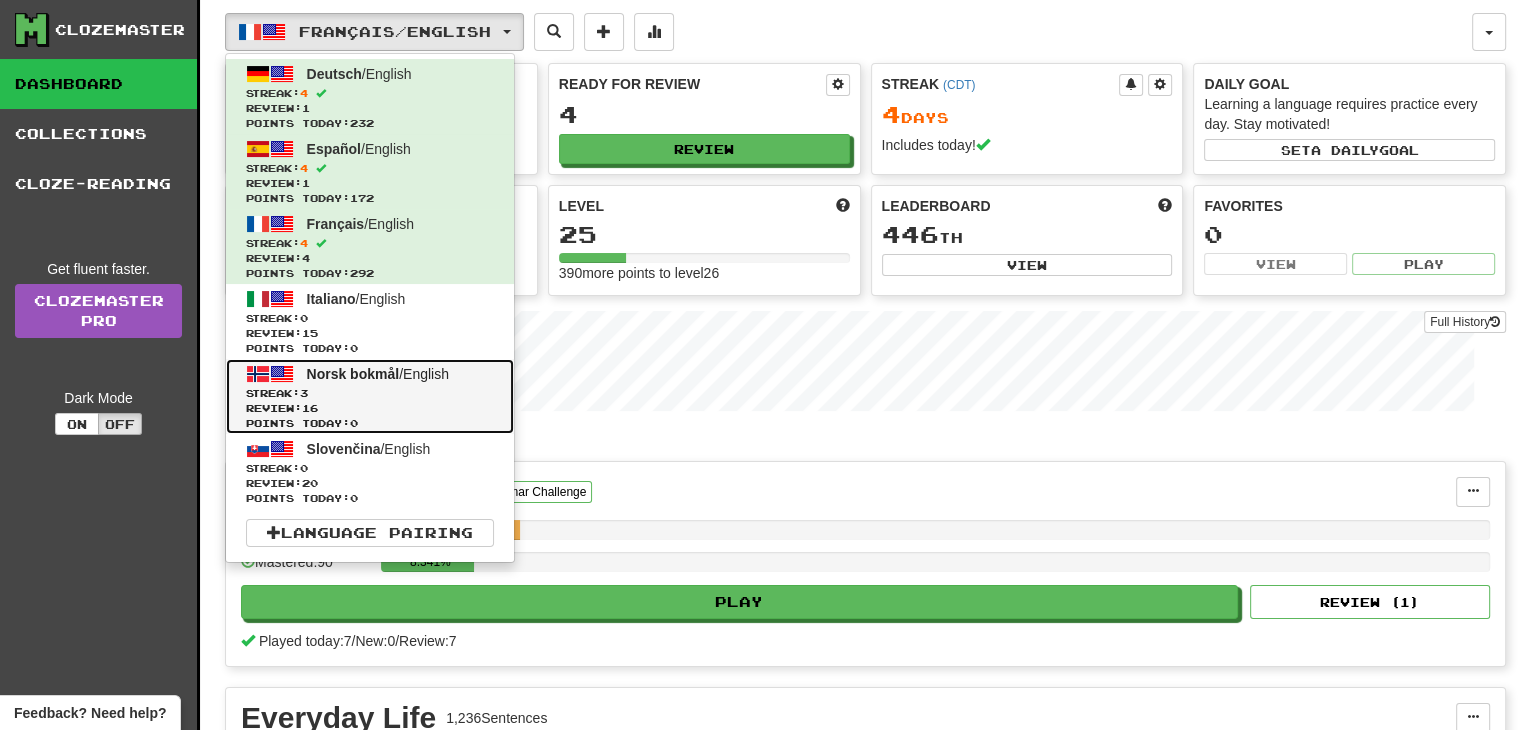 click on "Streak:  3" at bounding box center (370, 393) 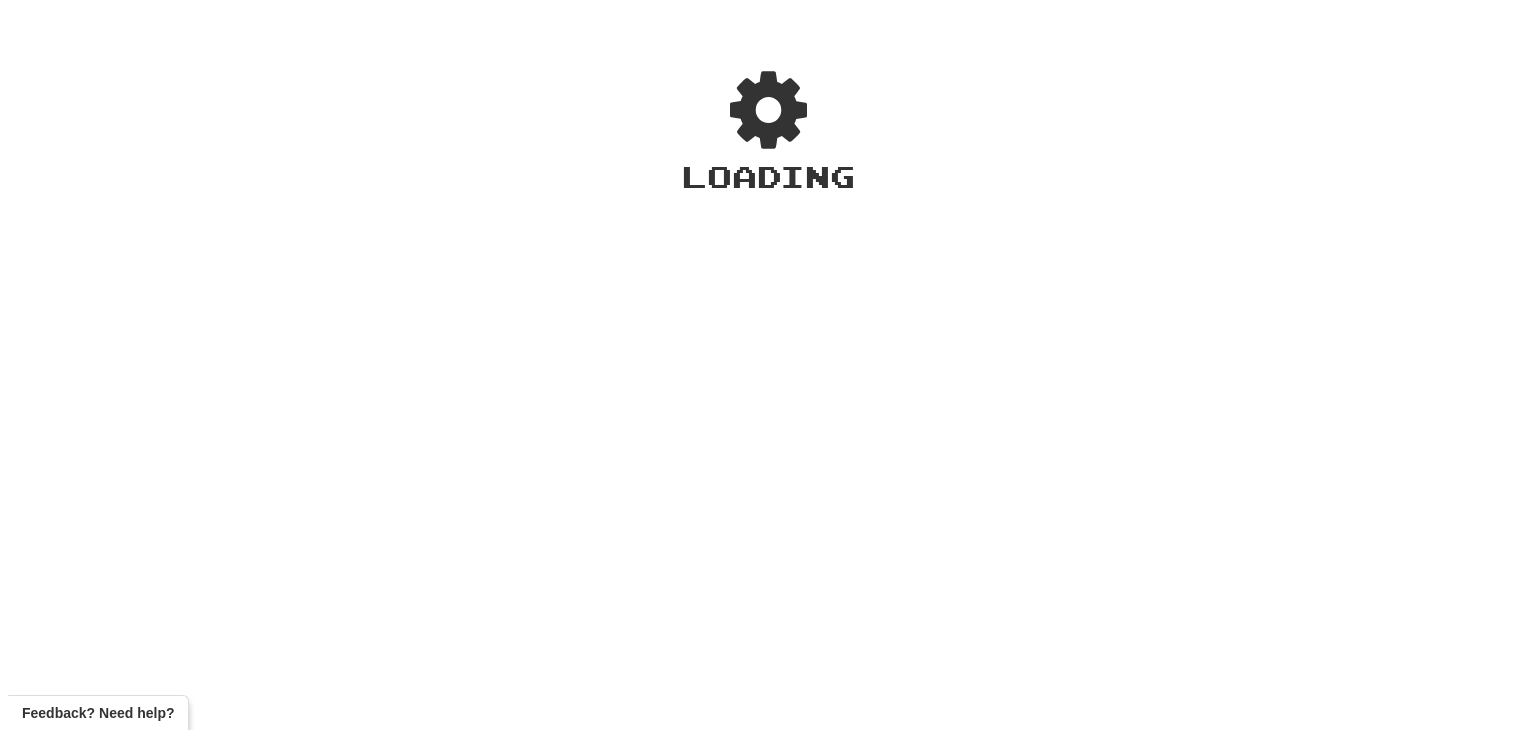 scroll, scrollTop: 0, scrollLeft: 0, axis: both 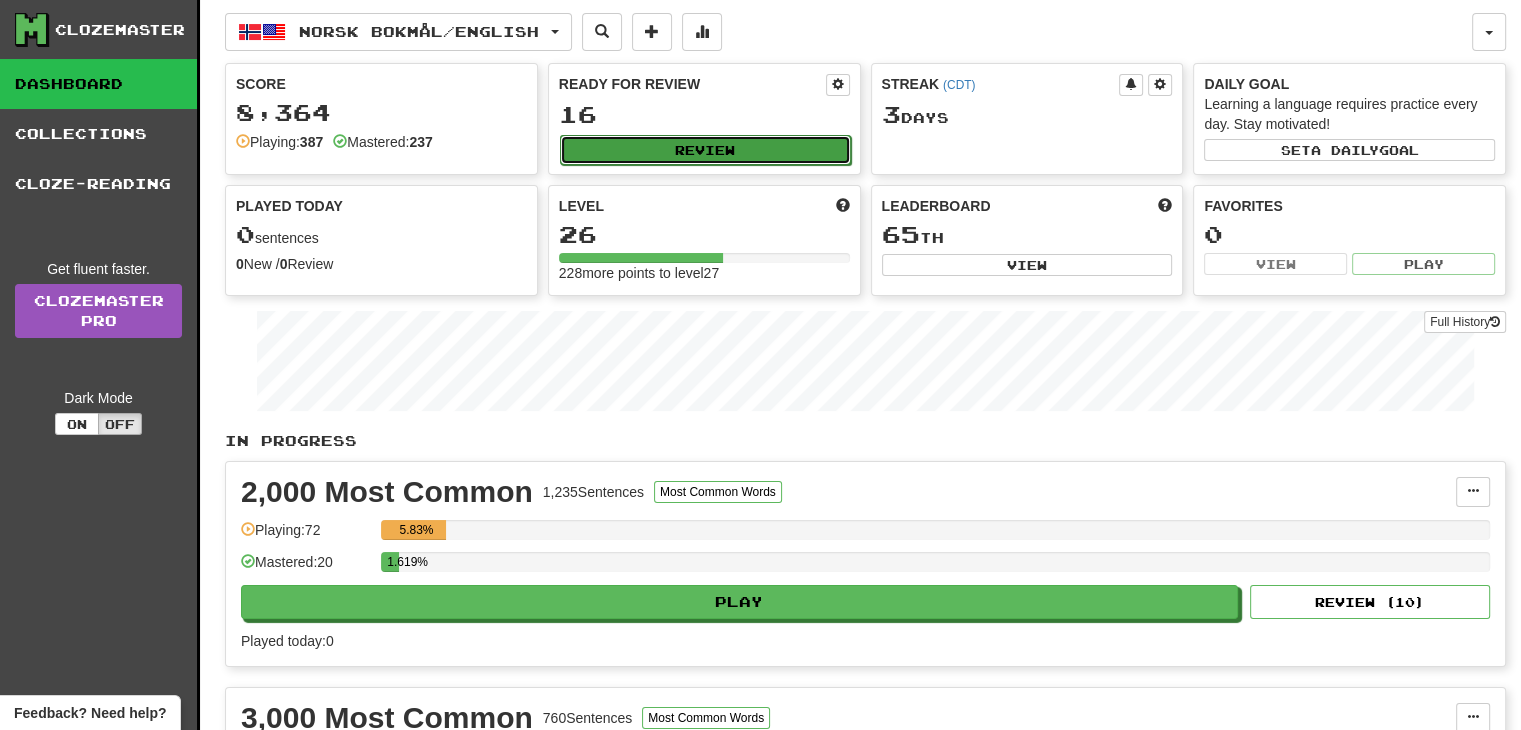 click on "Review" at bounding box center (705, 150) 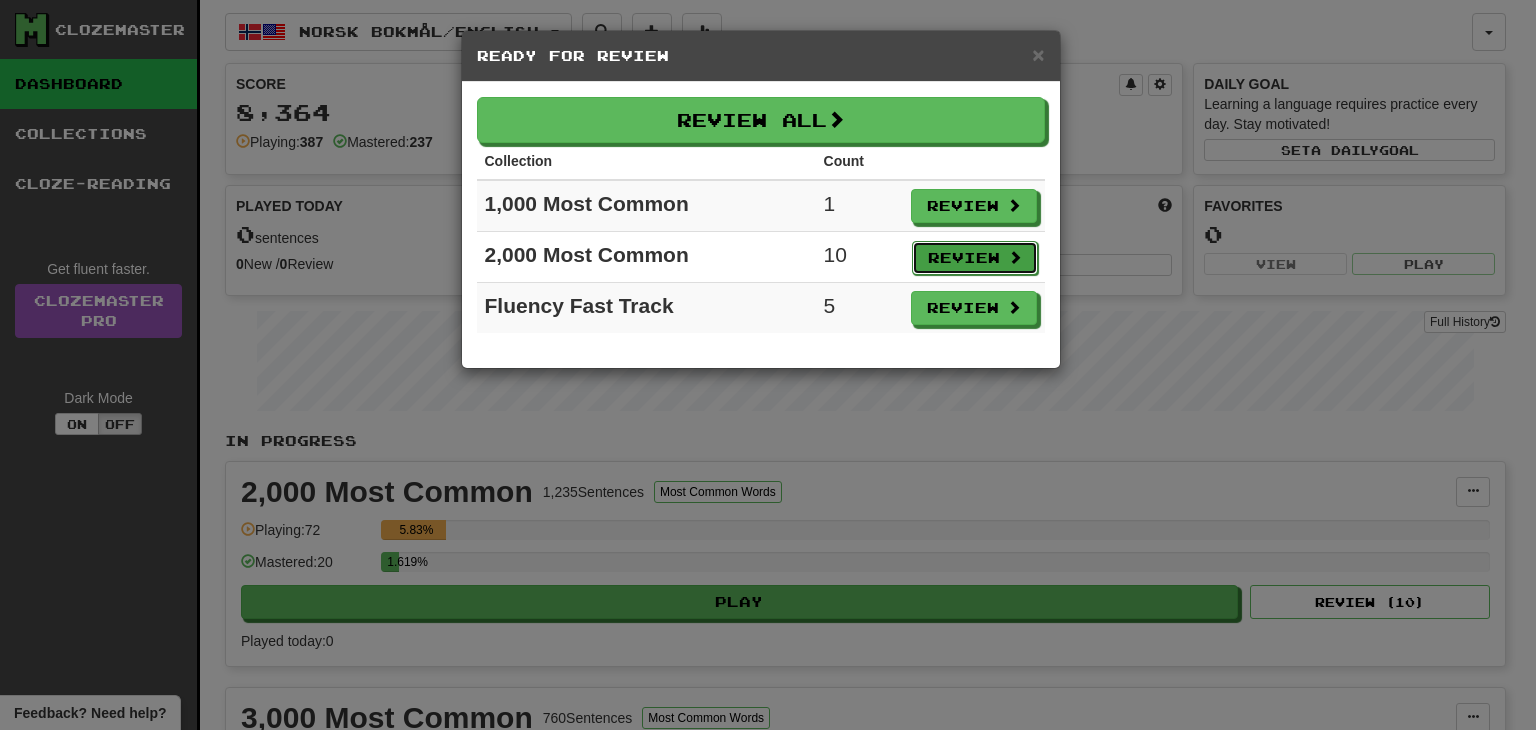 click on "Review" at bounding box center (975, 258) 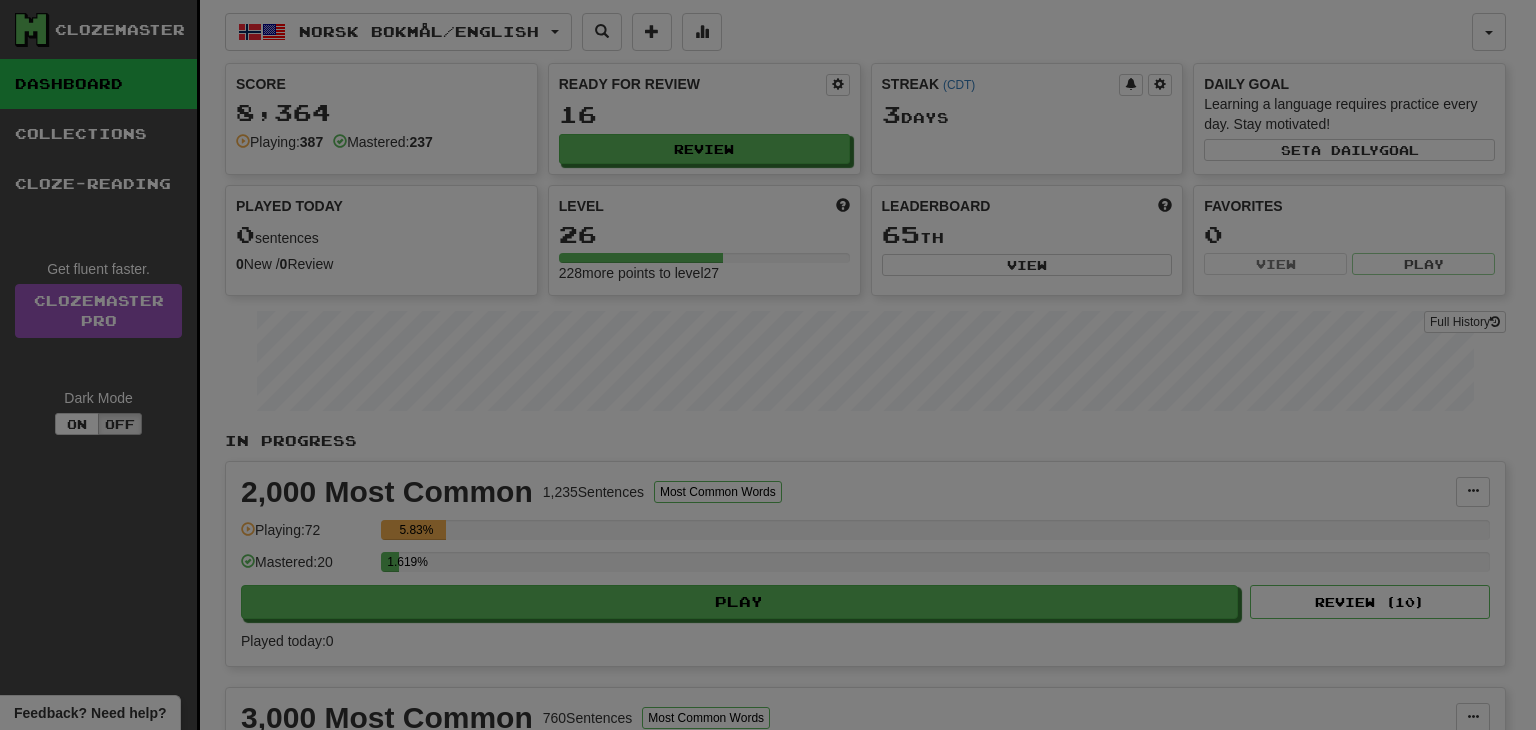 select on "**" 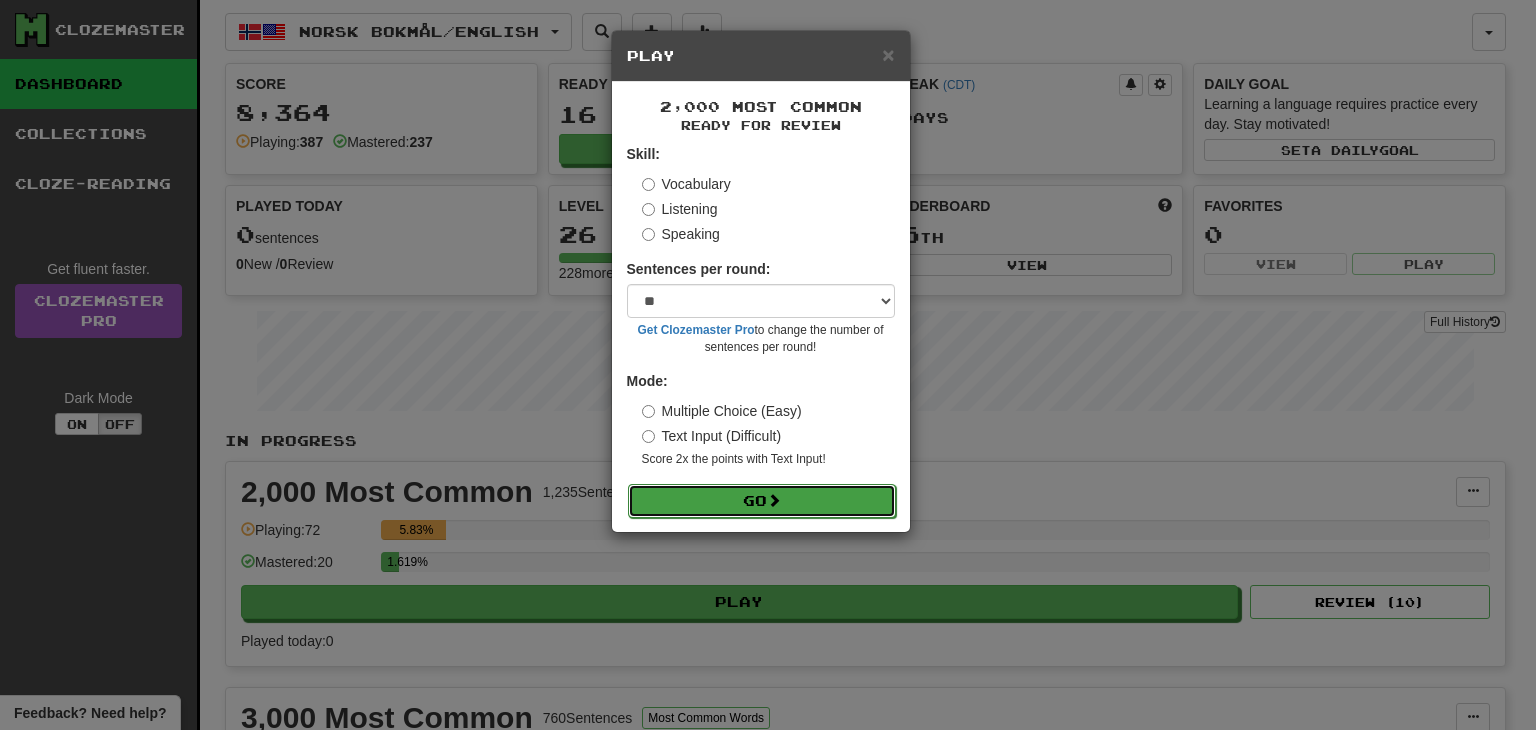 click on "Go" at bounding box center (762, 501) 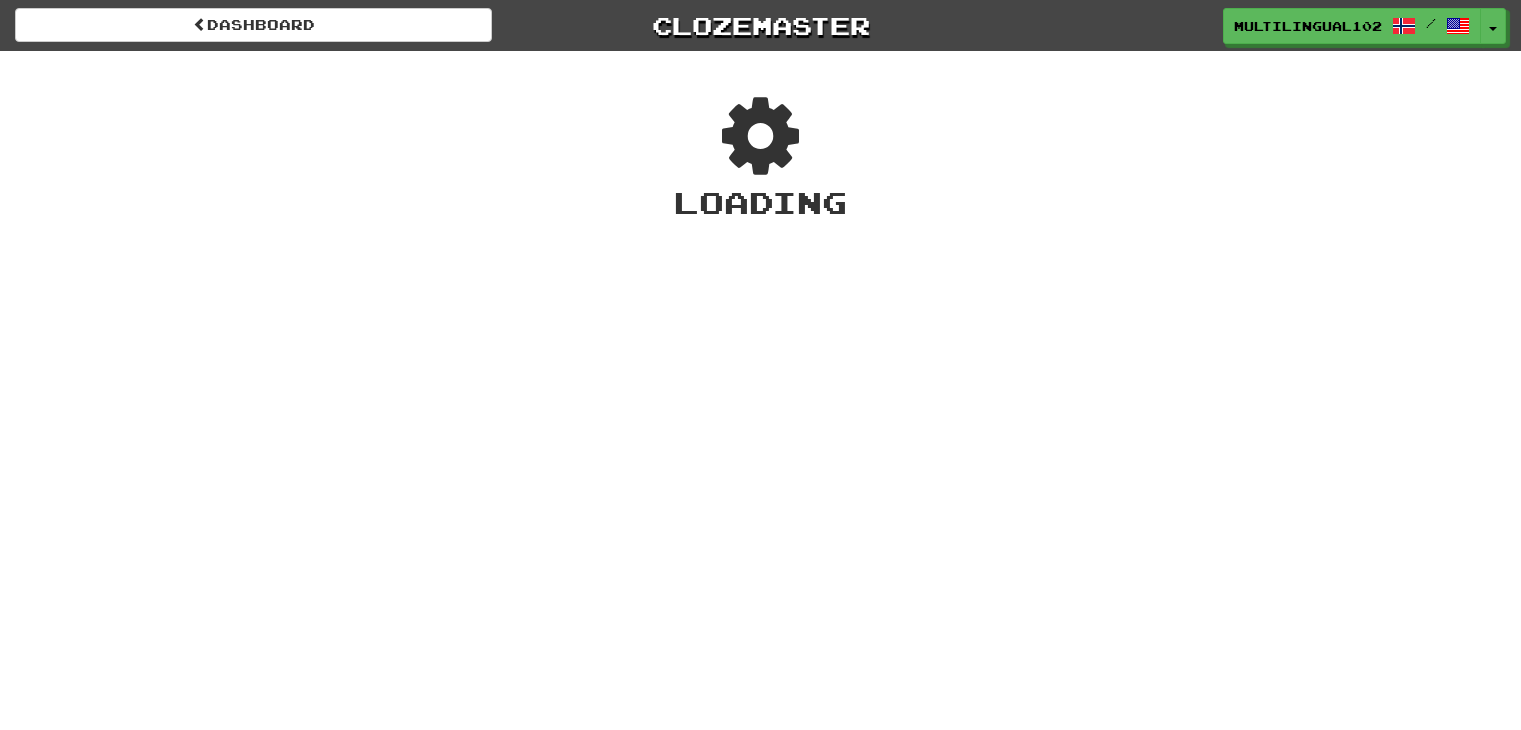 scroll, scrollTop: 0, scrollLeft: 0, axis: both 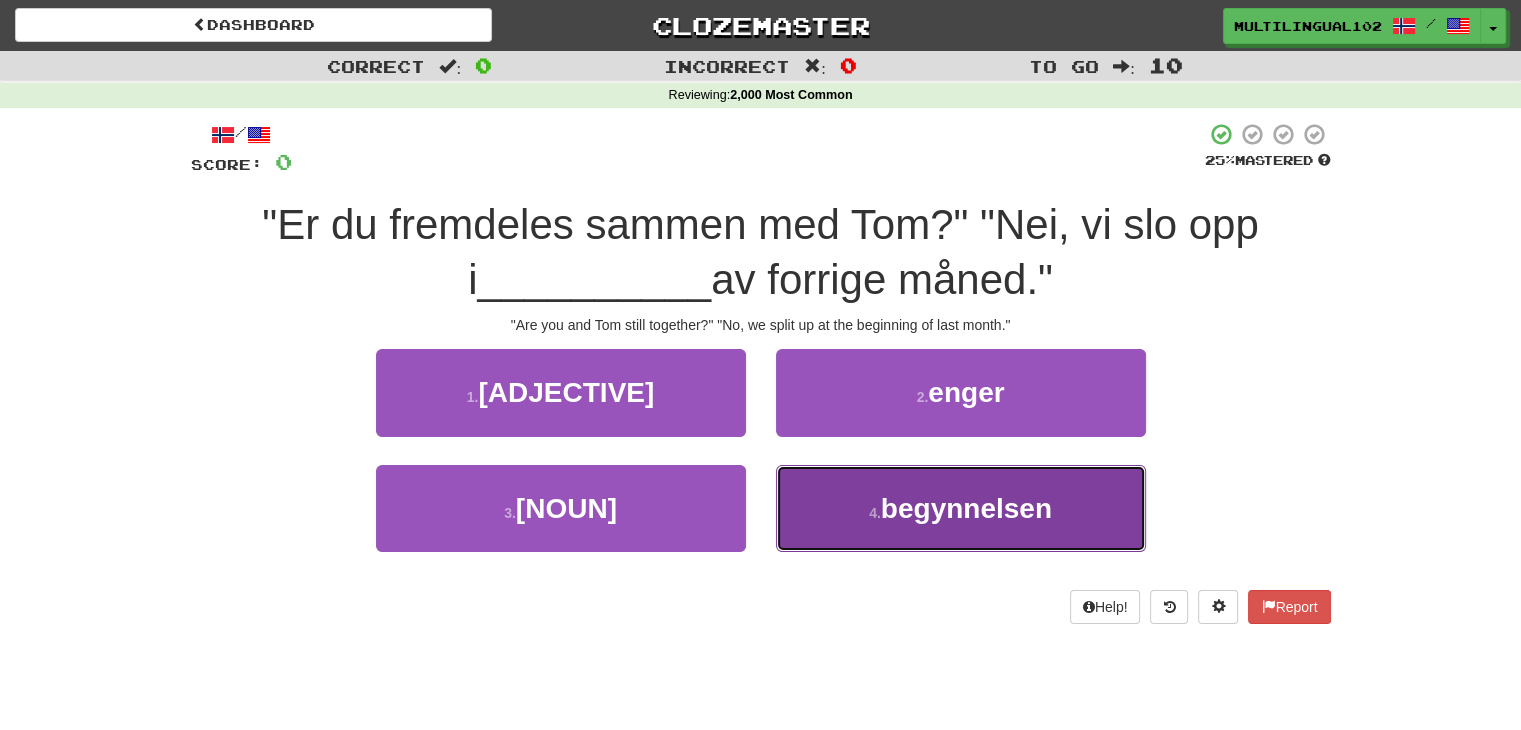 click on "4 .  [ITEM]" at bounding box center (961, 508) 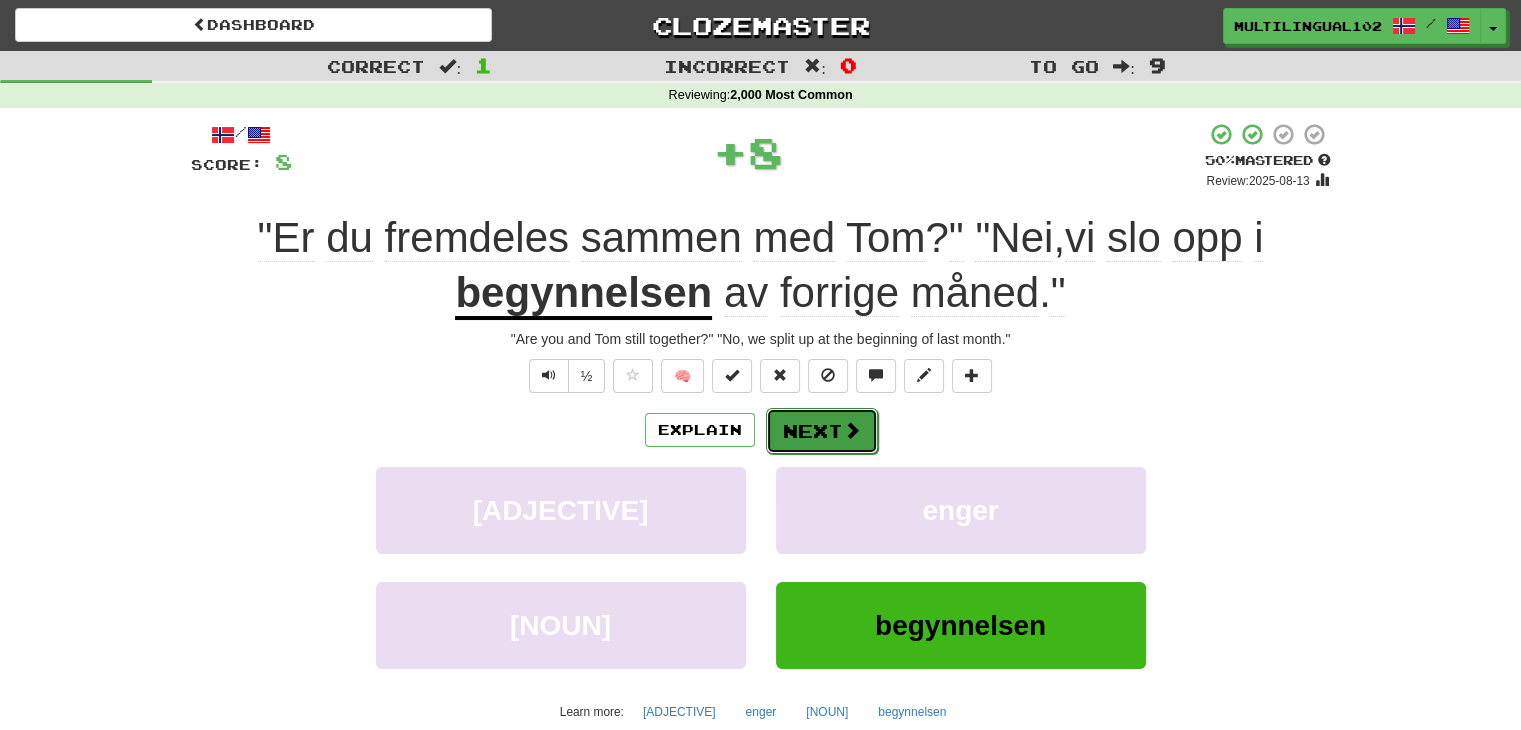 click on "Next" at bounding box center [822, 431] 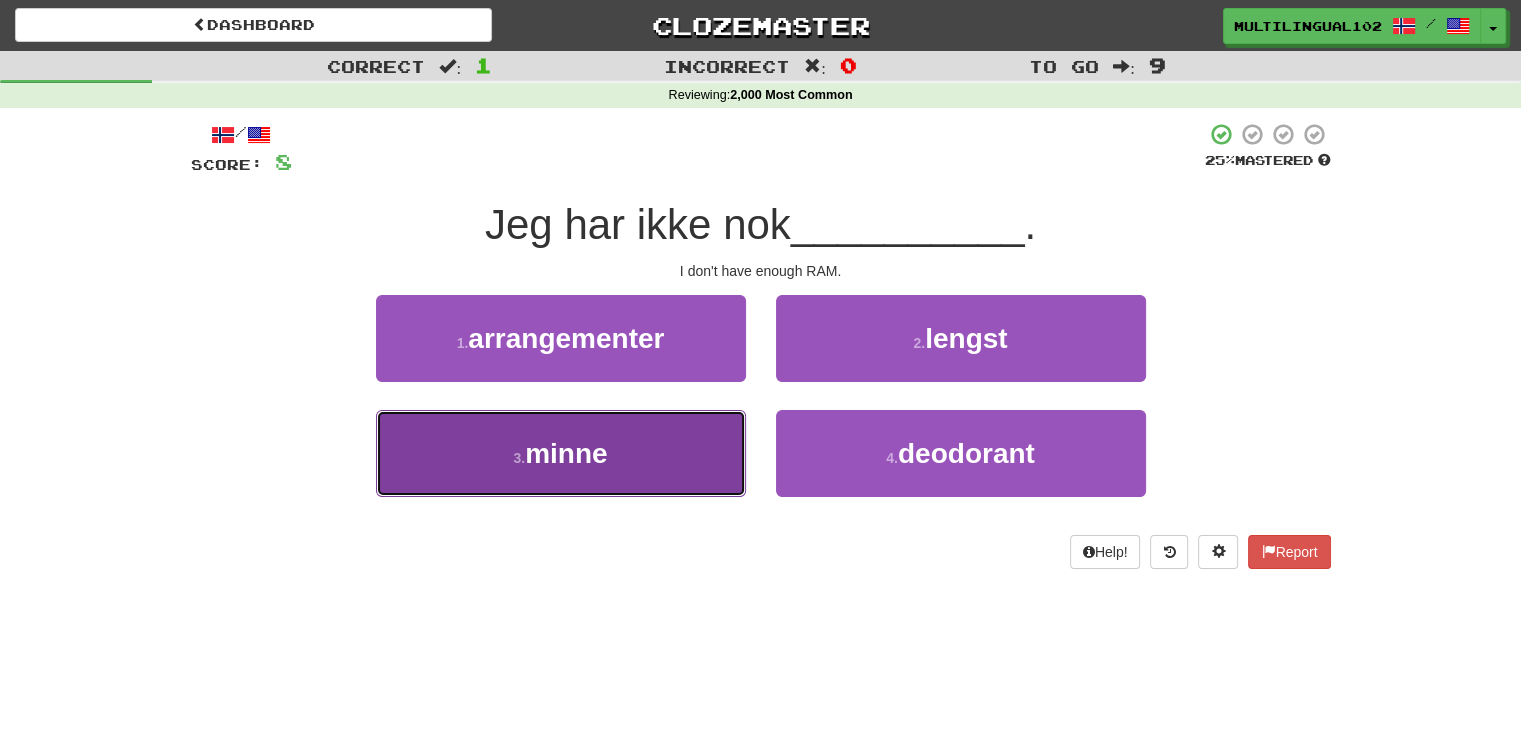 click on "3 .  [ITEM]" at bounding box center (561, 453) 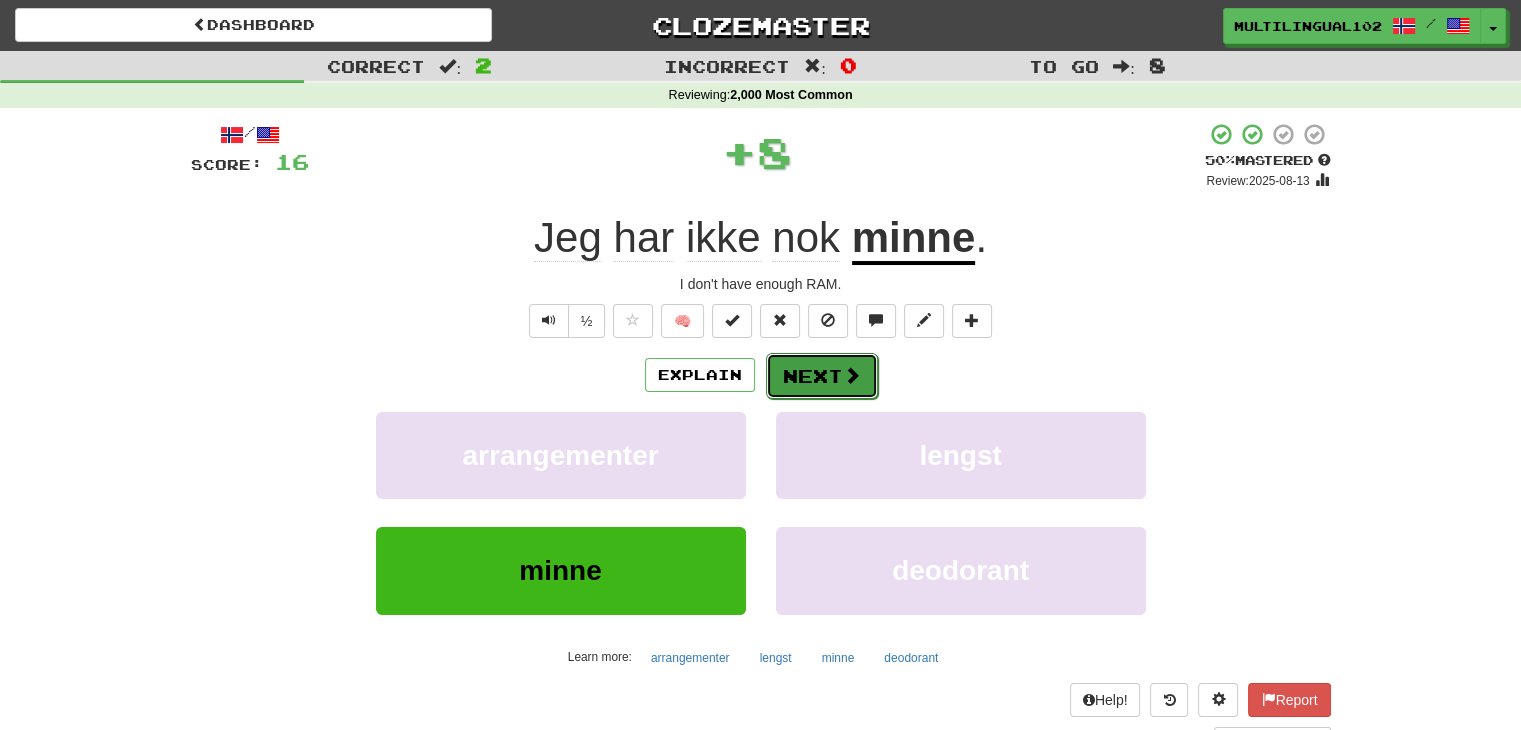 click on "Next" at bounding box center (822, 376) 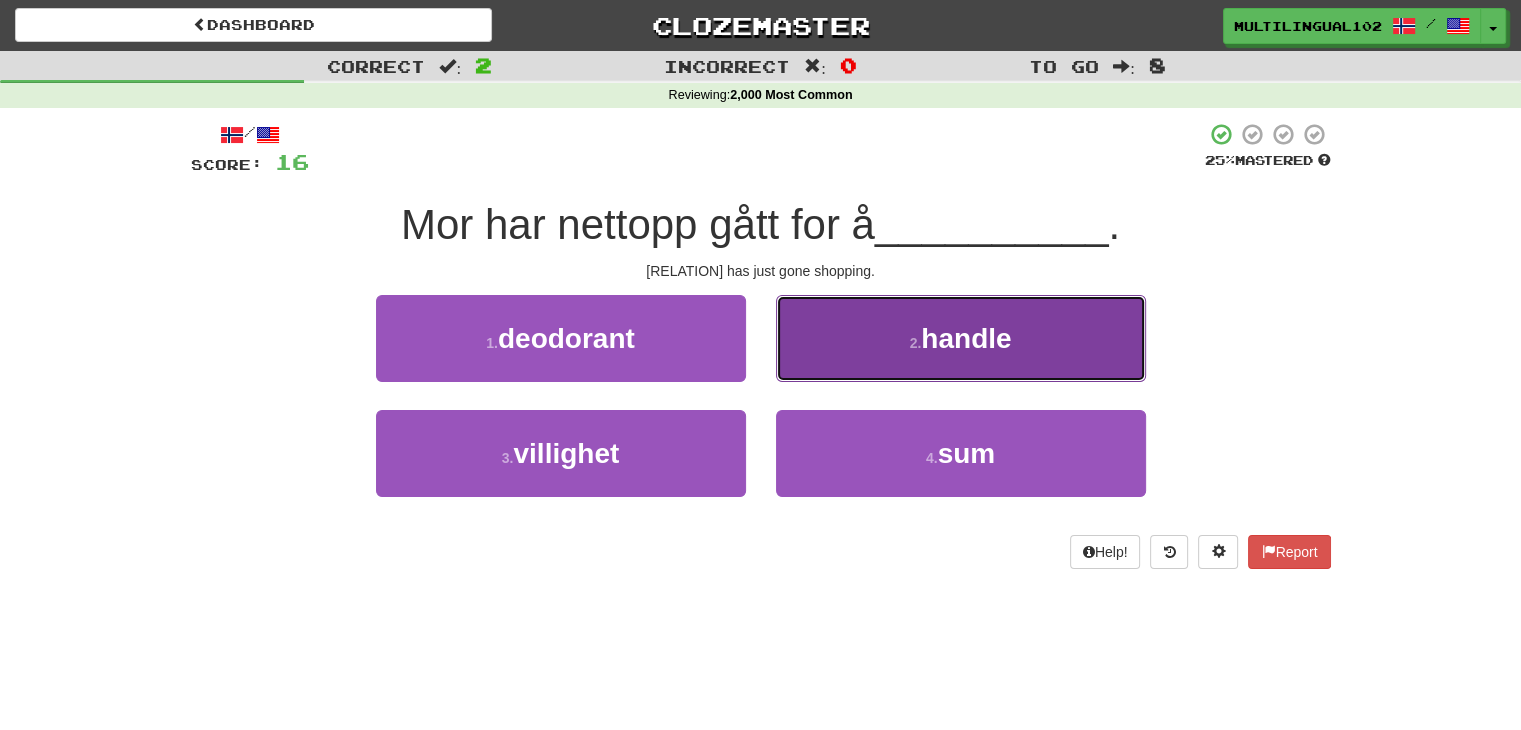 click on "2 .  handle" at bounding box center (961, 338) 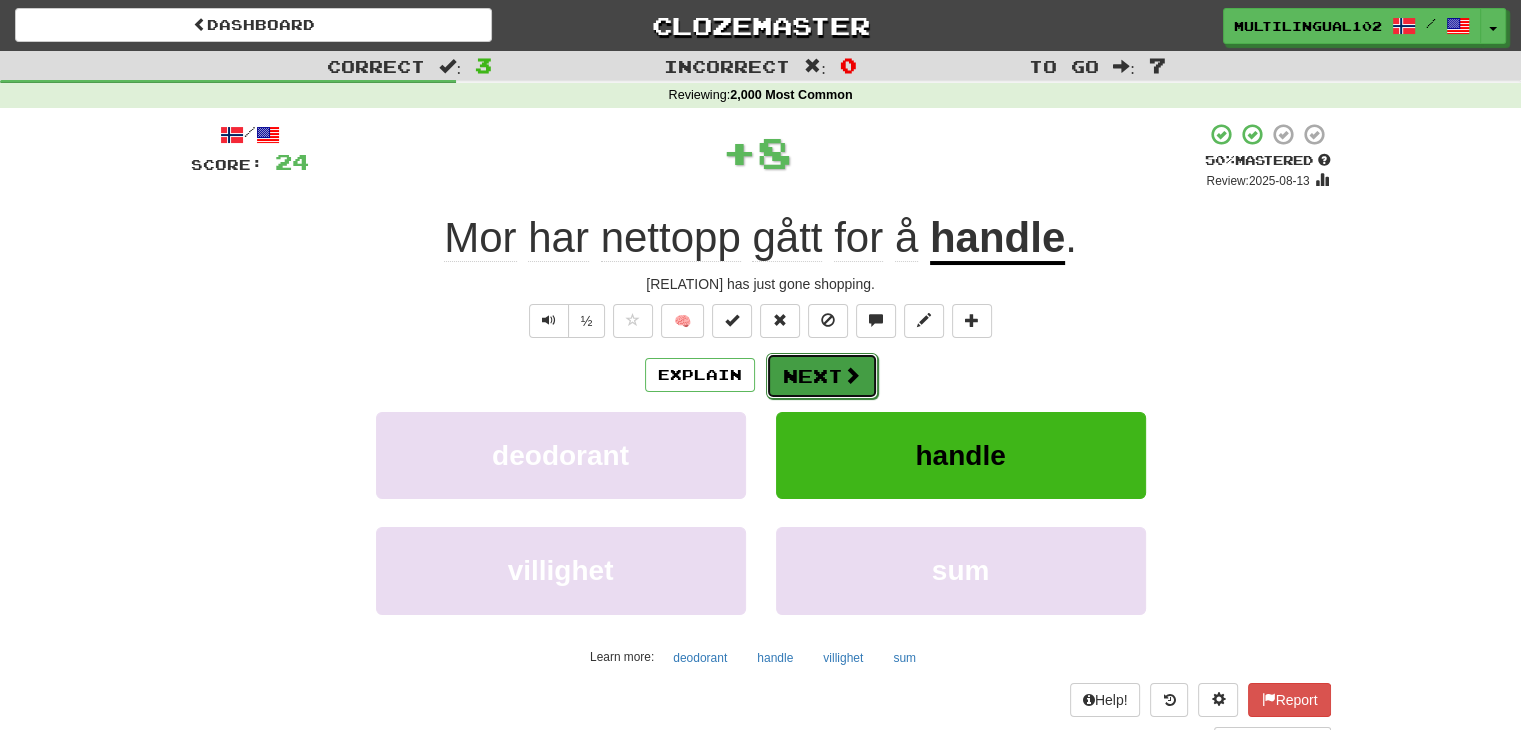 click on "Next" at bounding box center [822, 376] 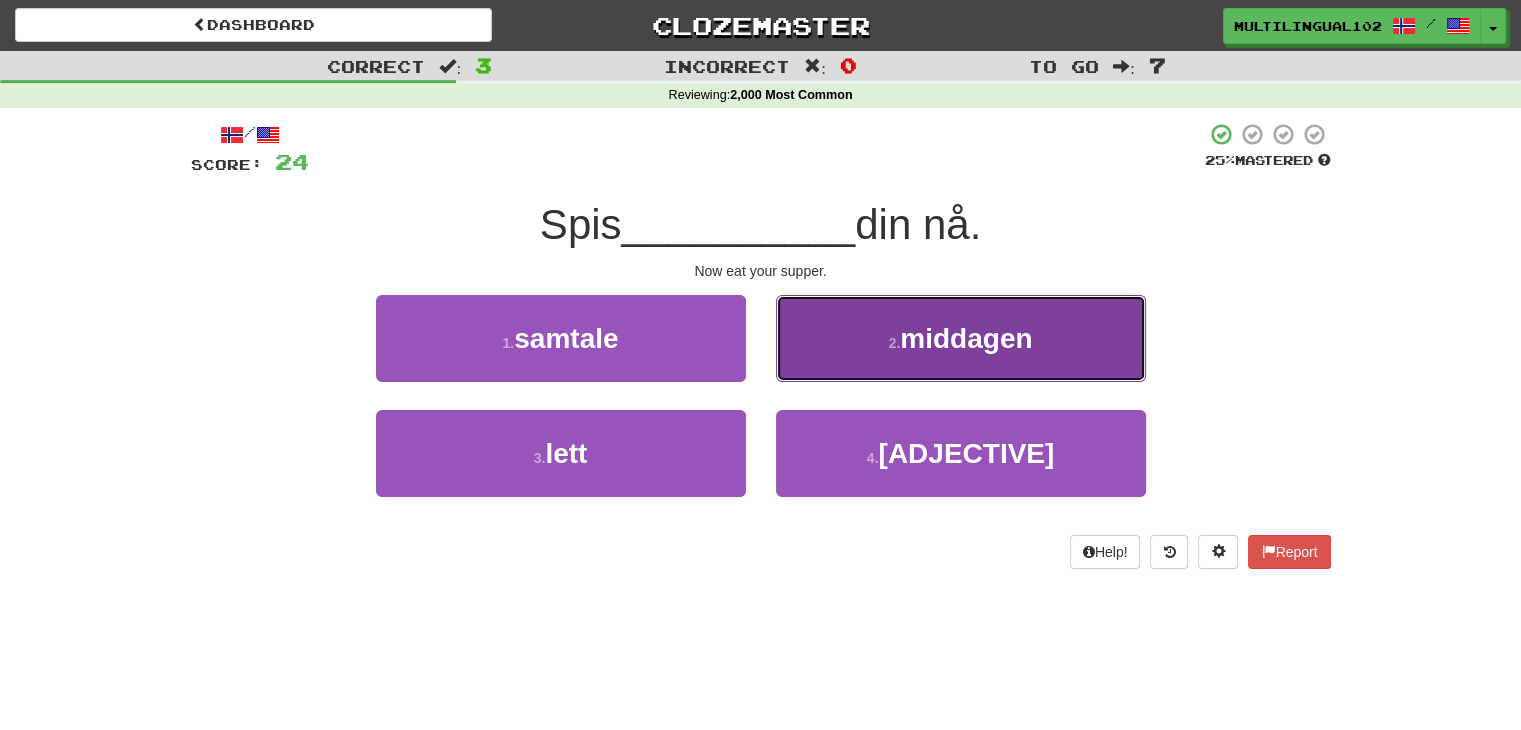 click on "2 .  middagen" at bounding box center (961, 338) 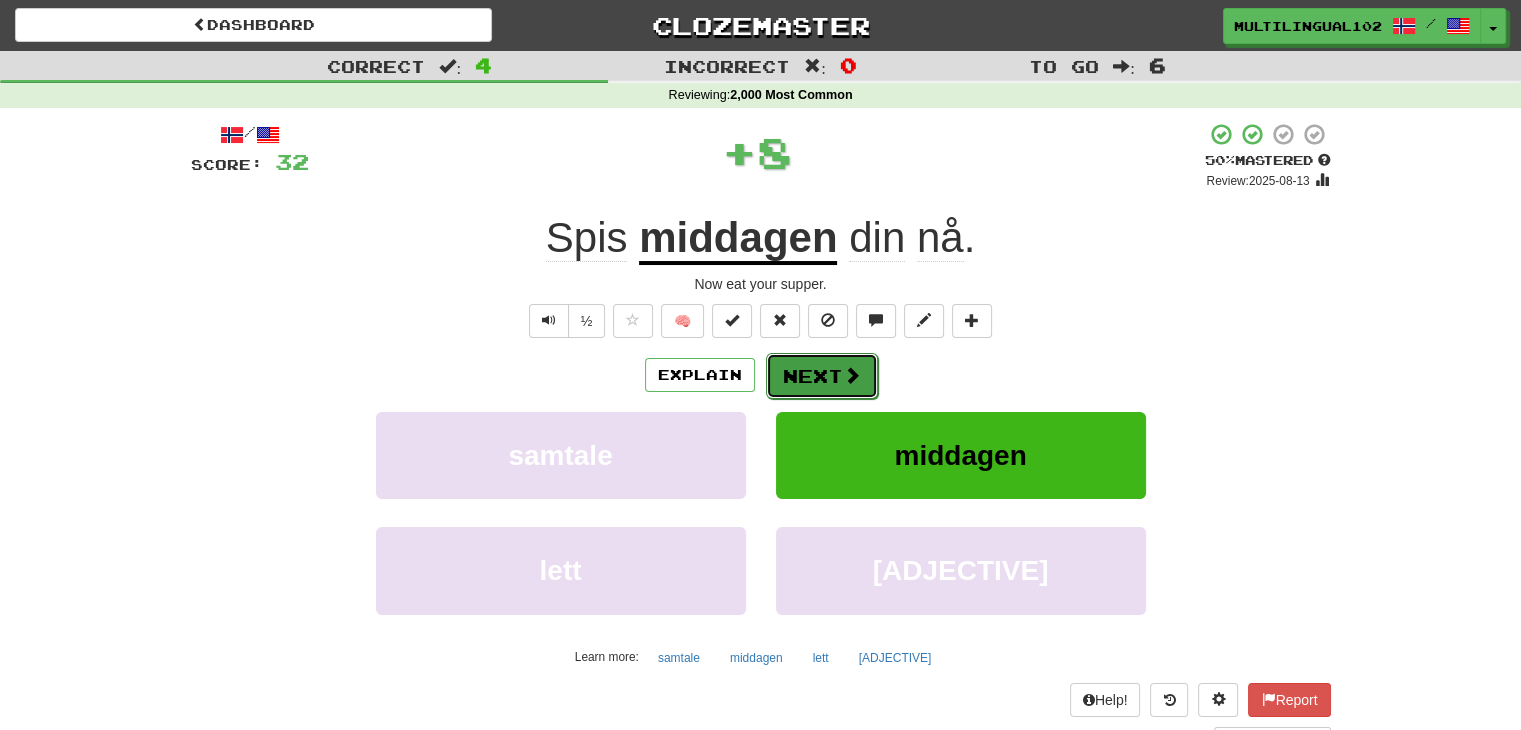 click on "Next" at bounding box center [822, 376] 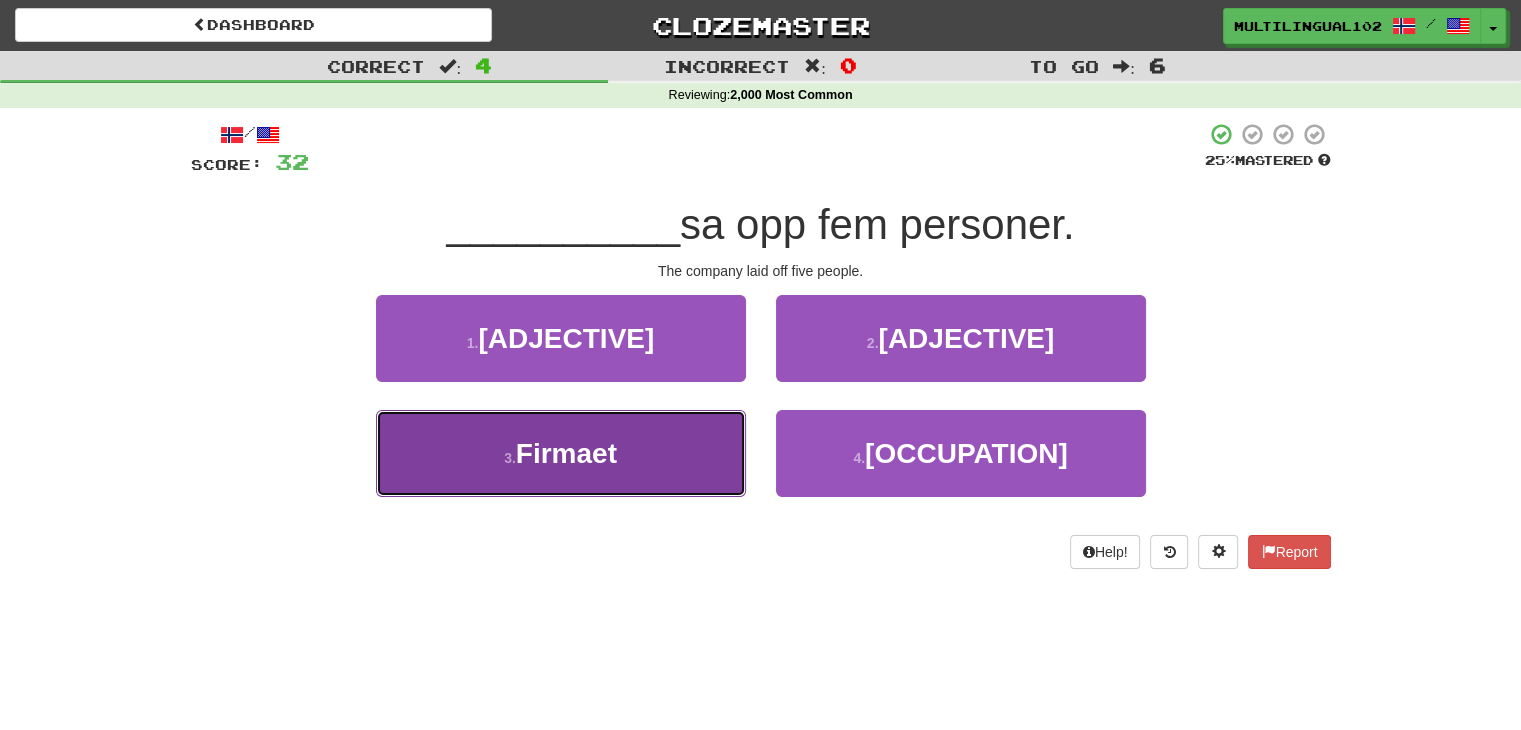 click on "3 .  Firmaet" at bounding box center (561, 453) 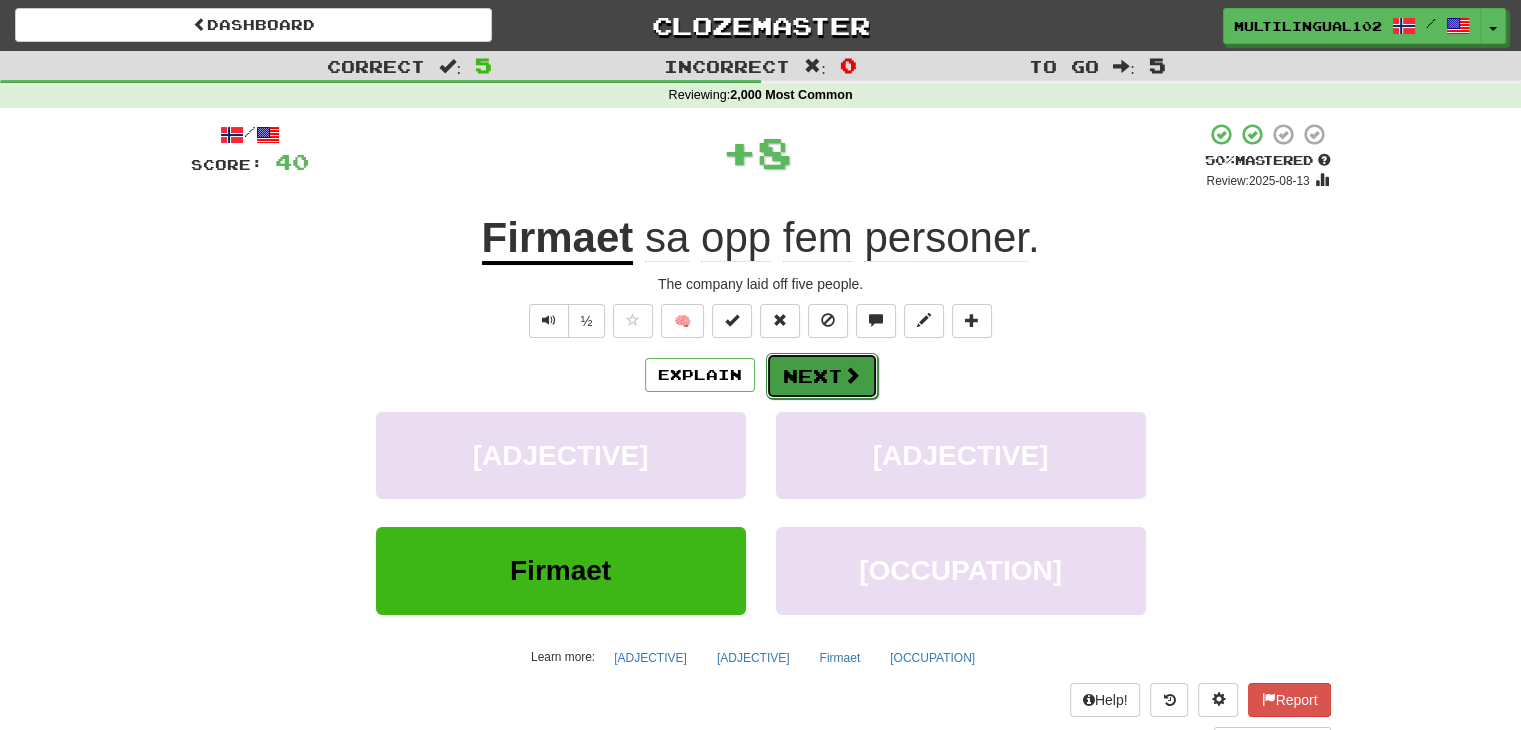 click on "Next" at bounding box center [822, 376] 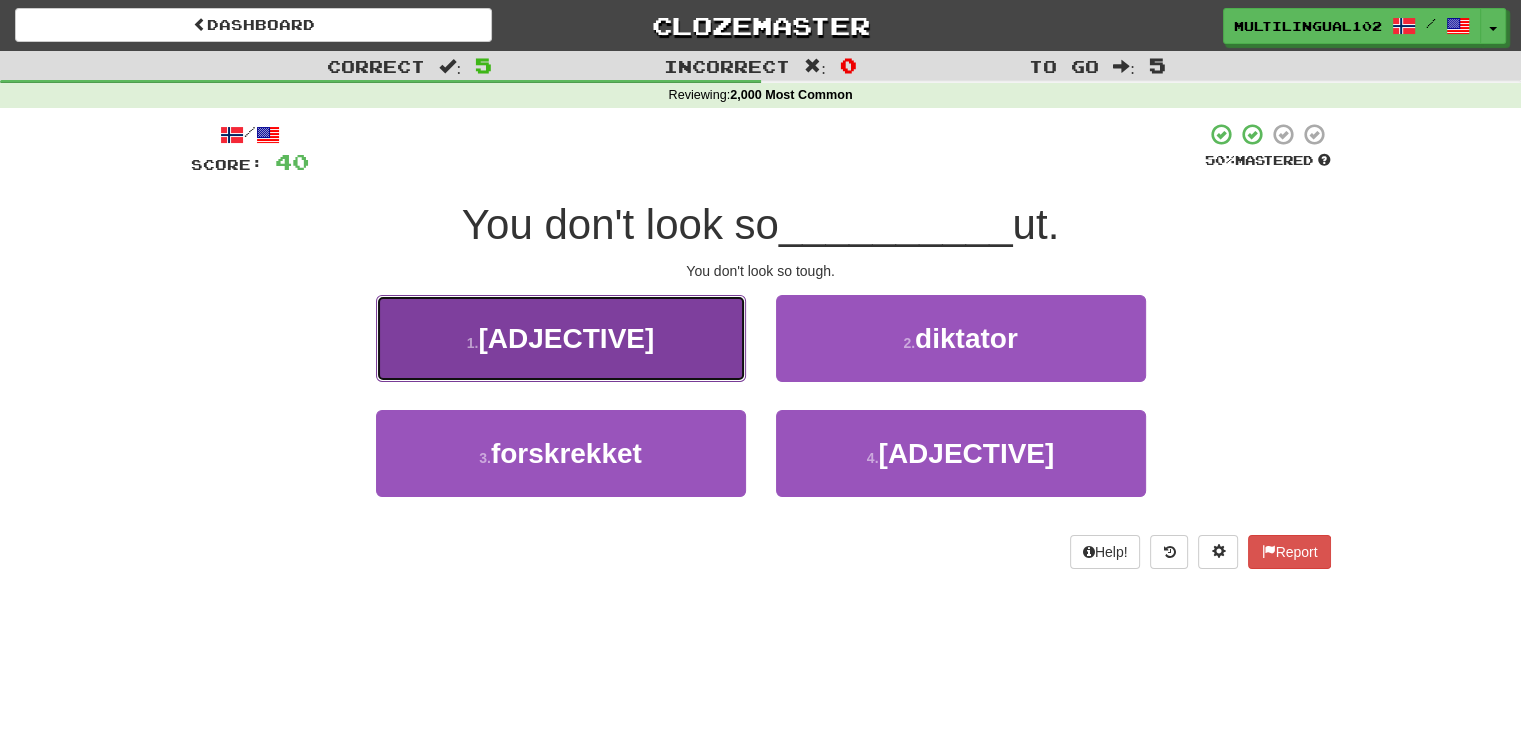 click on "1 .  tøff" at bounding box center (561, 338) 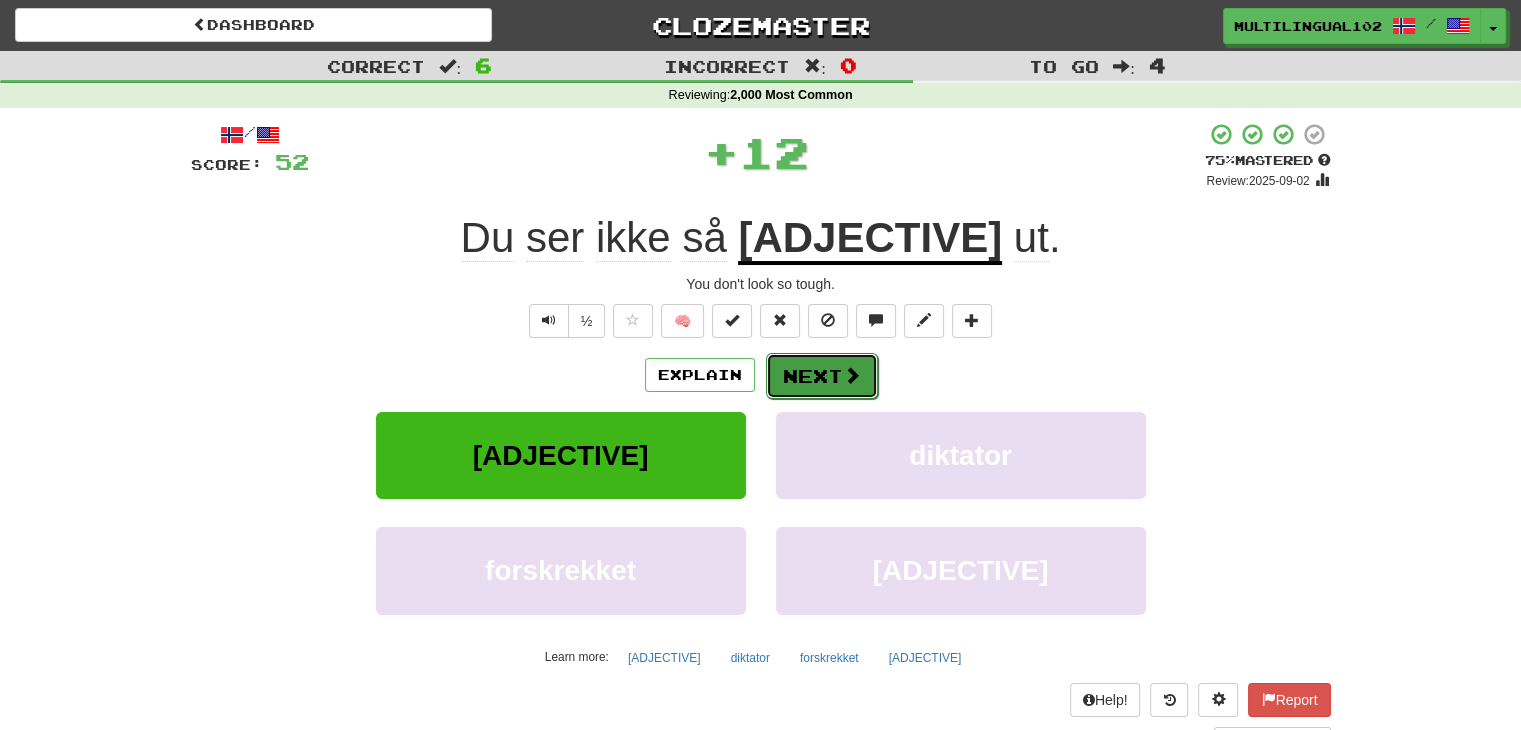 click on "Next" at bounding box center (822, 376) 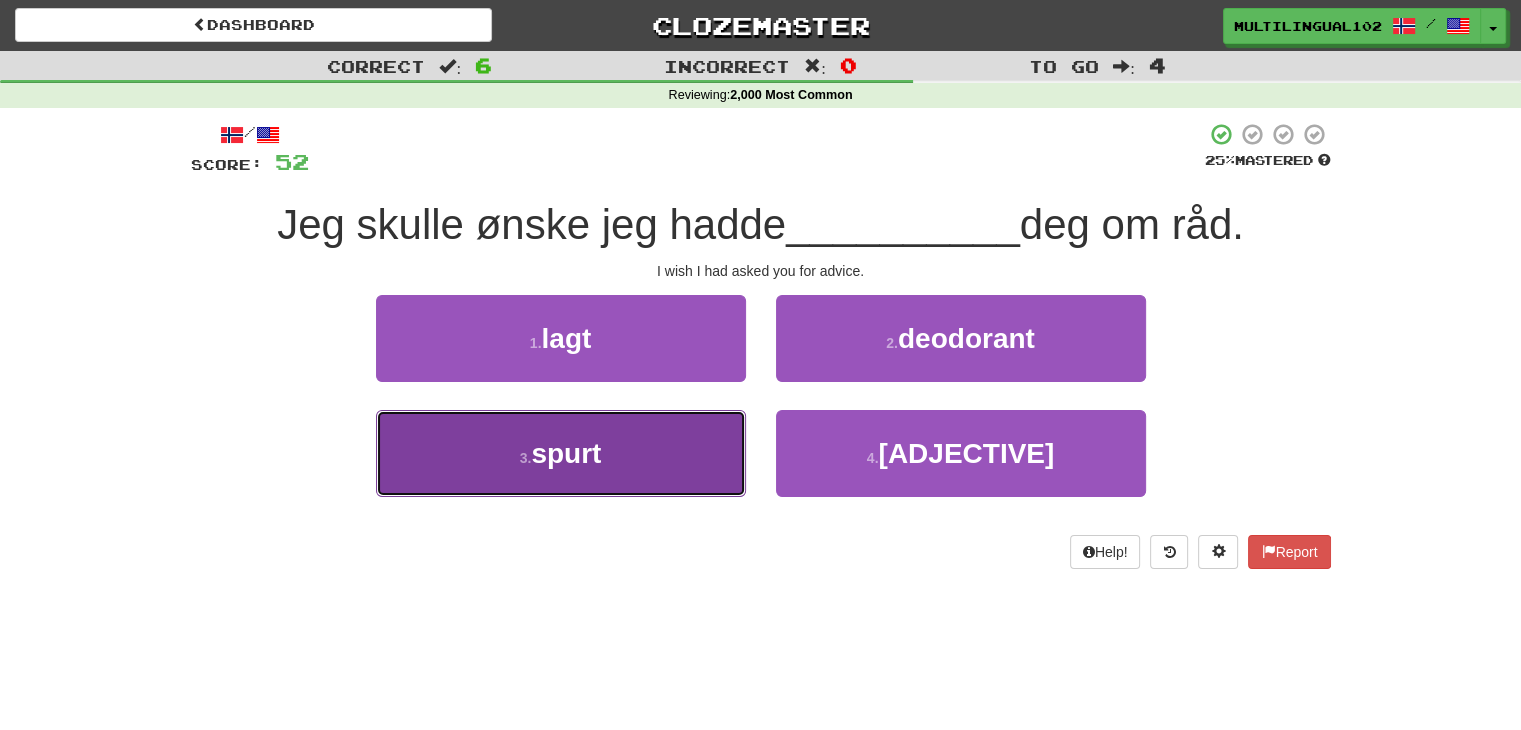 click on "3 .  spurt" at bounding box center [561, 453] 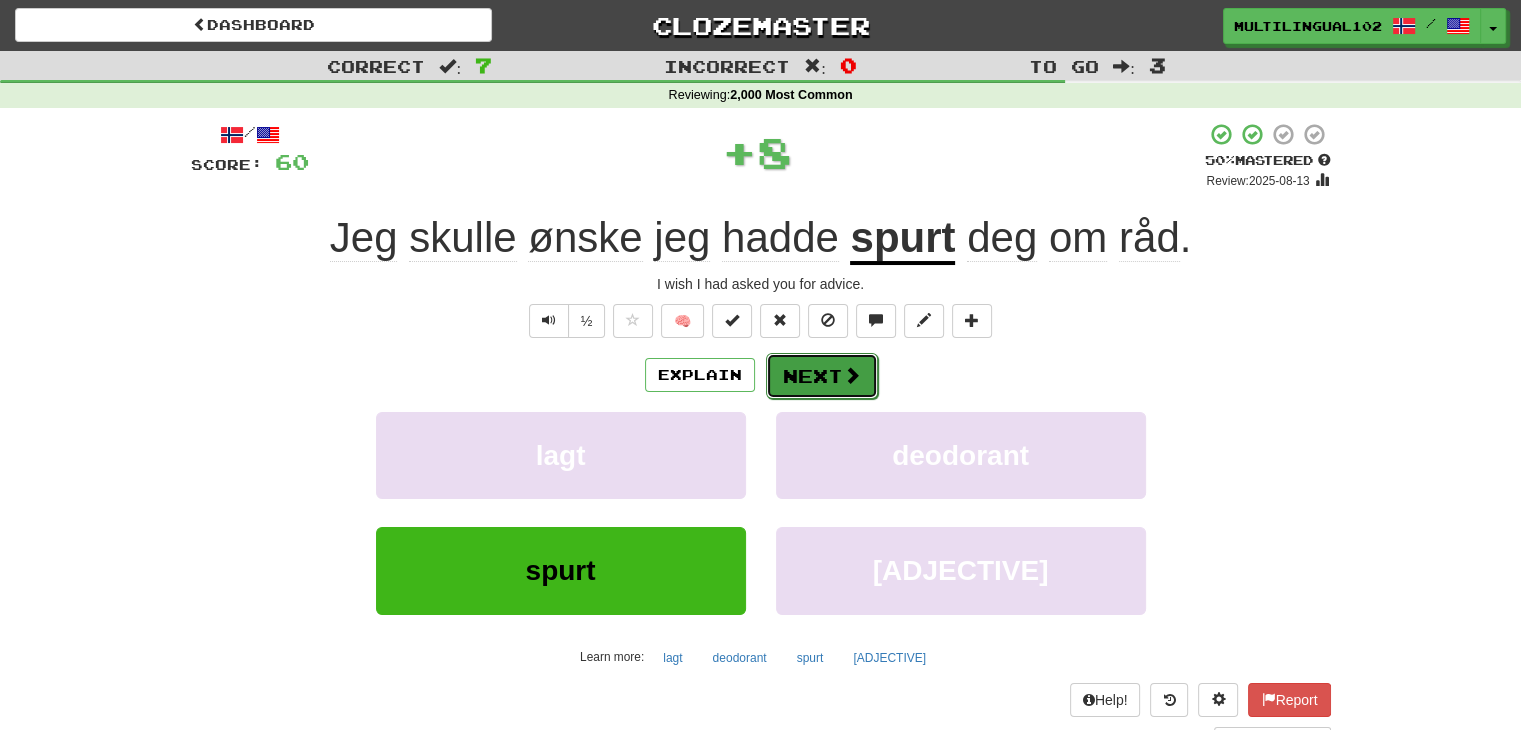 click on "Next" at bounding box center (822, 376) 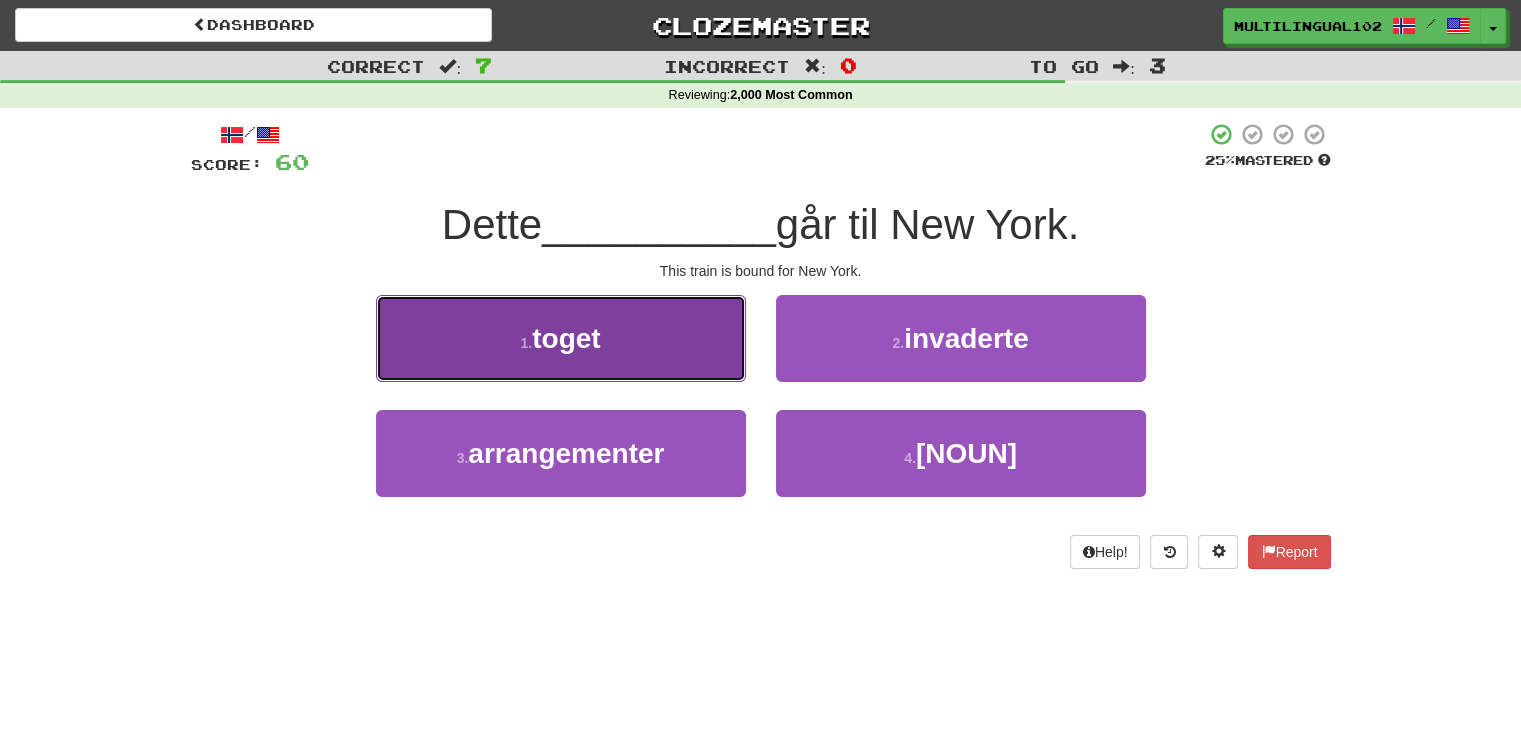 click on "1 .  toget" at bounding box center (561, 338) 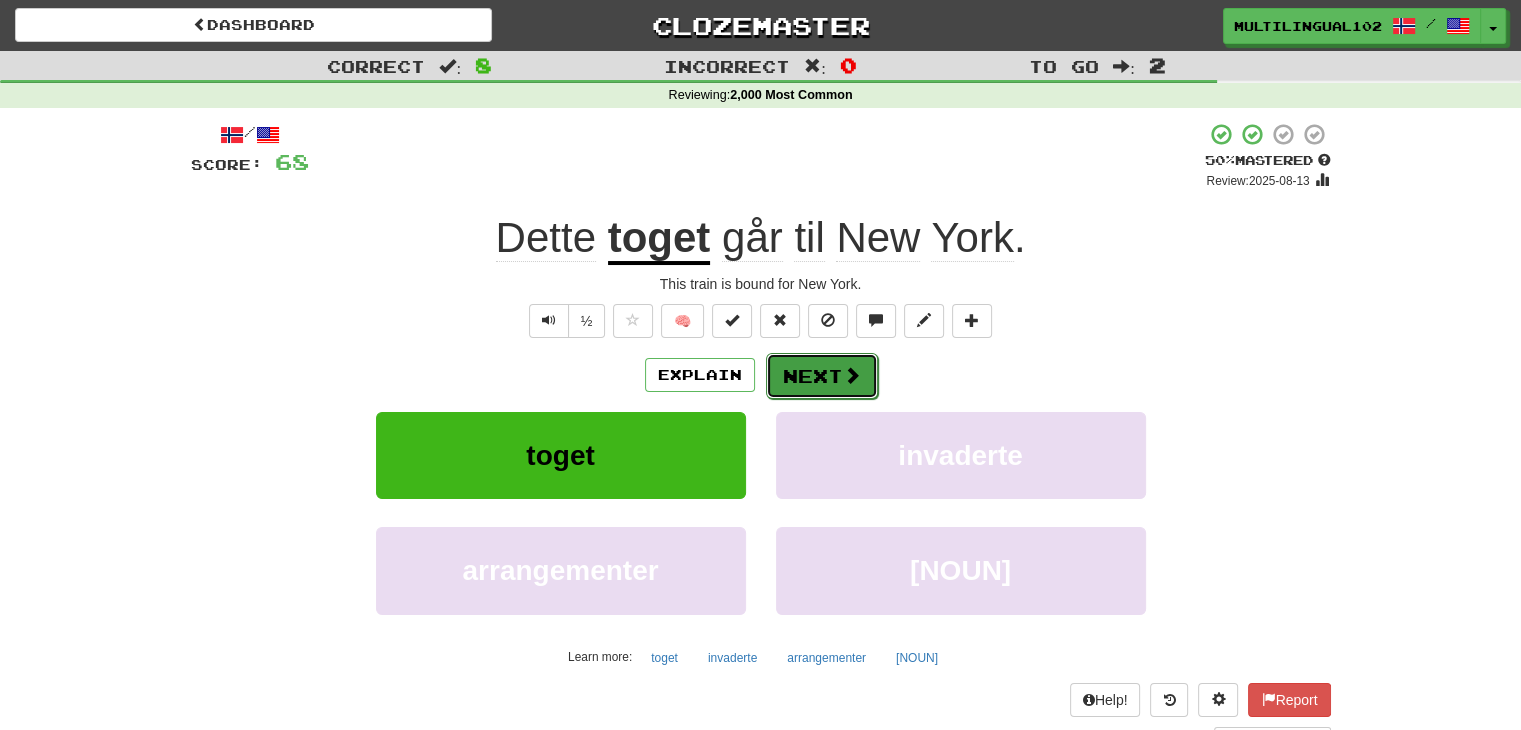 click on "Next" at bounding box center [822, 376] 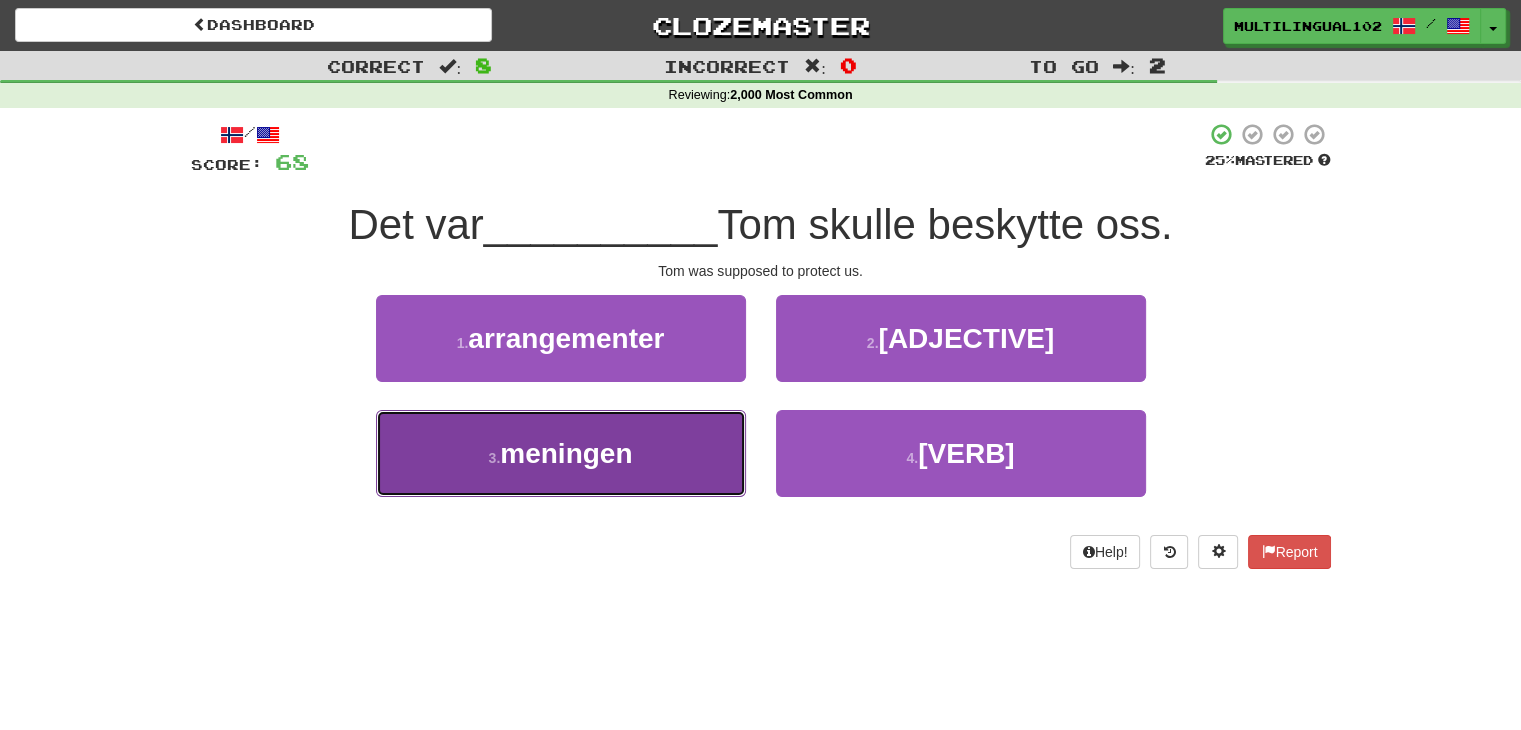 click on "3 .  meningen" at bounding box center [561, 453] 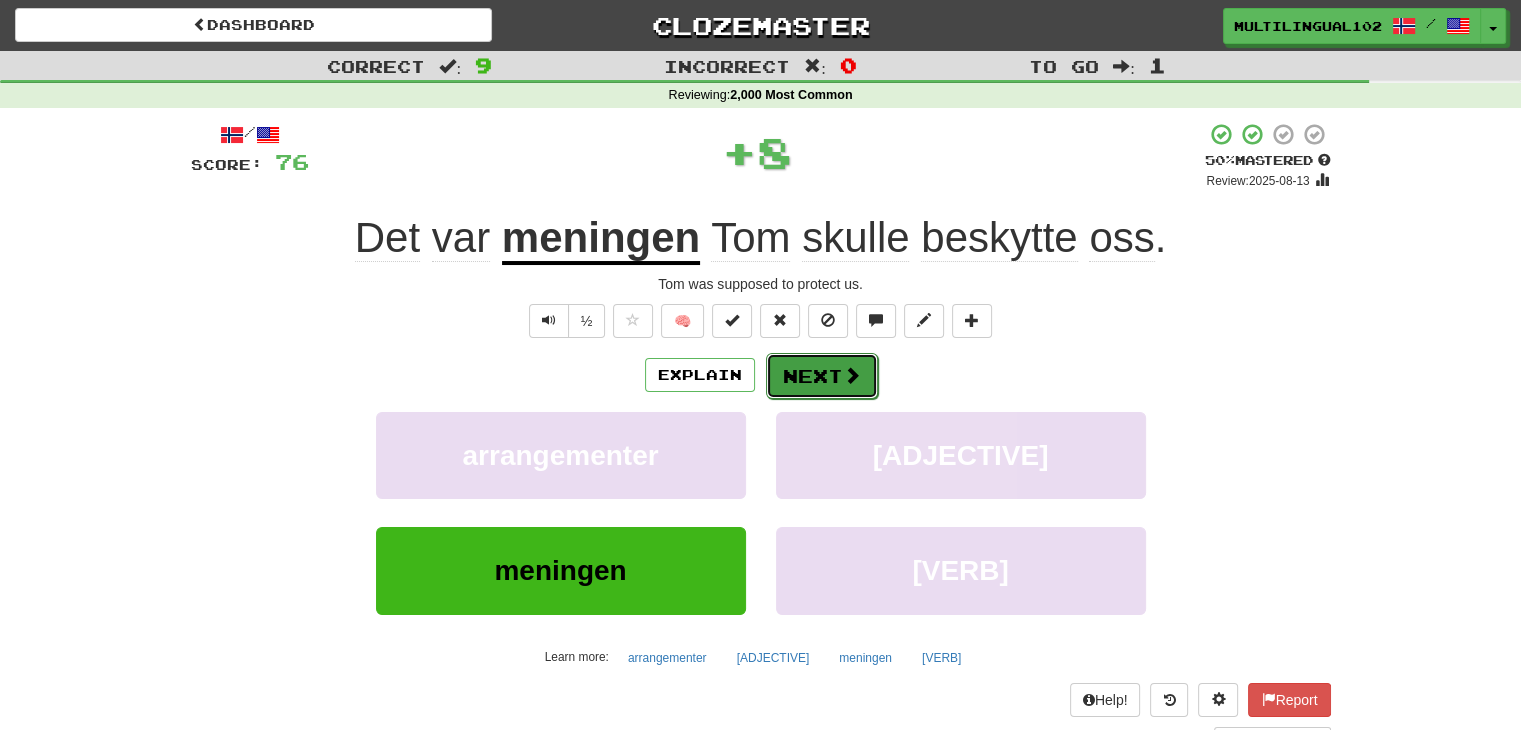 click on "Next" at bounding box center (822, 376) 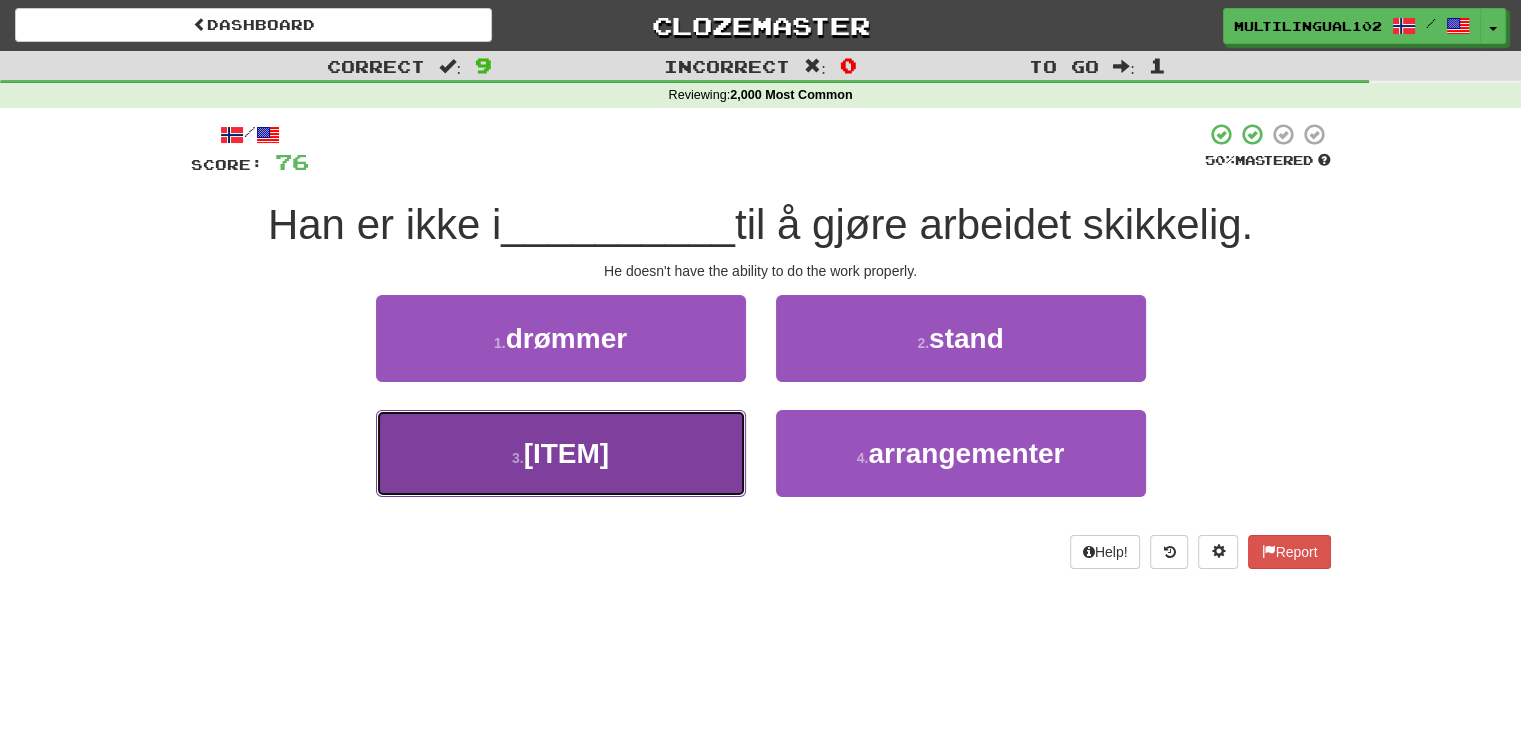 click on "3 .  flaske" at bounding box center [561, 453] 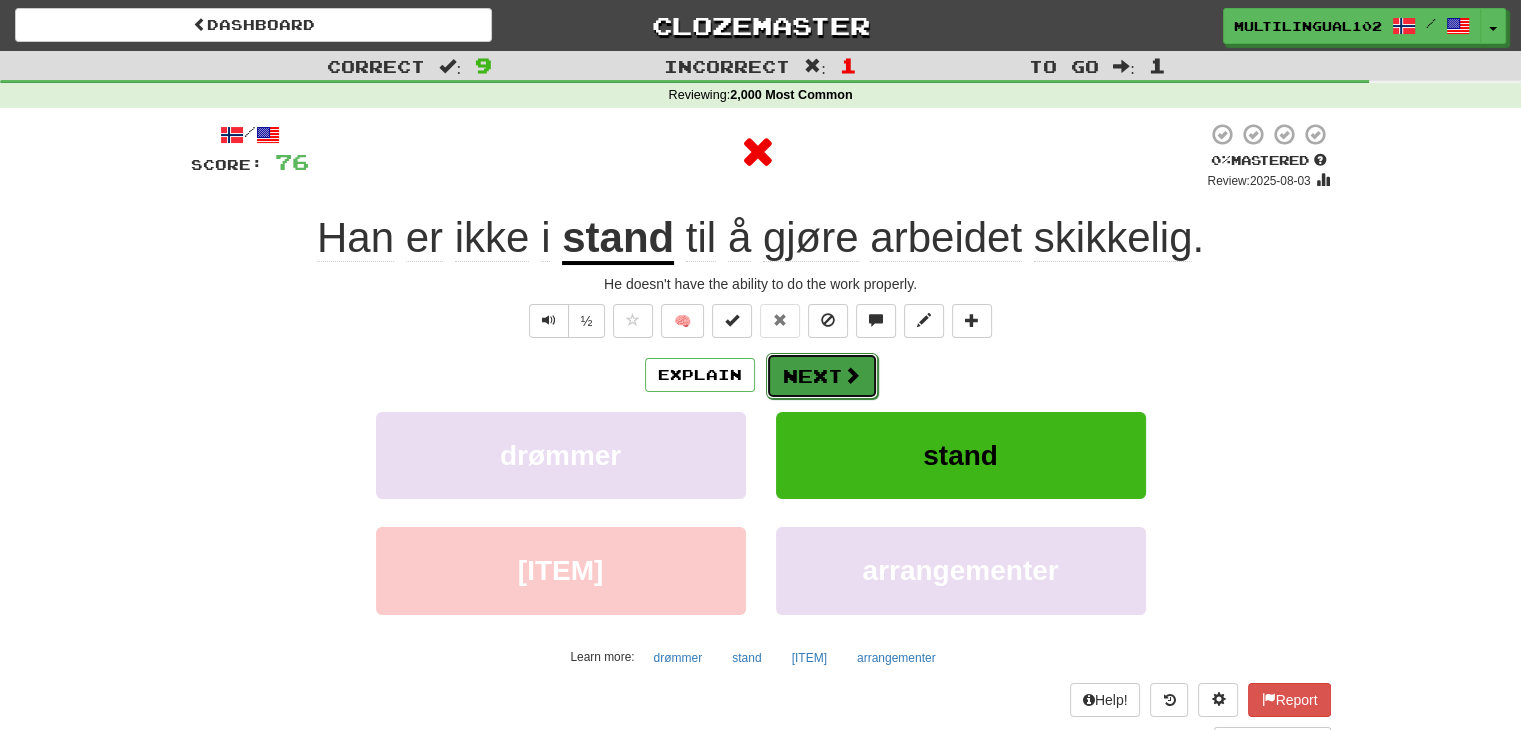 click on "Next" at bounding box center (822, 376) 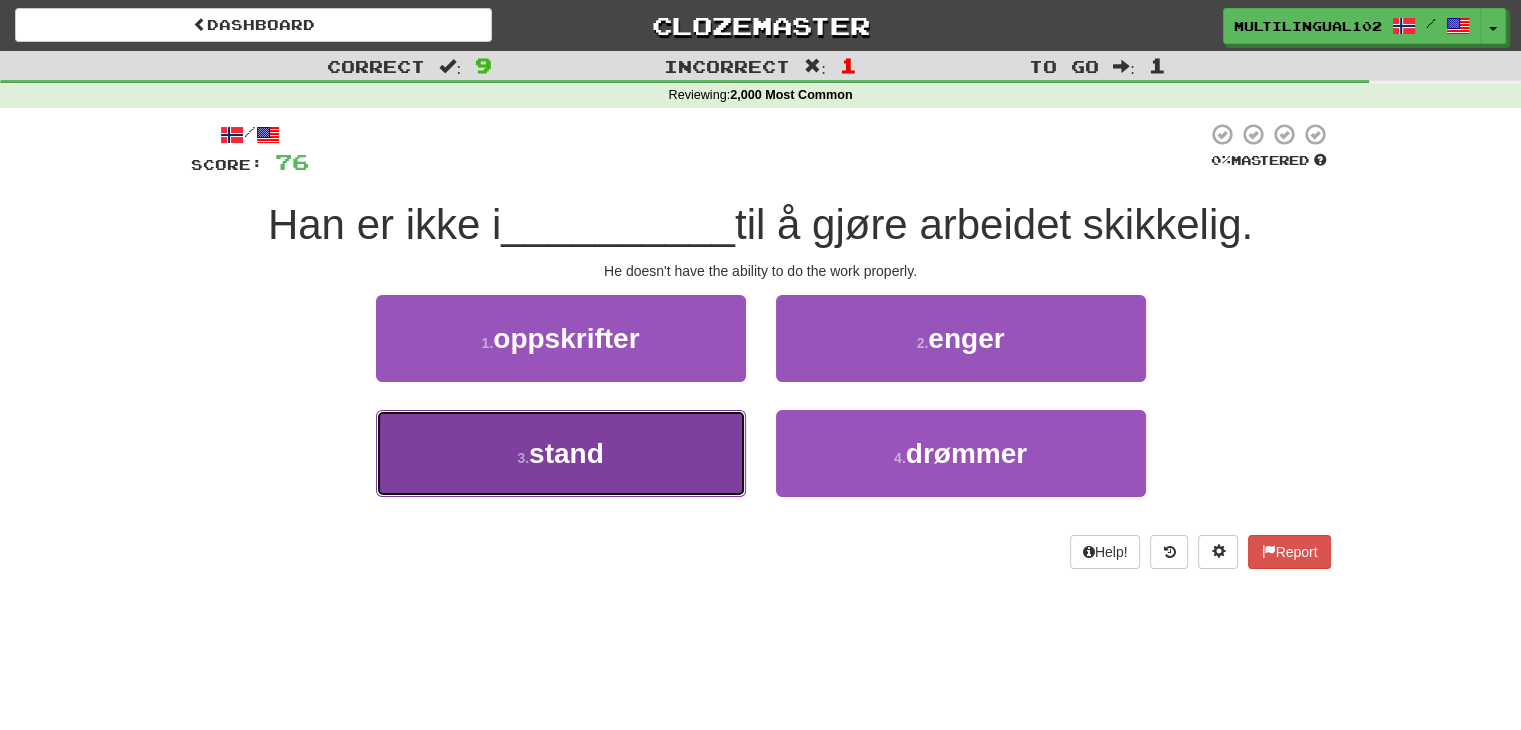 click on "3 .  stand" at bounding box center (561, 453) 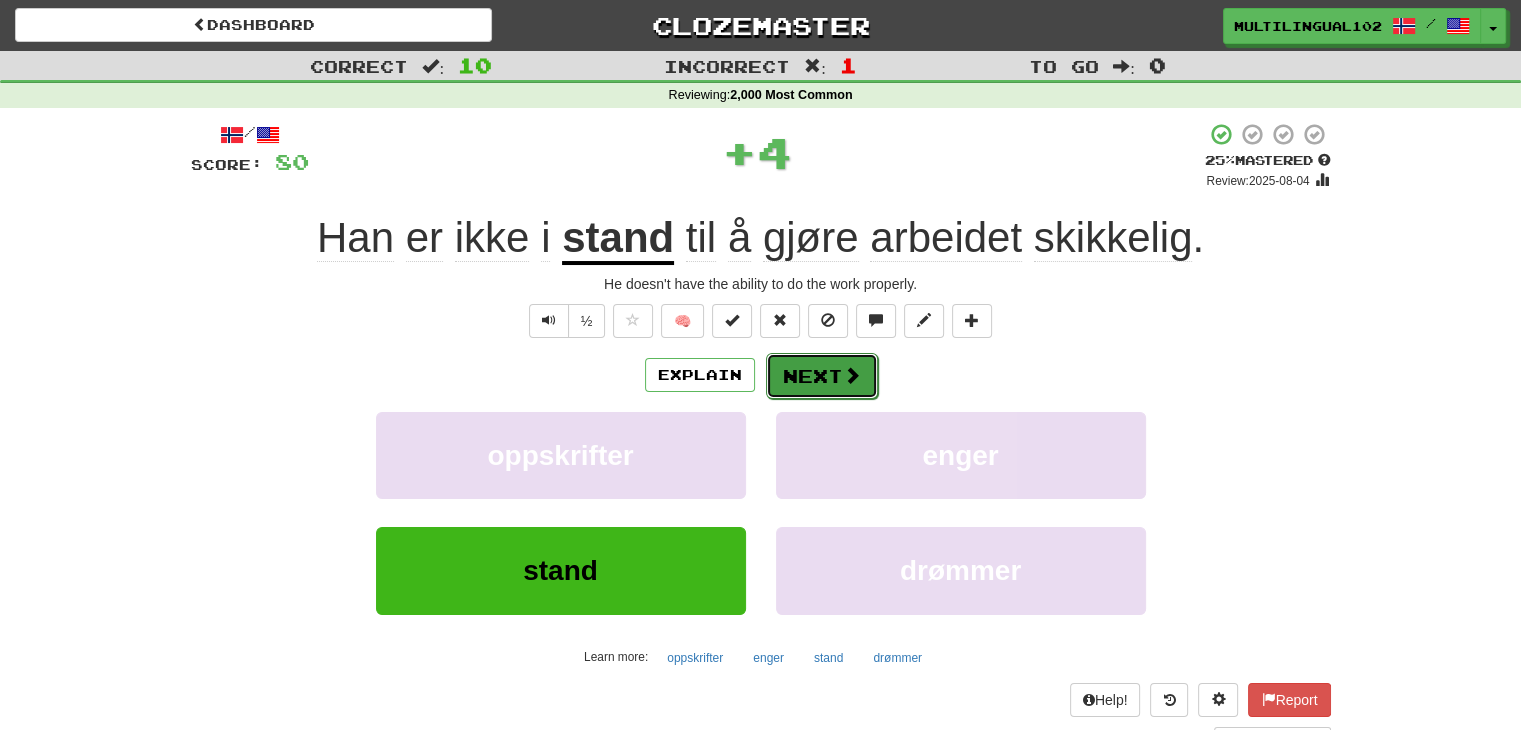 click on "Next" at bounding box center (822, 376) 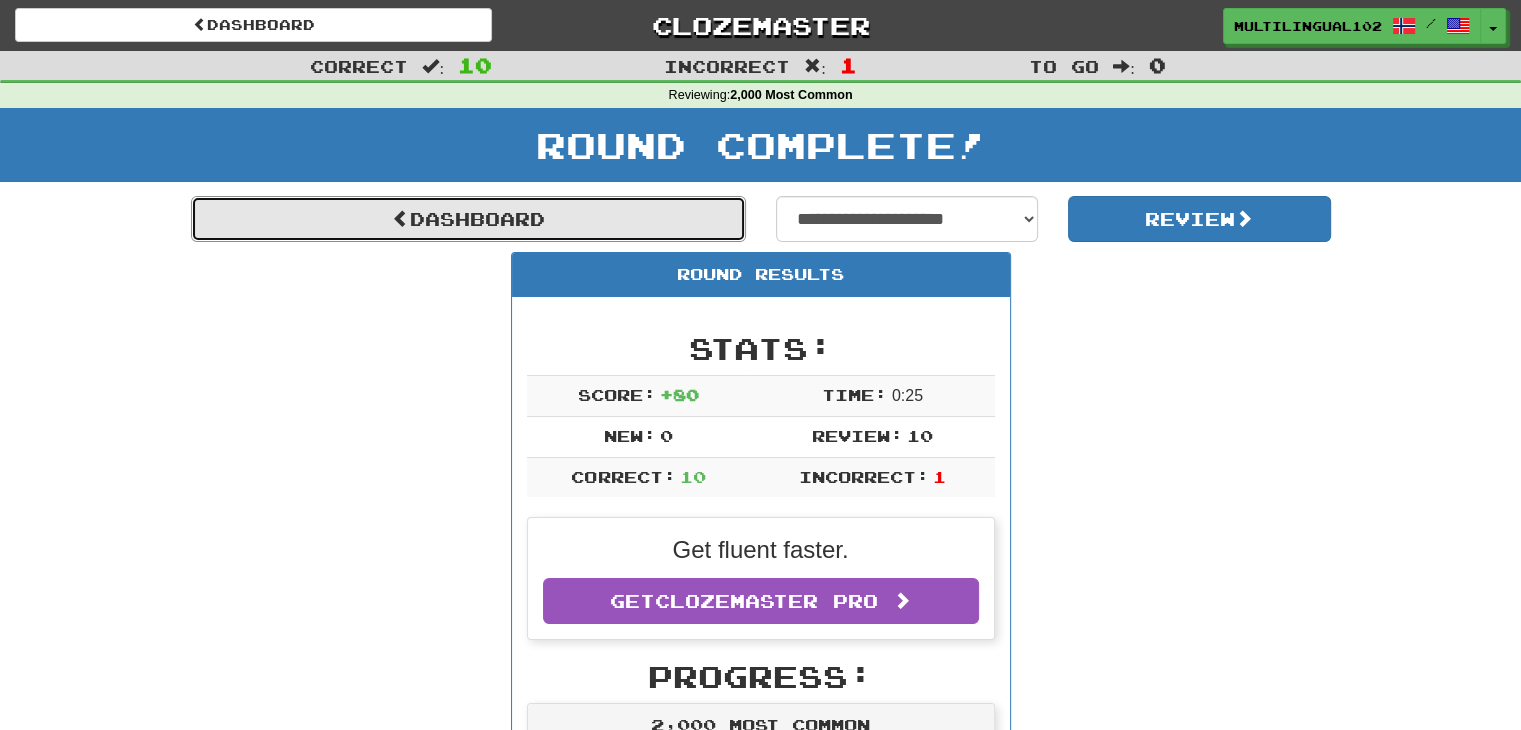 click on "Dashboard" at bounding box center (468, 219) 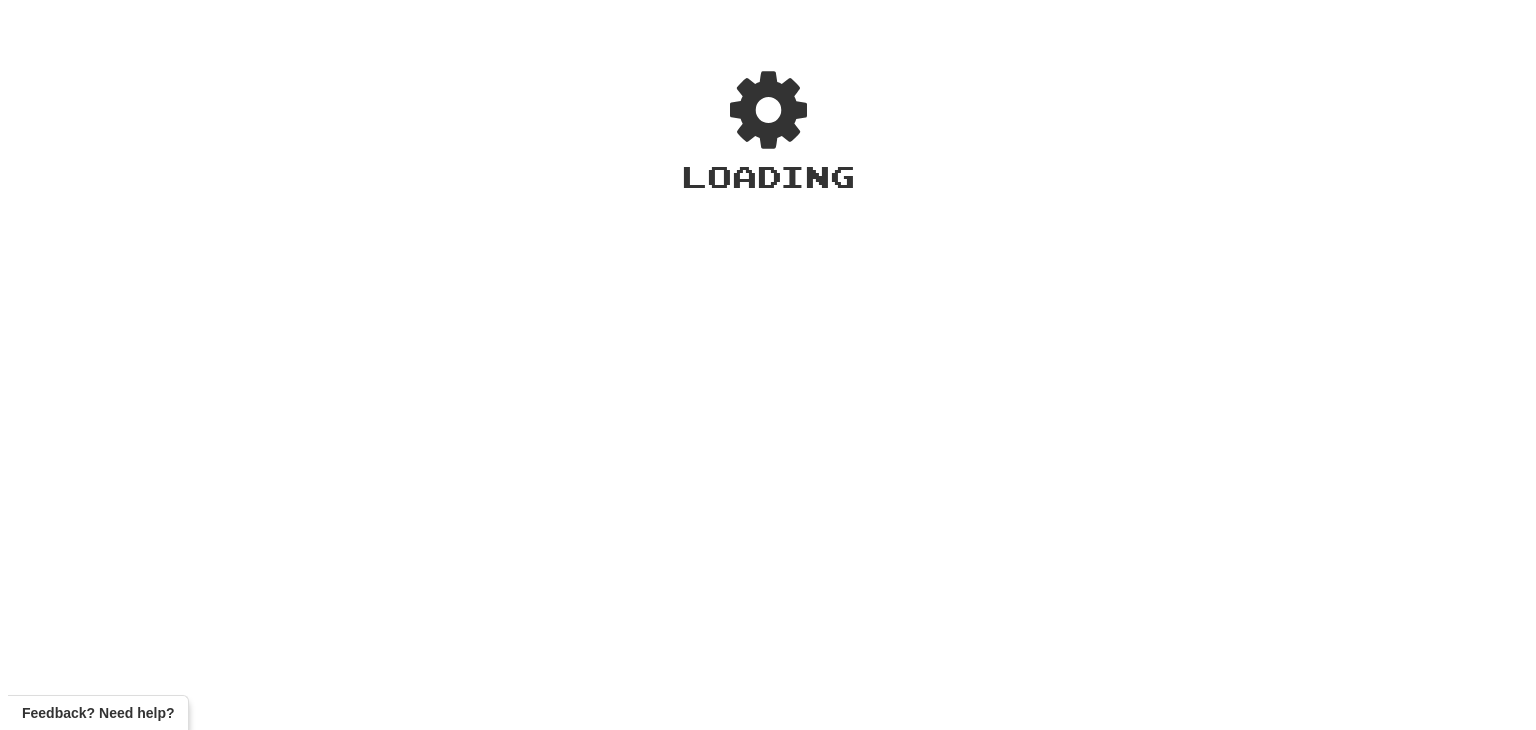 scroll, scrollTop: 0, scrollLeft: 0, axis: both 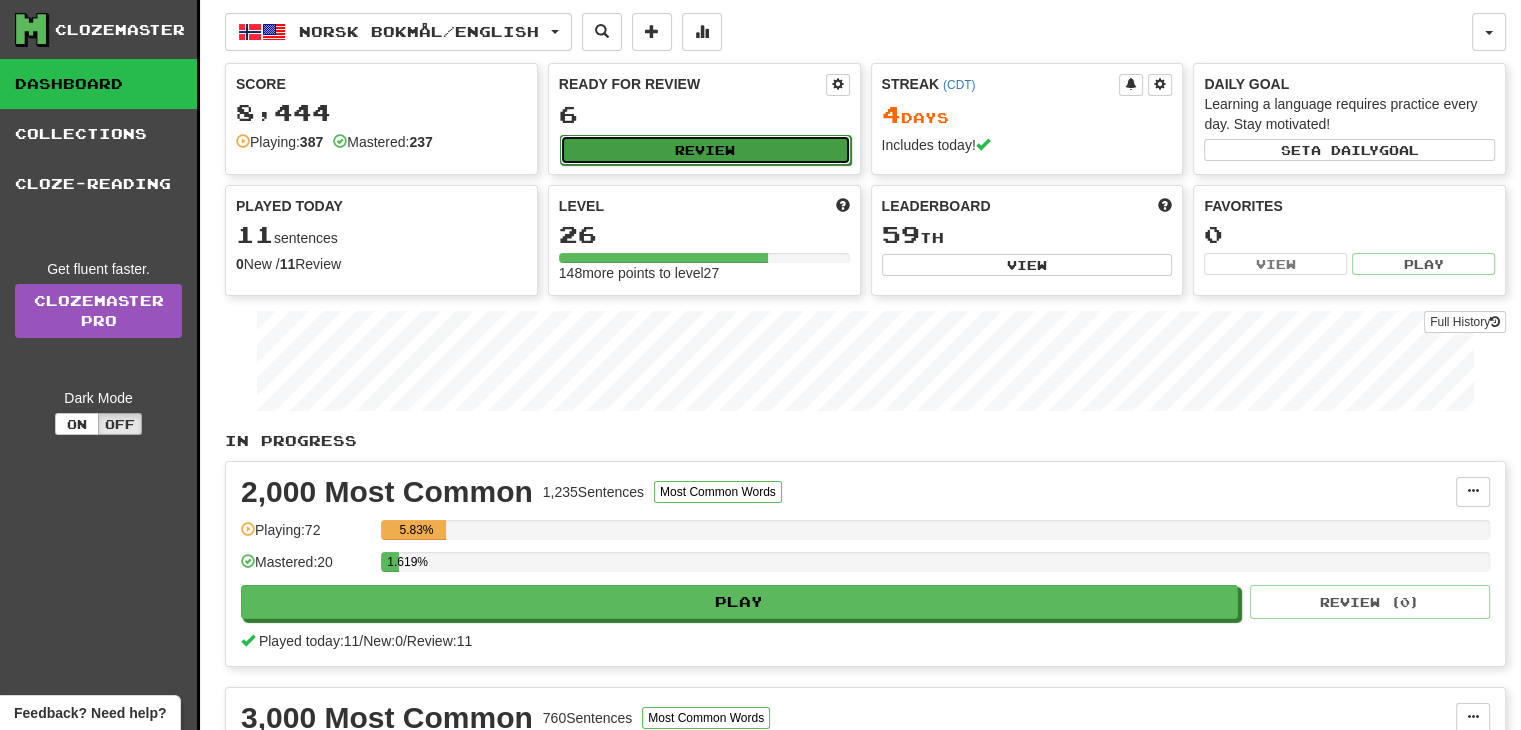 click on "Review" at bounding box center (705, 150) 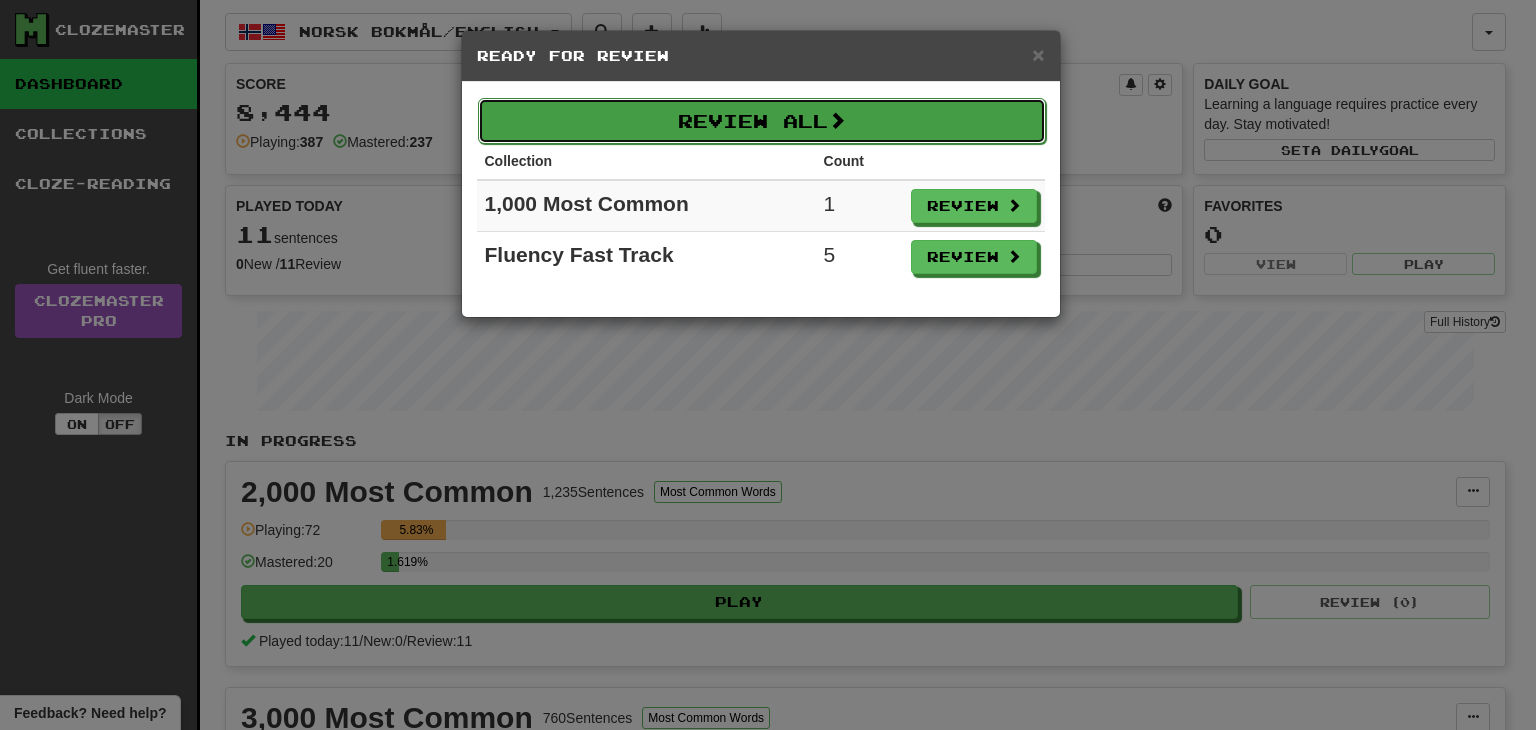 click on "Review All" at bounding box center [762, 121] 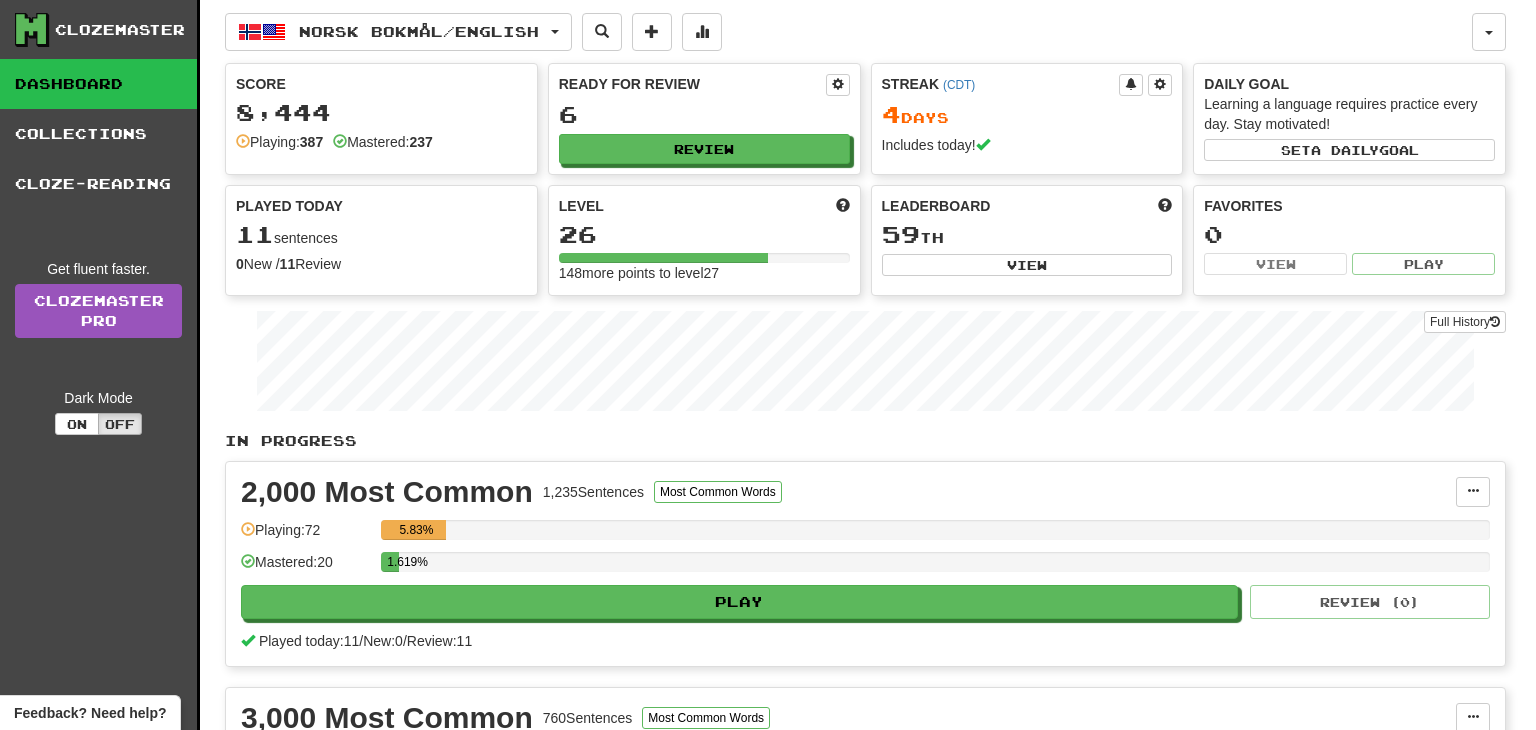 select on "**" 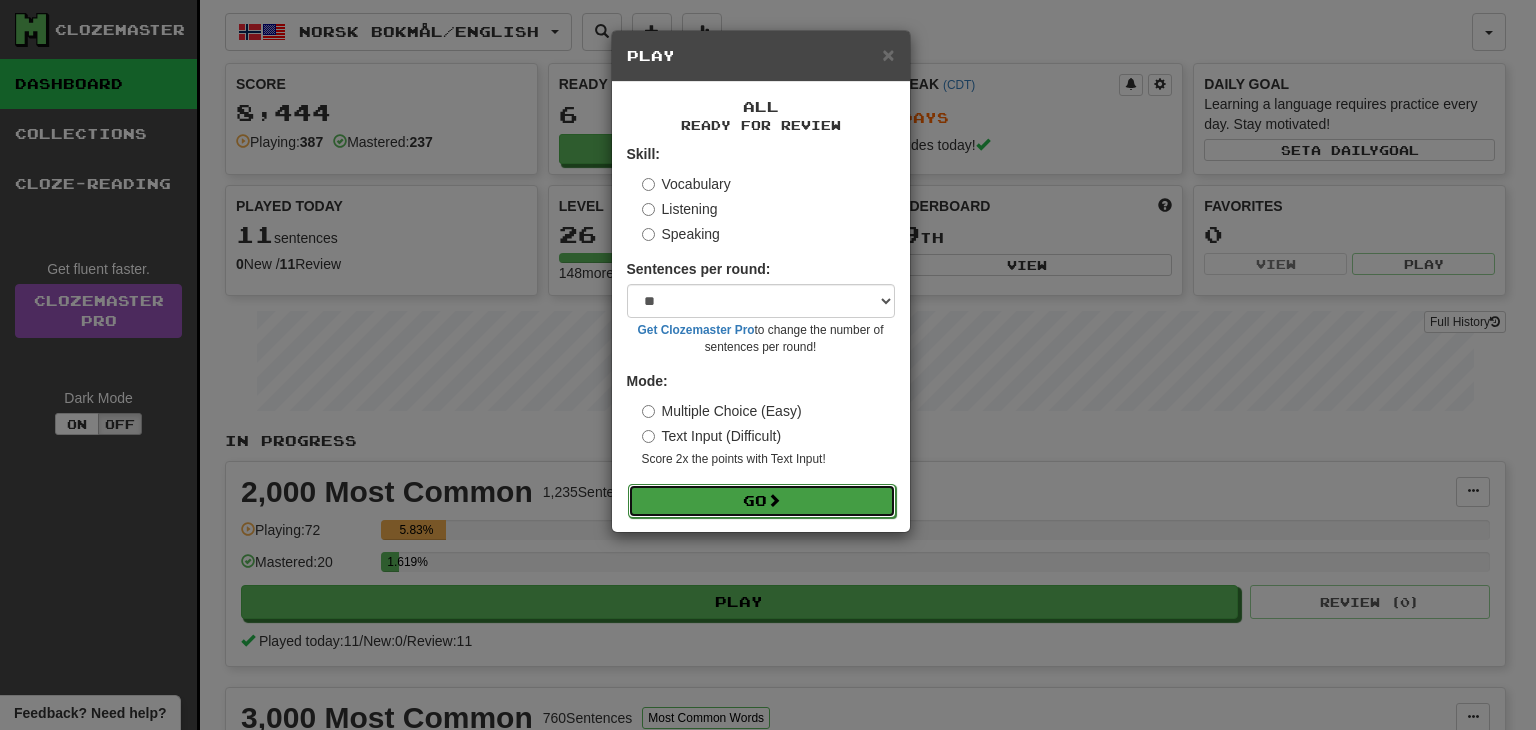 click on "Go" at bounding box center [762, 501] 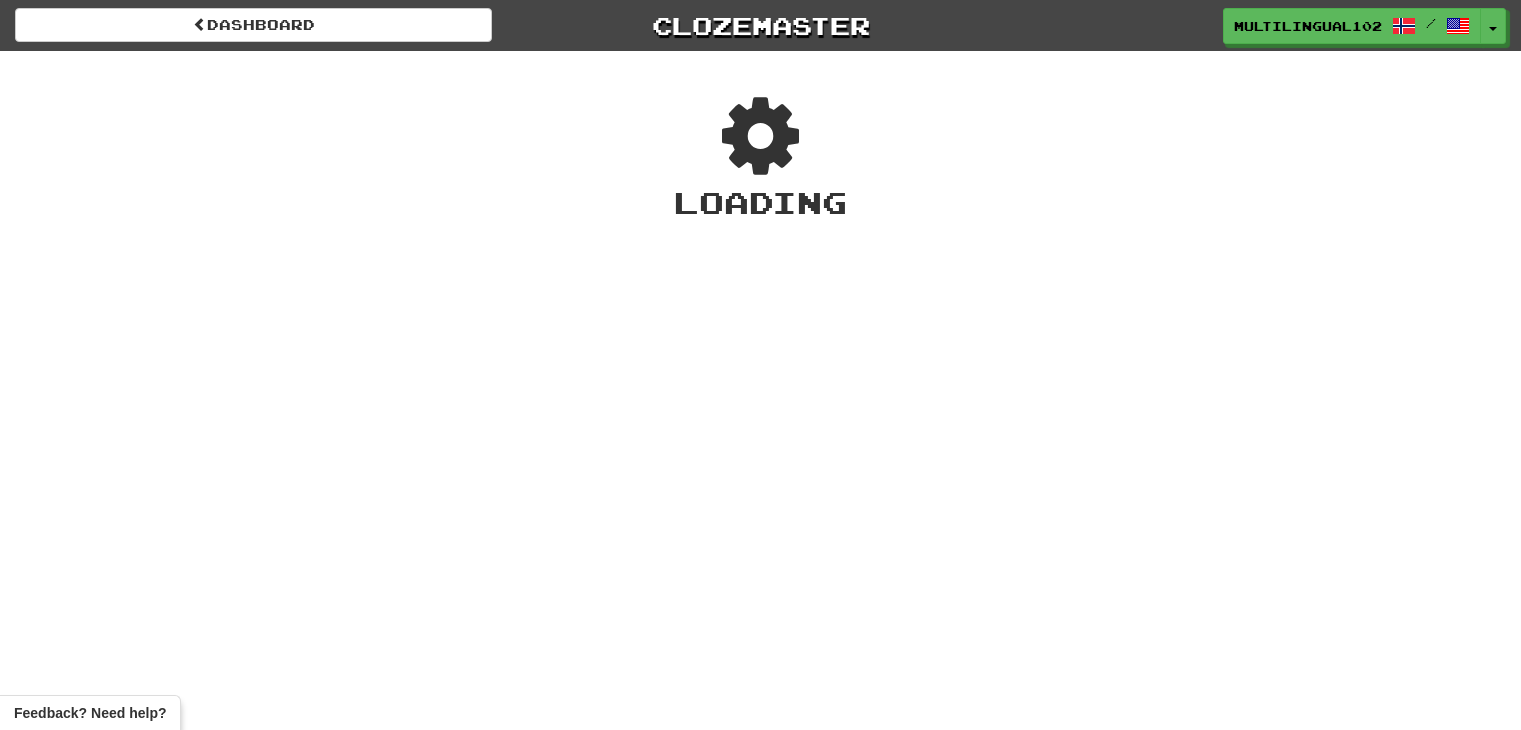 scroll, scrollTop: 0, scrollLeft: 0, axis: both 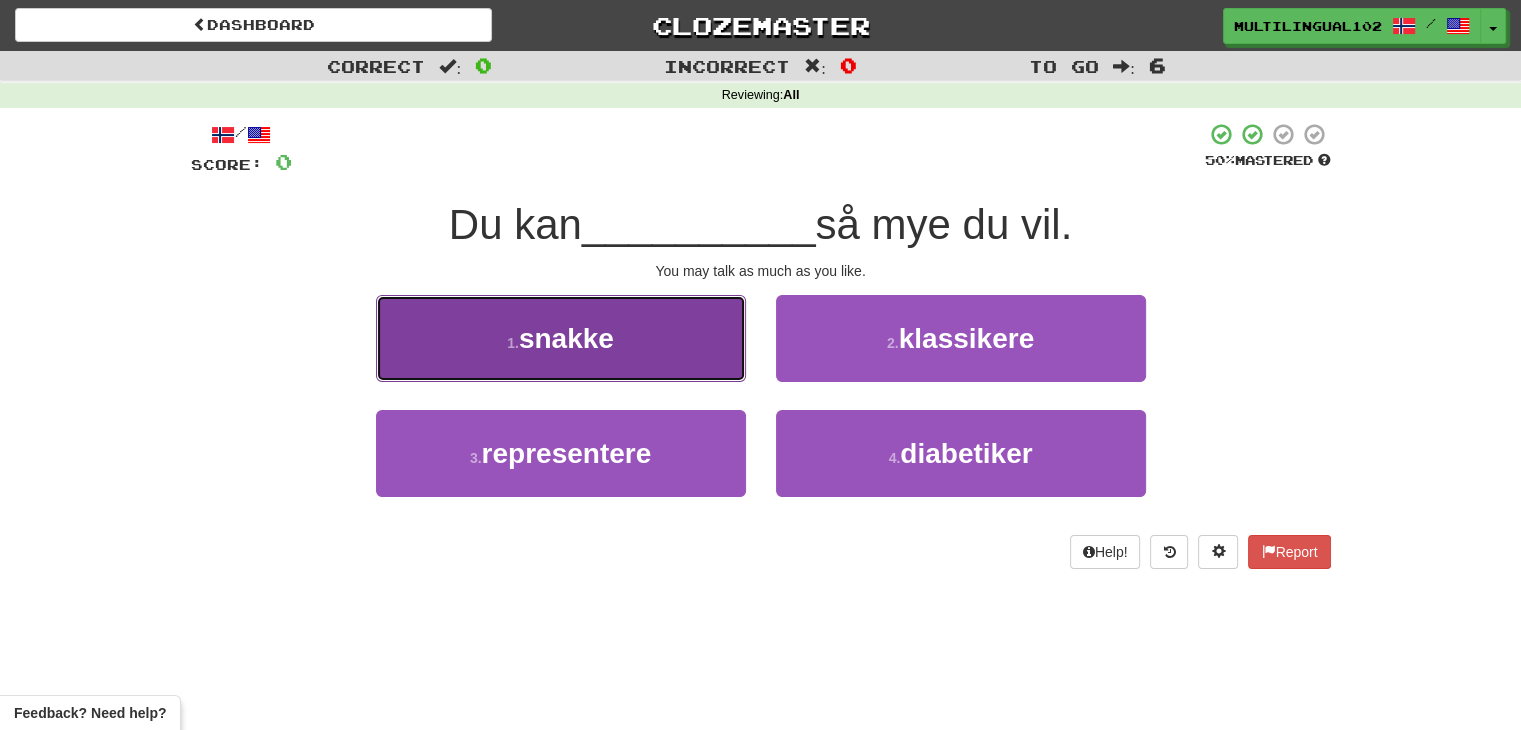 click on "1 .  snakke" at bounding box center [561, 338] 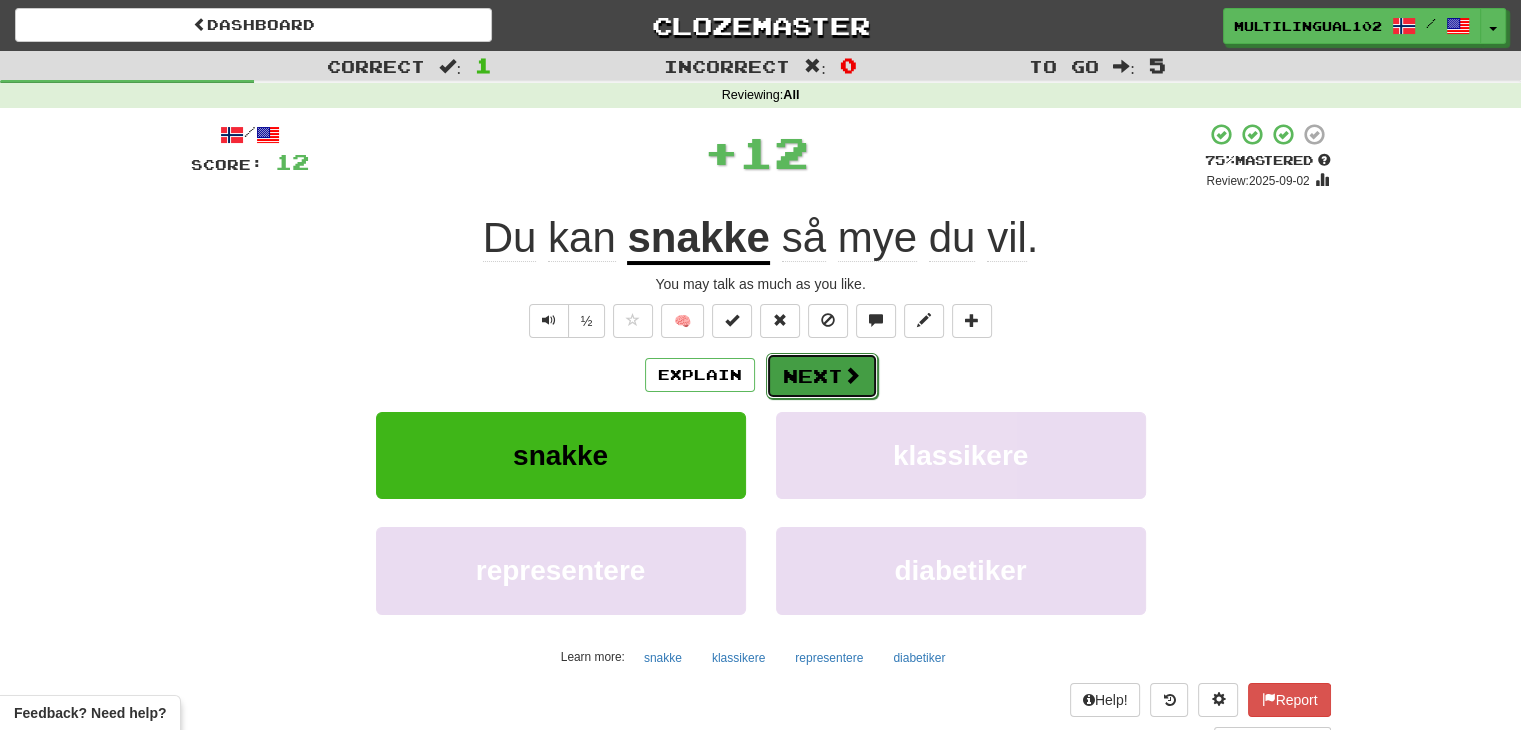 click on "Next" at bounding box center (822, 376) 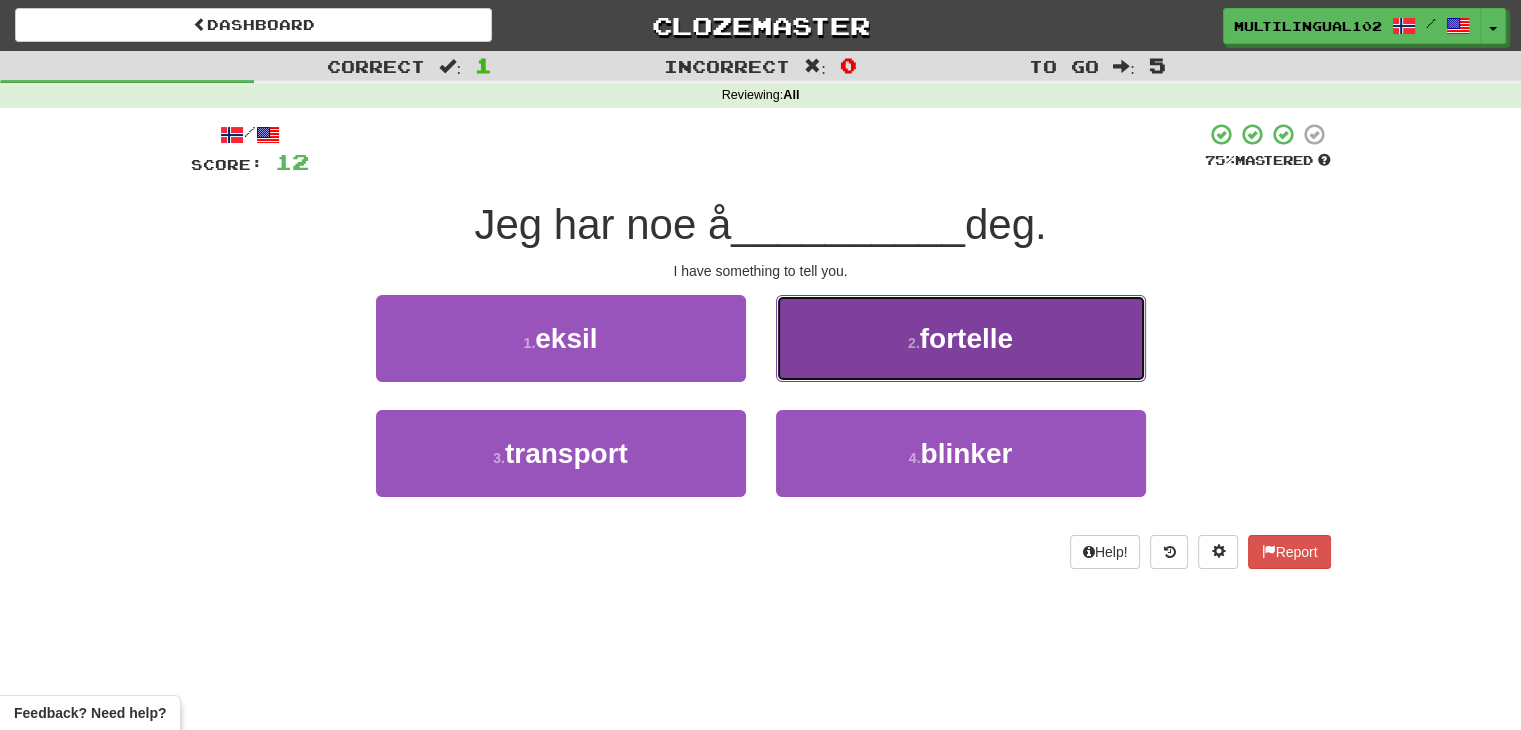 click on "2 .  fortelle" at bounding box center [961, 338] 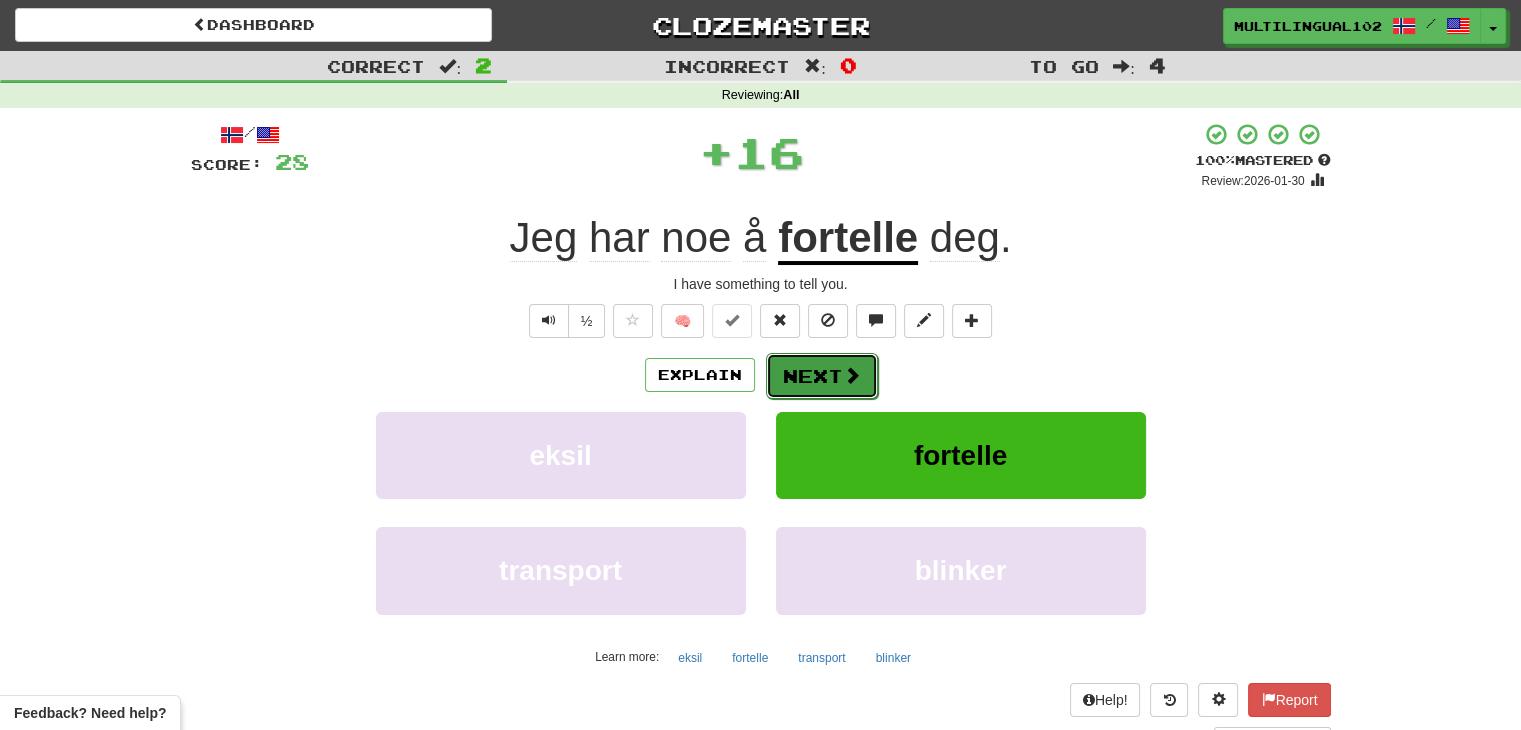 click on "Next" at bounding box center (822, 376) 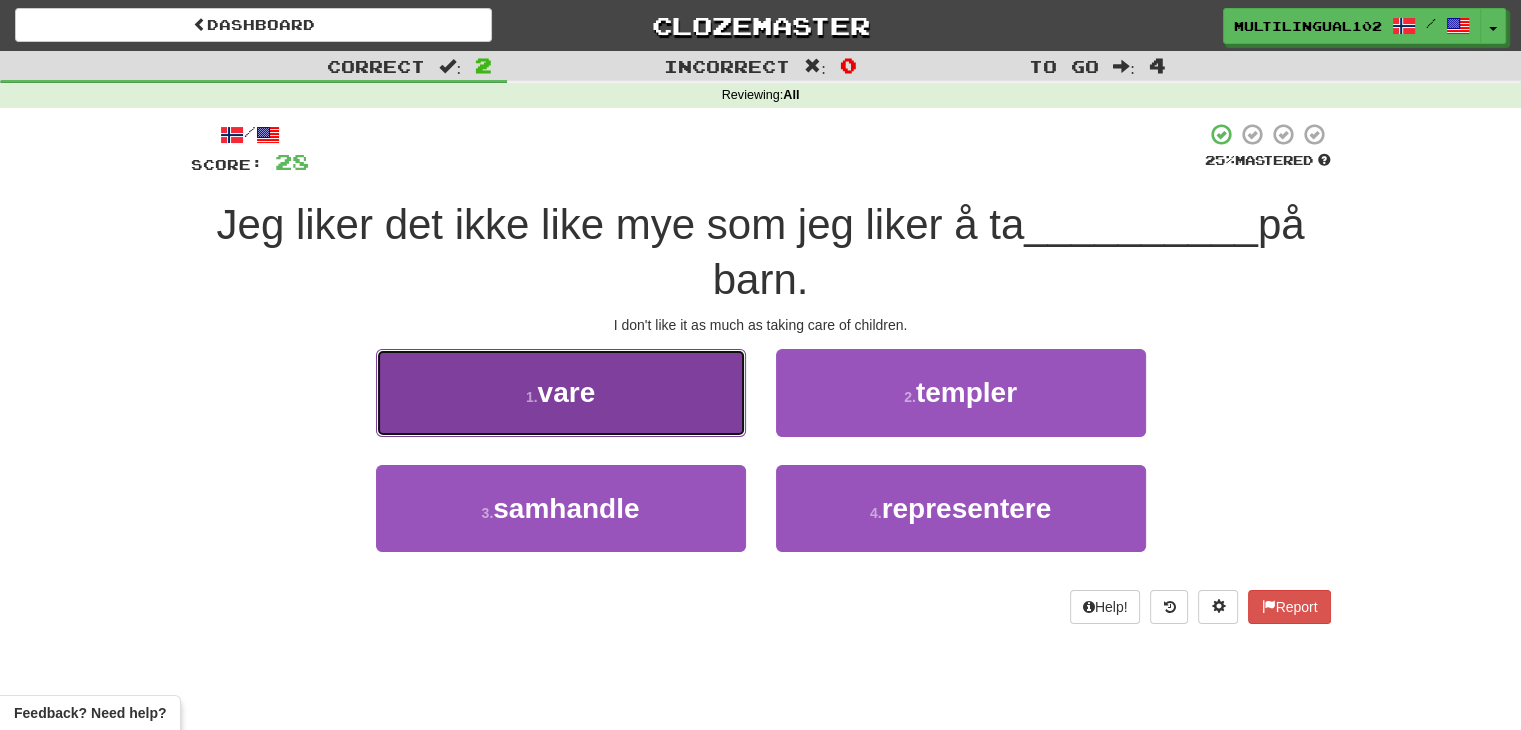 click on "1 .  vare" at bounding box center [561, 392] 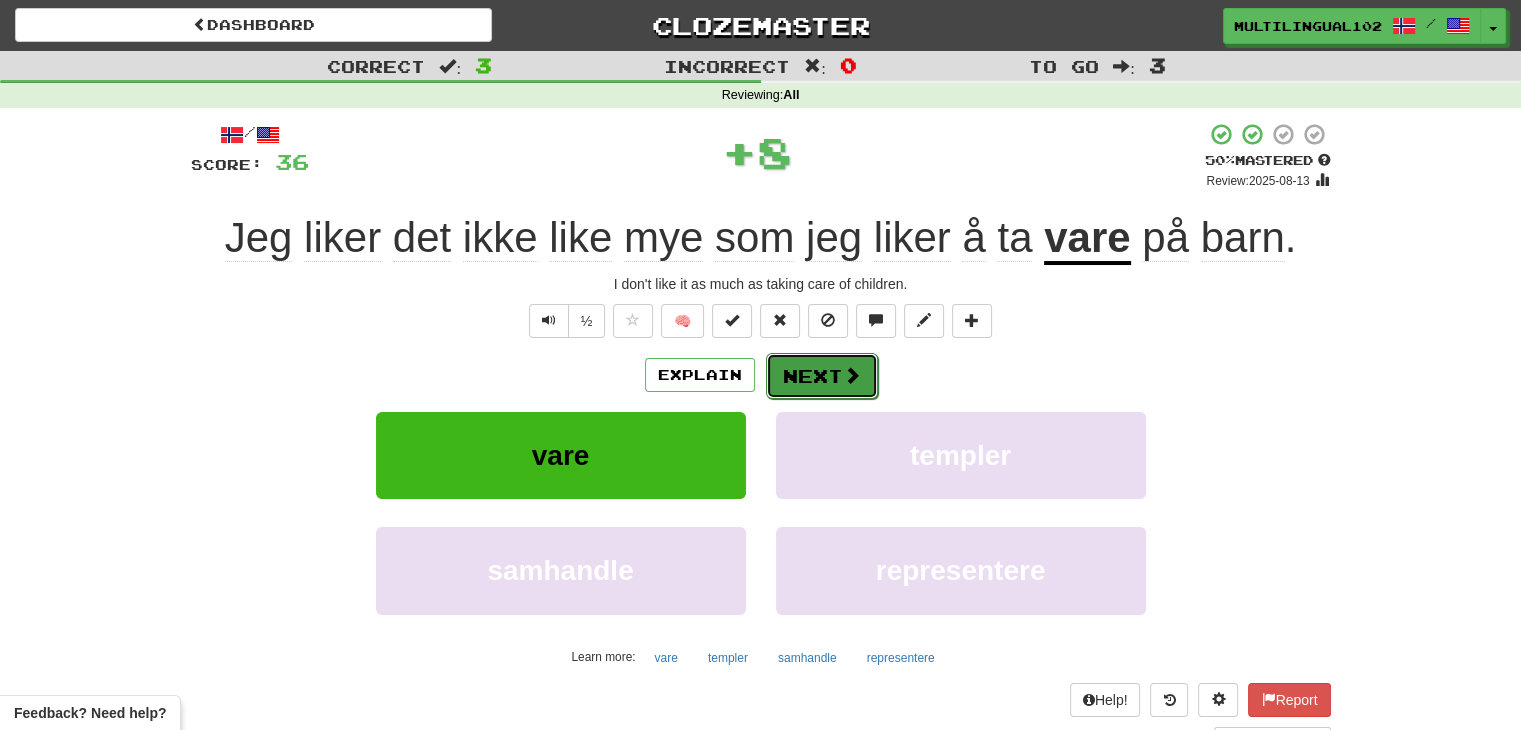 click on "Next" at bounding box center [822, 376] 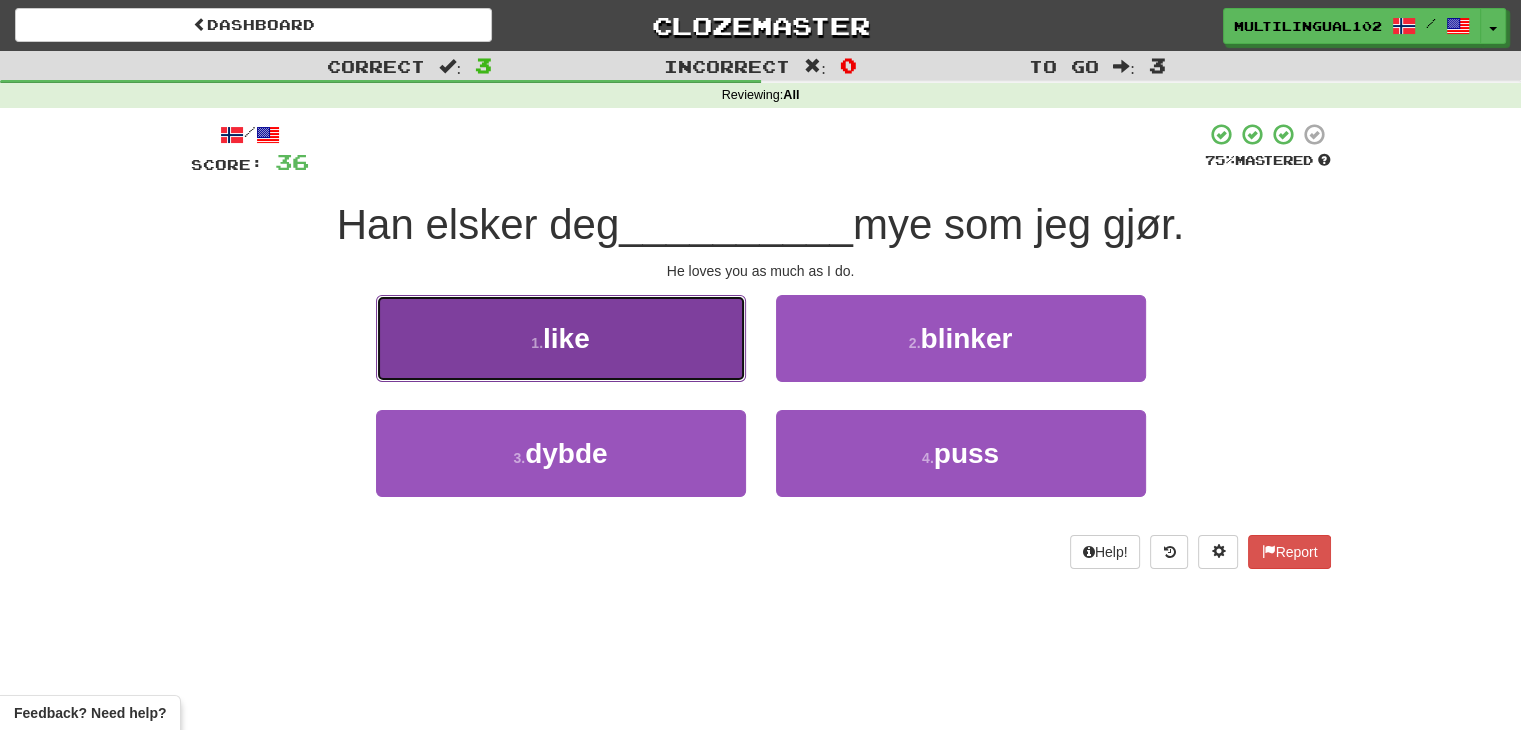 click on "1 .  like" at bounding box center [561, 338] 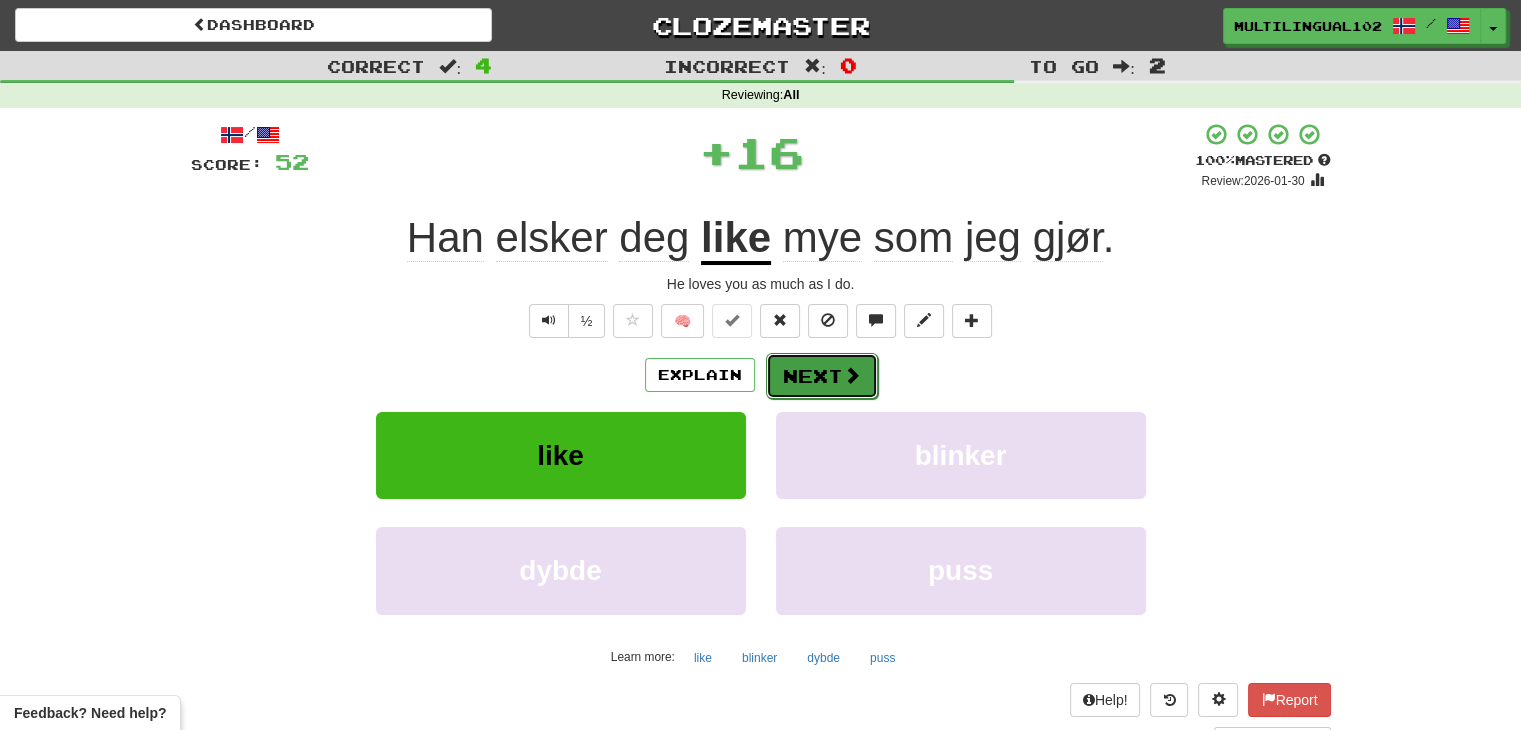 click on "Next" at bounding box center (822, 376) 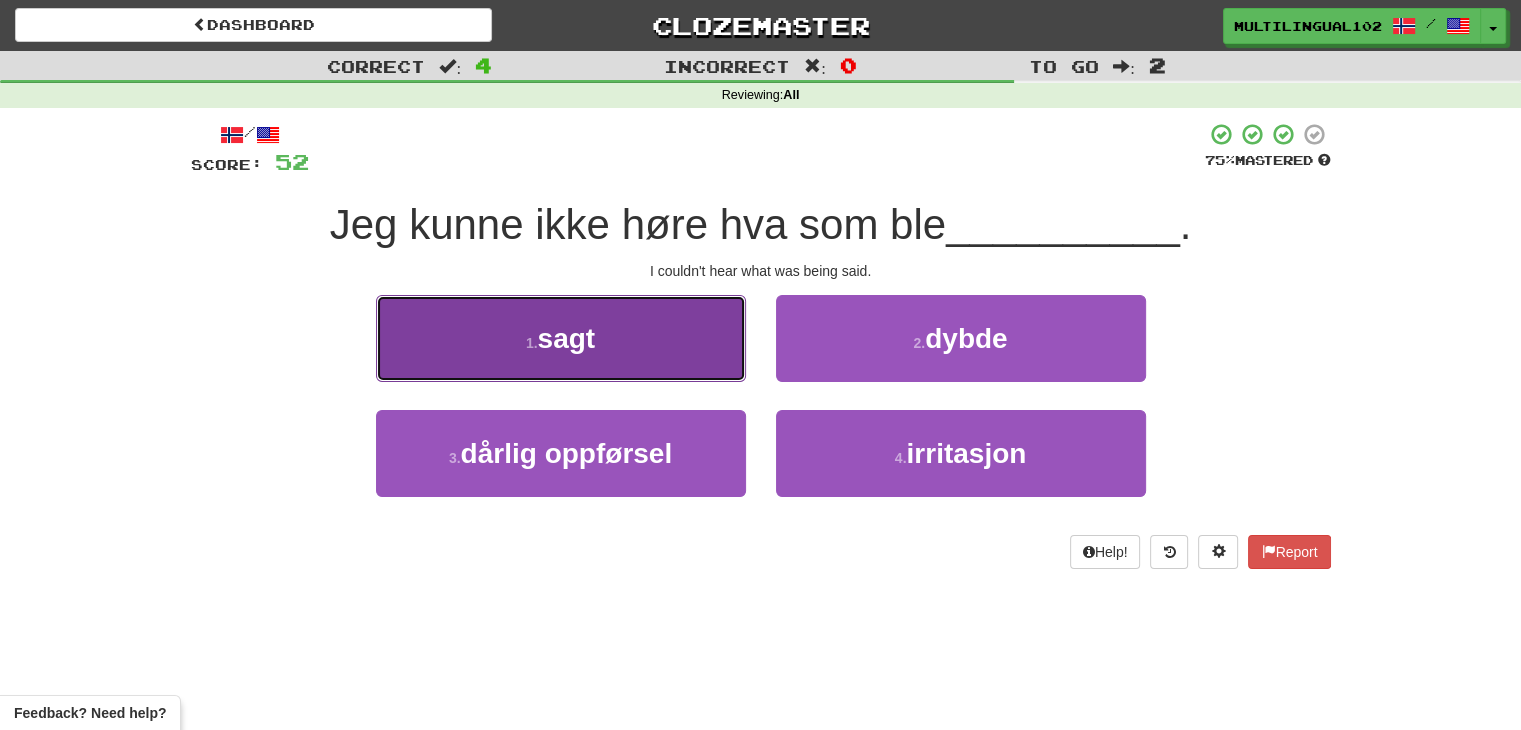 click on "1 .  sagt" at bounding box center (561, 338) 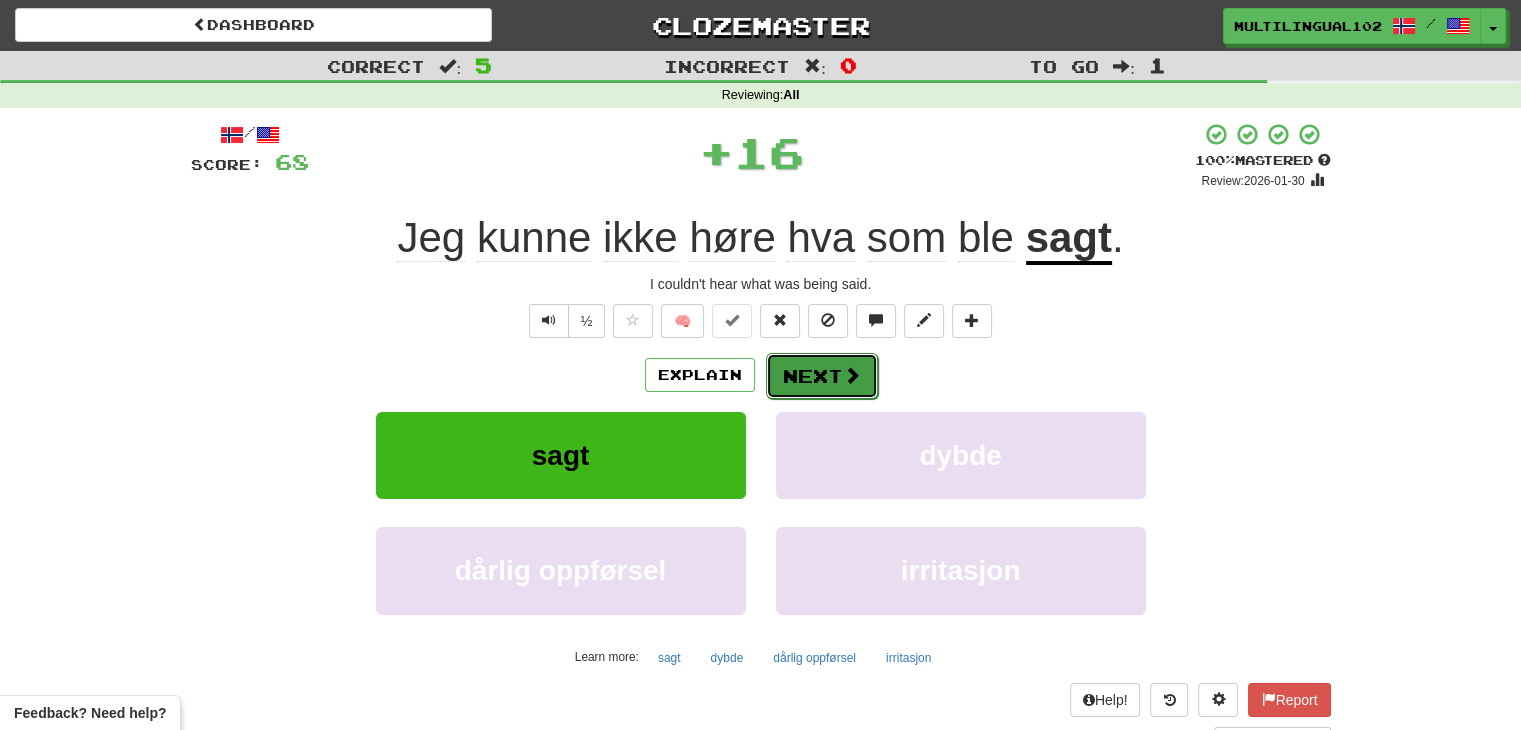 click on "Next" at bounding box center (822, 376) 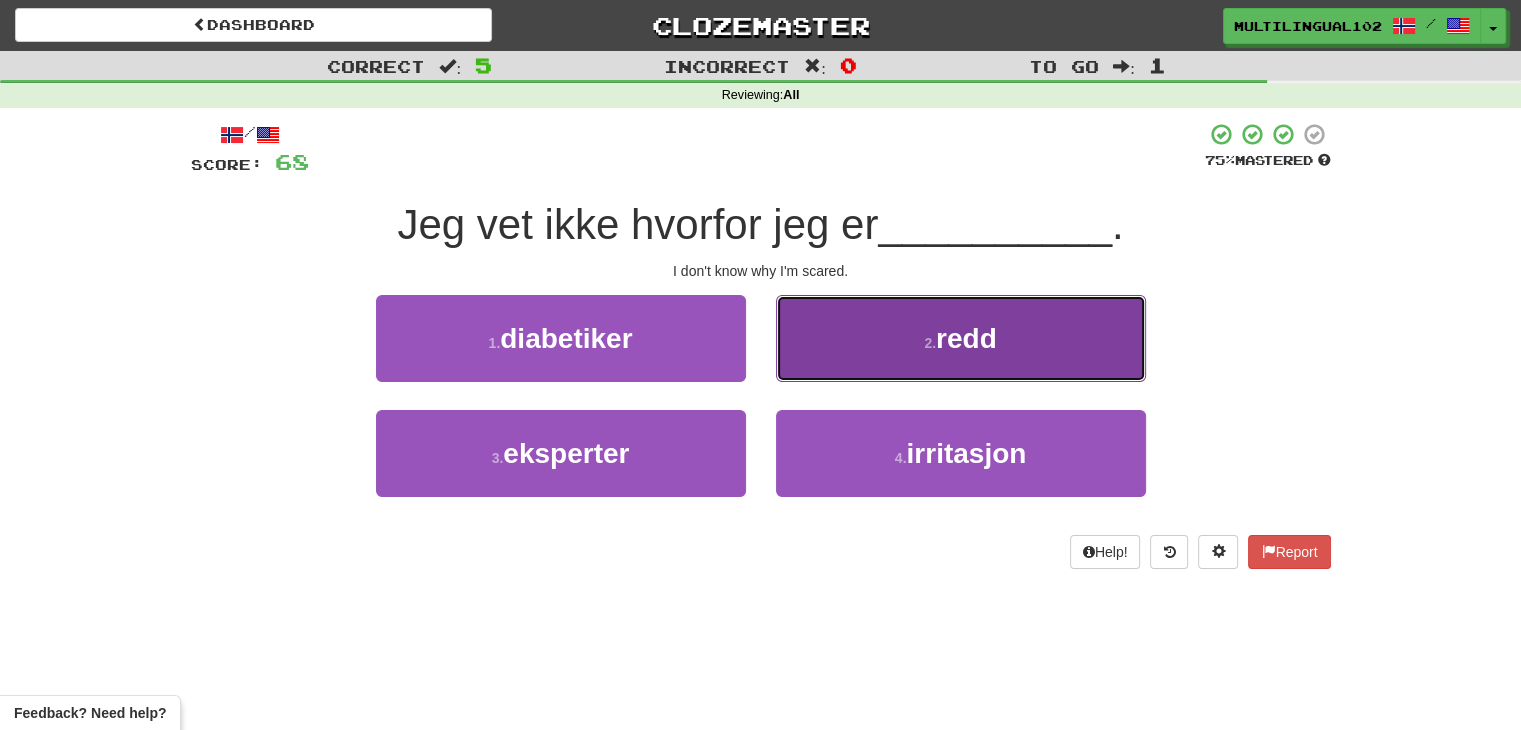 click on "2 .  redd" at bounding box center (961, 338) 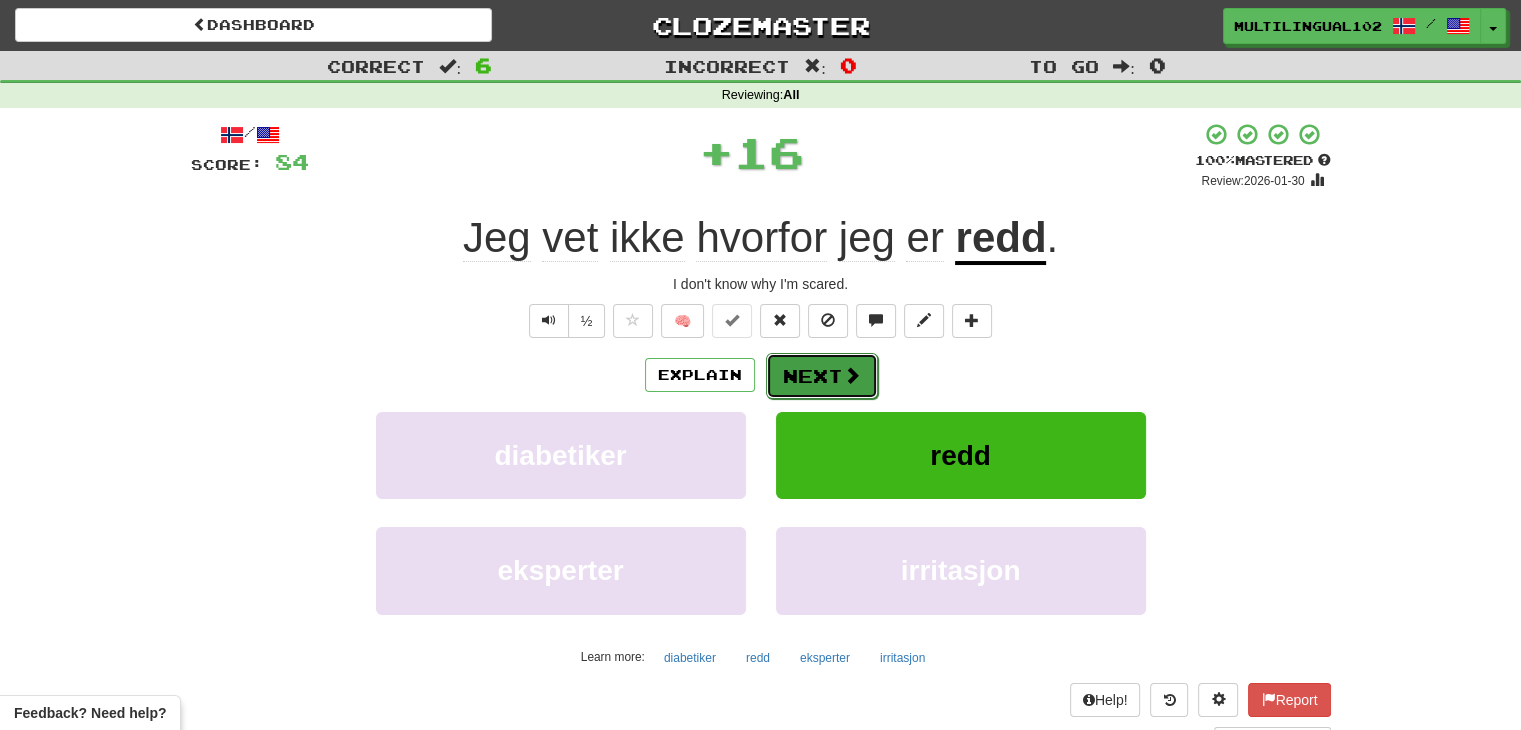 click at bounding box center (852, 375) 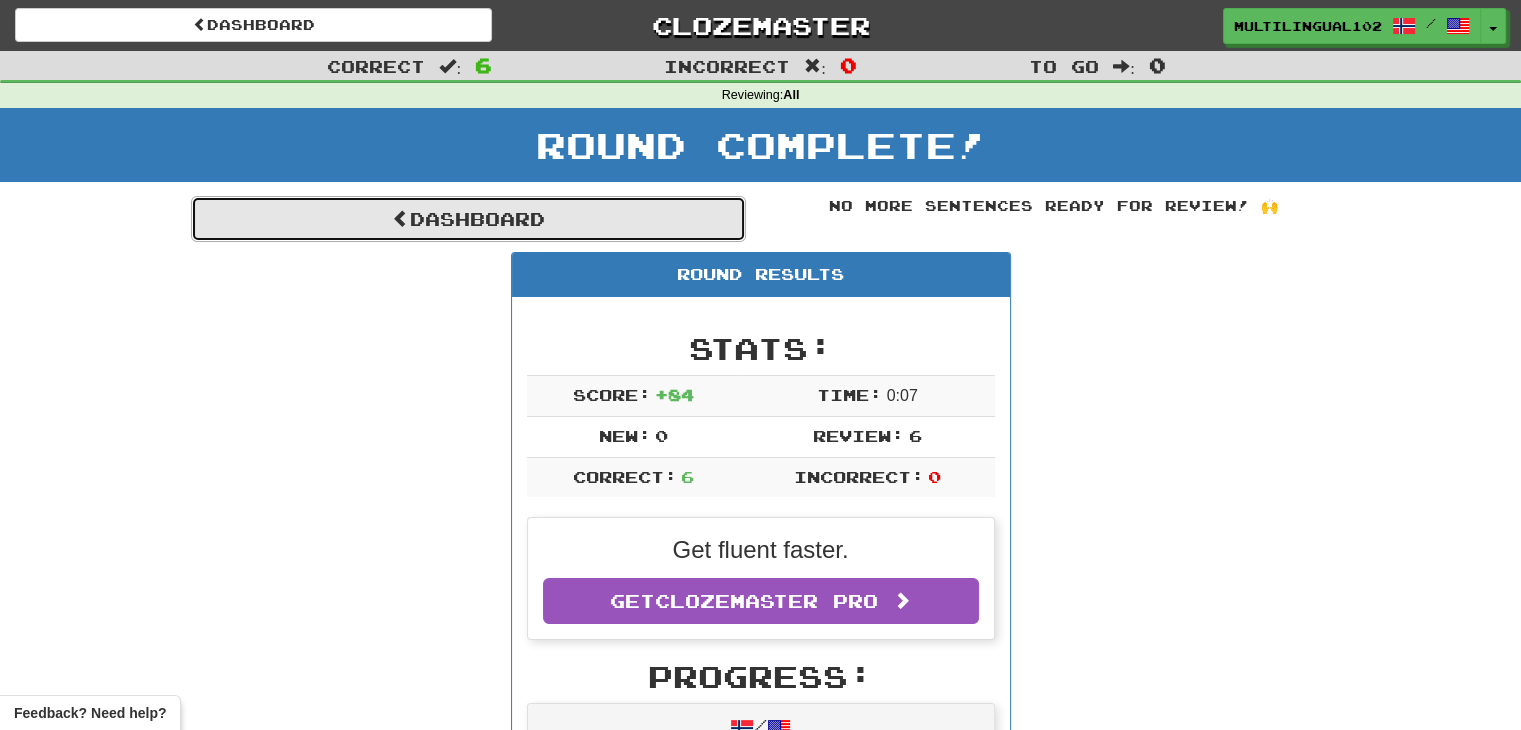 click on "Dashboard" at bounding box center (468, 219) 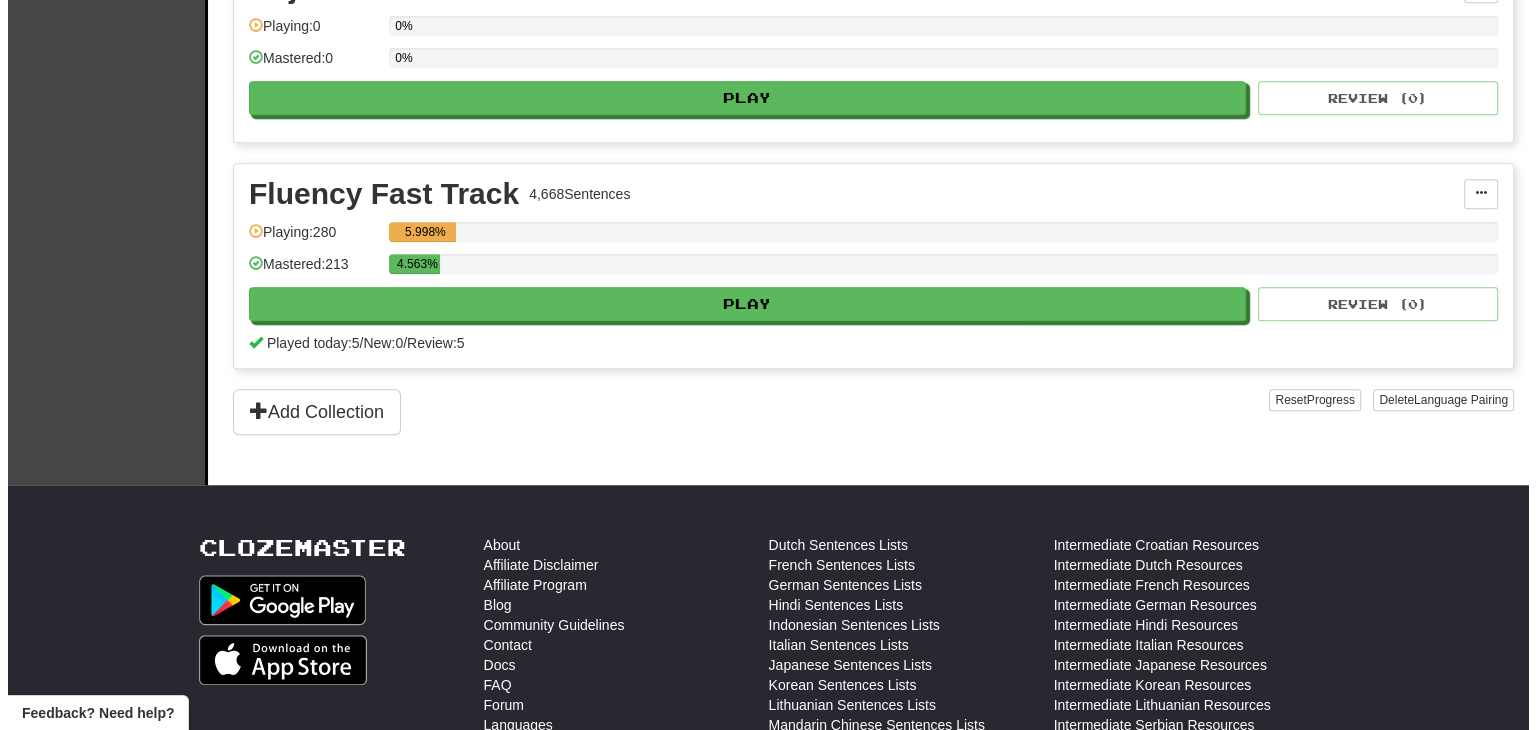 scroll, scrollTop: 1575, scrollLeft: 0, axis: vertical 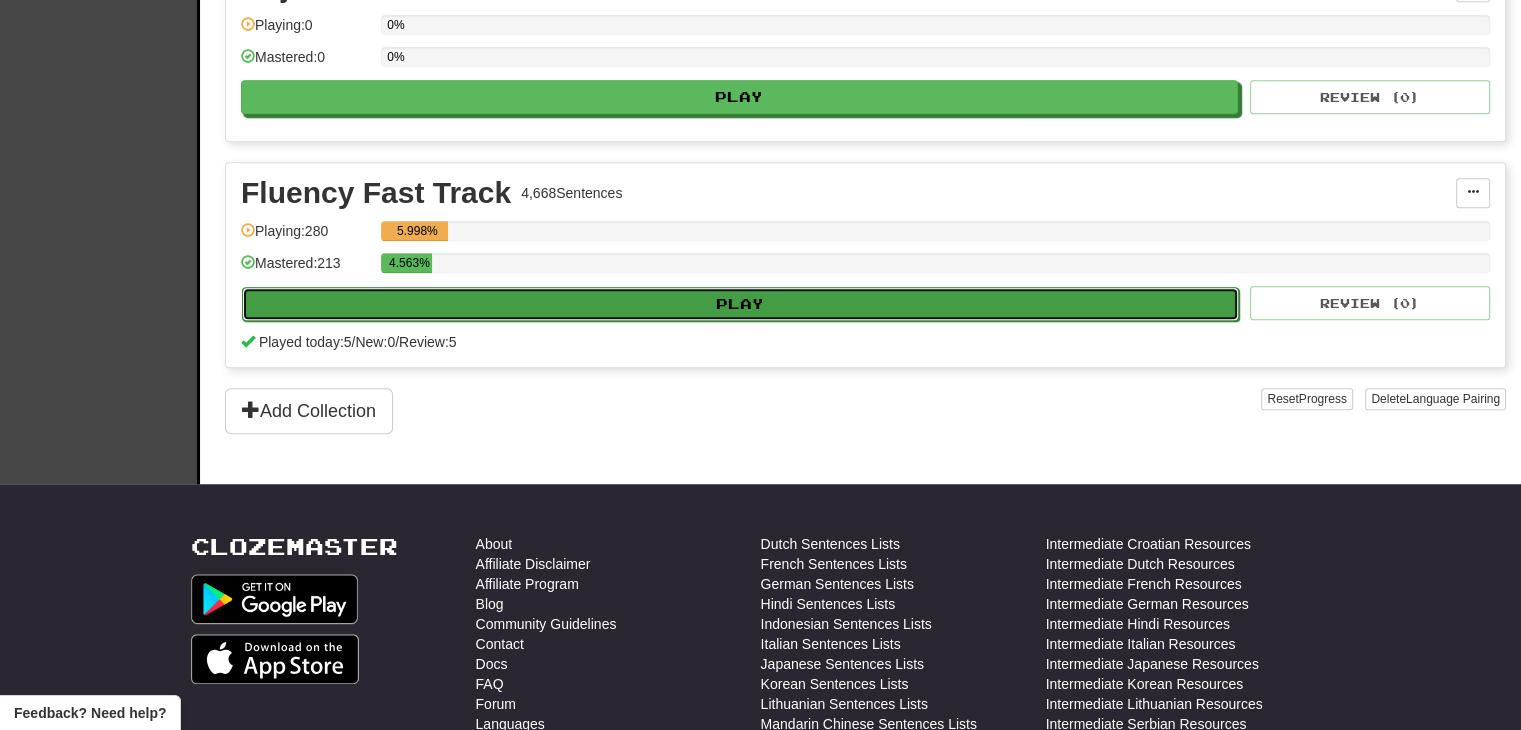 click on "Play" at bounding box center (740, 304) 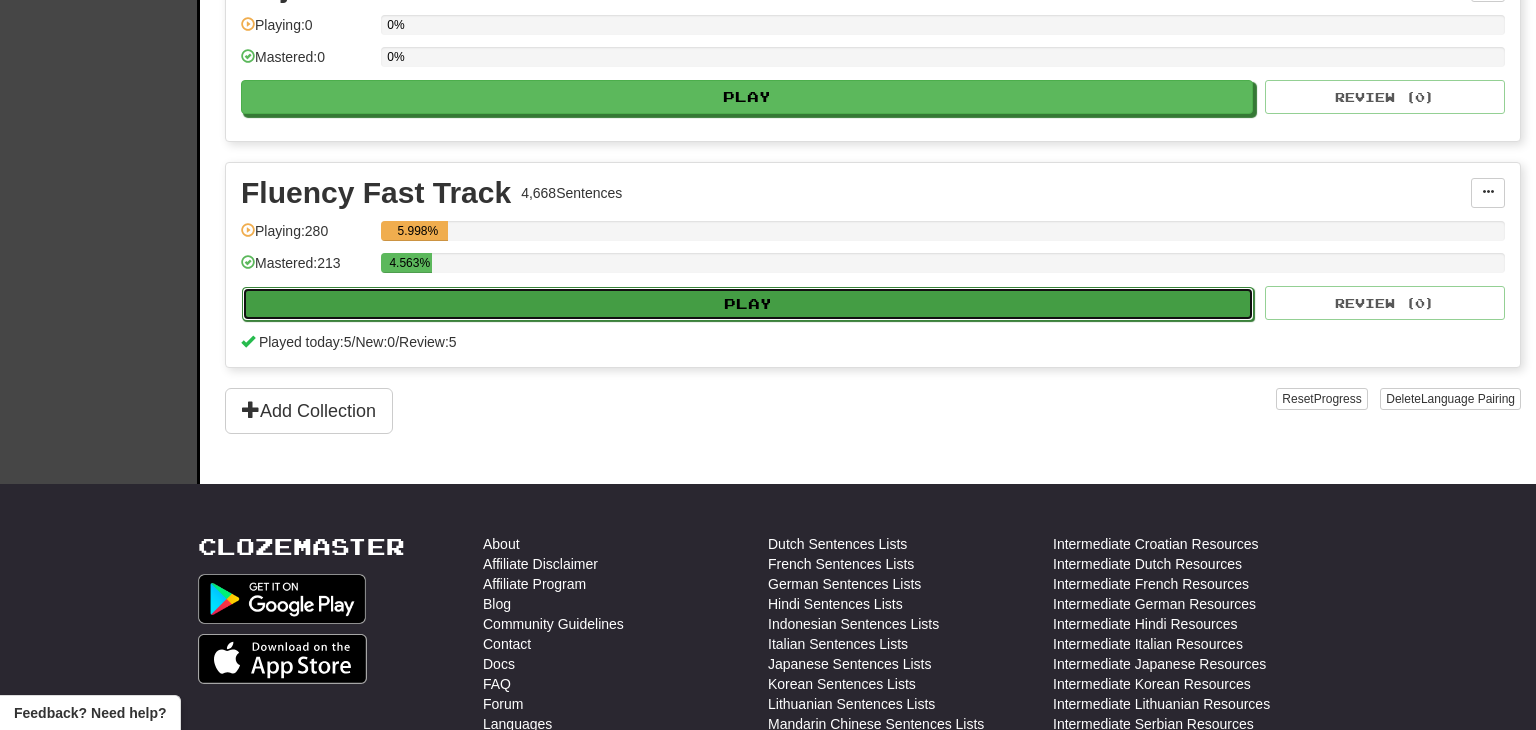 select on "**" 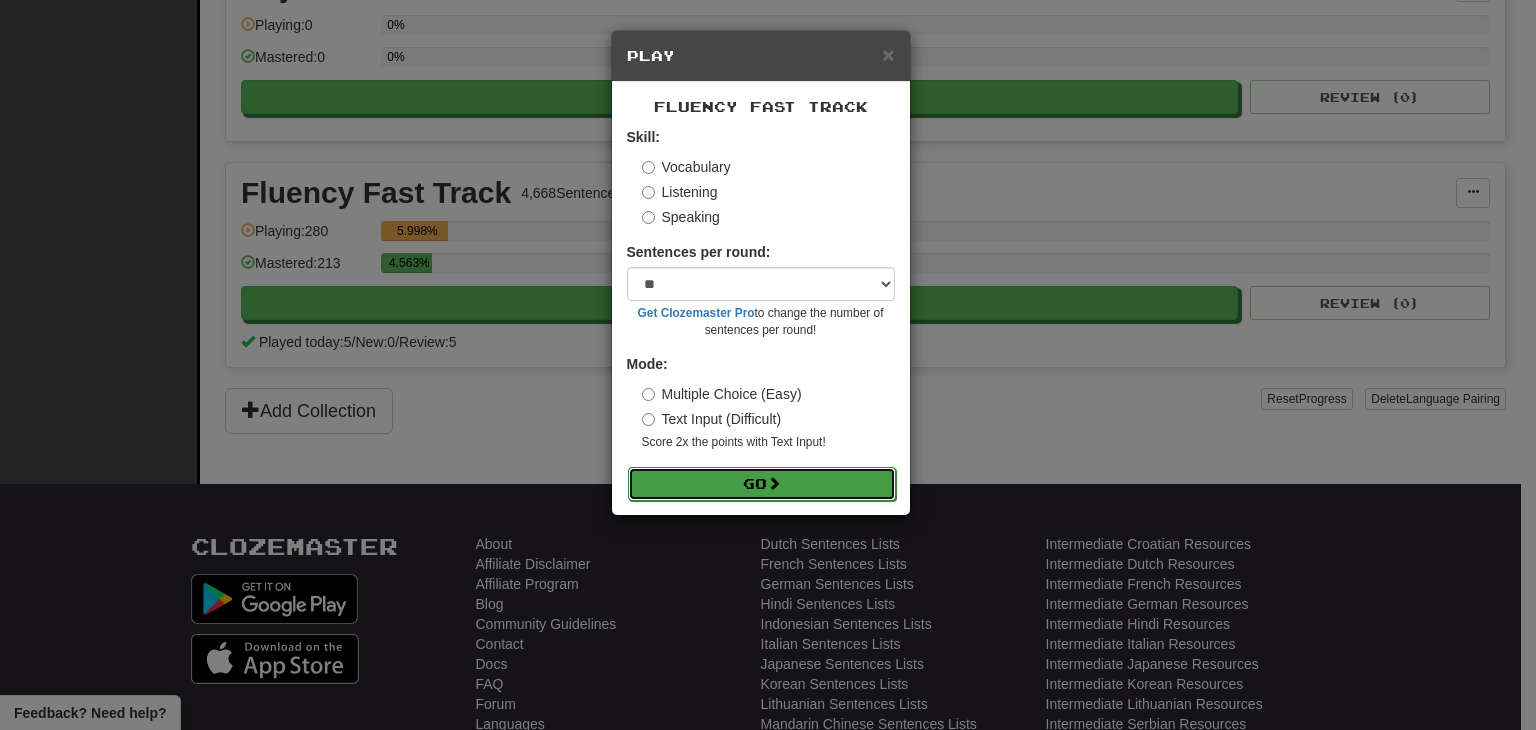 click on "Go" at bounding box center [762, 484] 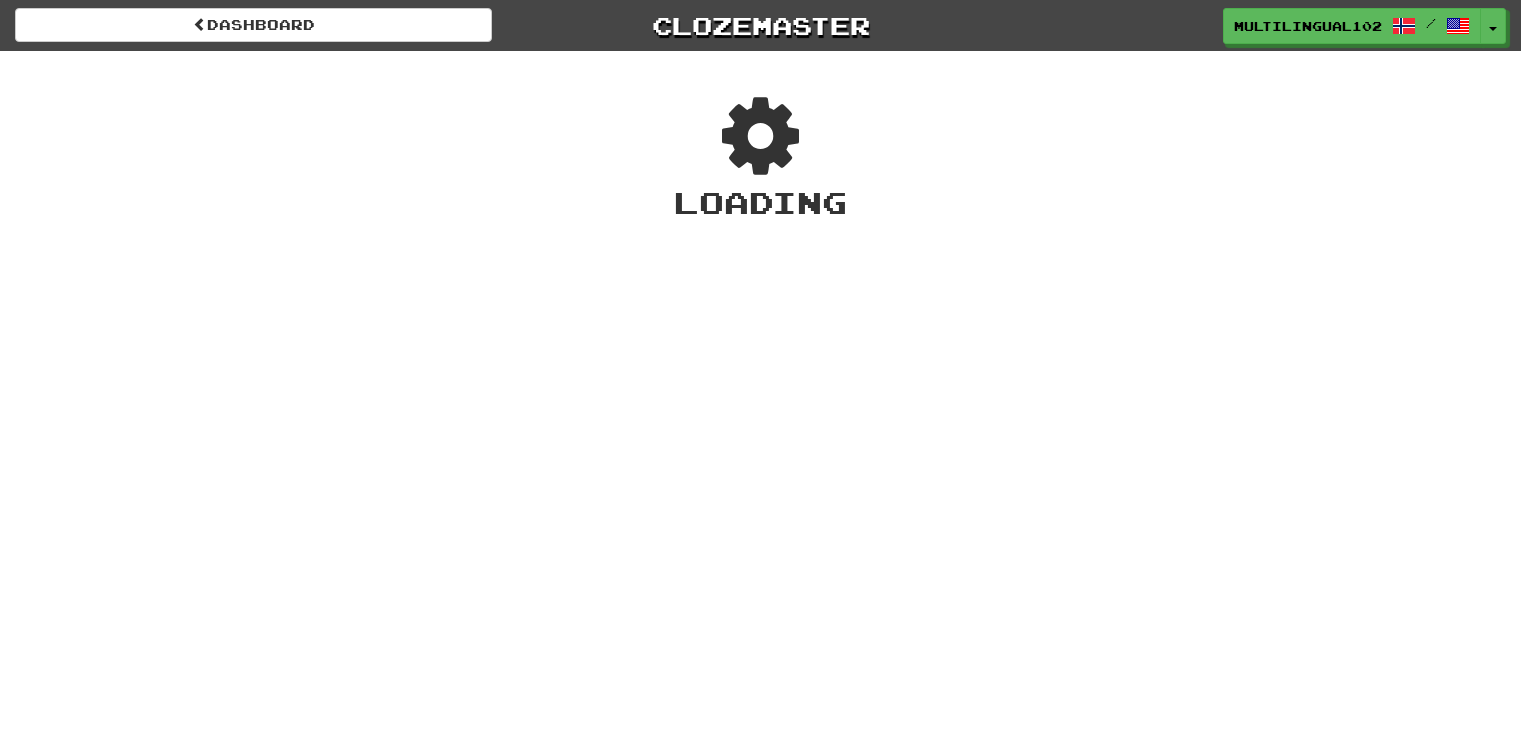 scroll, scrollTop: 0, scrollLeft: 0, axis: both 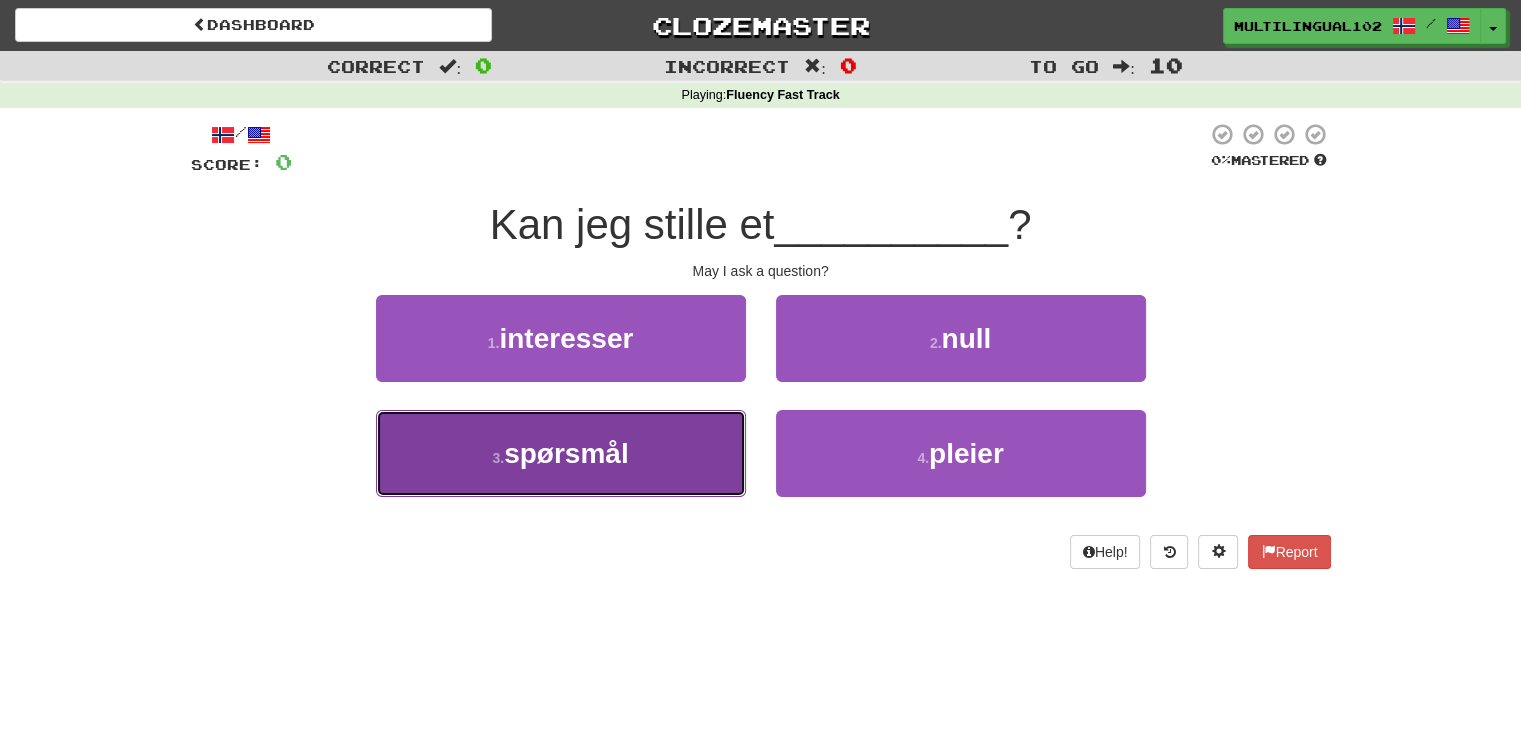 click on "3 .  spørsmål" at bounding box center (561, 453) 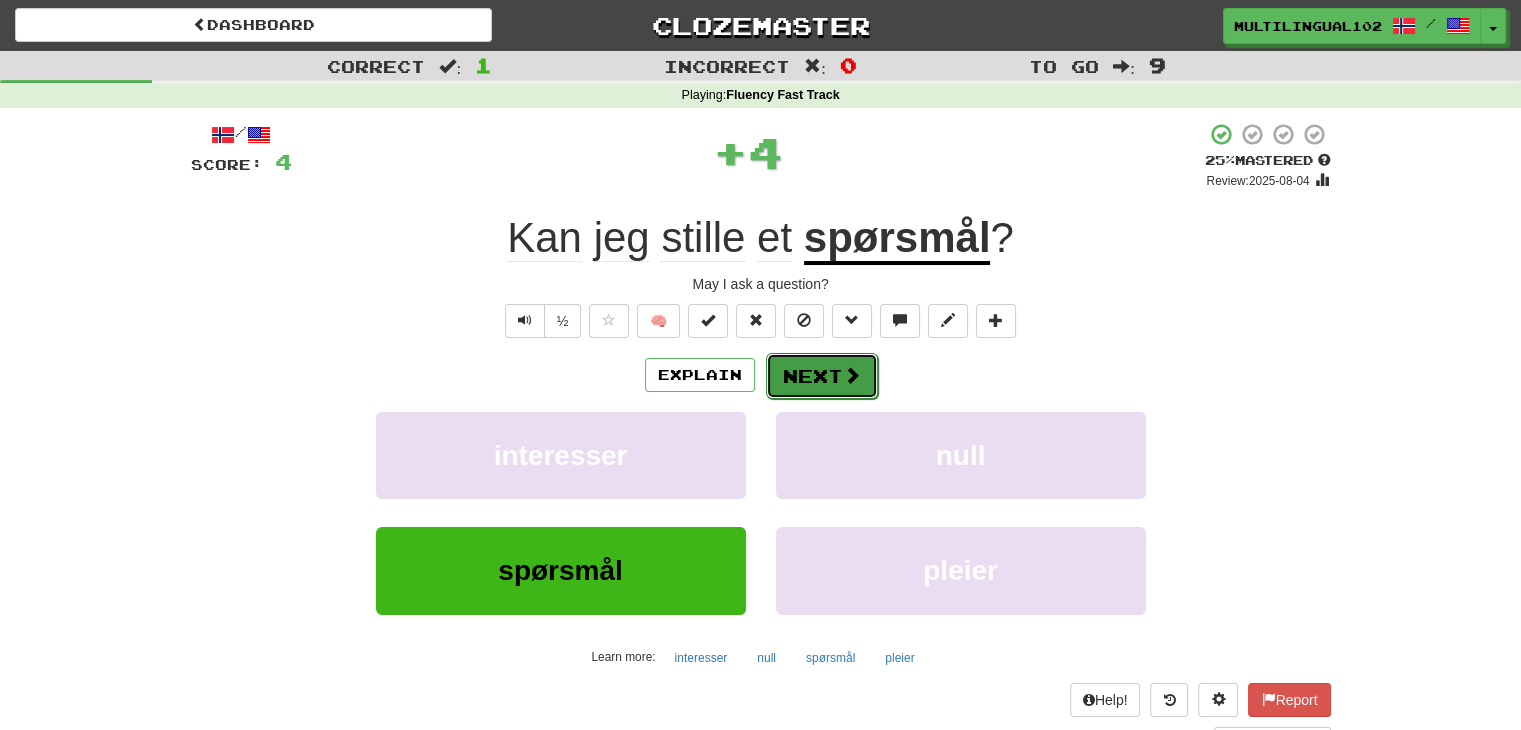 click on "Next" at bounding box center (822, 376) 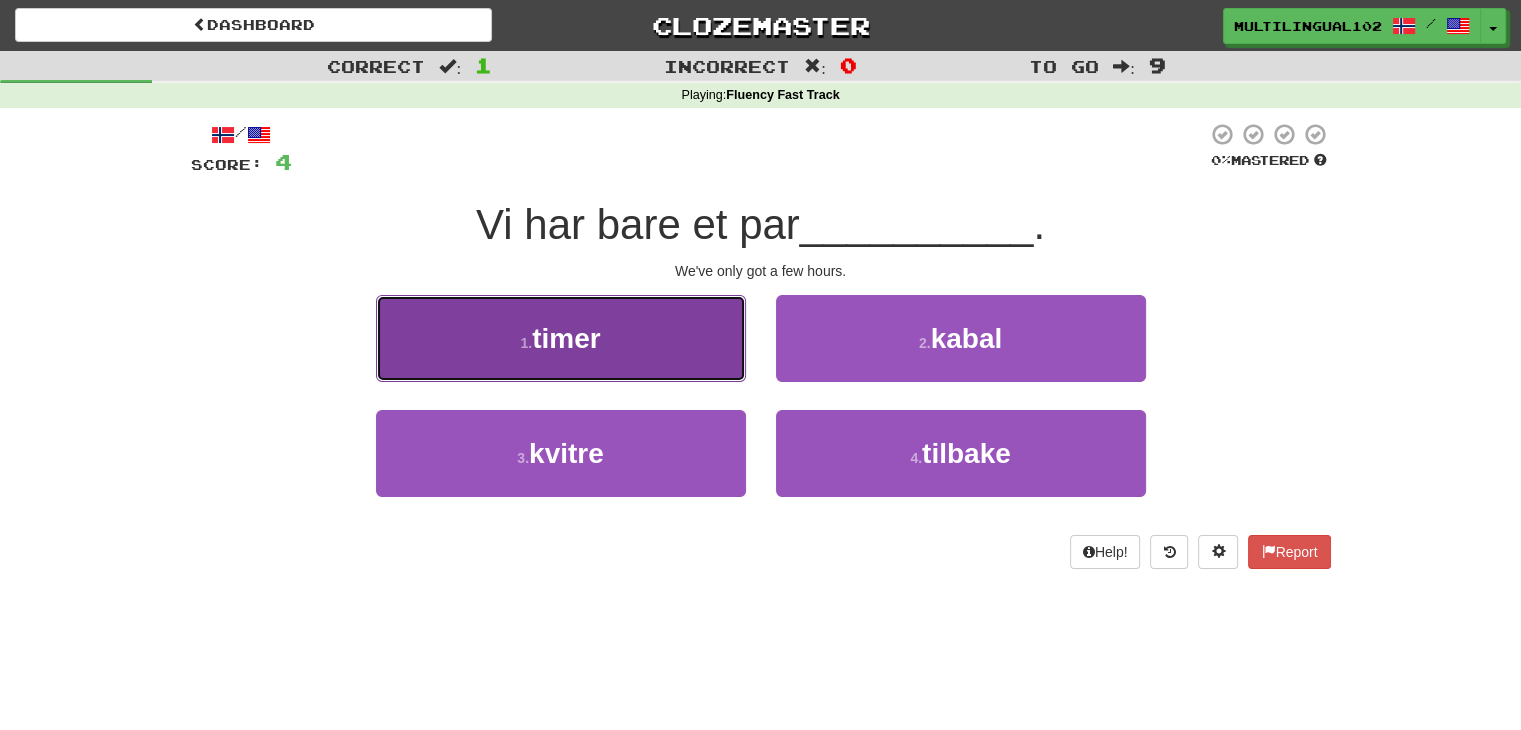 click on "1 .  timer" at bounding box center [561, 338] 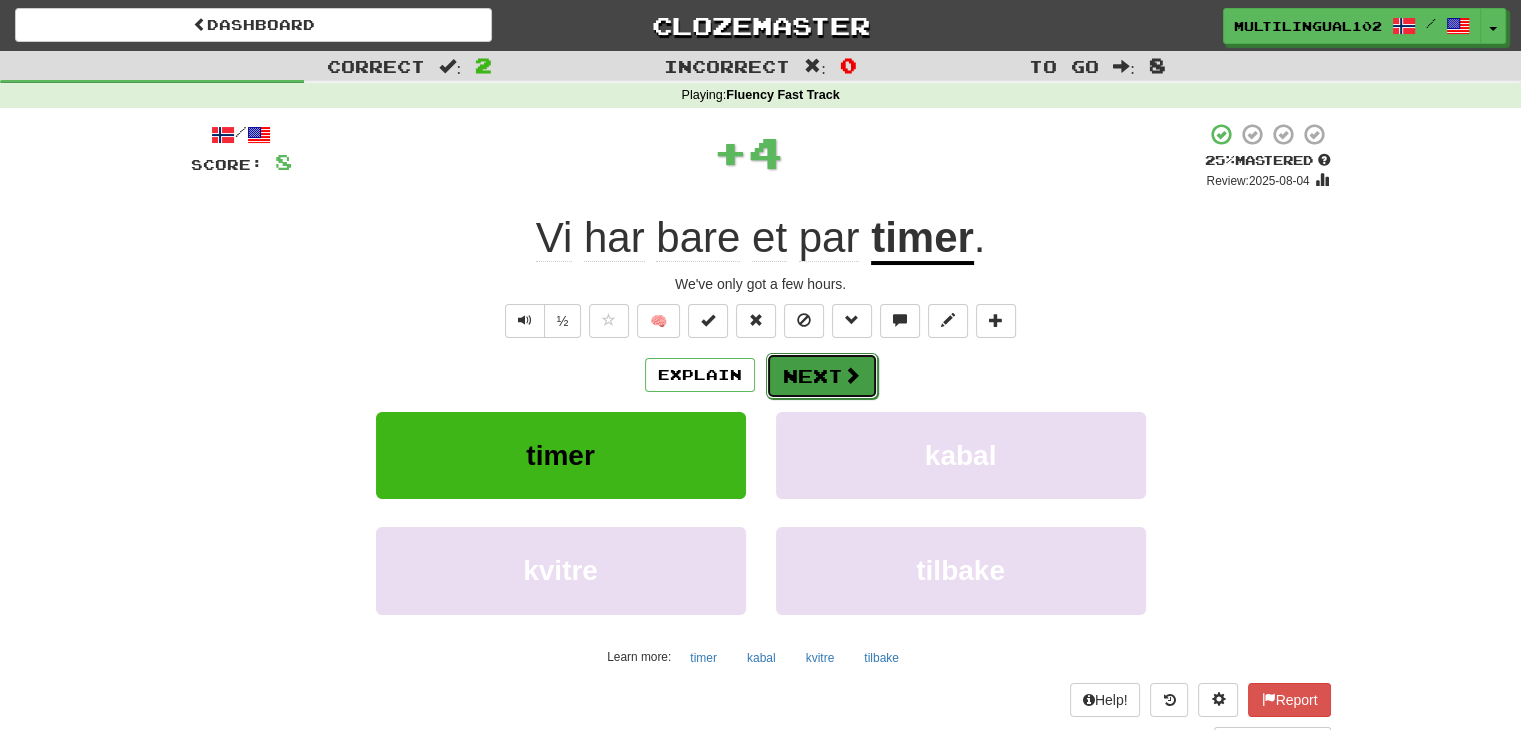 click on "Next" at bounding box center (822, 376) 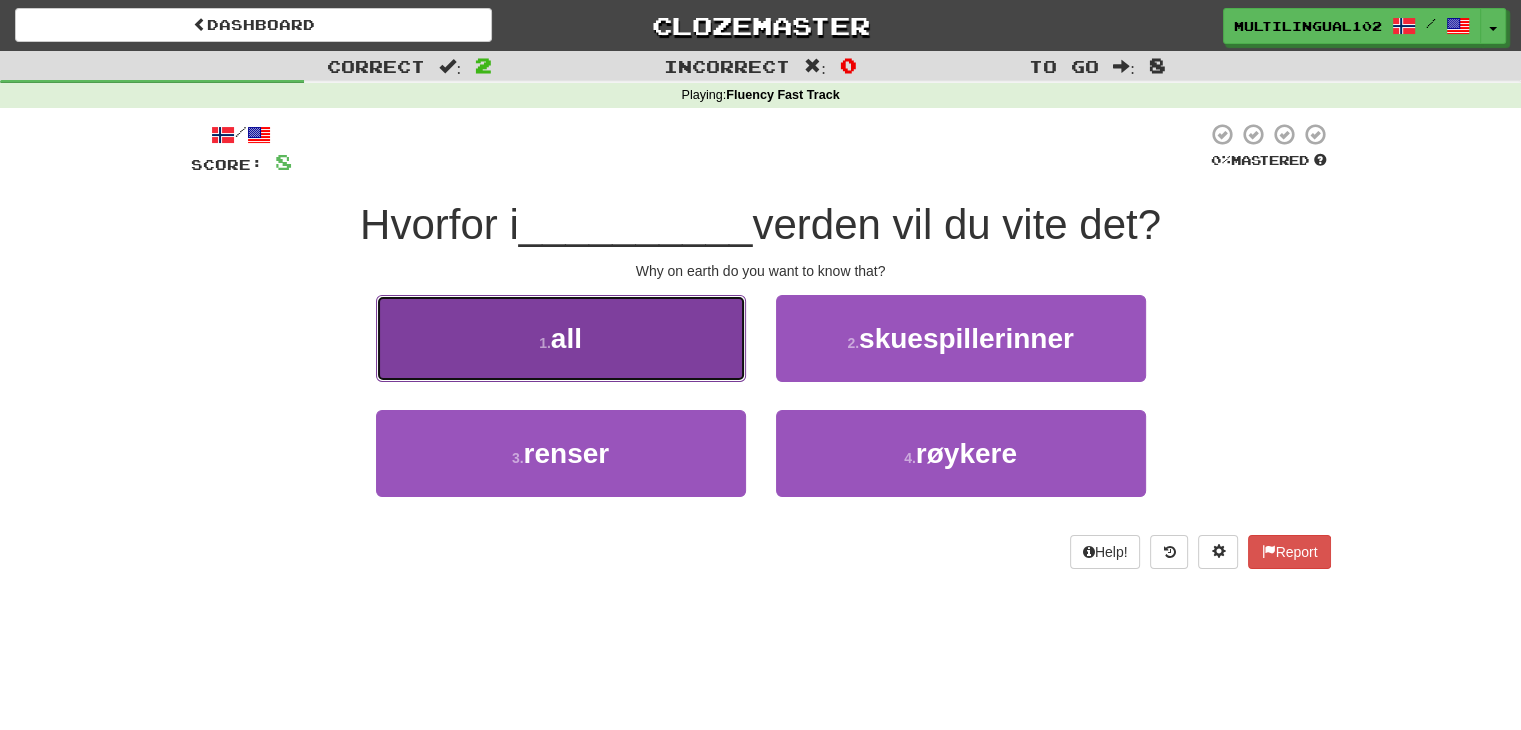 click on "1 .  all" at bounding box center (561, 338) 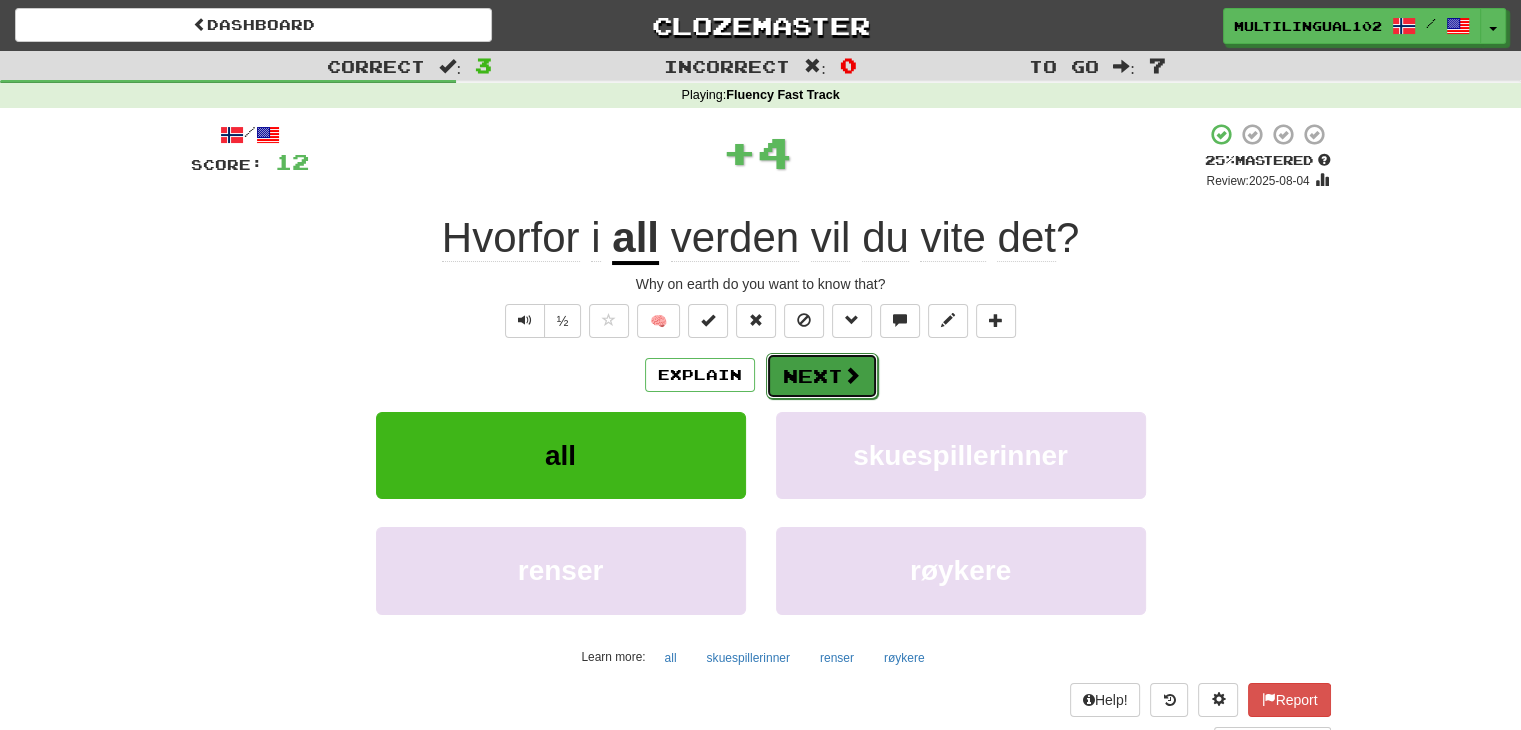 click on "Next" at bounding box center (822, 376) 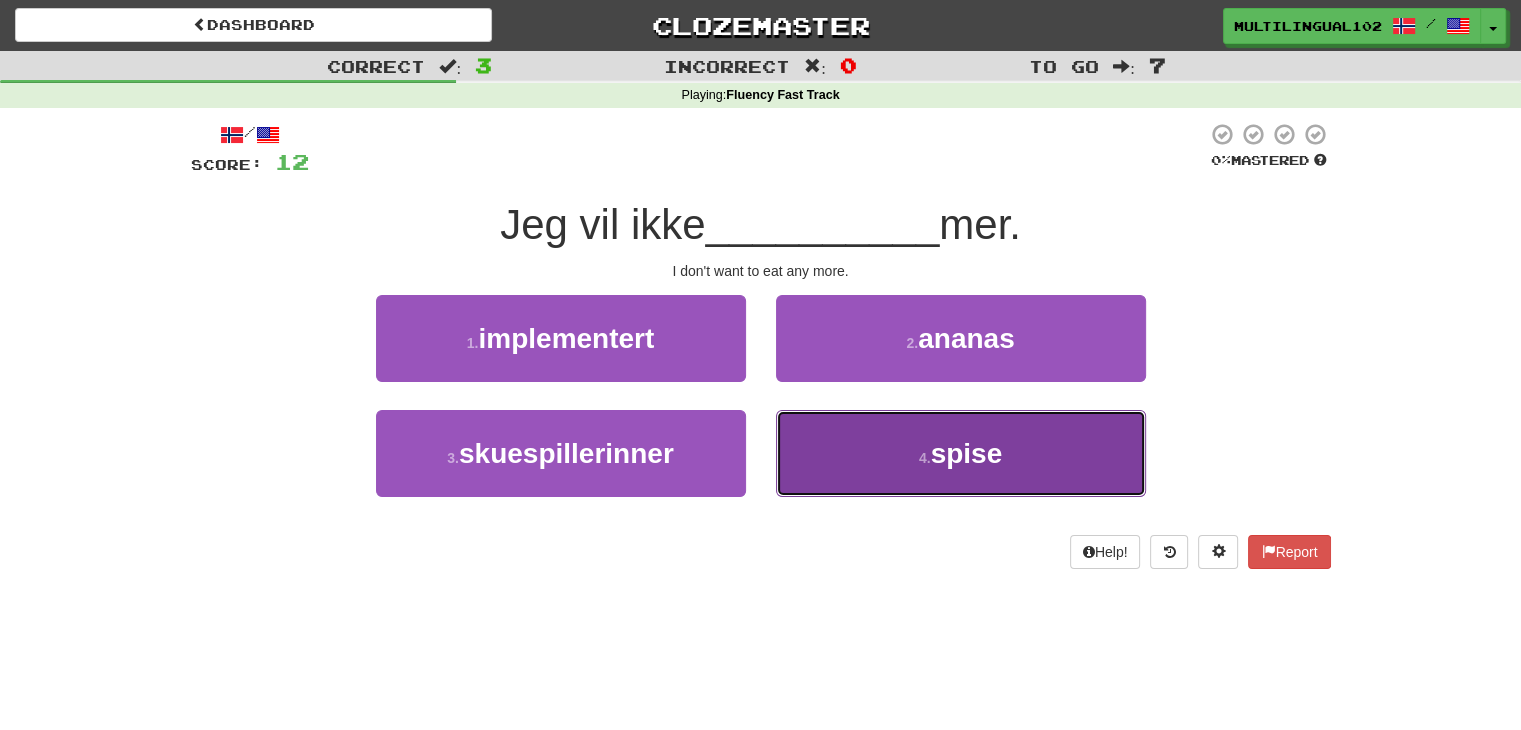 click on "4 .  spise" at bounding box center [961, 453] 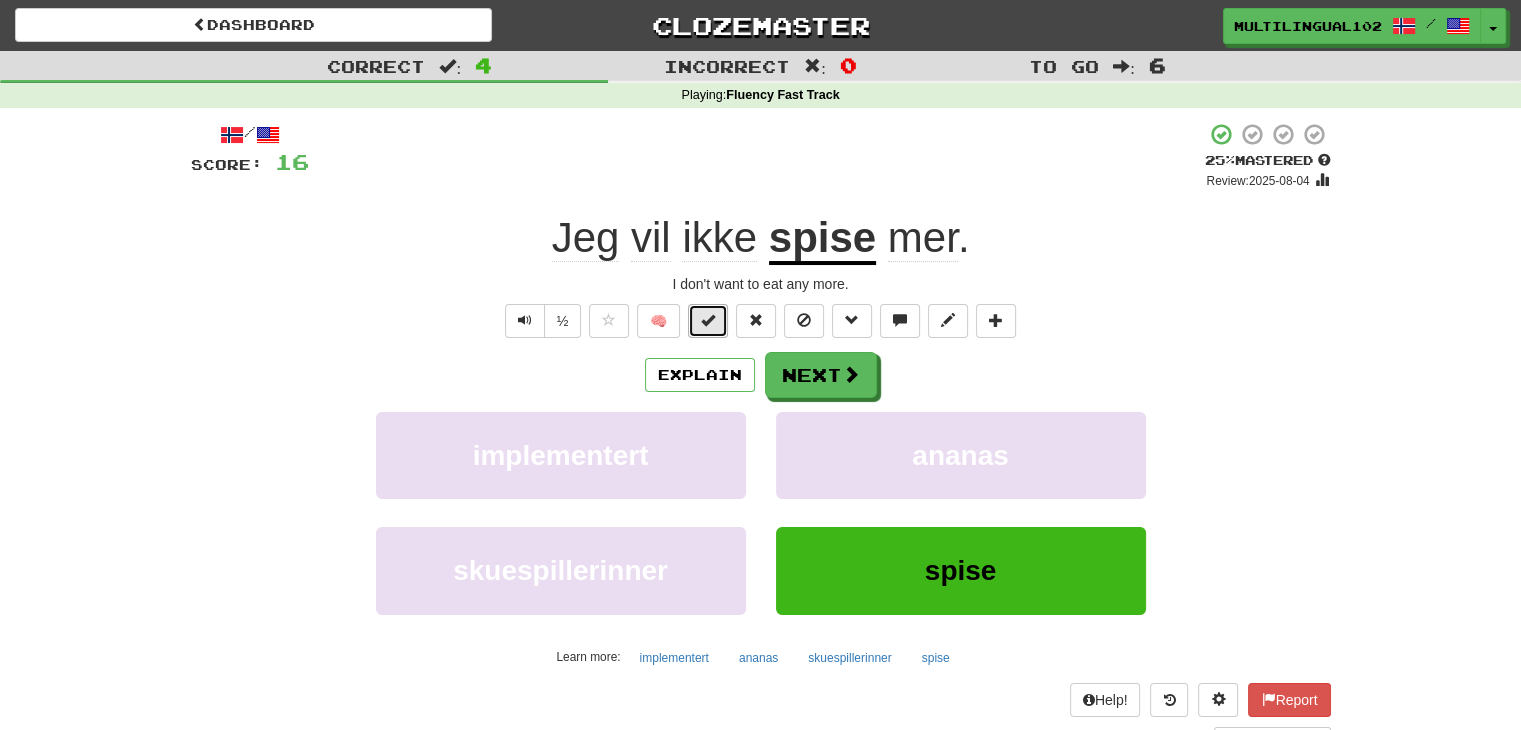 click at bounding box center [708, 321] 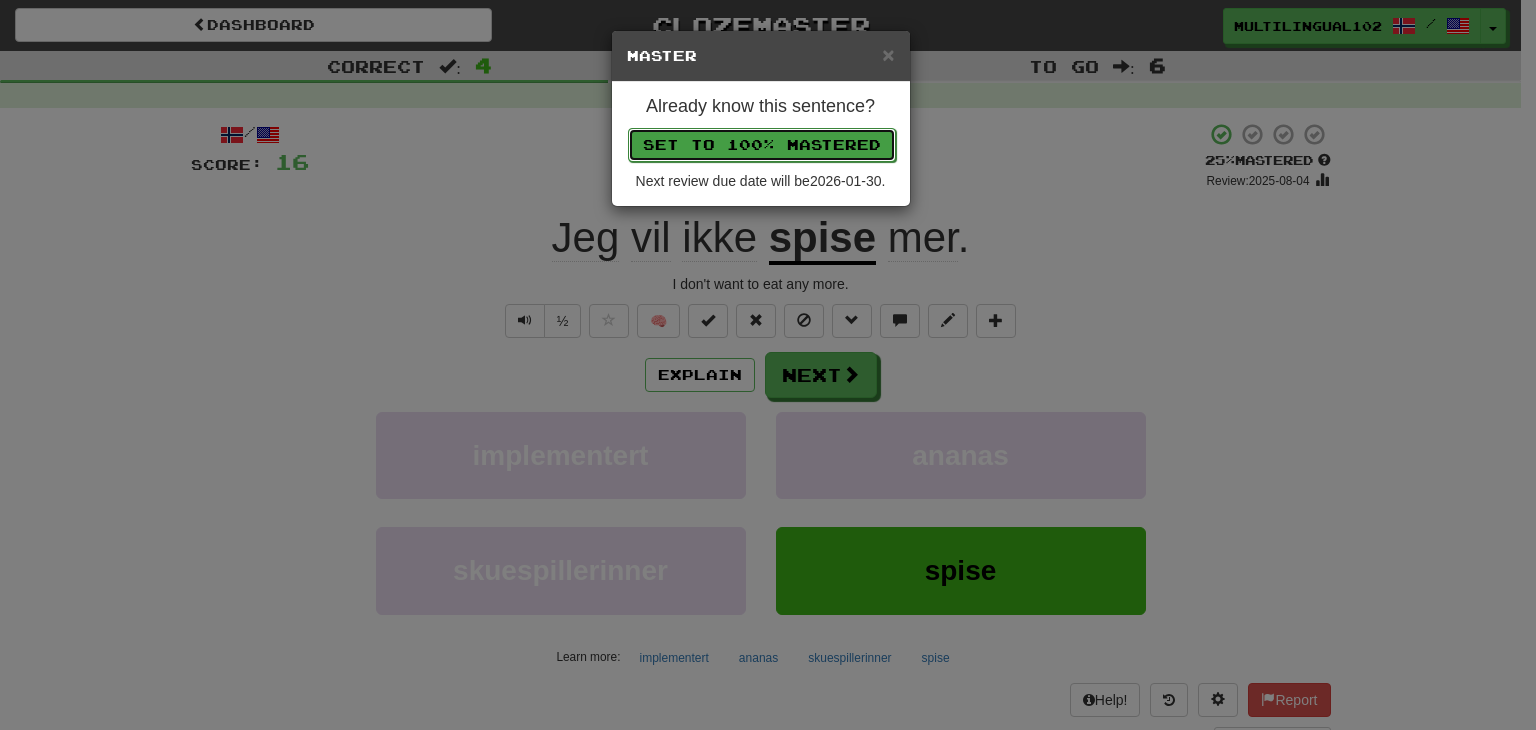 click on "Set to 100% Mastered" at bounding box center [762, 145] 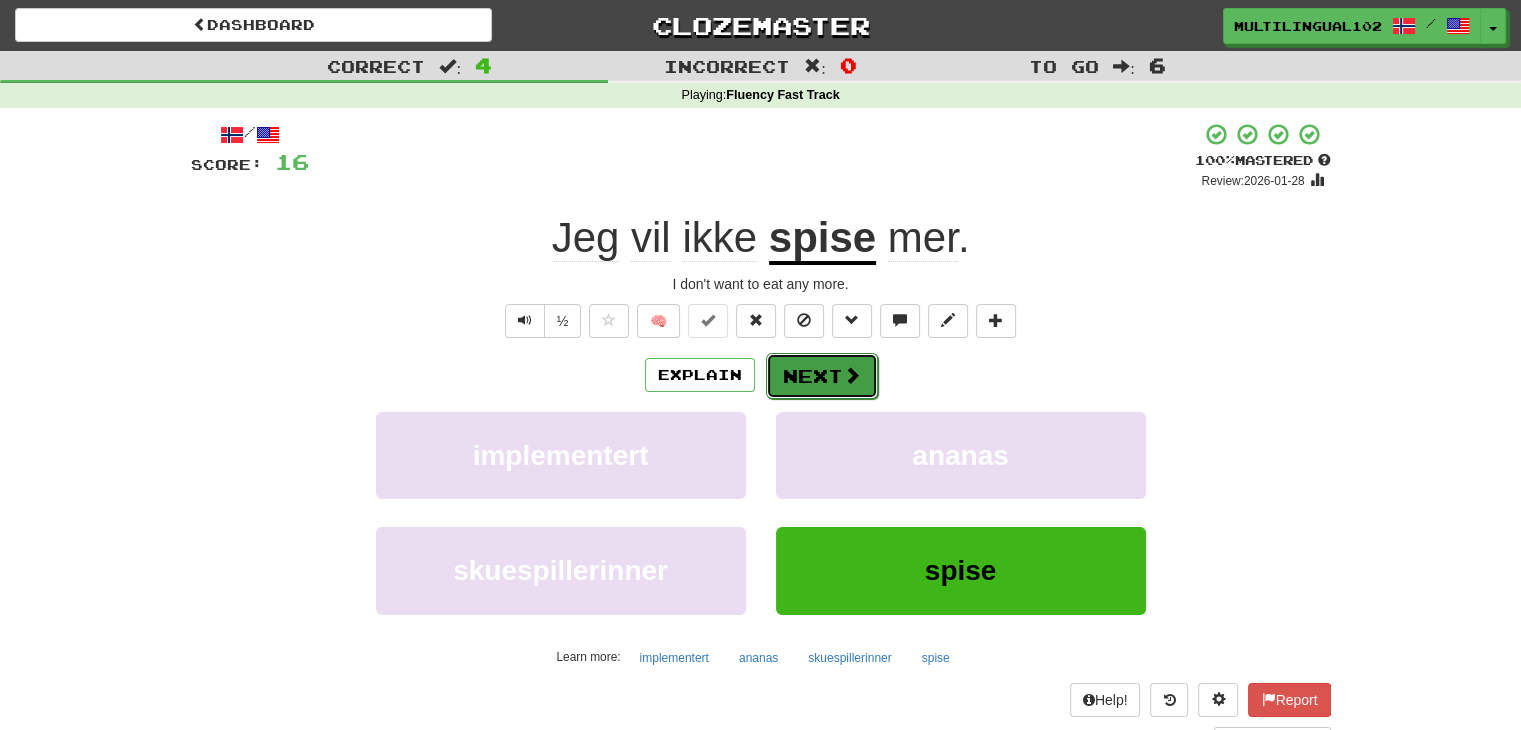 click on "Next" at bounding box center (822, 376) 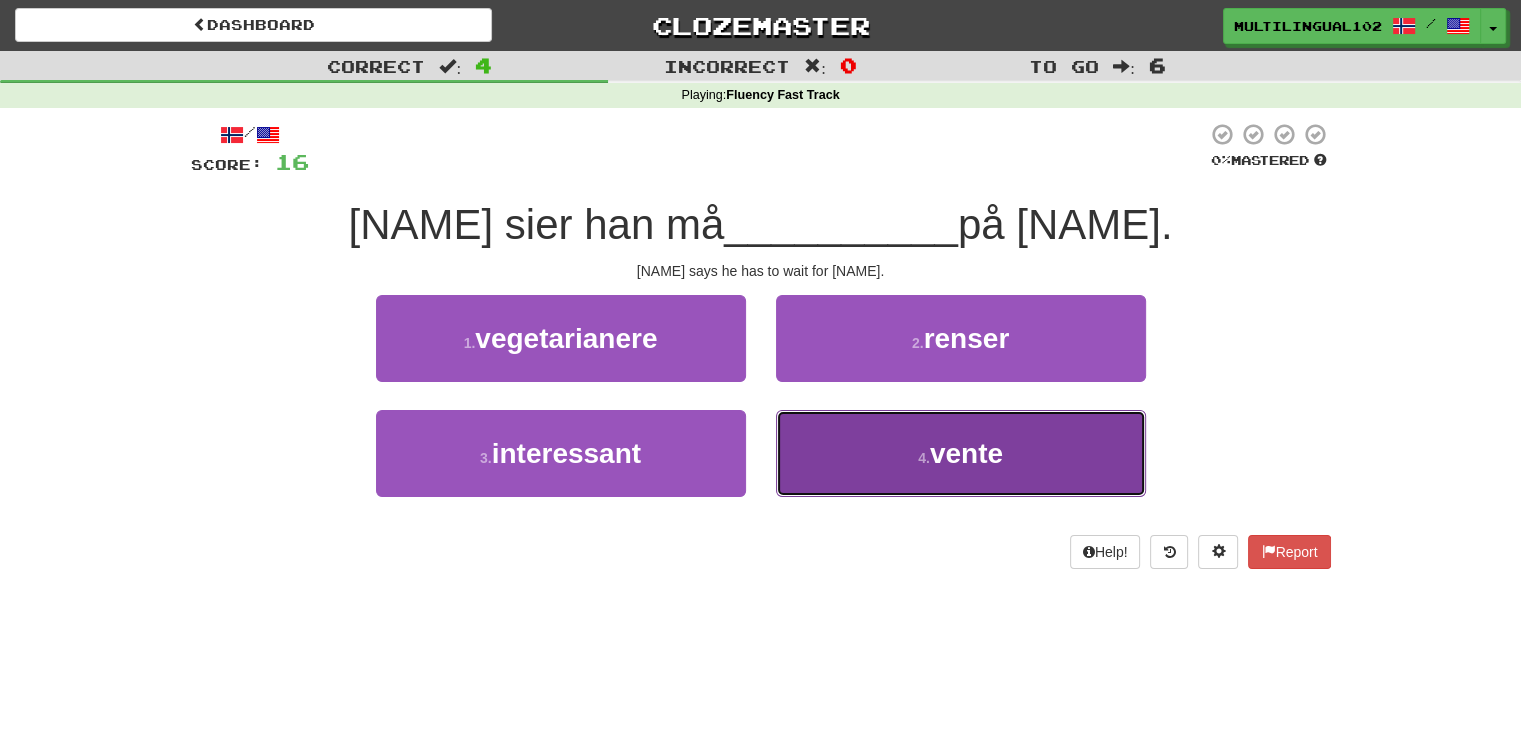click on "4 .  vente" at bounding box center [961, 453] 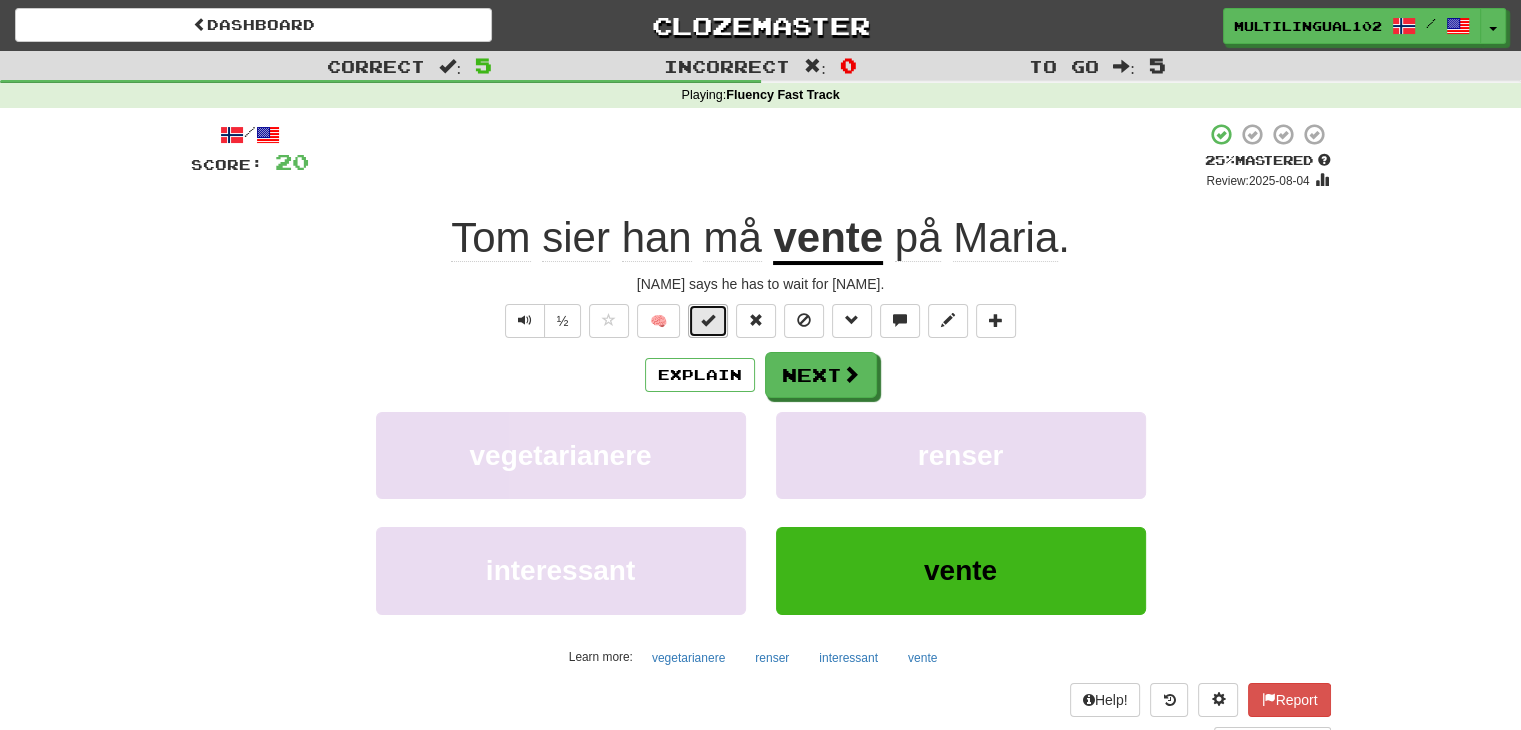 click at bounding box center (708, 320) 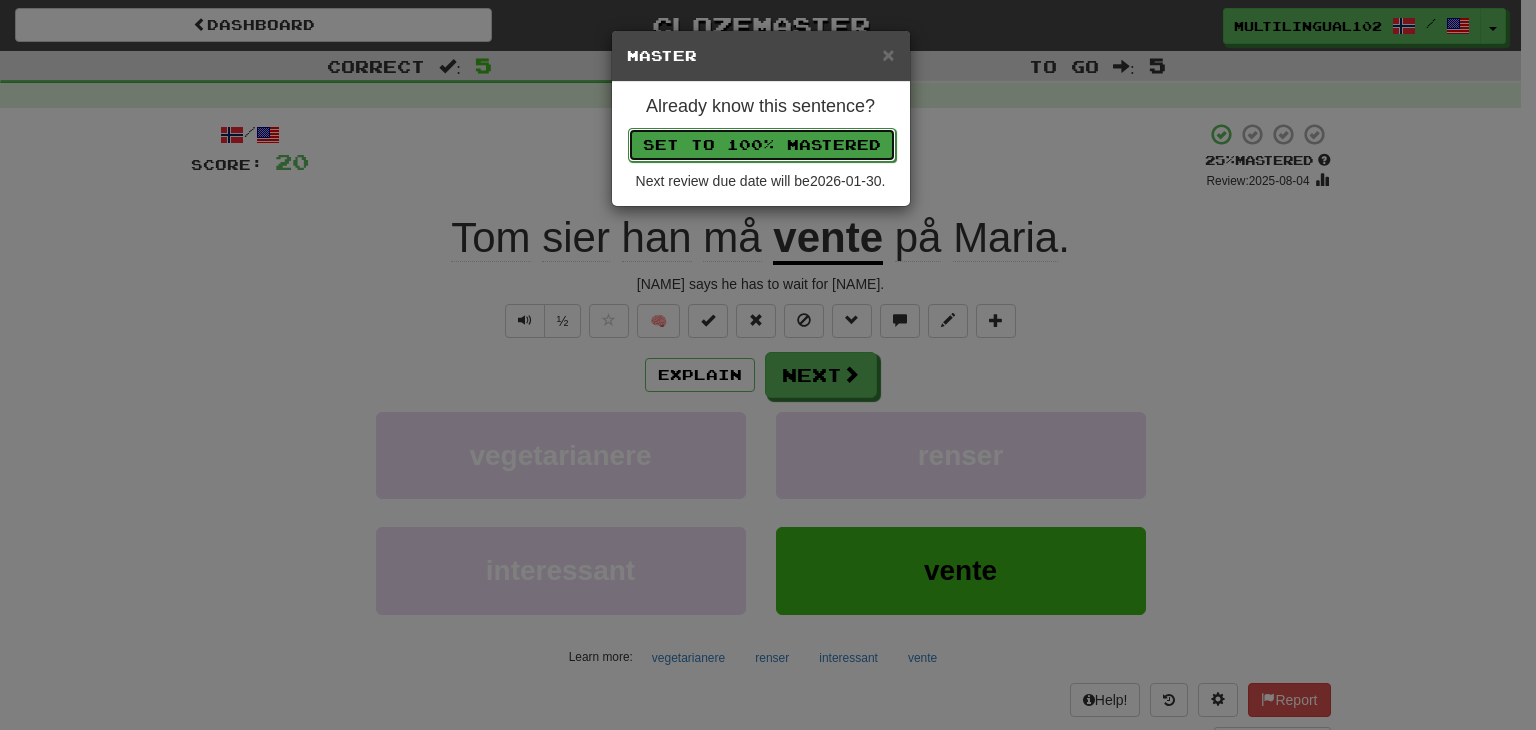 click on "Set to 100% Mastered" at bounding box center [762, 145] 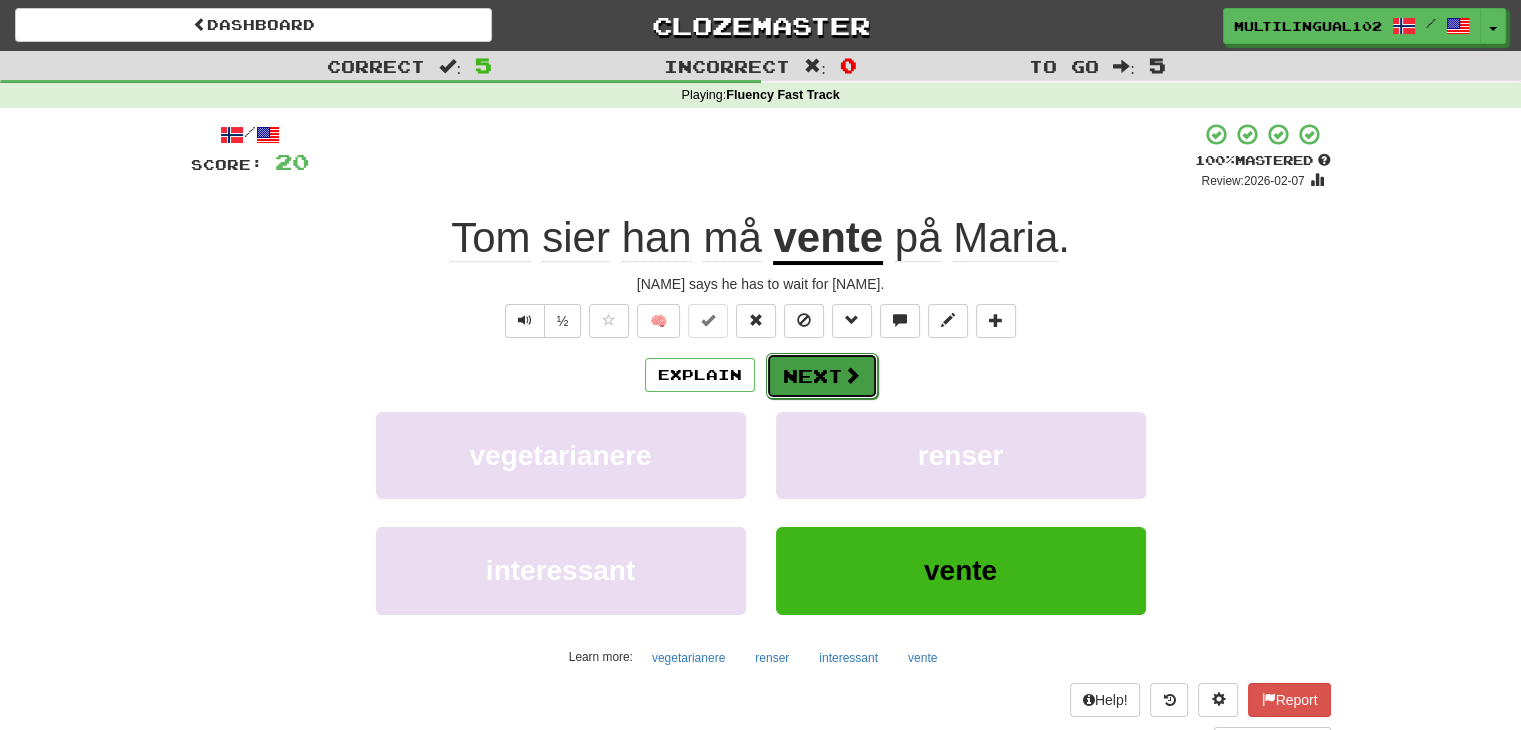 click on "Next" at bounding box center [822, 376] 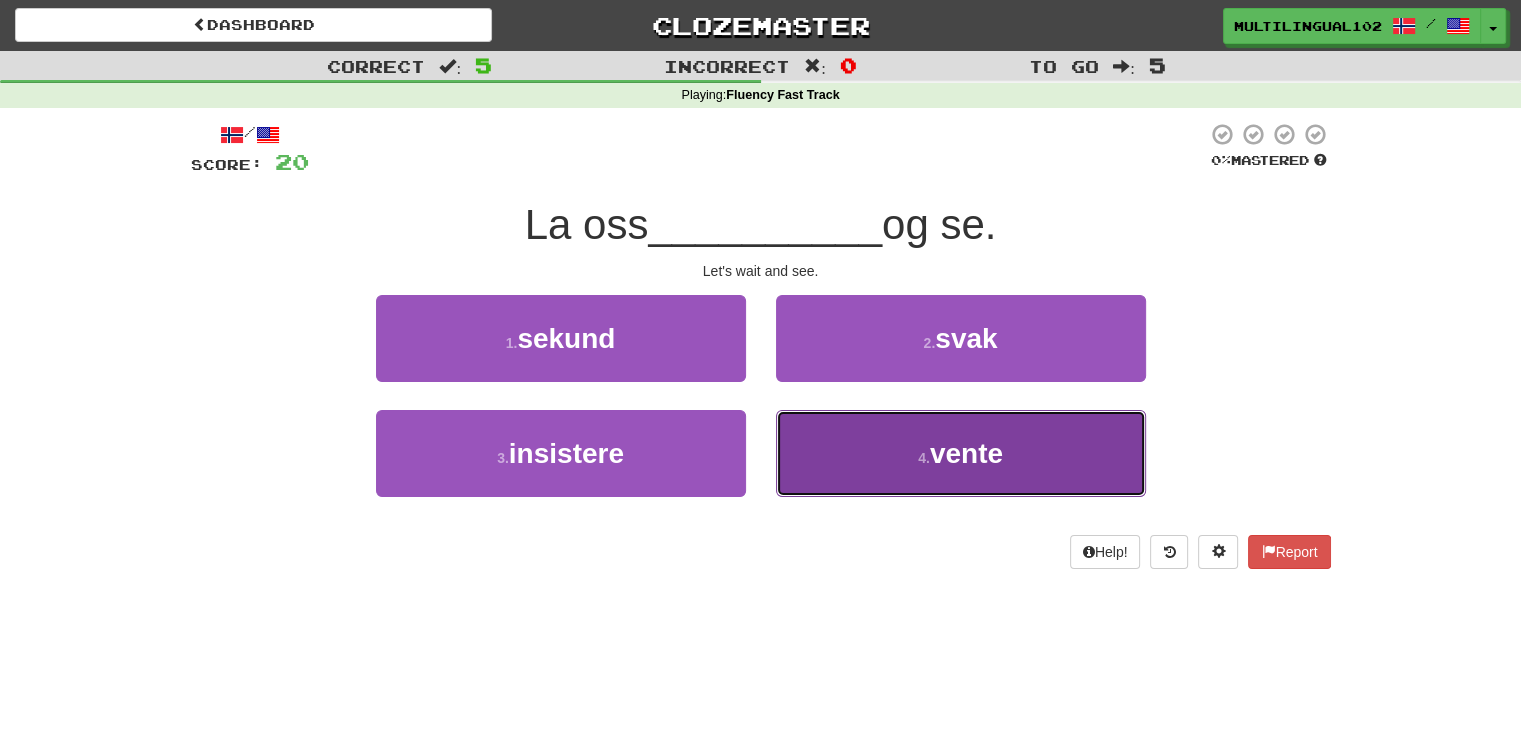 click on "4 .  vente" at bounding box center (961, 453) 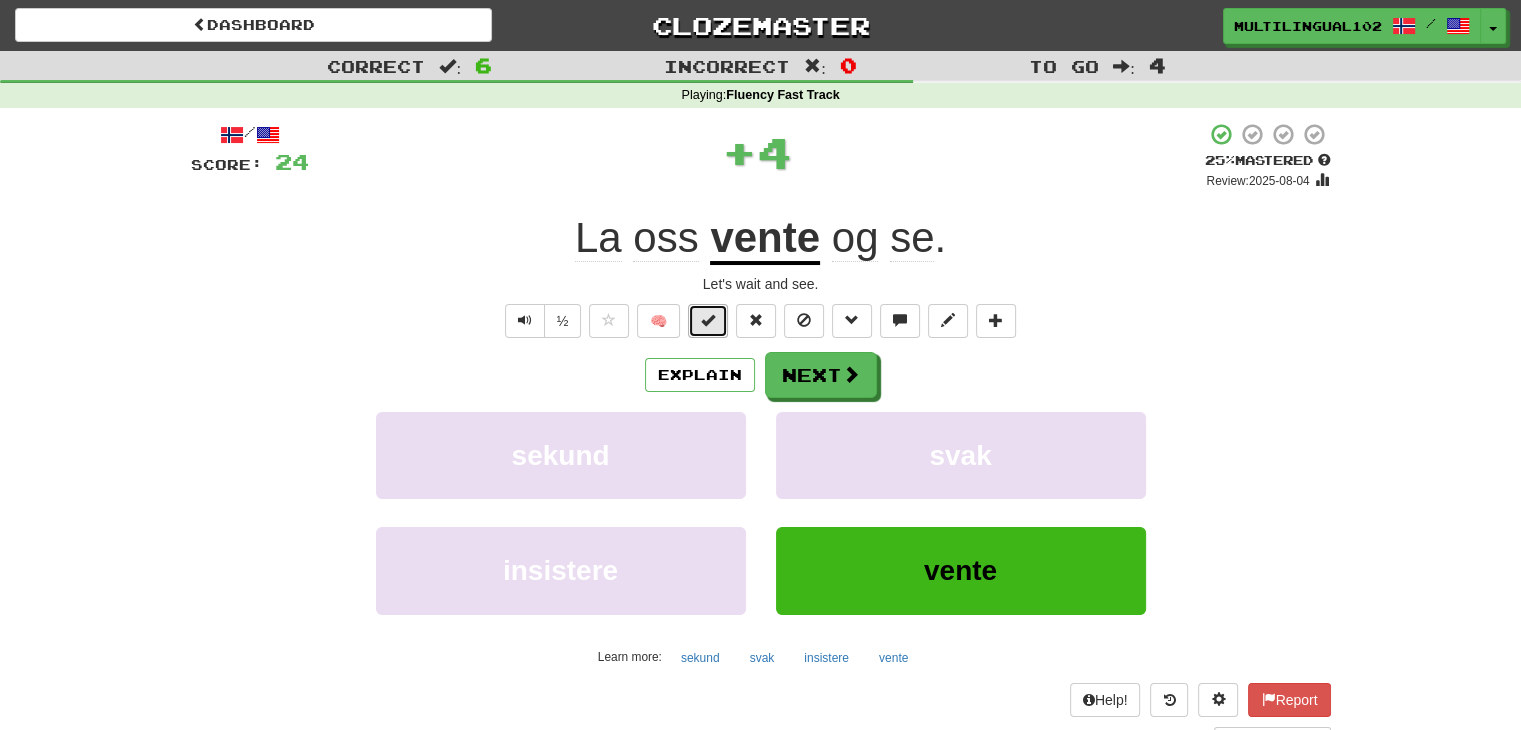 click at bounding box center [708, 320] 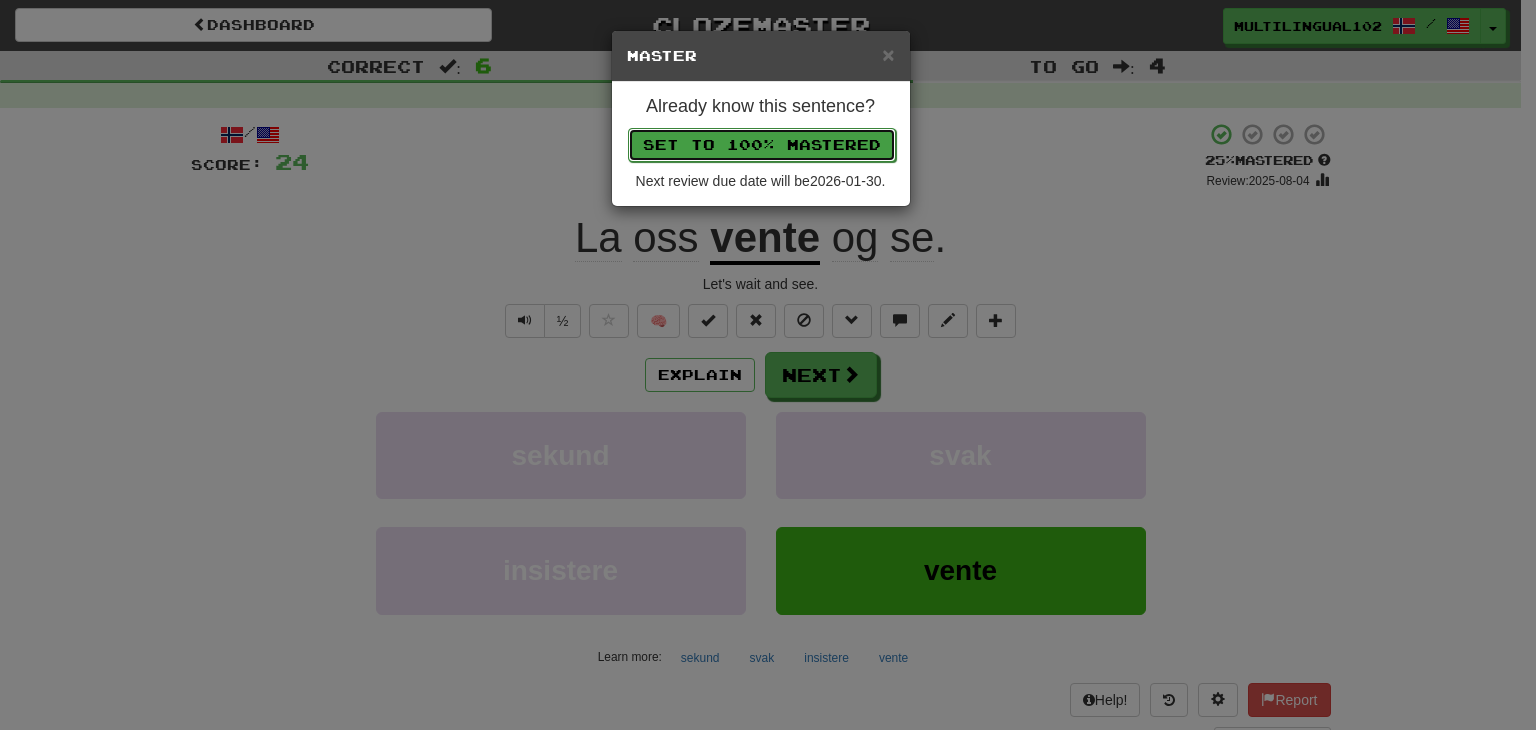 click on "Set to 100% Mastered" at bounding box center [762, 145] 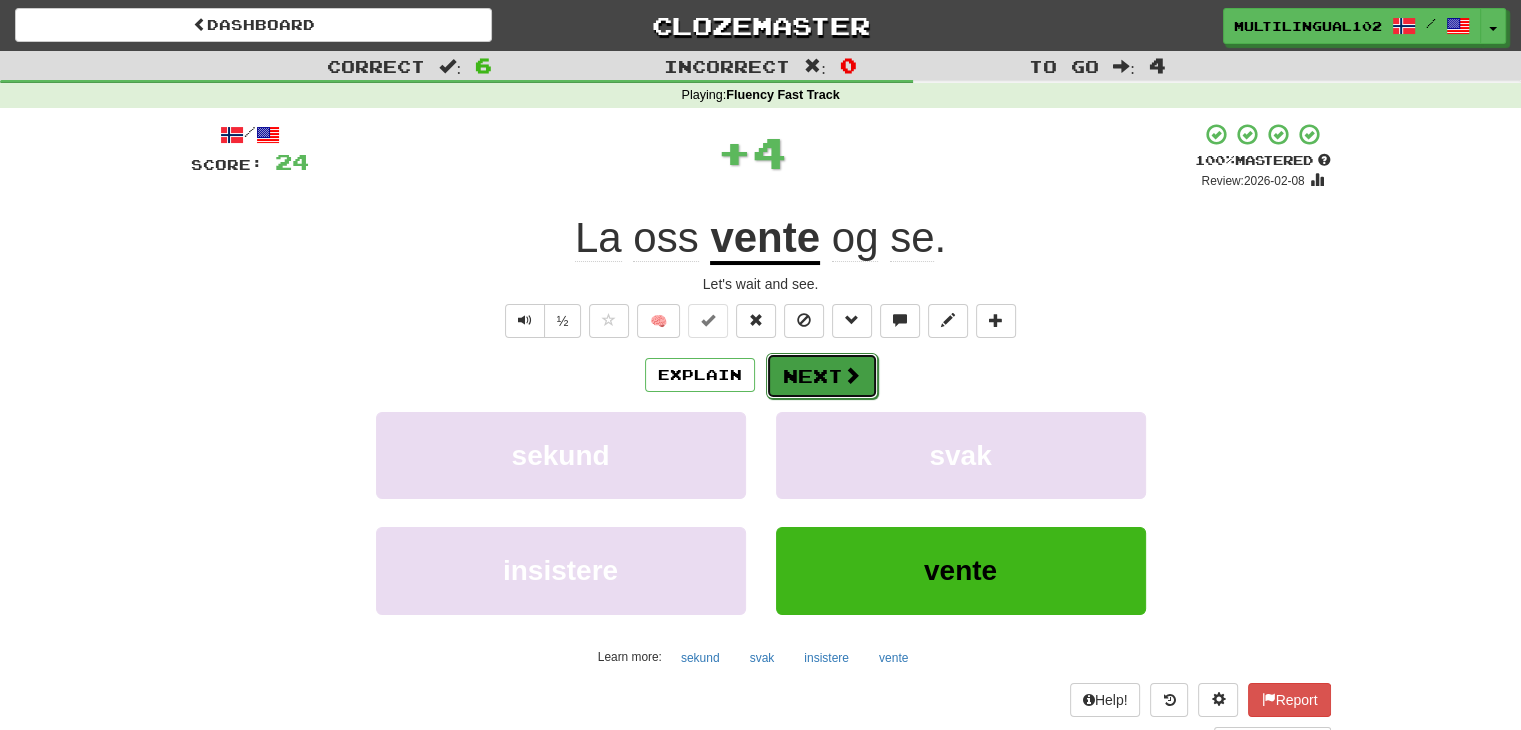 click on "Next" at bounding box center [822, 376] 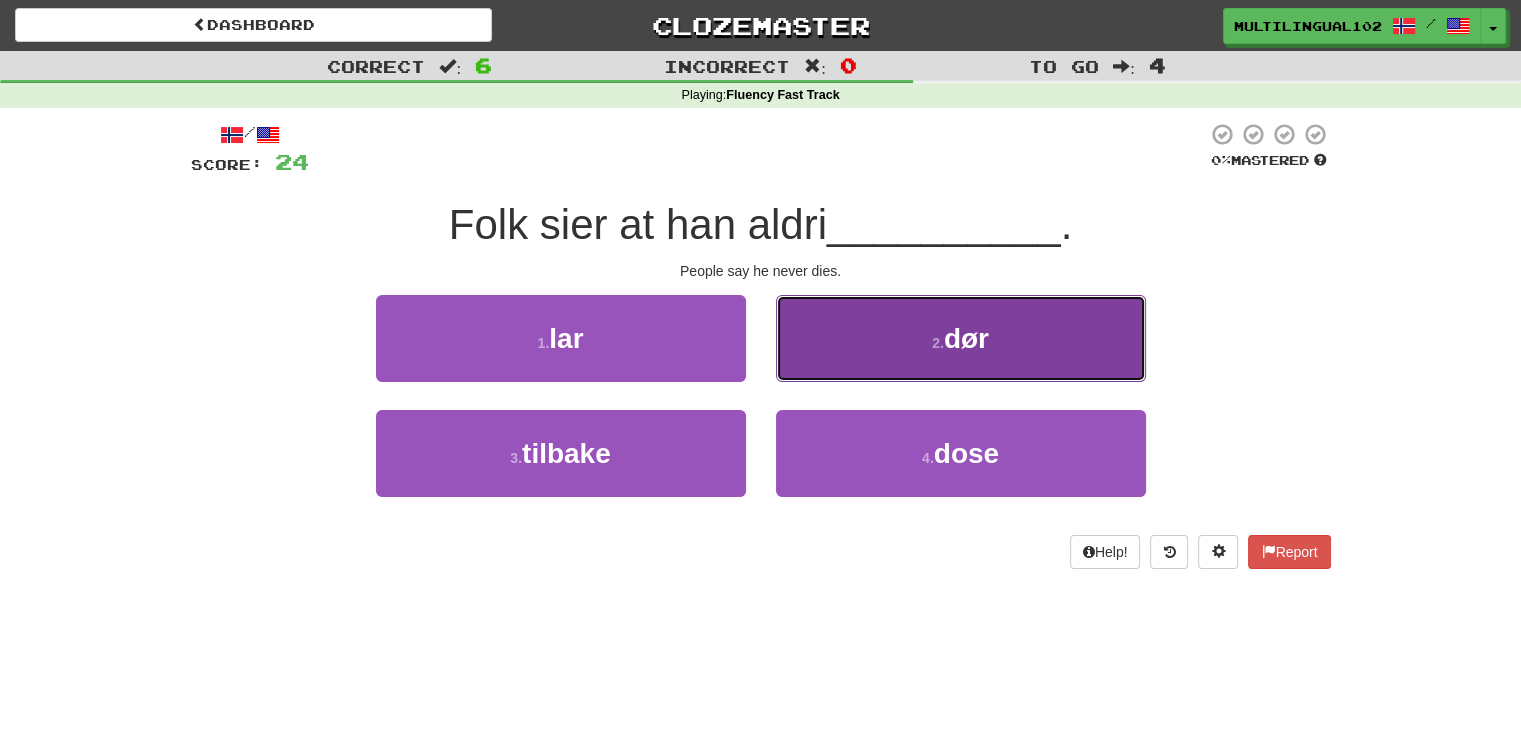 click on "2 .  dør" at bounding box center (961, 338) 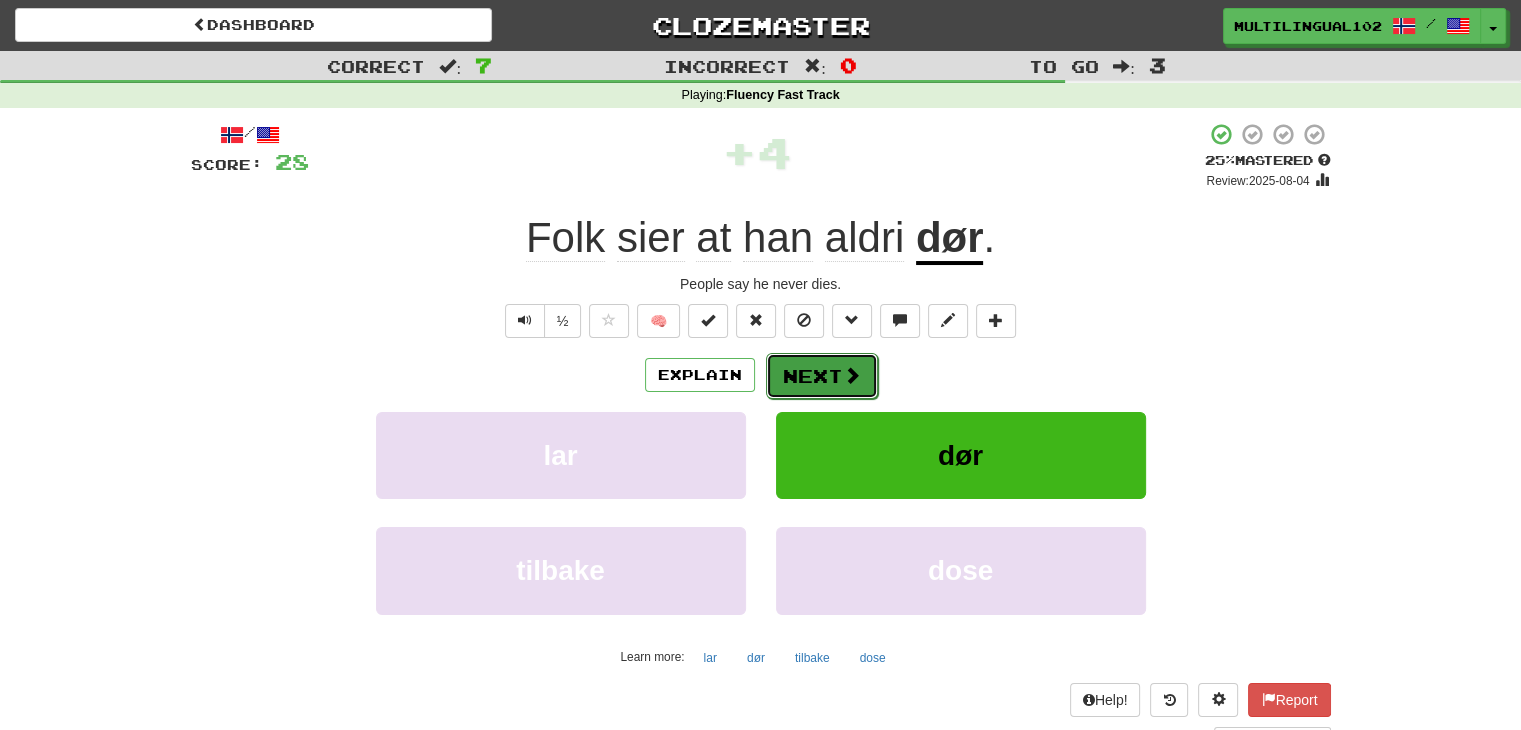 click on "Next" at bounding box center [822, 376] 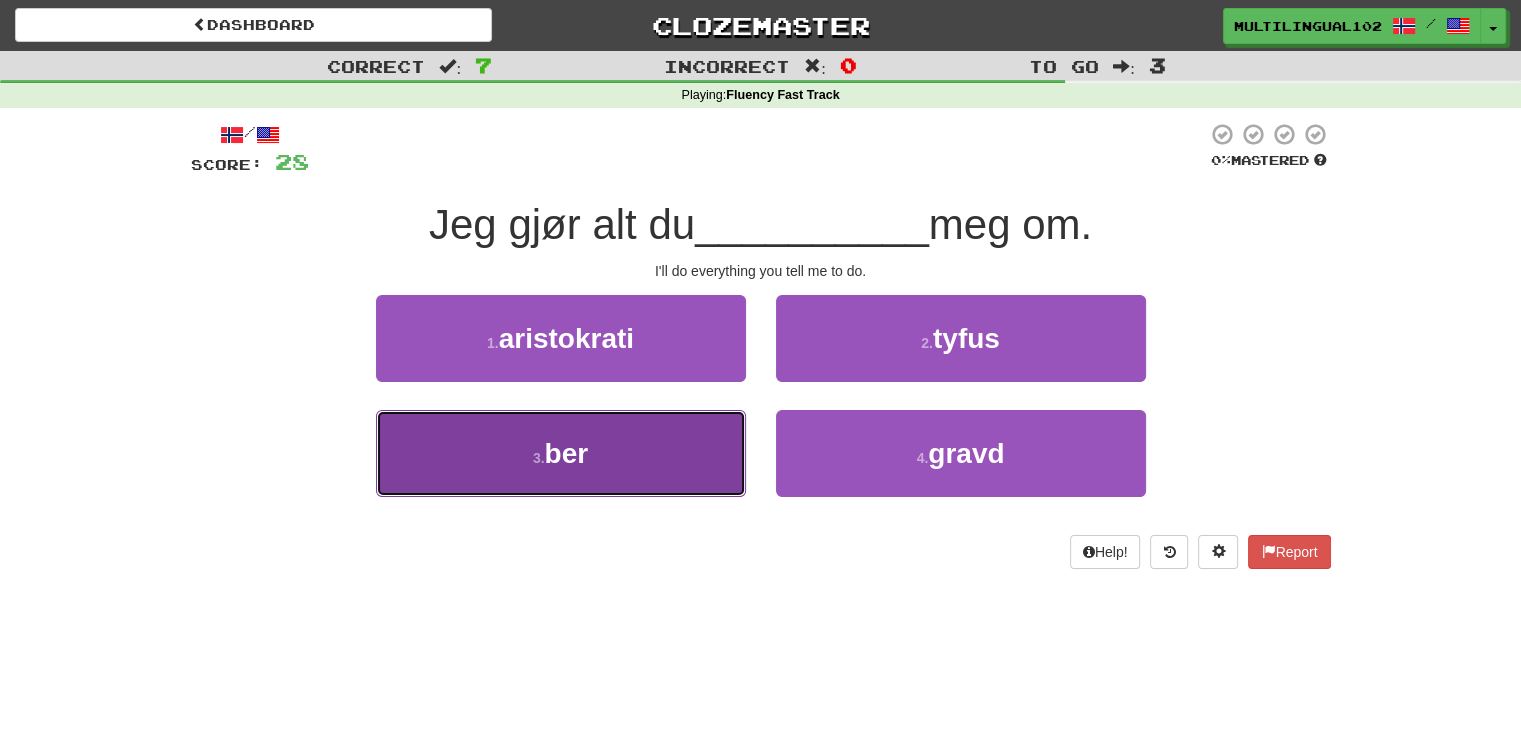 click on "3 .  ber" at bounding box center [561, 453] 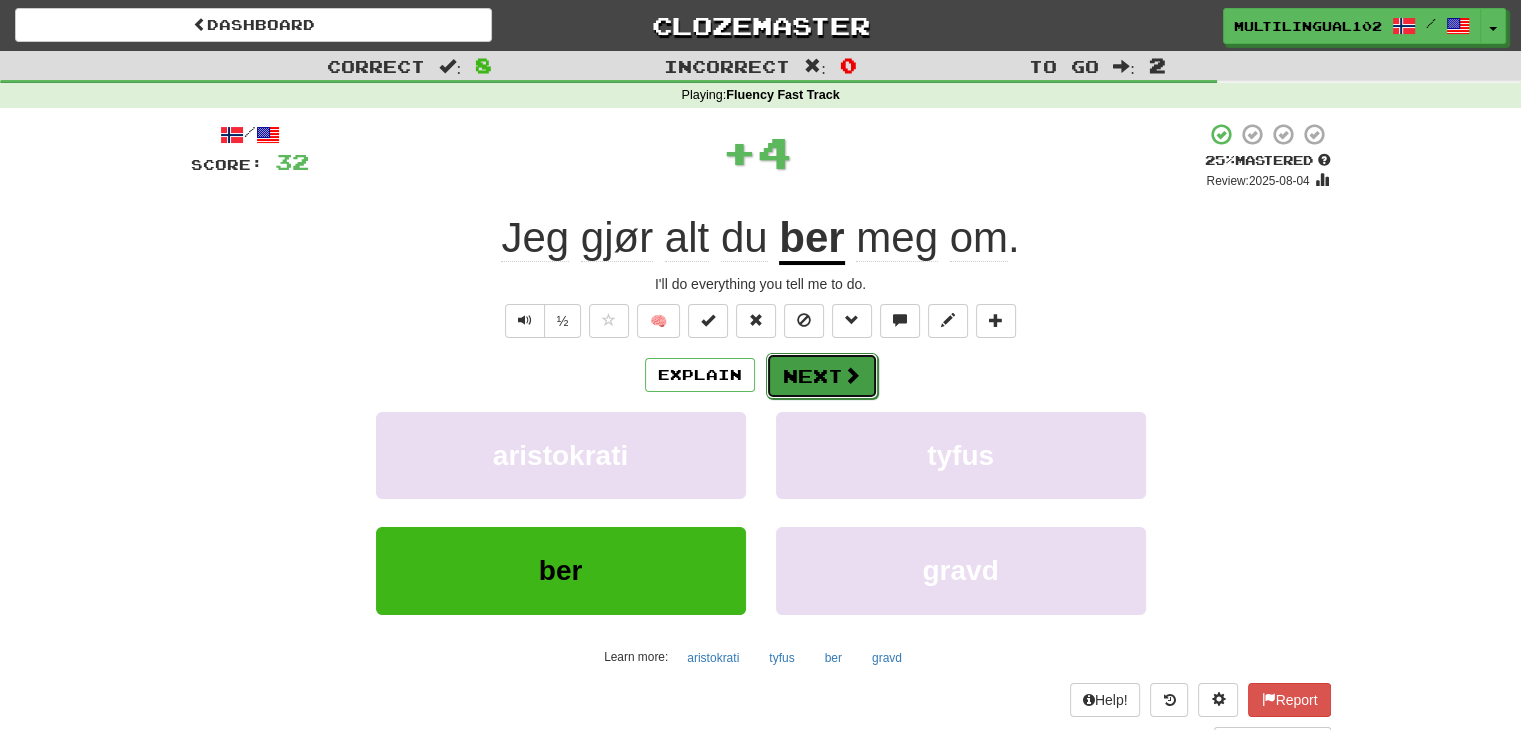 click on "Next" at bounding box center (822, 376) 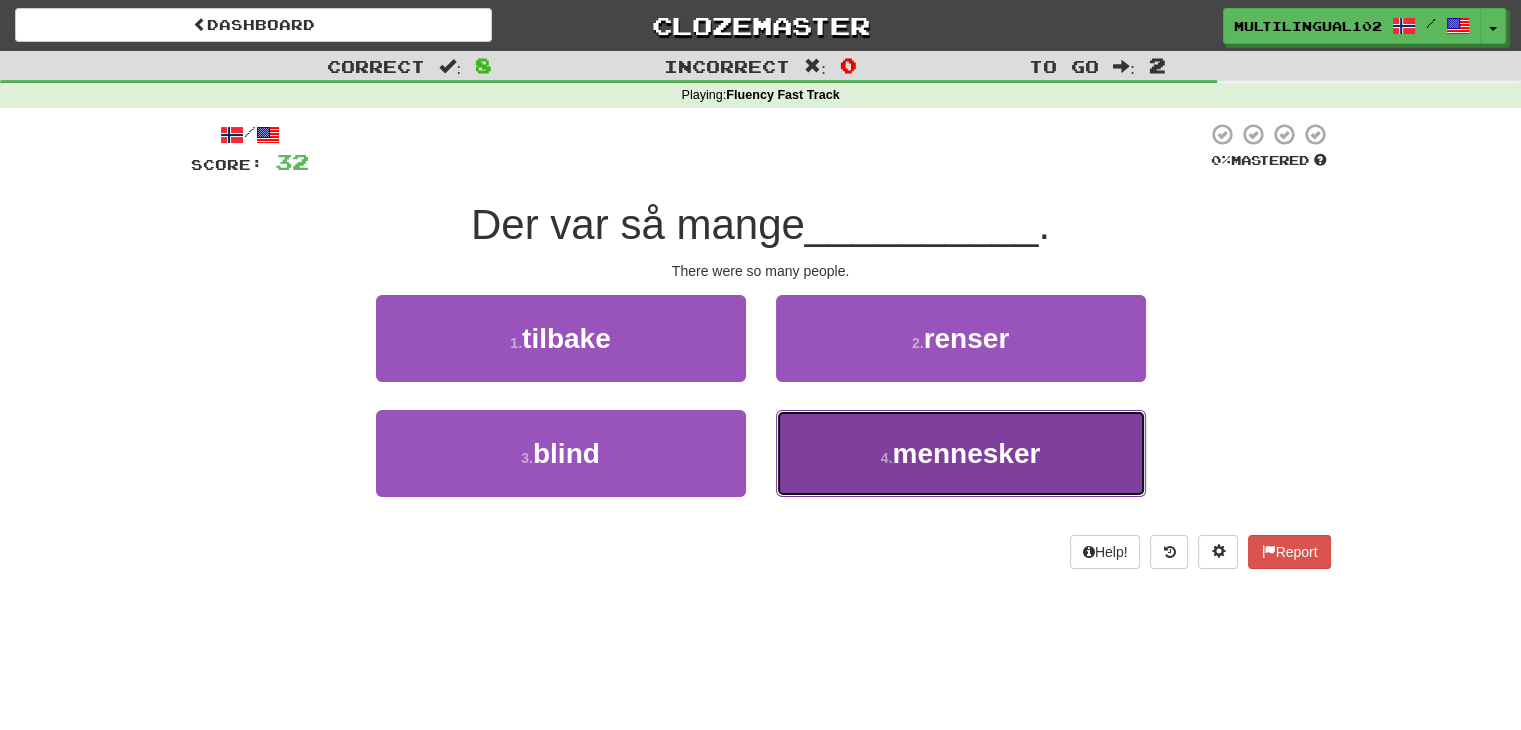 click on "4 .  mennesker" at bounding box center [961, 453] 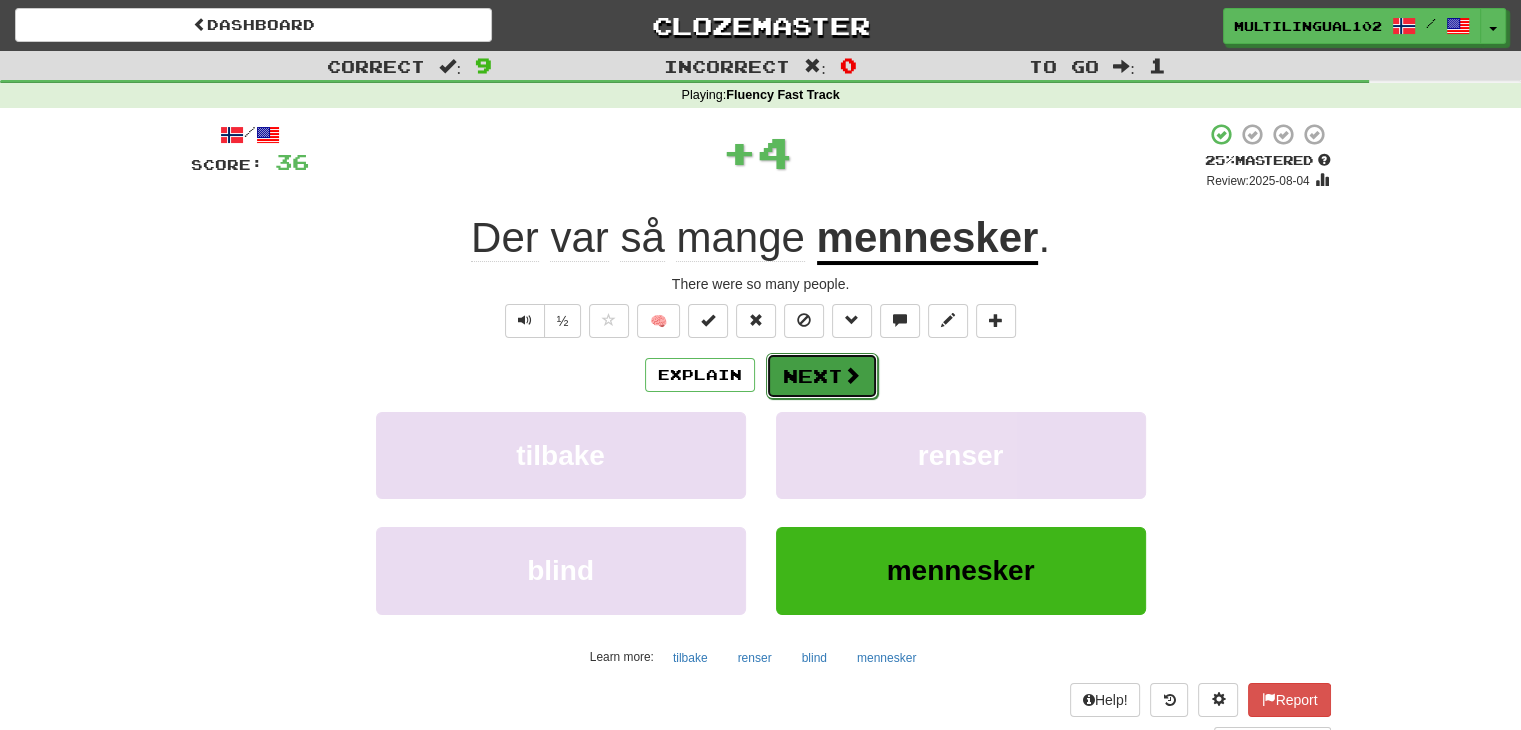 click on "Next" at bounding box center [822, 376] 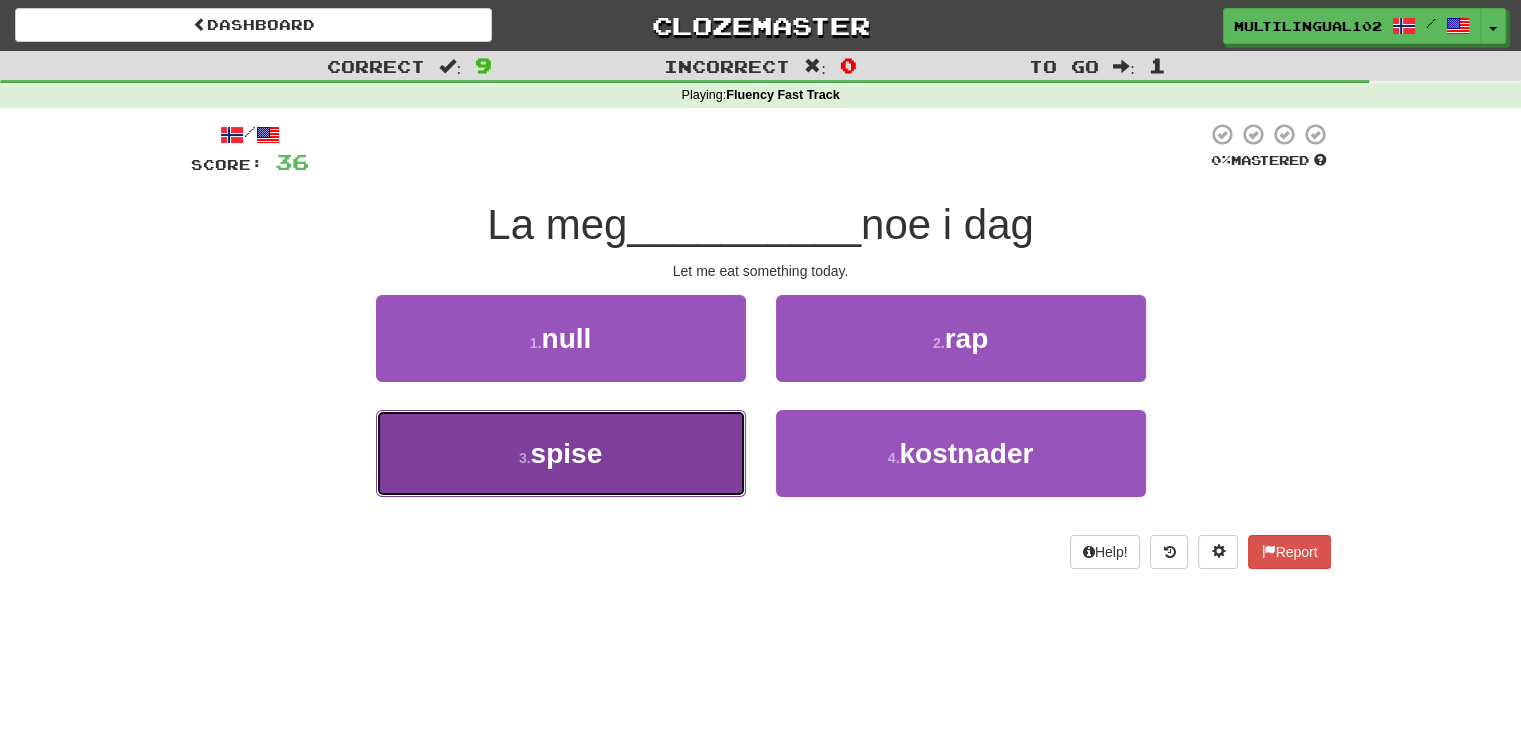 click on "3 .  spise" at bounding box center (561, 453) 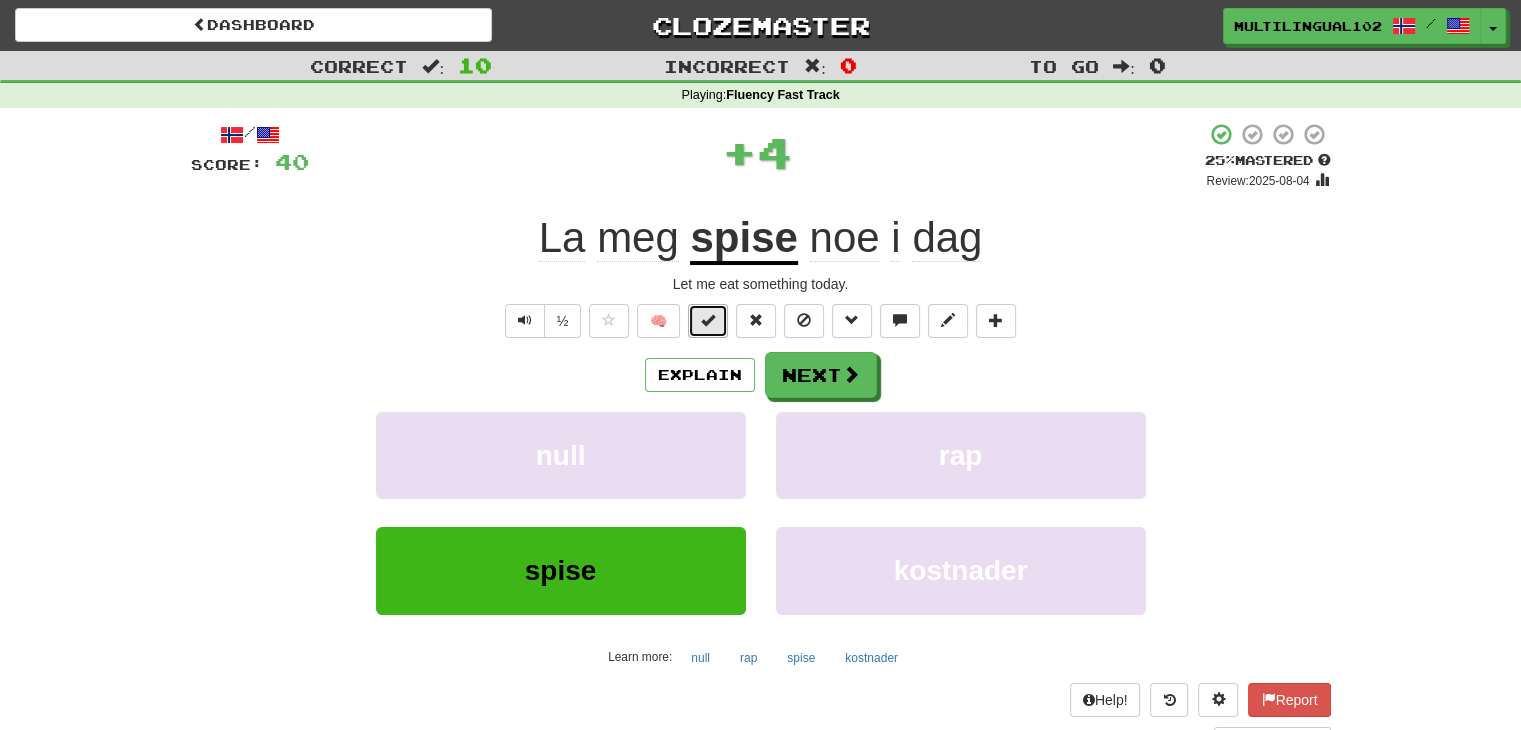 click at bounding box center (708, 320) 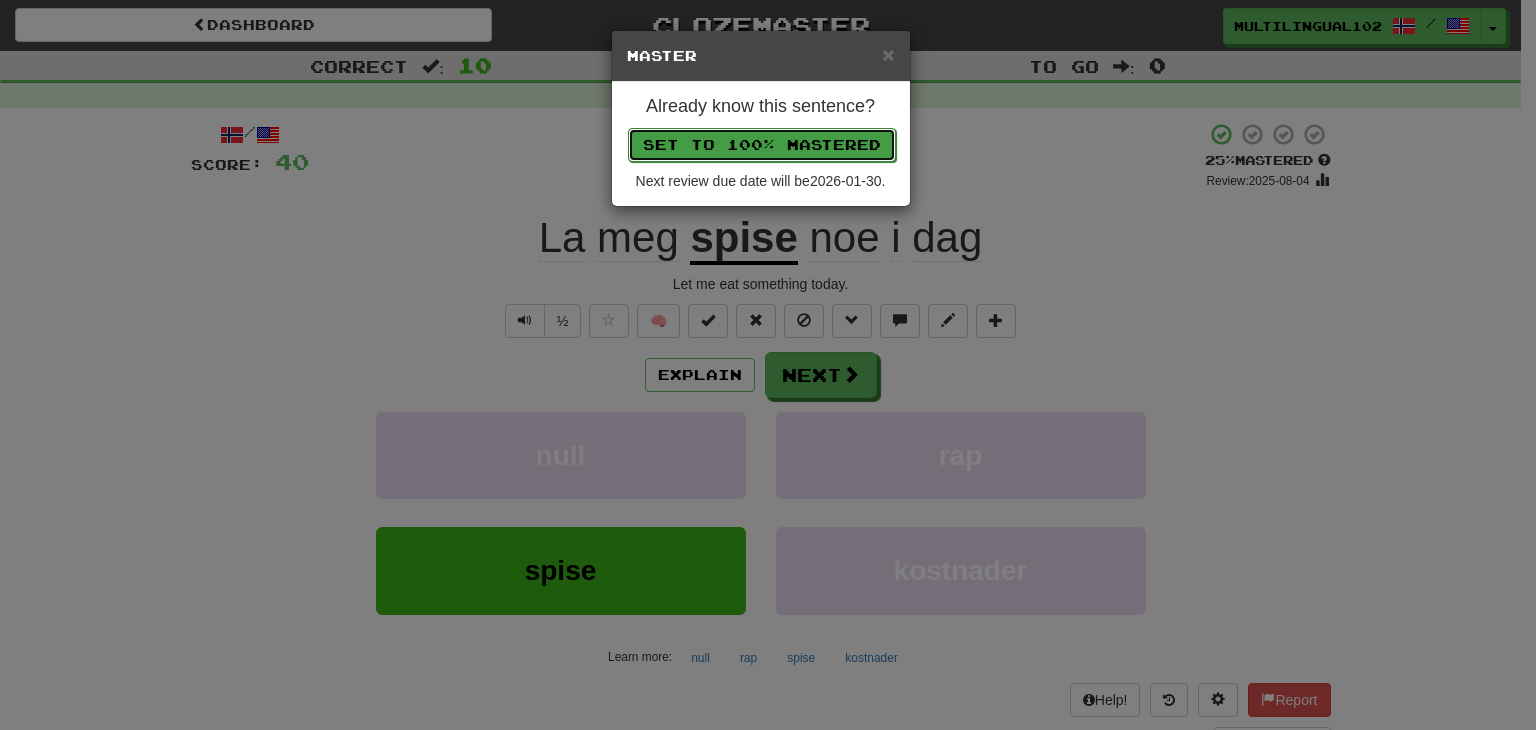 click on "Set to 100% Mastered" at bounding box center [762, 145] 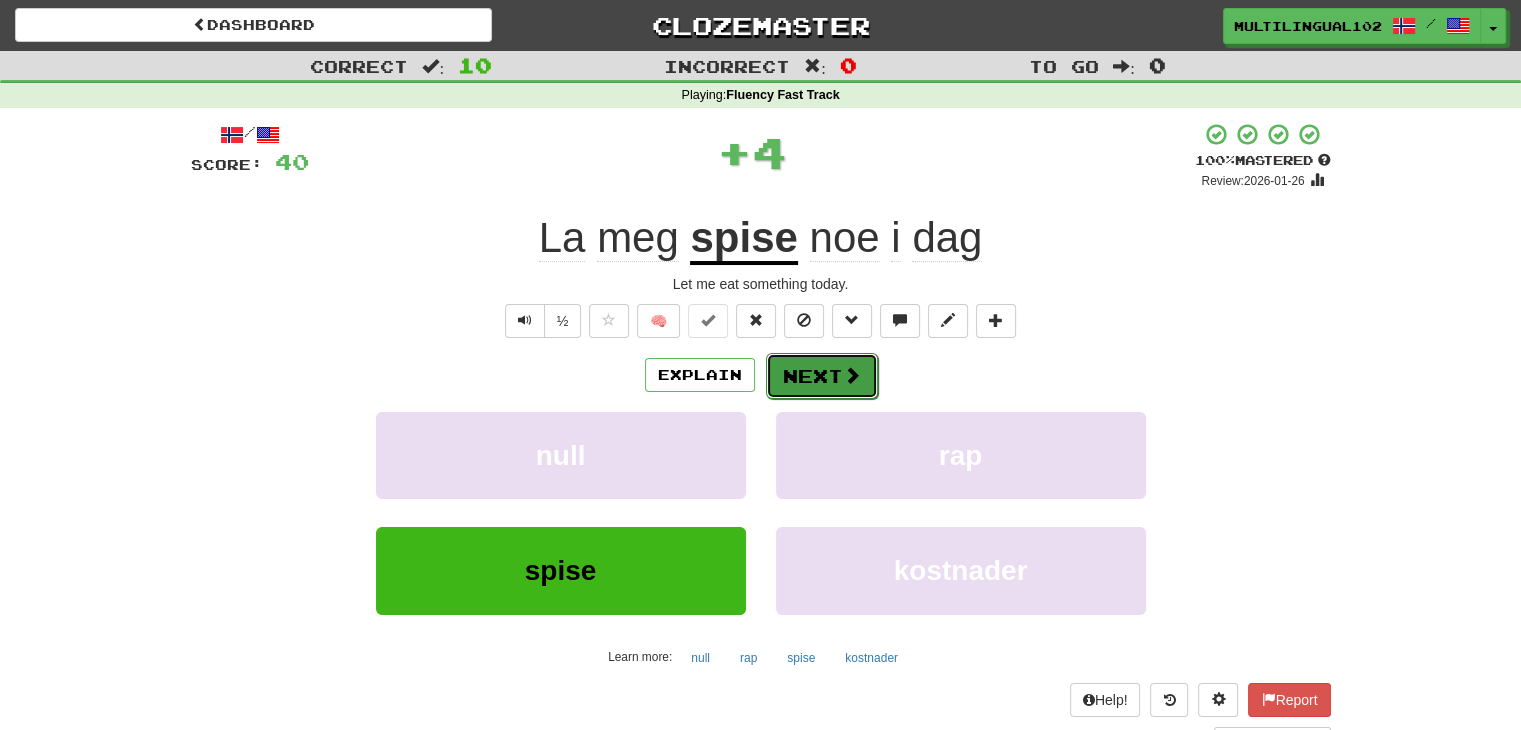 click on "Next" at bounding box center [822, 376] 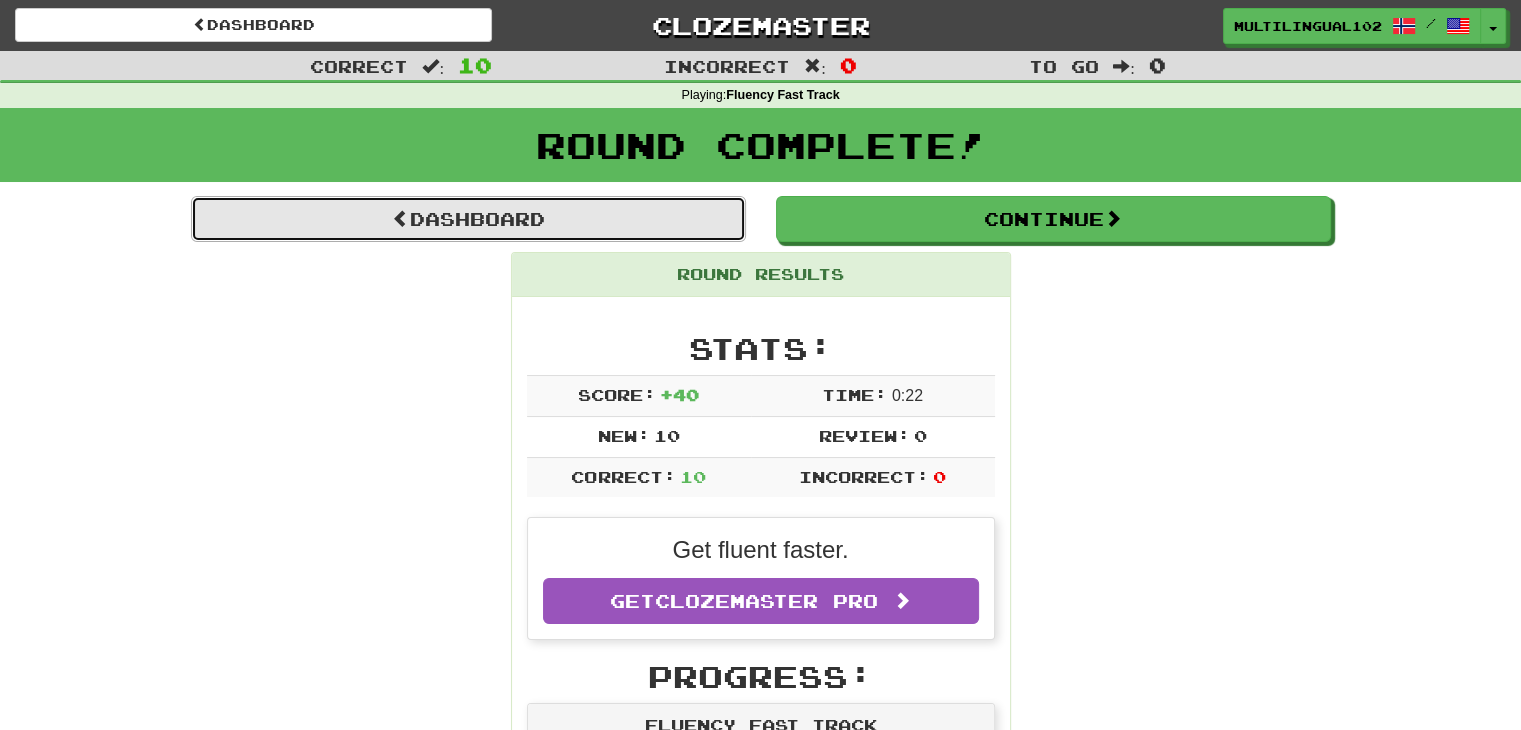 click on "Dashboard" at bounding box center [468, 219] 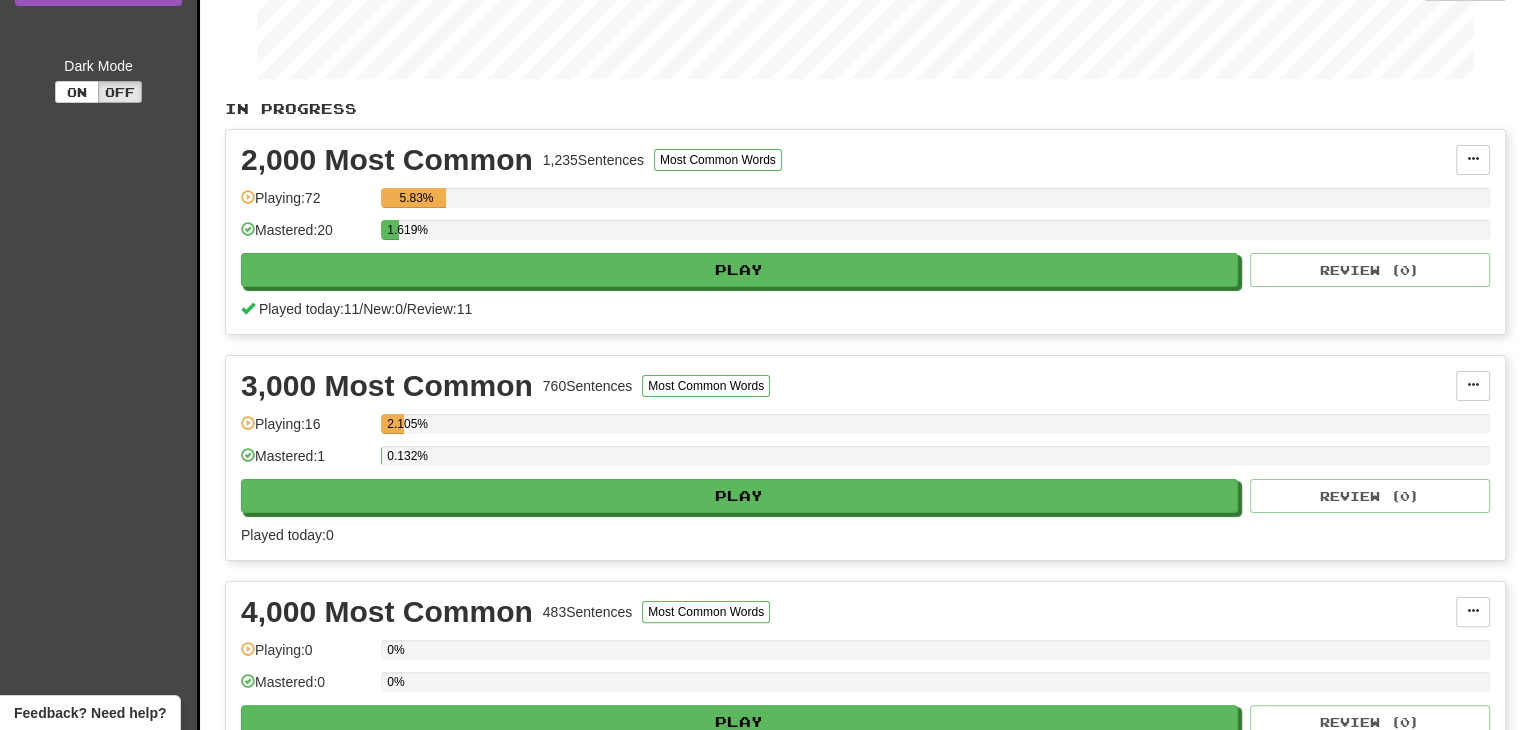 scroll, scrollTop: 0, scrollLeft: 0, axis: both 